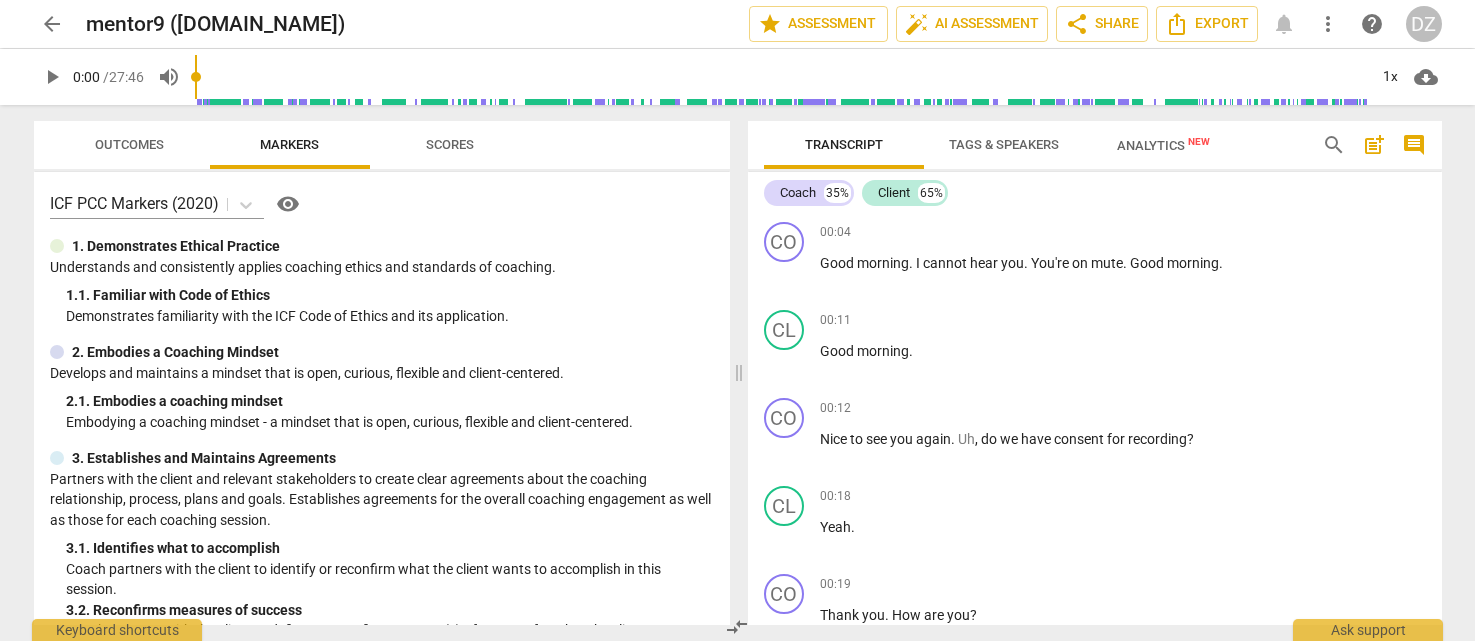 scroll, scrollTop: 0, scrollLeft: 0, axis: both 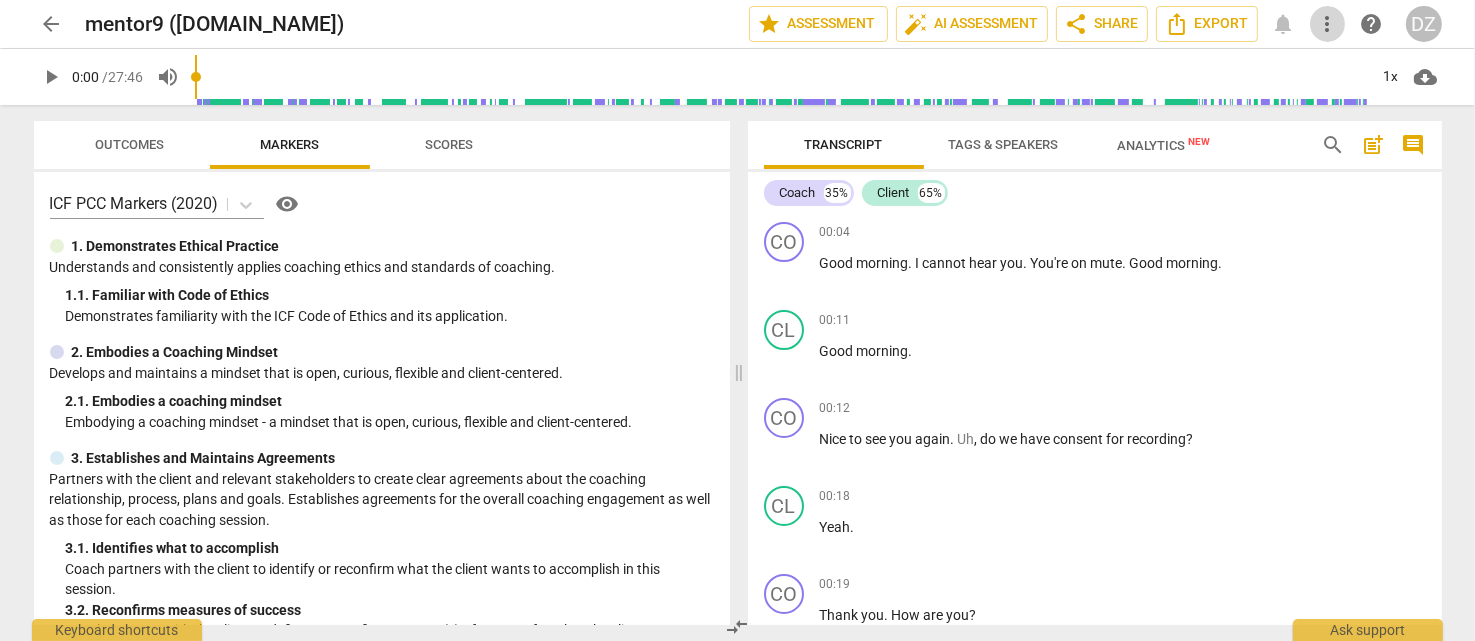 click on "more_vert" at bounding box center [1328, 24] 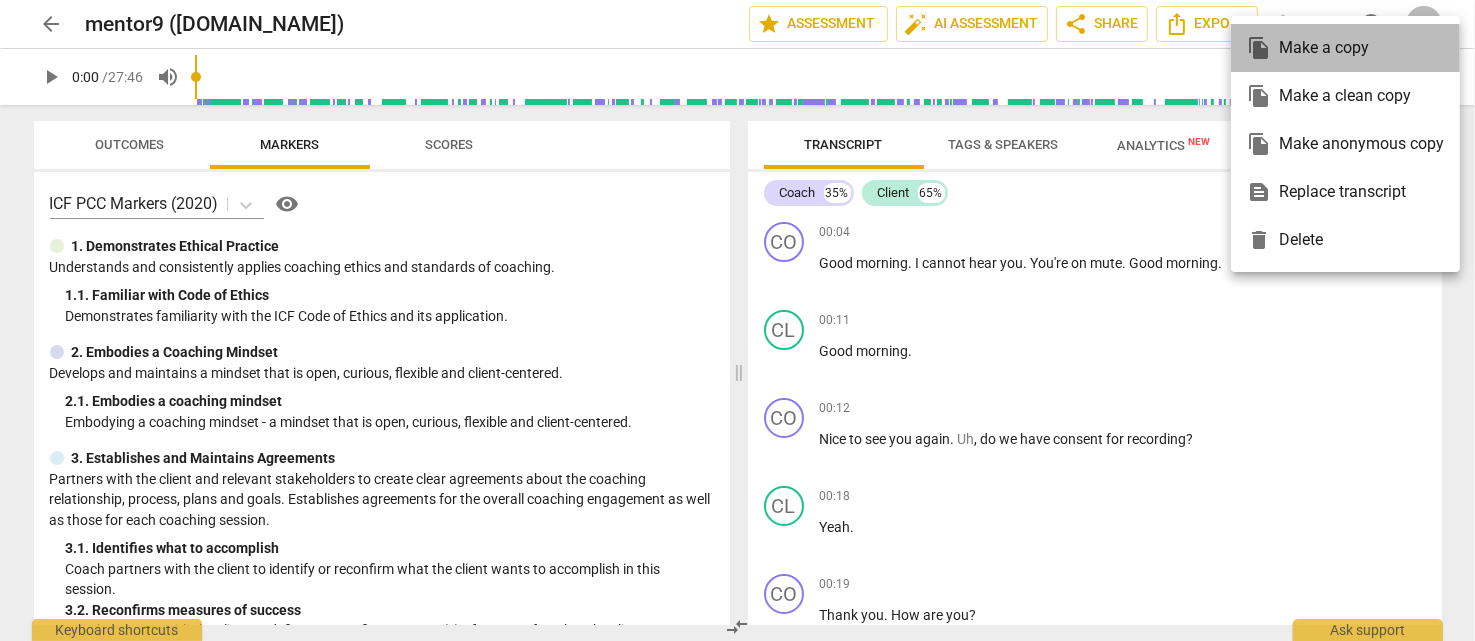 click on "file_copy    Make a copy" at bounding box center [1345, 48] 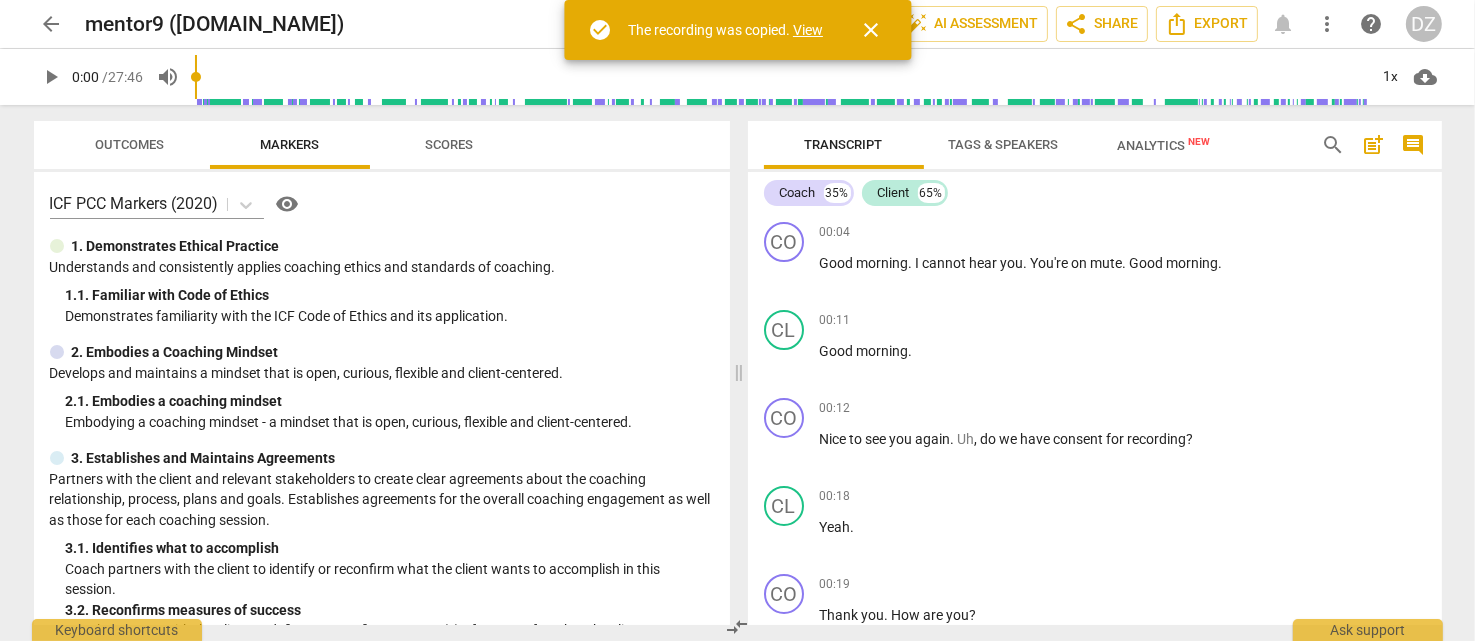 click on "arrow_back" at bounding box center (52, 24) 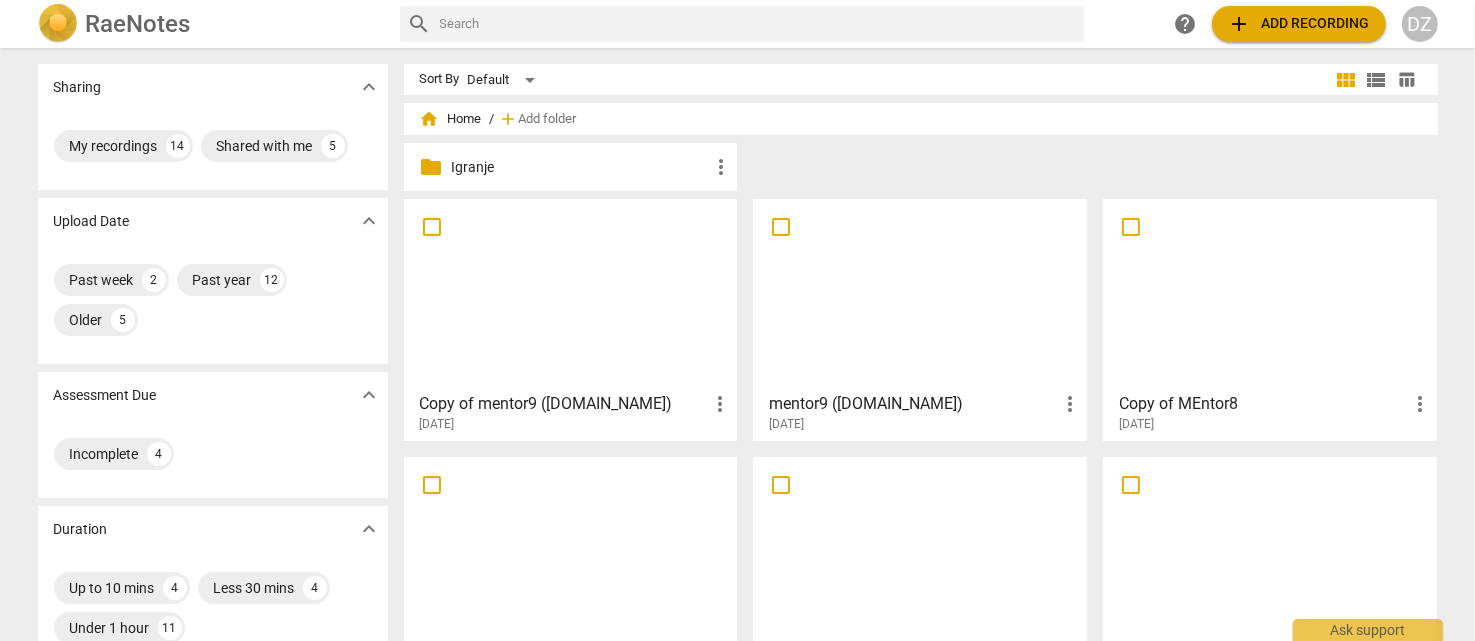 click on "folder Igranje more_vert" at bounding box center (929, 171) 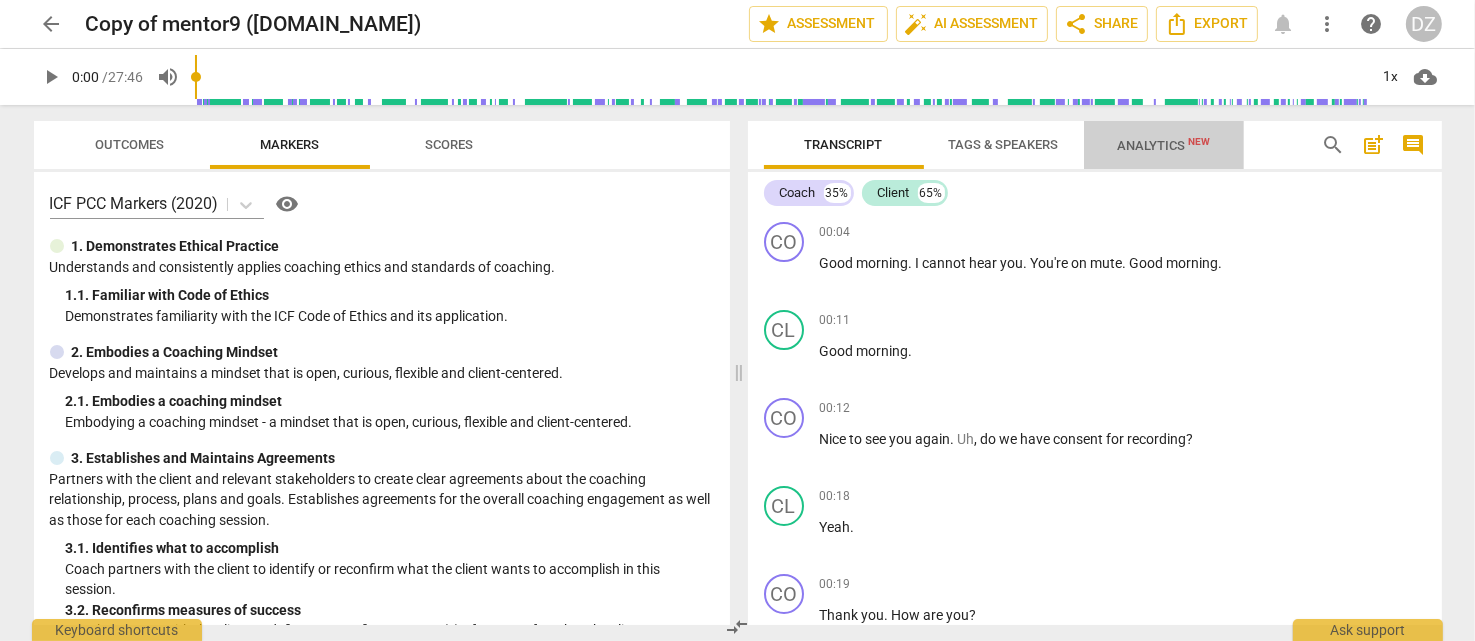 click on "Analytics   New" at bounding box center (1163, 145) 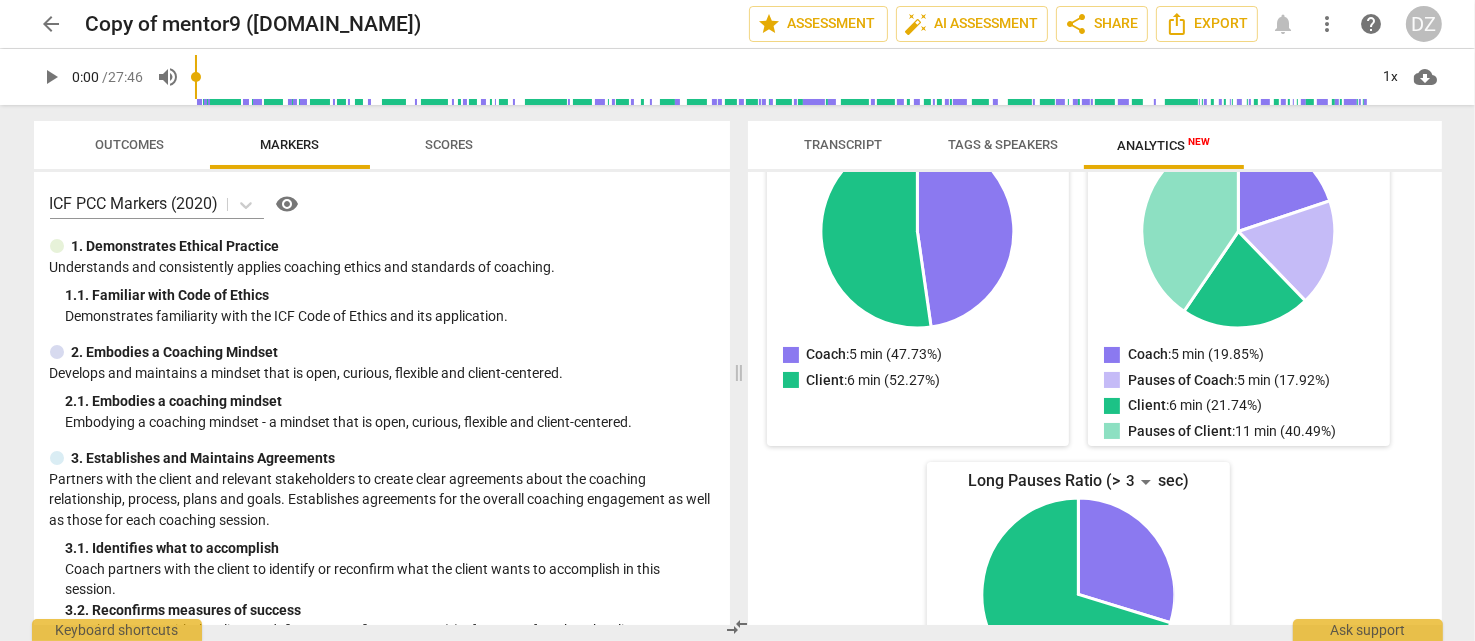 scroll, scrollTop: 0, scrollLeft: 0, axis: both 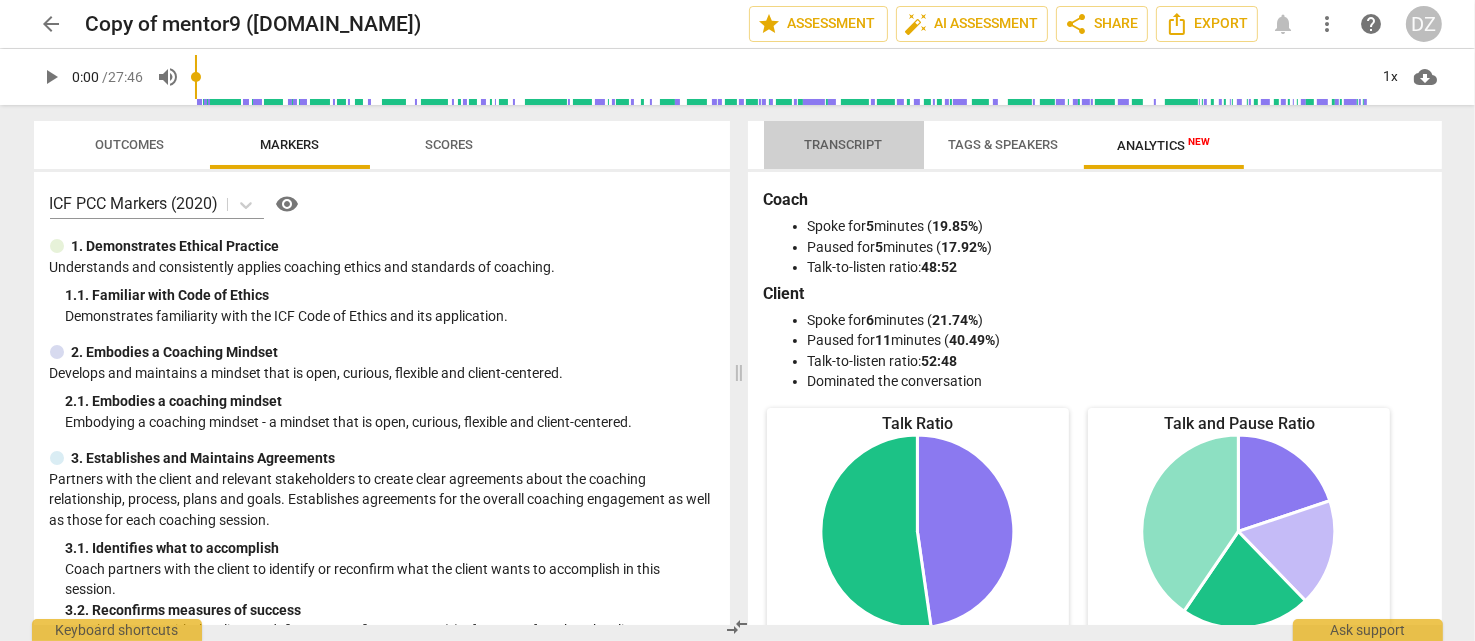 click on "Transcript" at bounding box center [844, 144] 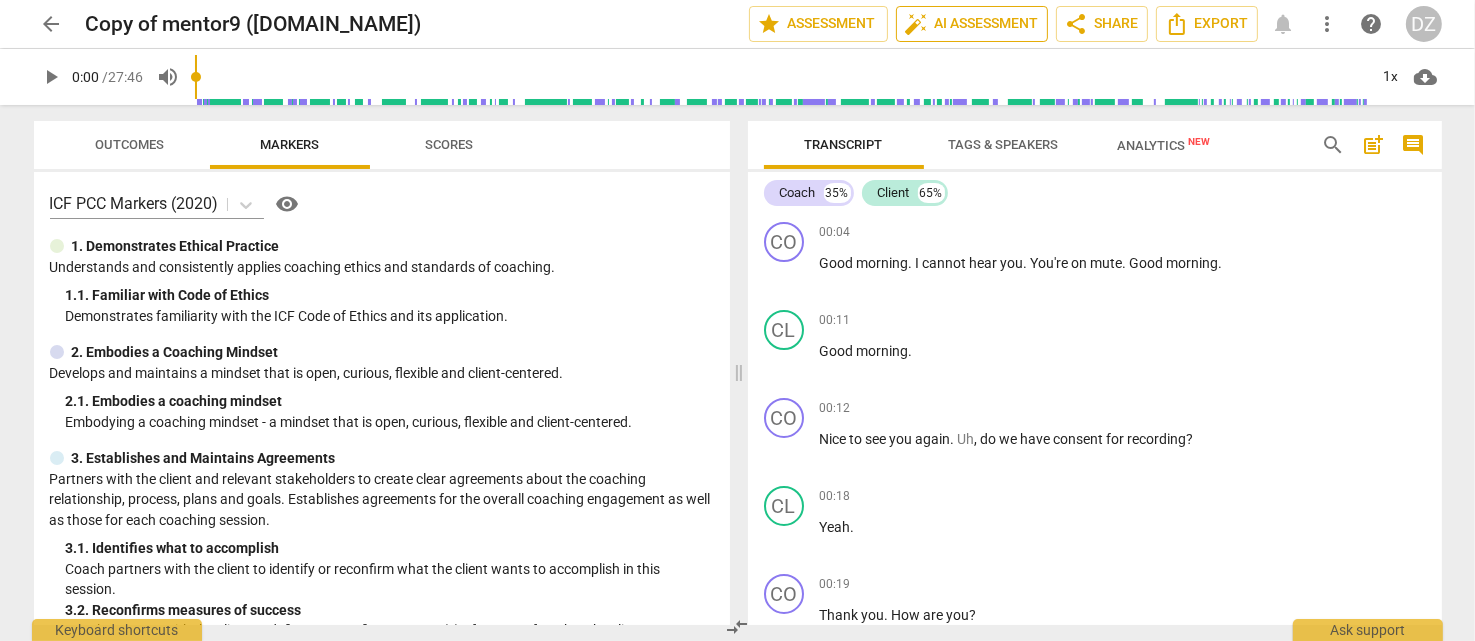 click on "auto_fix_high    AI Assessment" at bounding box center [972, 24] 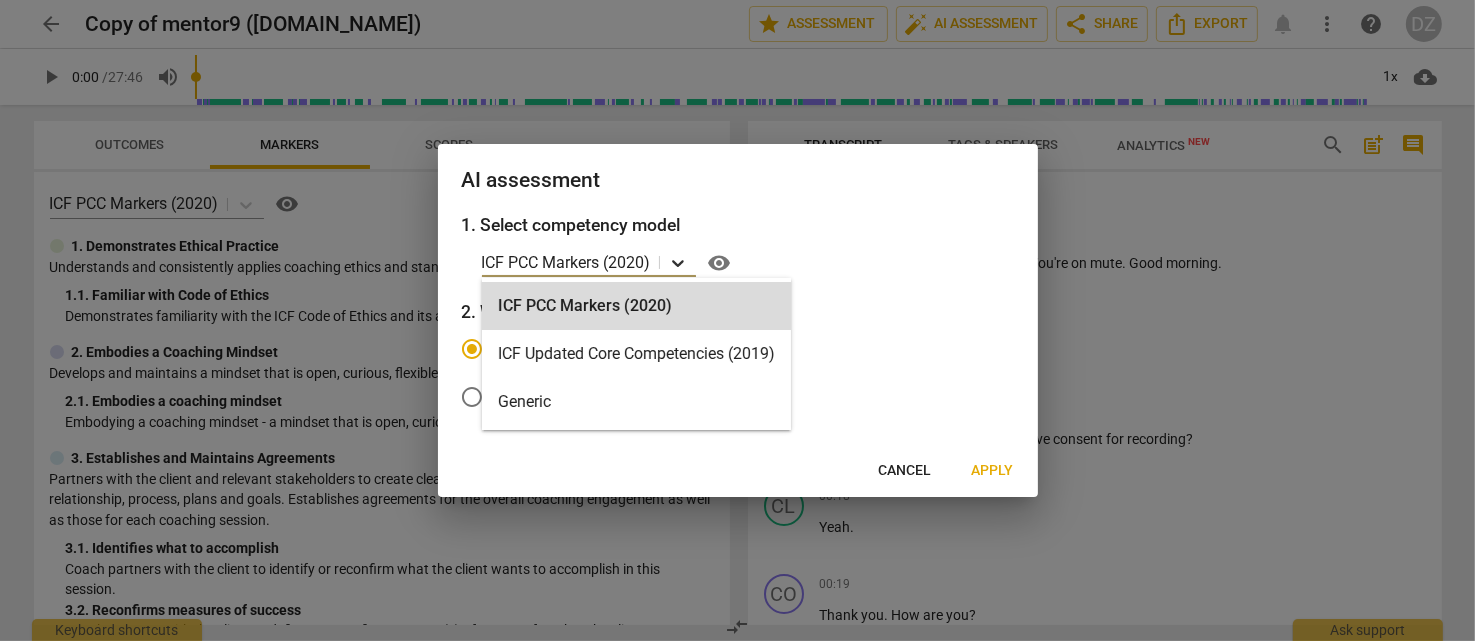 click at bounding box center [678, 262] 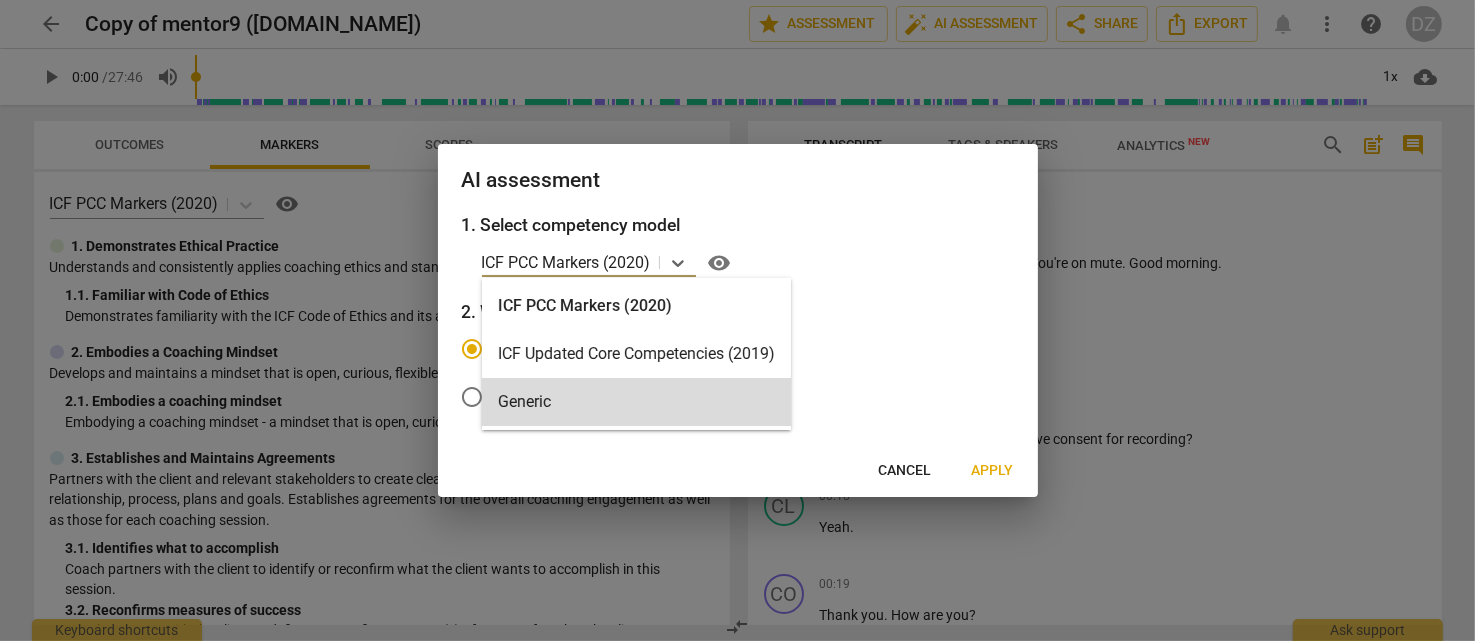 click on "Apply" at bounding box center [993, 471] 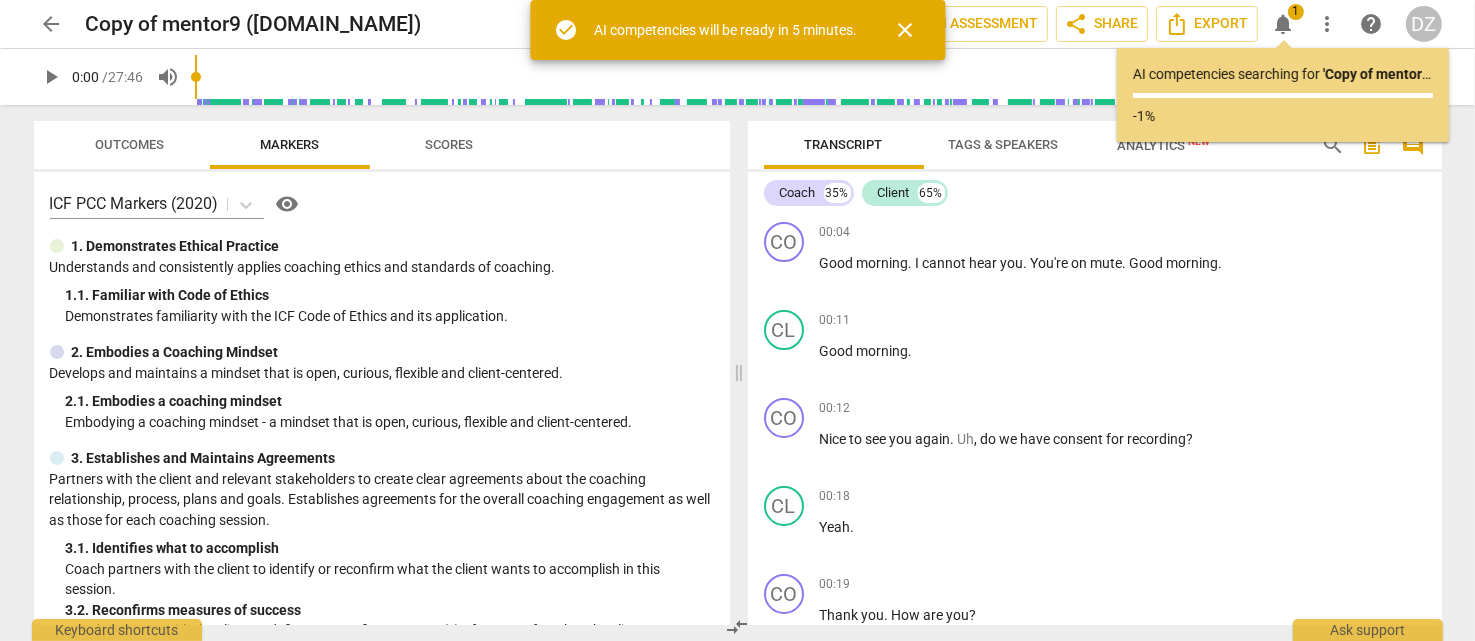 click on "arrow_back" at bounding box center (52, 24) 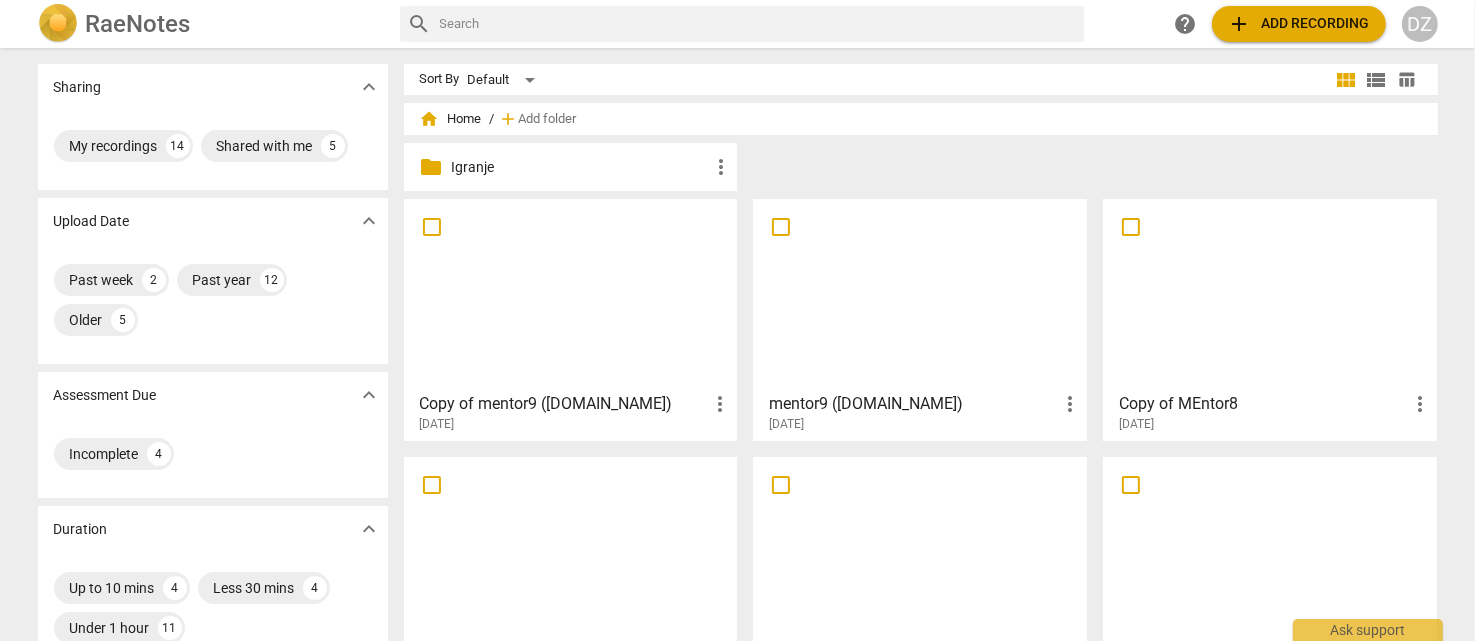 click at bounding box center (920, 294) 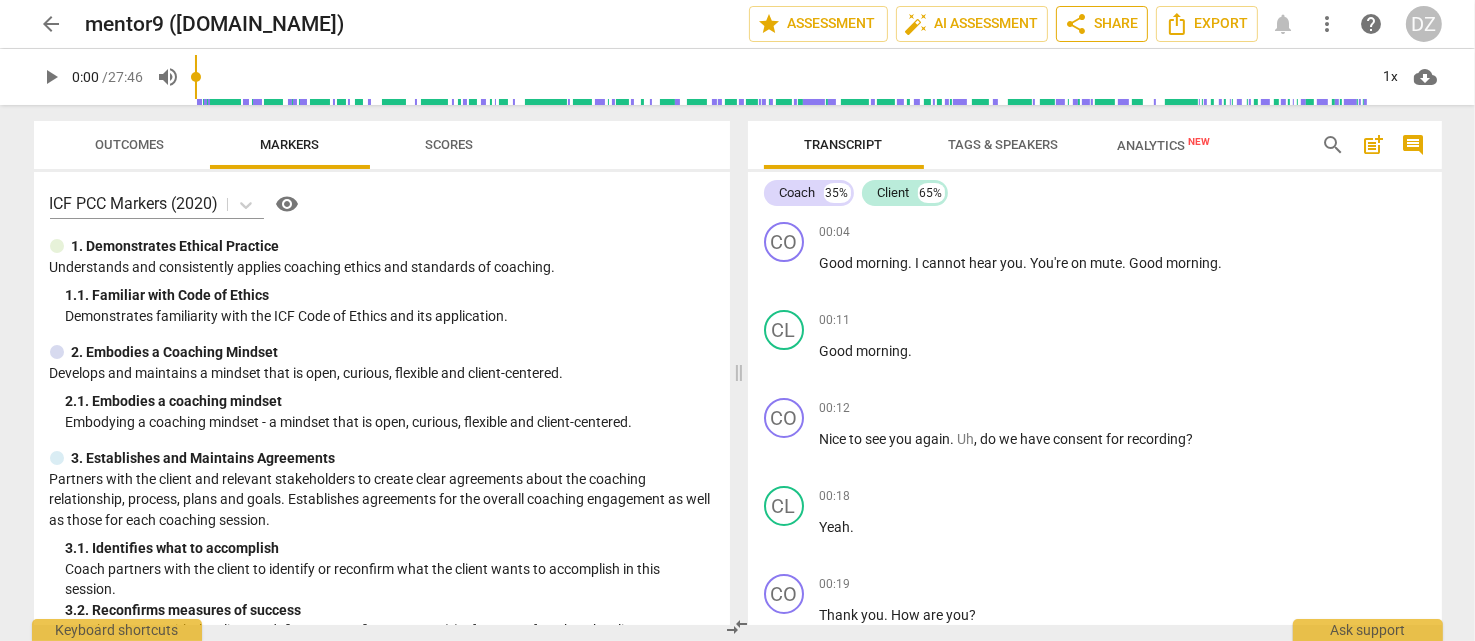 click on "share    Share" at bounding box center [1102, 24] 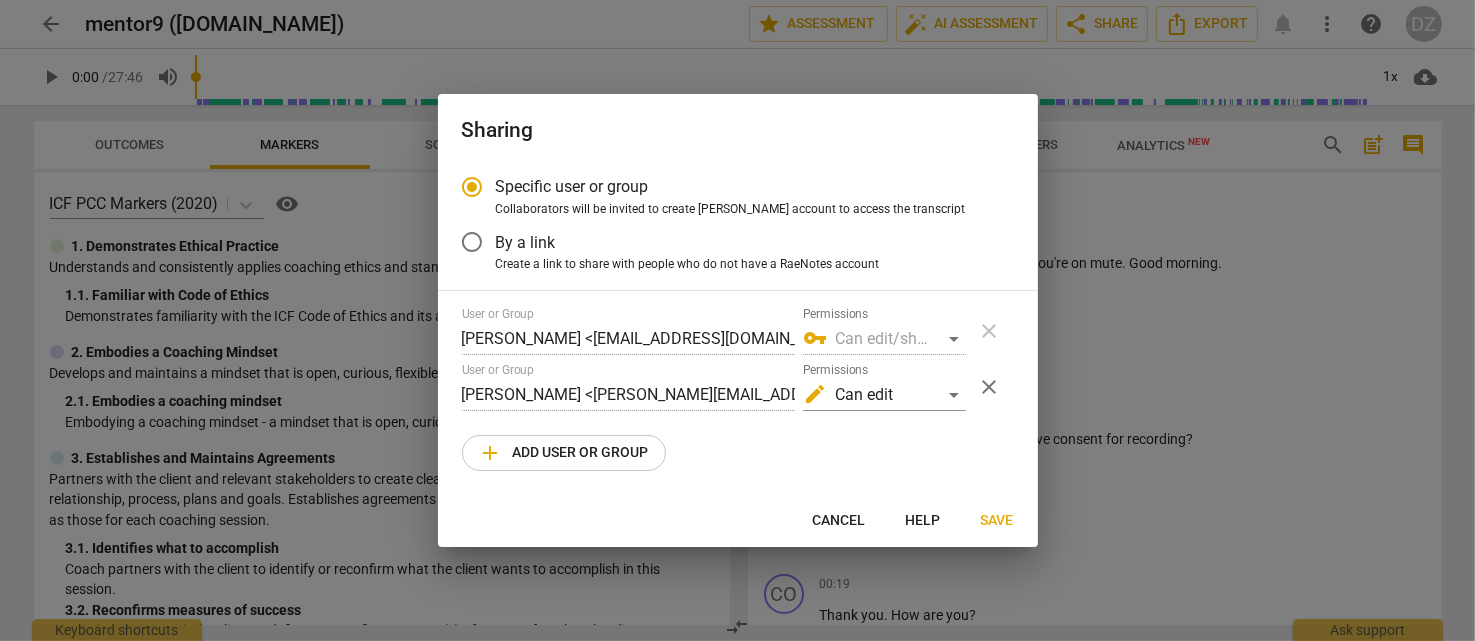 click at bounding box center (737, 320) 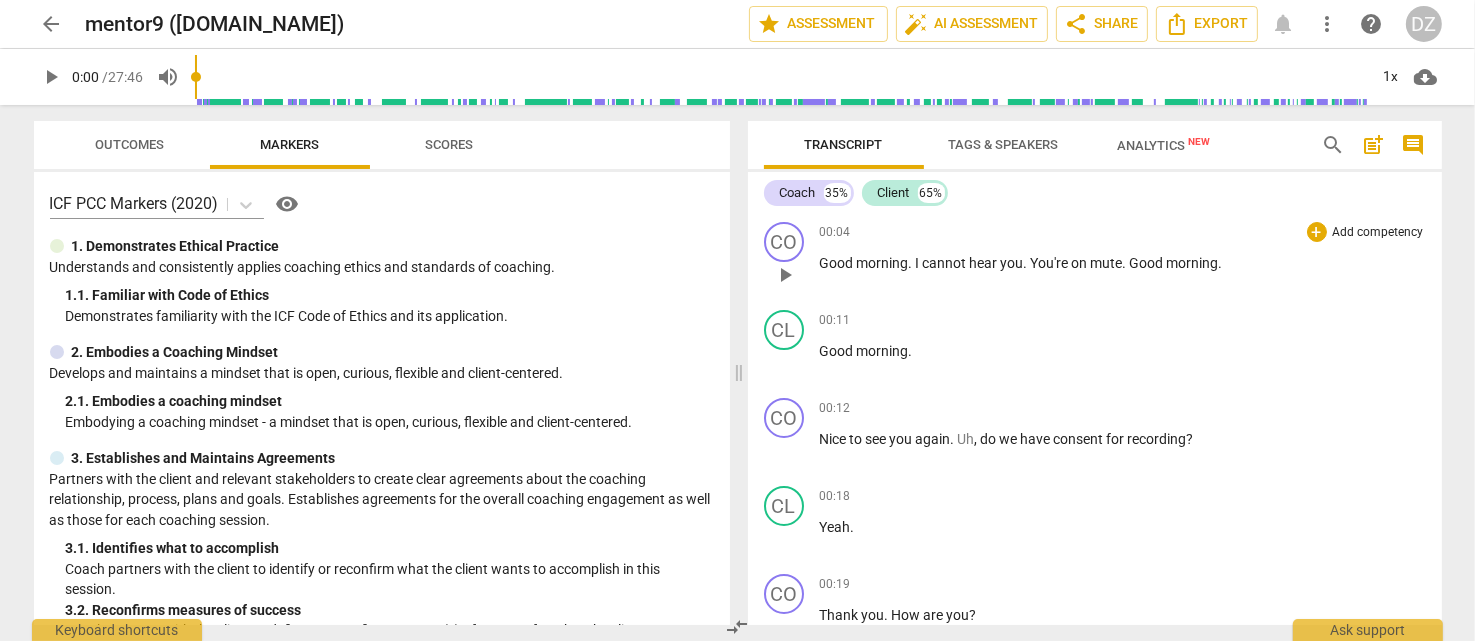 type 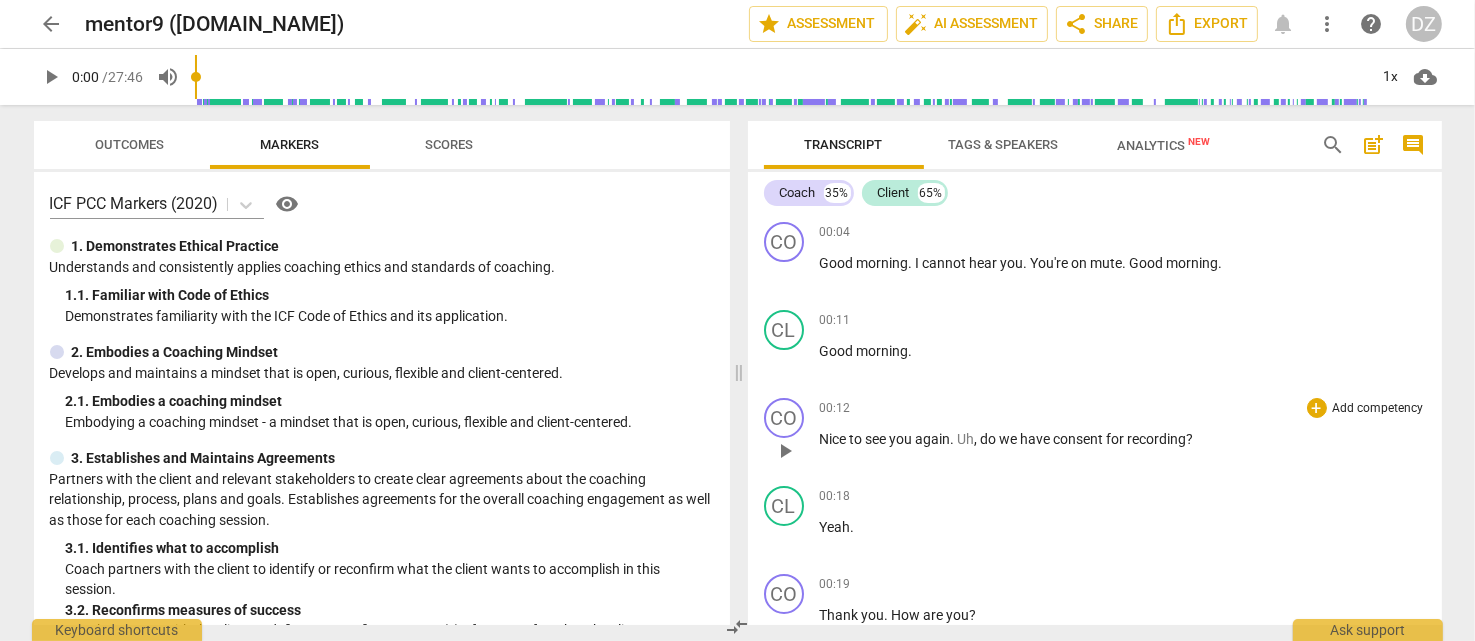 click on "Add competency" at bounding box center [1378, 409] 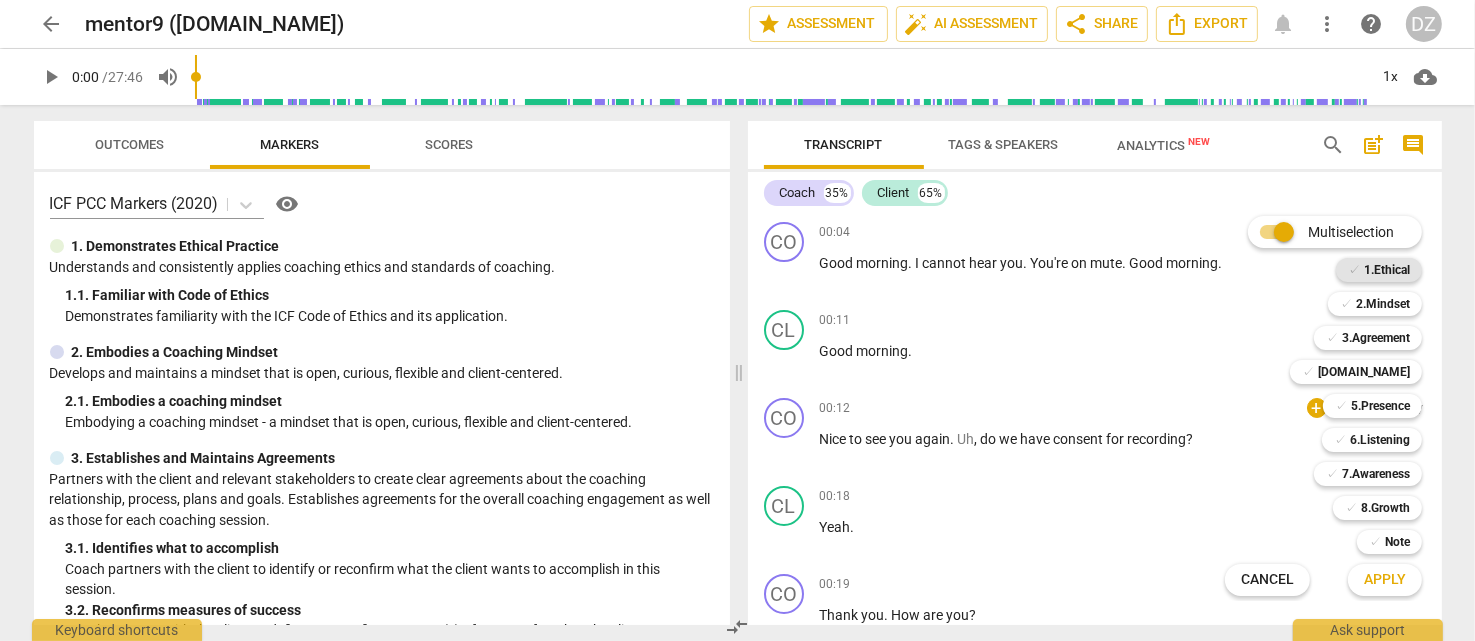 click on "1.Ethical" at bounding box center (1387, 270) 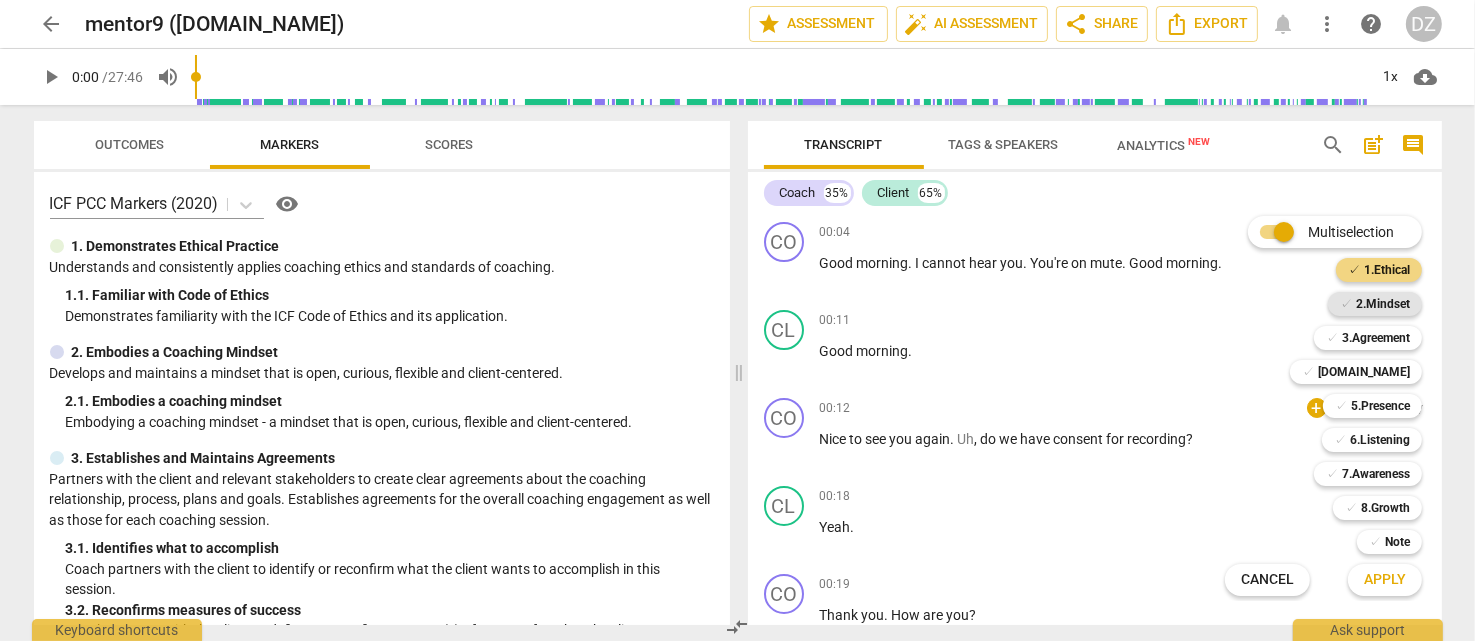 click on "2.Mindset" at bounding box center [1383, 304] 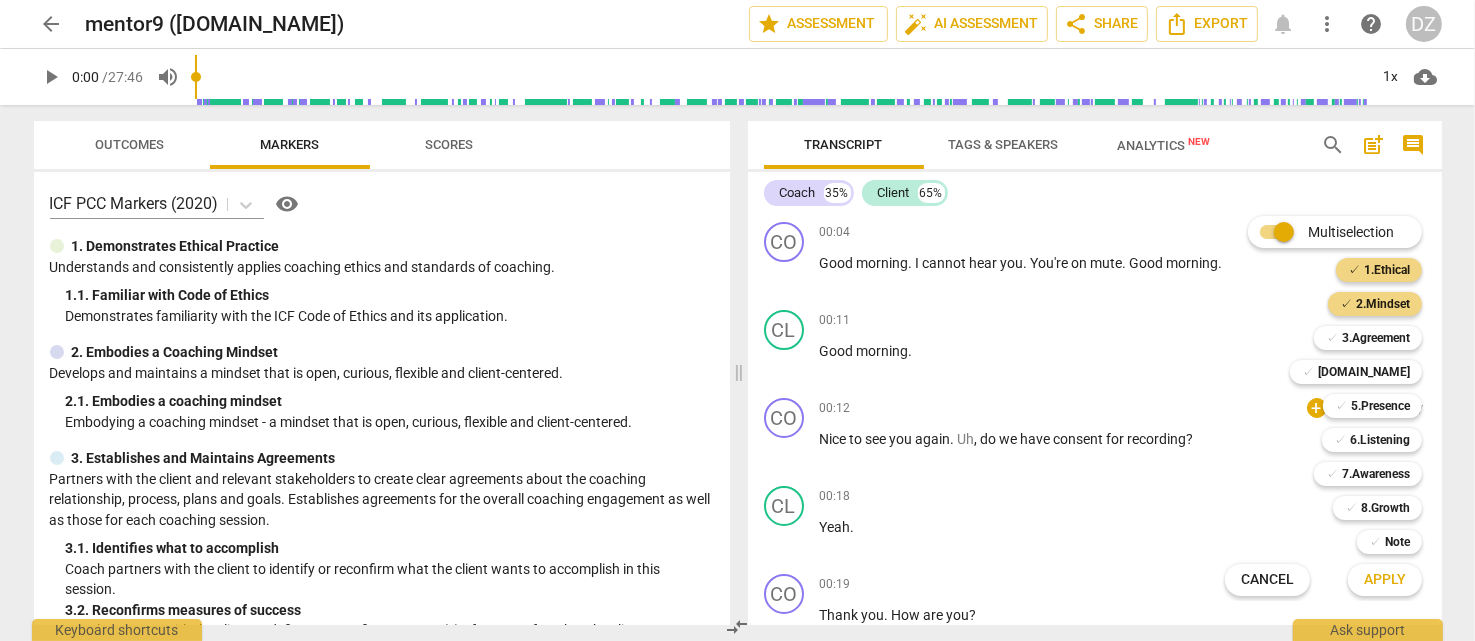 click on "Apply" at bounding box center (1385, 580) 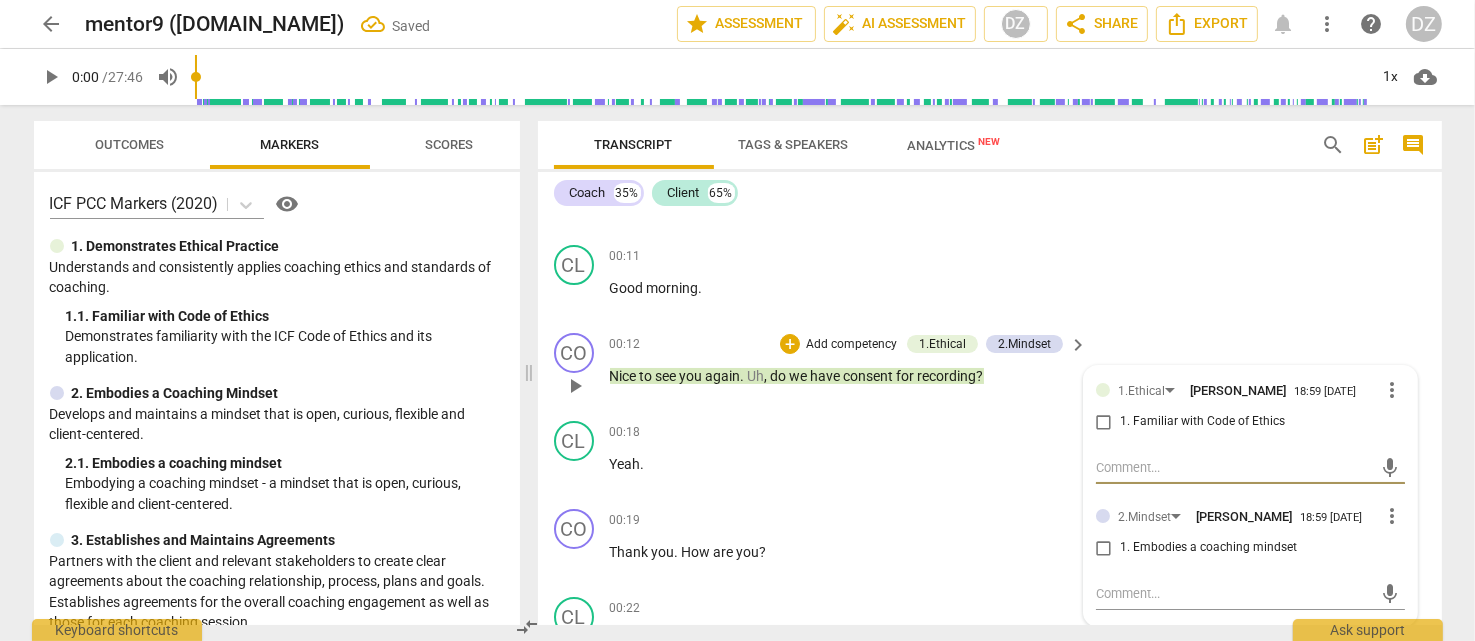 scroll, scrollTop: 100, scrollLeft: 0, axis: vertical 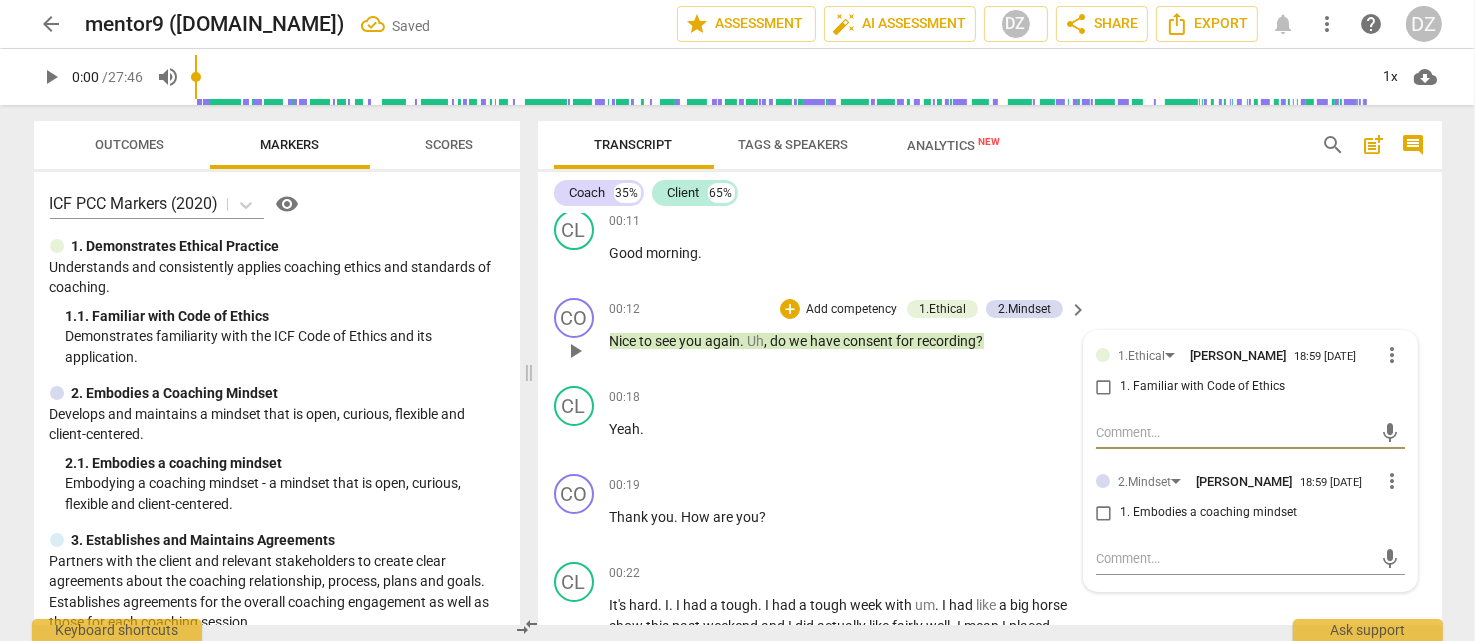 click on "1. Embodies a coaching mindset" at bounding box center [1208, 513] 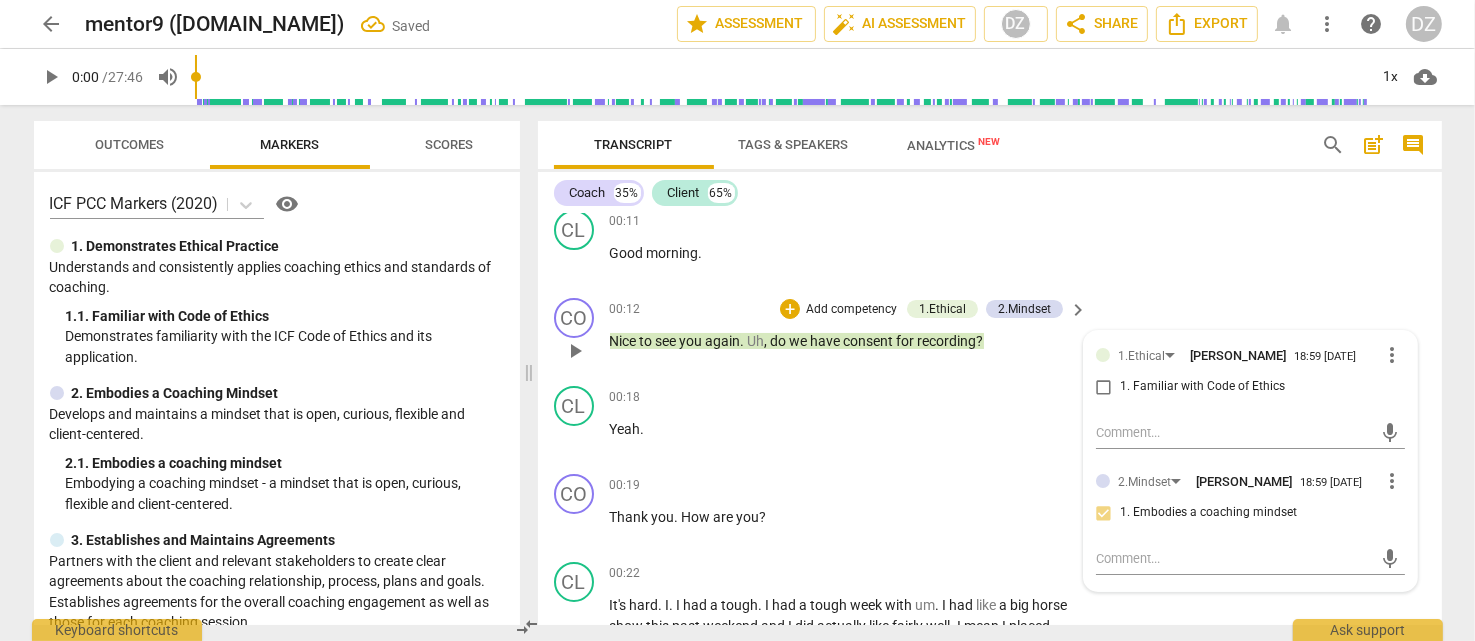 click on "1. Familiar with Code of Ethics" at bounding box center [1104, 387] 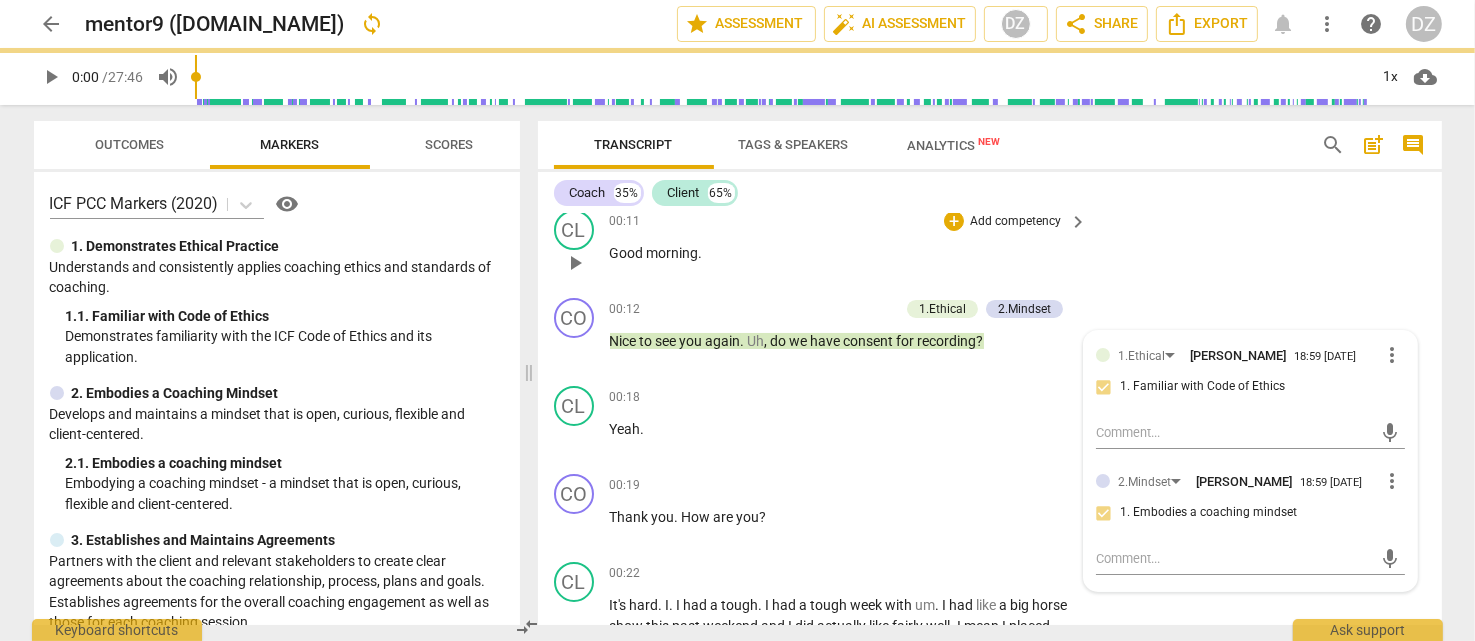 click on "CL play_arrow pause 00:11 + Add competency keyboard_arrow_right Good   morning ." at bounding box center (990, 246) 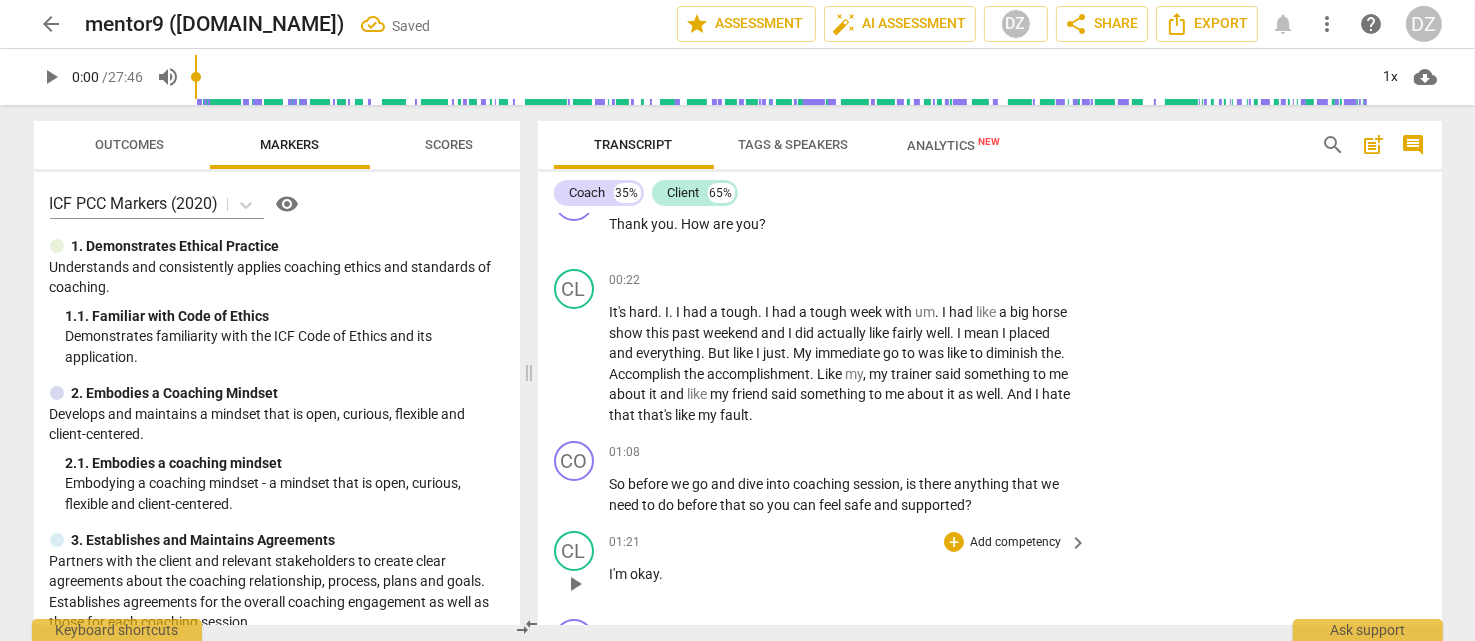 scroll, scrollTop: 400, scrollLeft: 0, axis: vertical 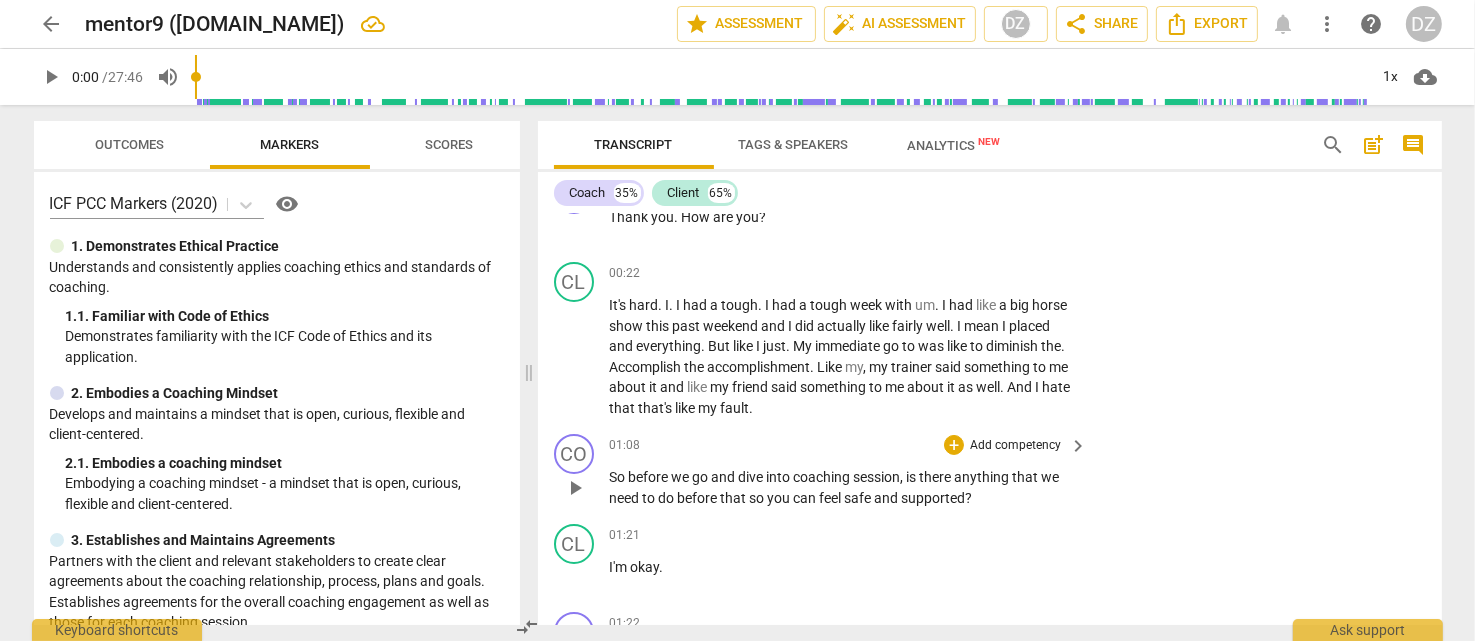click on "keyboard_arrow_right" at bounding box center [1078, 446] 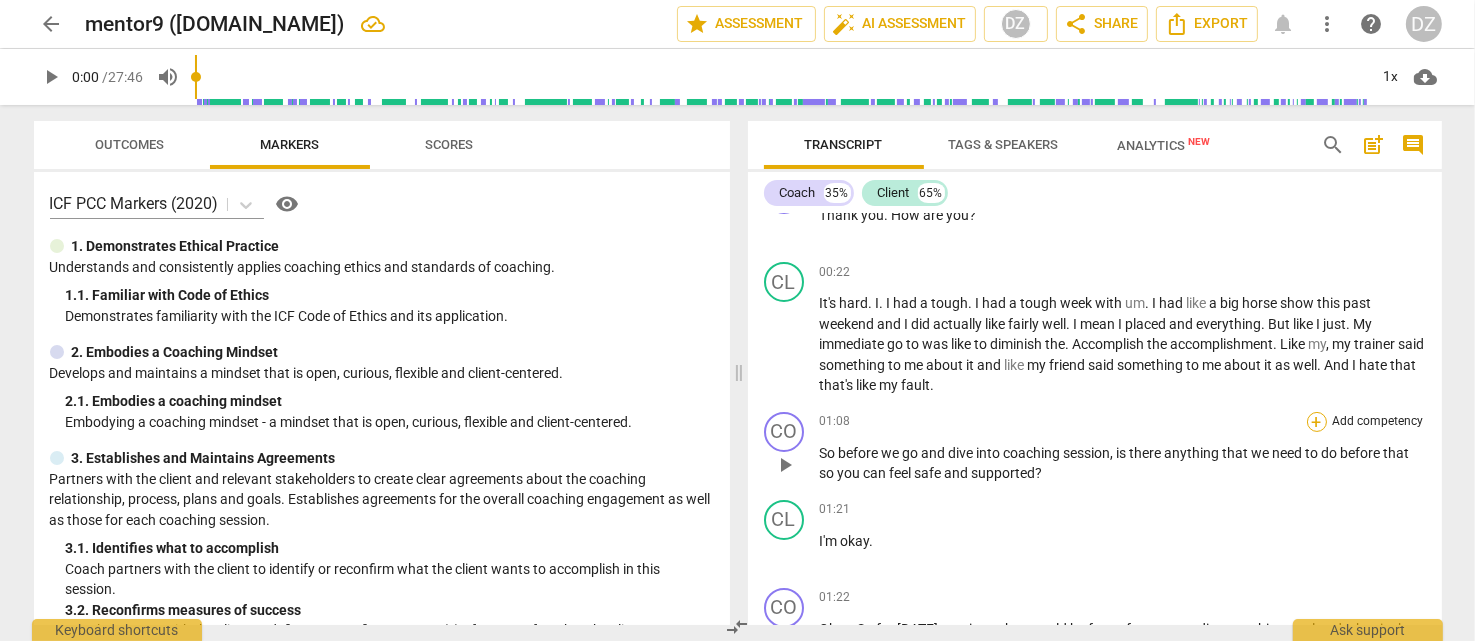 click on "+" at bounding box center (1317, 422) 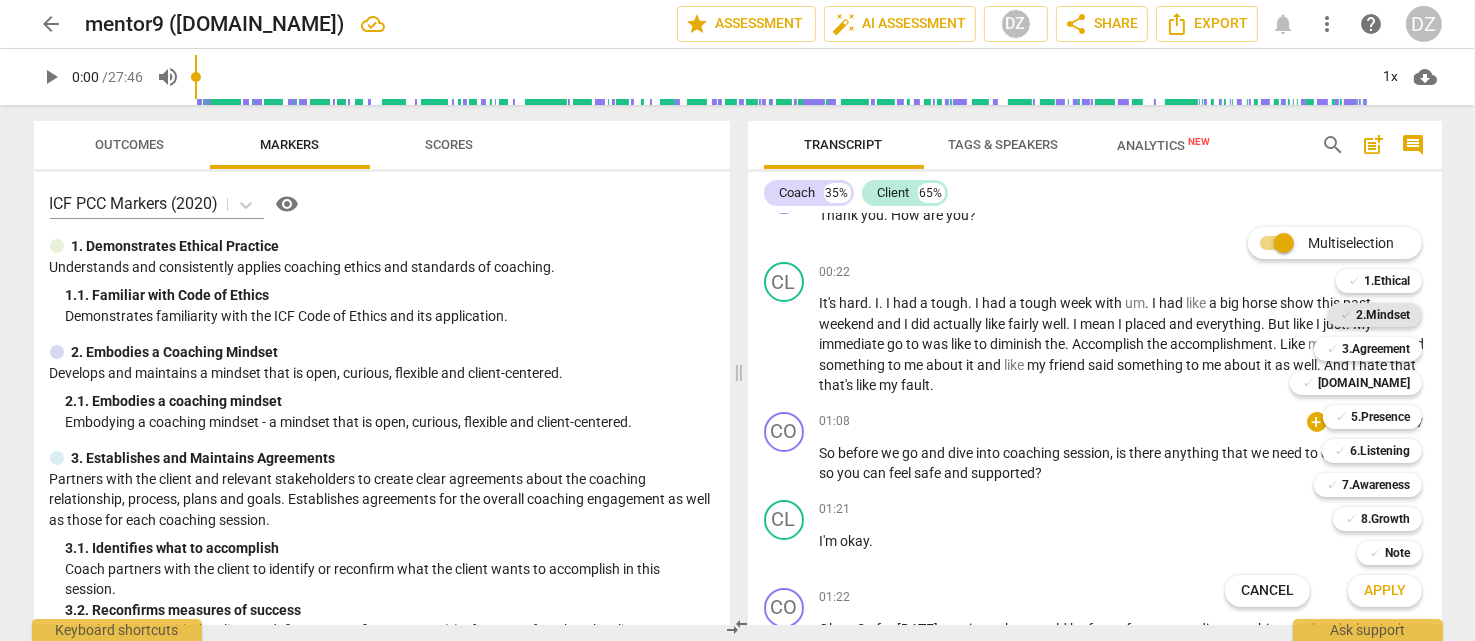 click on "2.Mindset" at bounding box center [1383, 315] 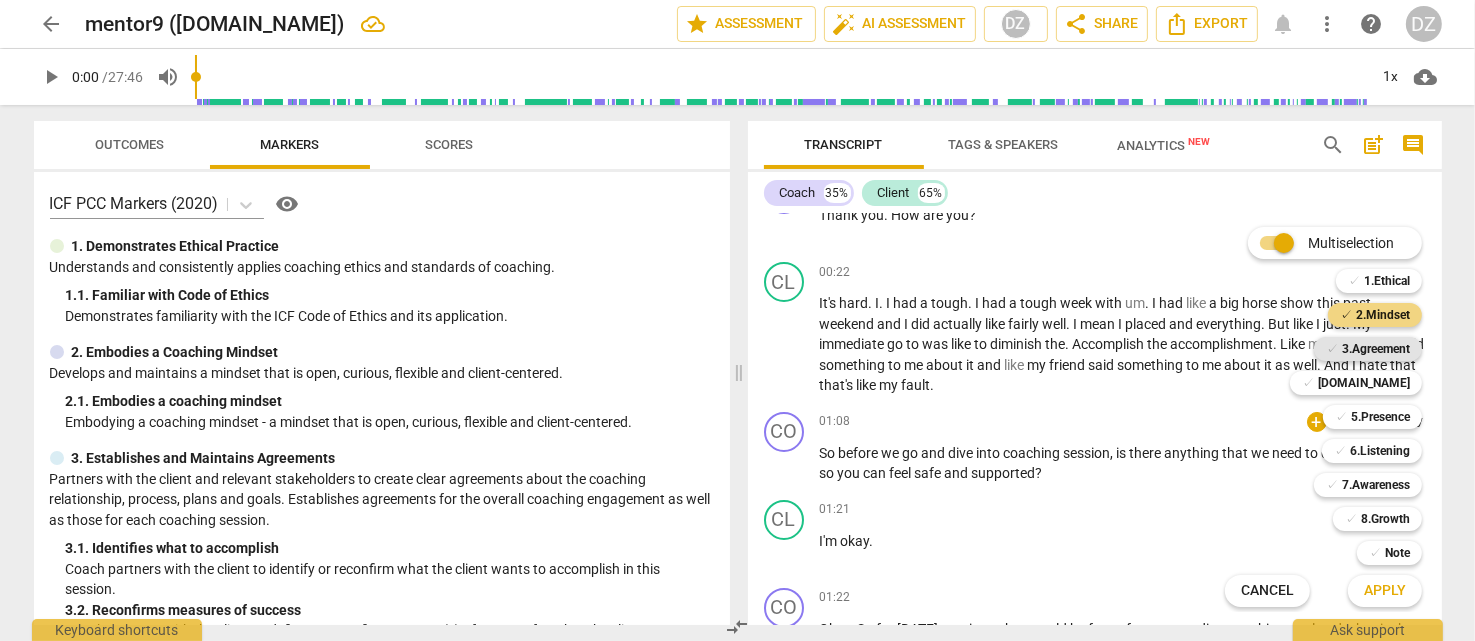 click on "3.Agreement" at bounding box center (1376, 349) 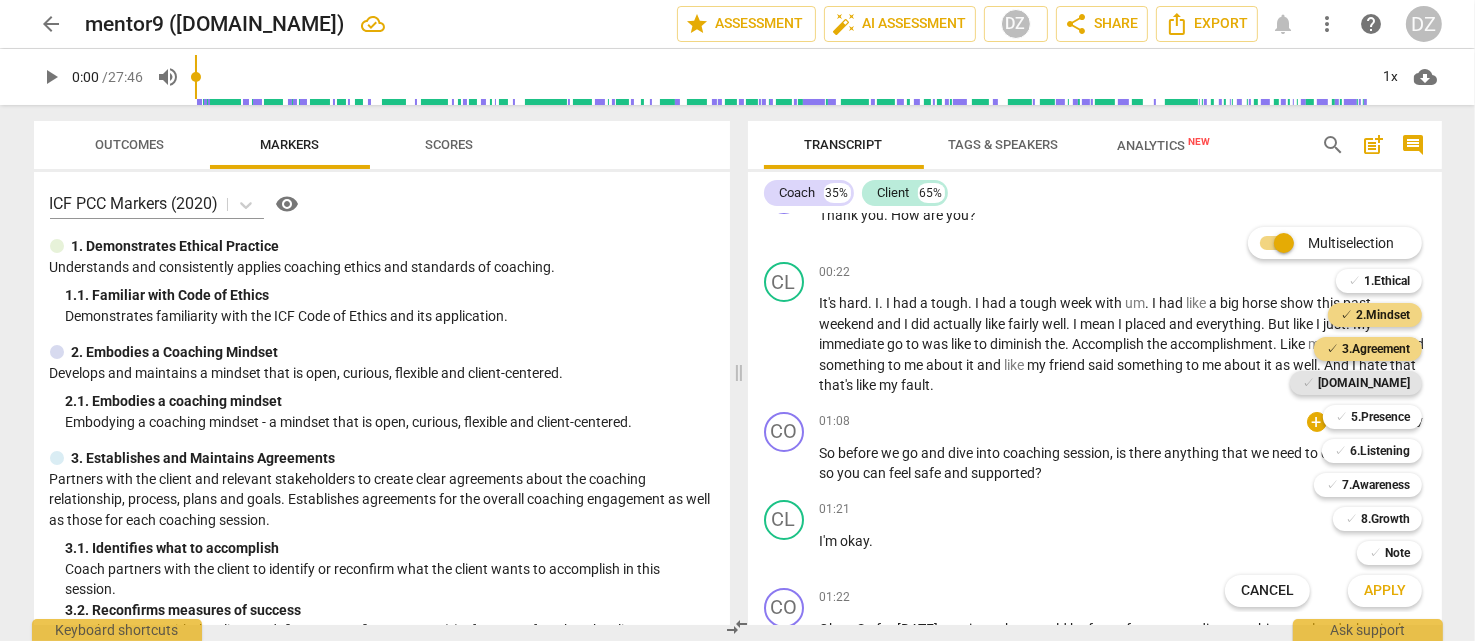 click on "[DOMAIN_NAME]" at bounding box center (1364, 383) 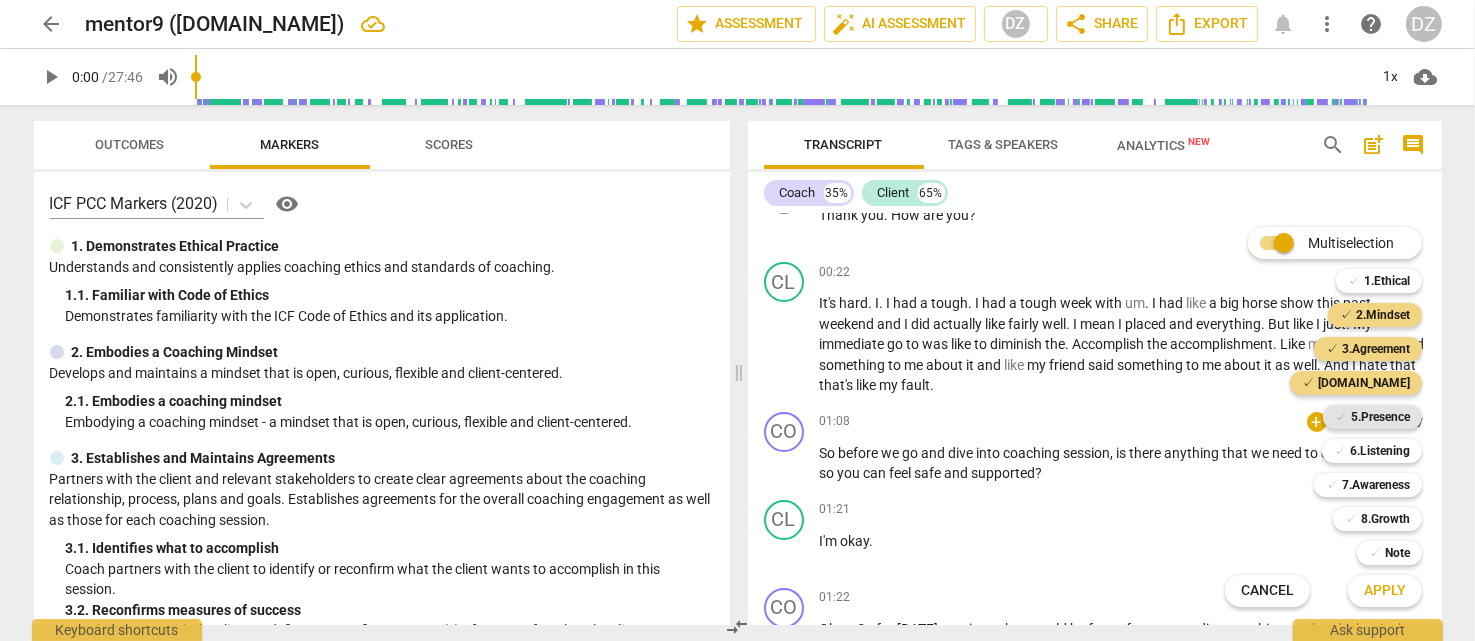 click on "5.Presence" at bounding box center [1380, 417] 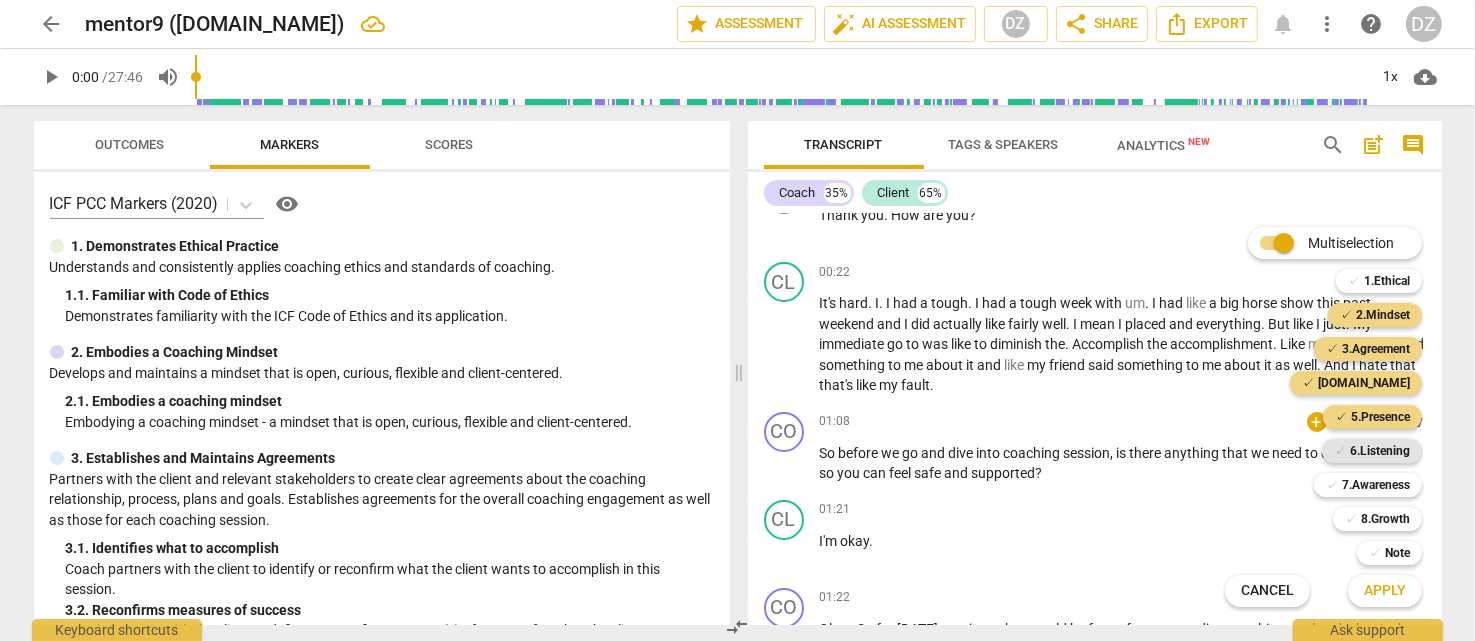 click on "6.Listening" at bounding box center [1380, 451] 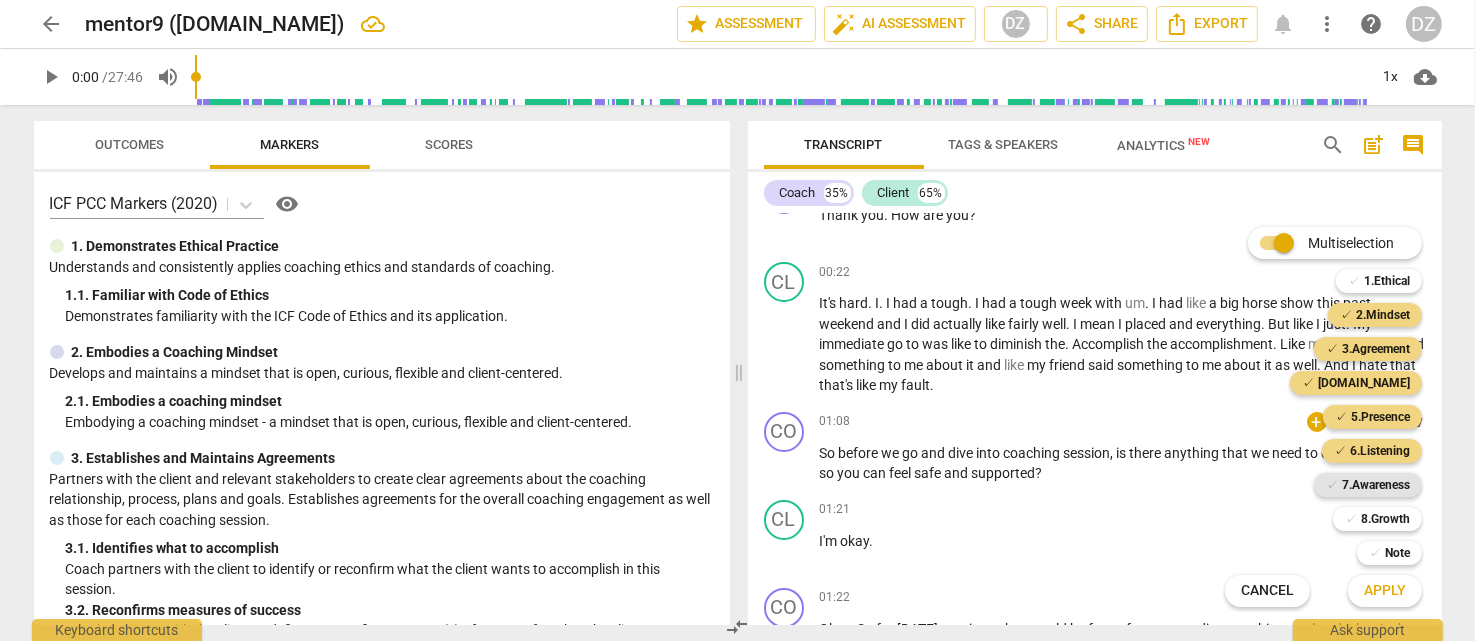 click on "7.Awareness" at bounding box center [1376, 485] 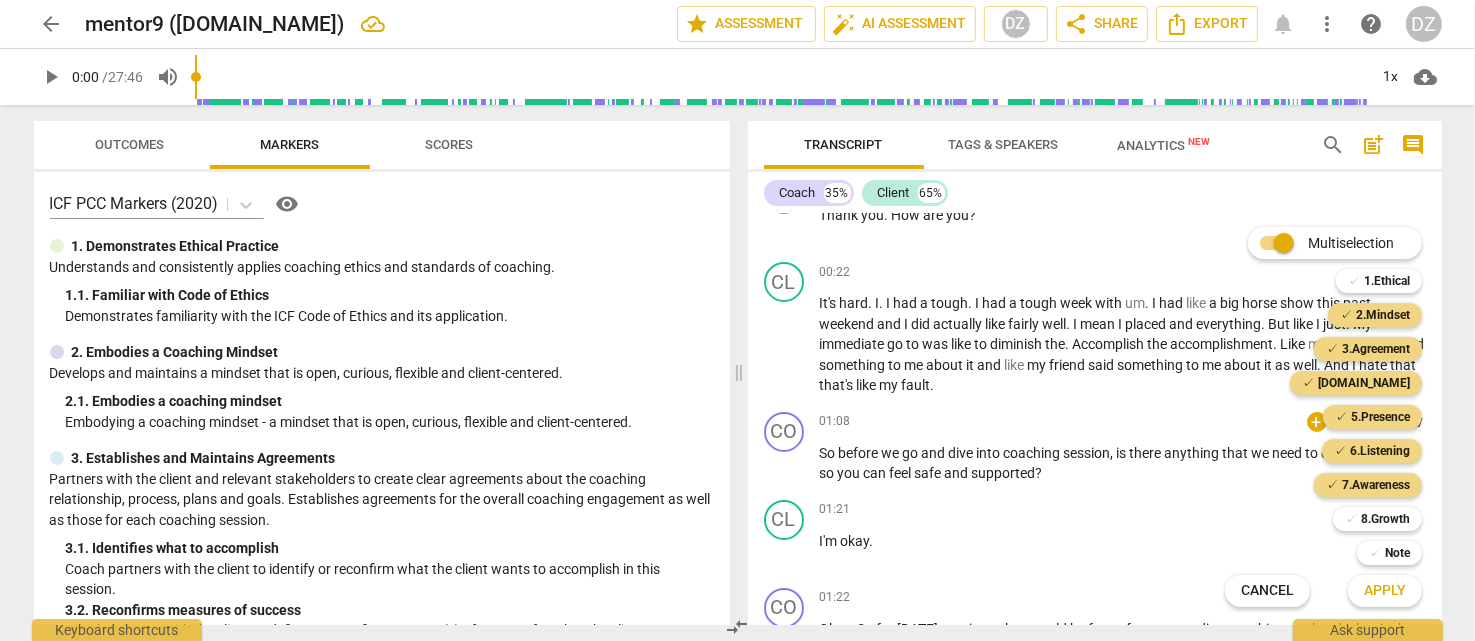 click on "Apply" at bounding box center (1385, 591) 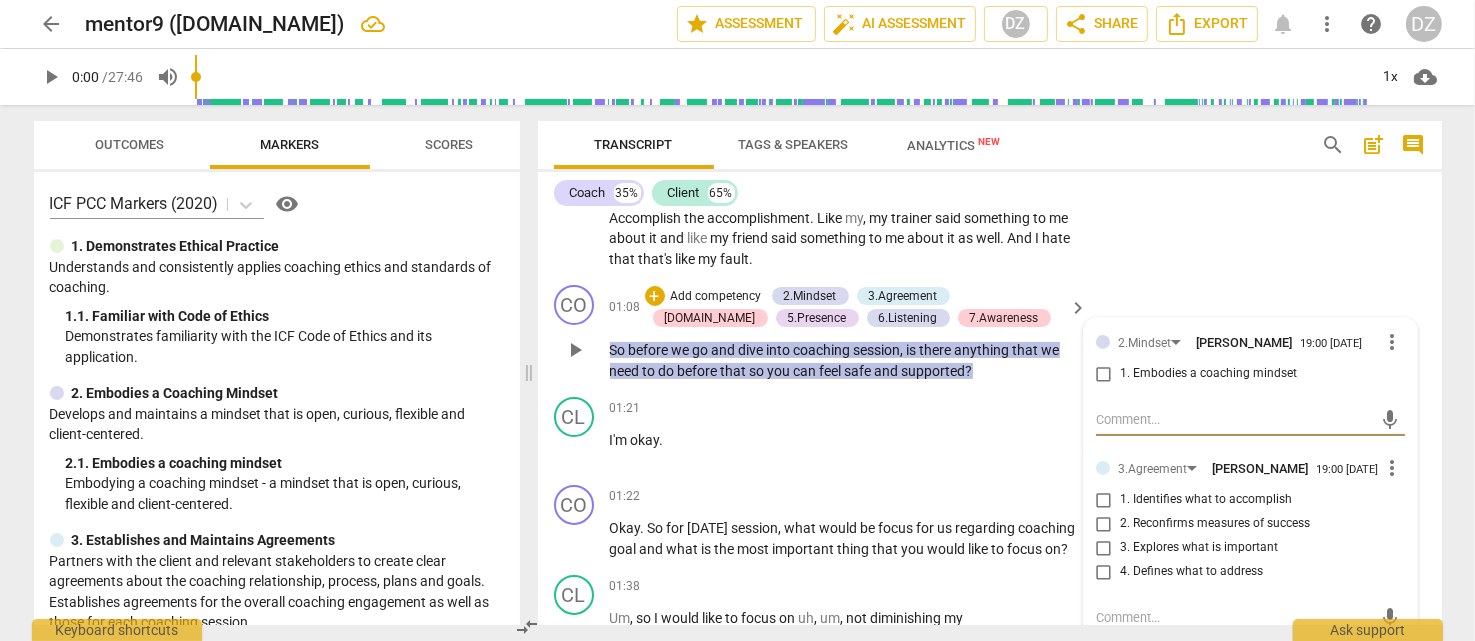 scroll, scrollTop: 500, scrollLeft: 0, axis: vertical 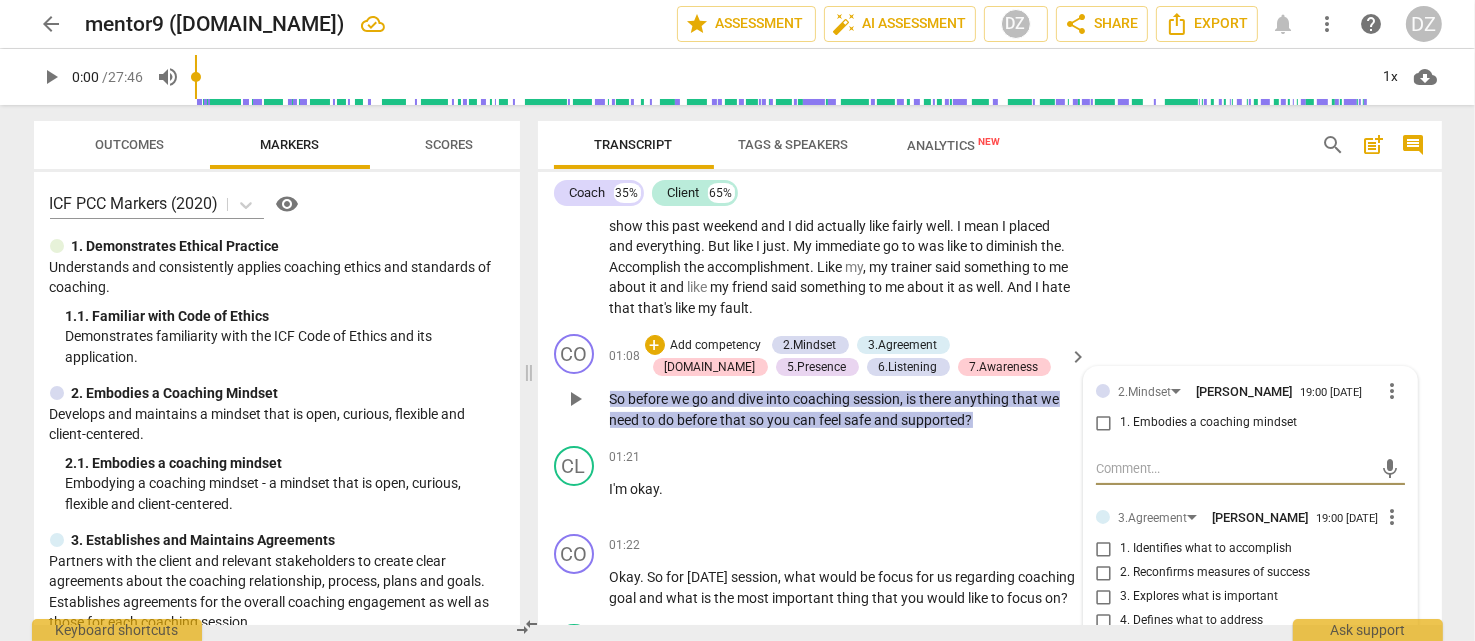 click on "1. Embodies a coaching mindset" at bounding box center (1104, 423) 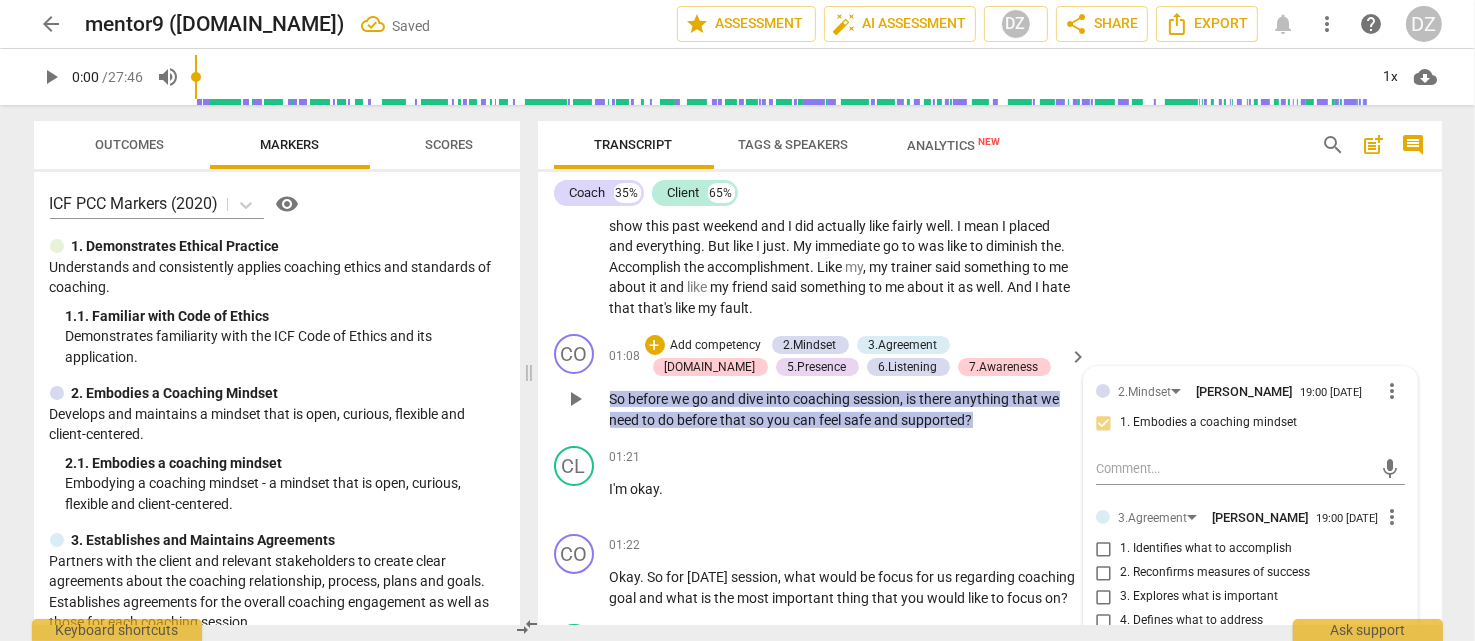 scroll, scrollTop: 600, scrollLeft: 0, axis: vertical 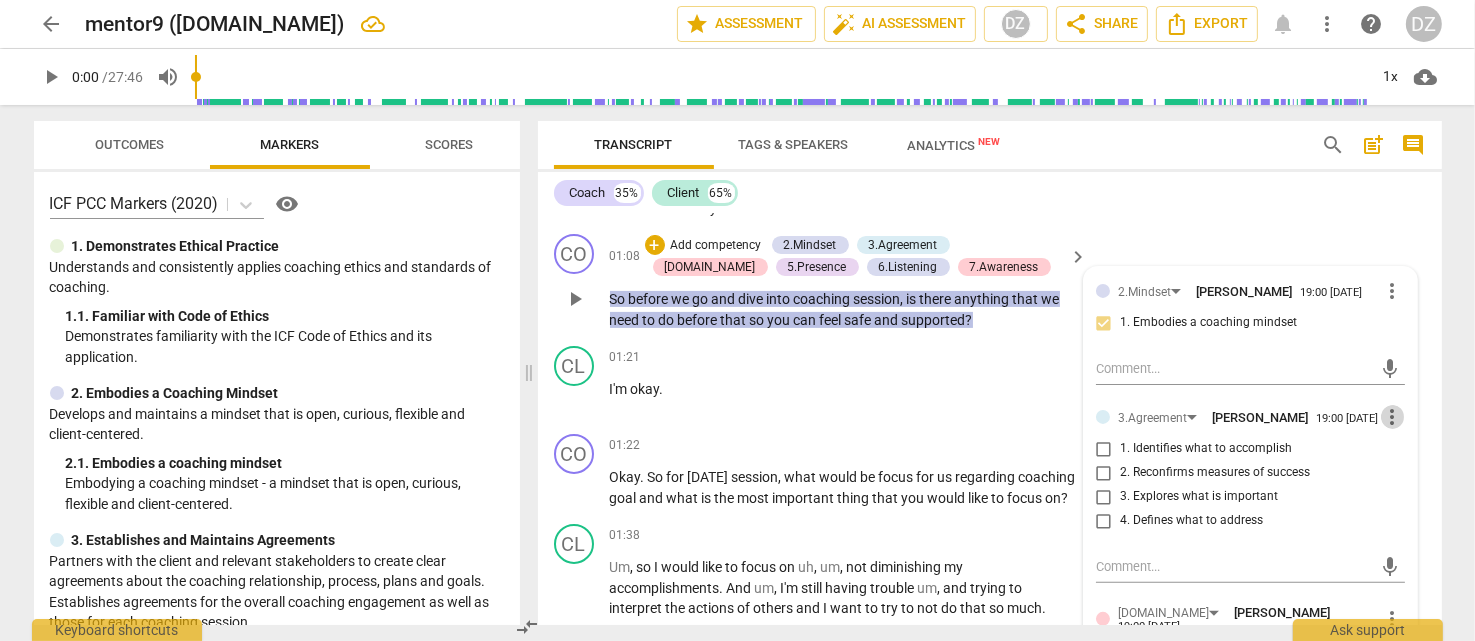 click on "more_vert" at bounding box center [1393, 417] 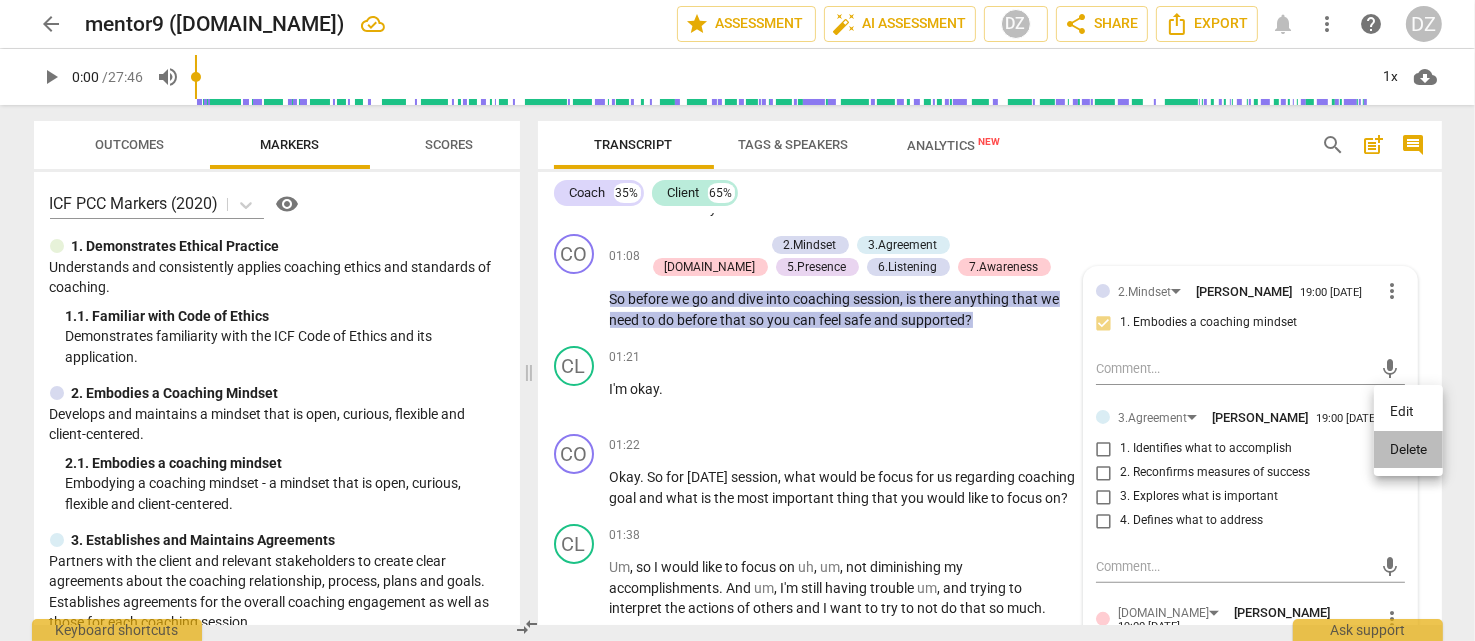 click on "Delete" at bounding box center [1408, 450] 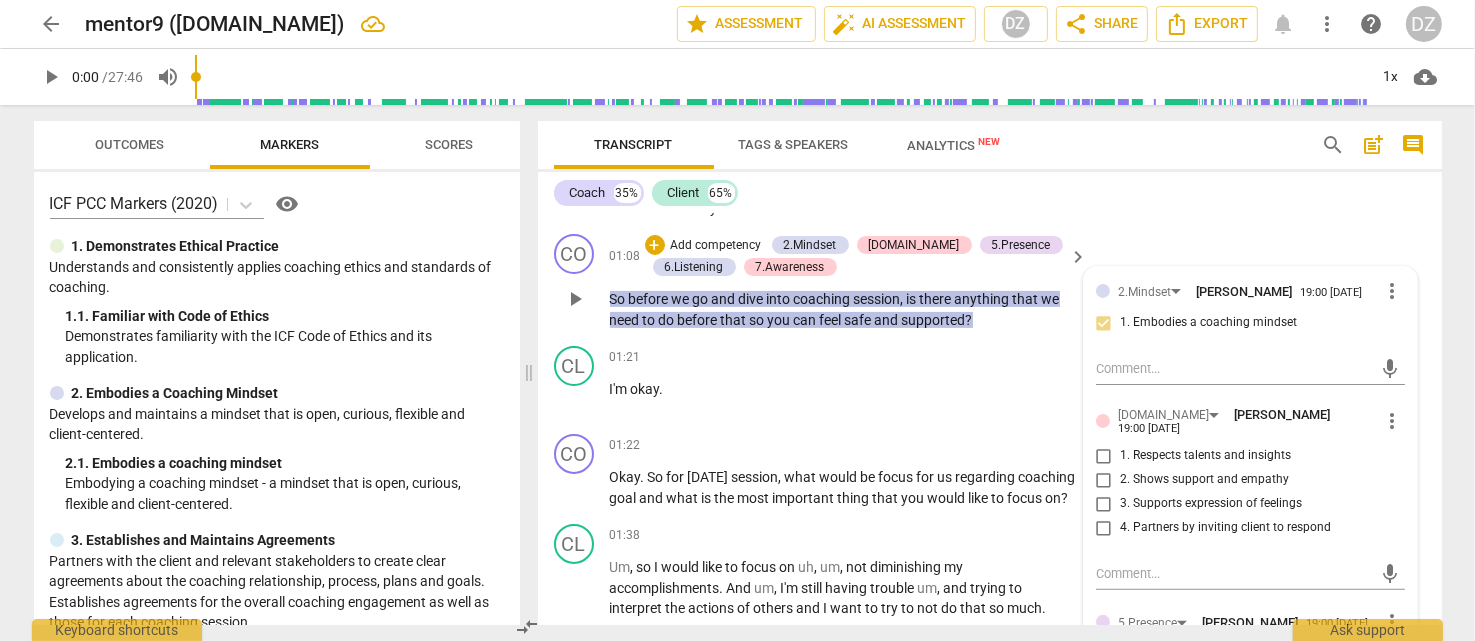 click on "4. Partners by inviting client to respond" at bounding box center [1225, 528] 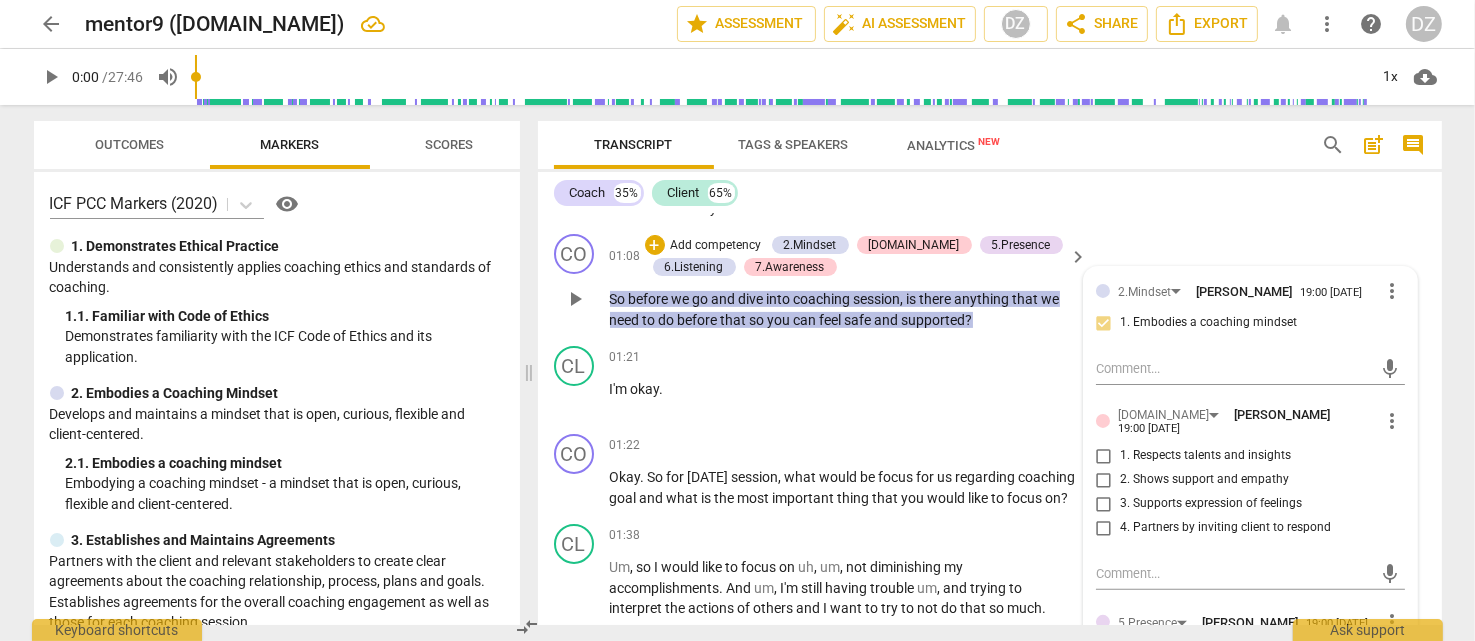 click on "4. Partners by inviting client to respond" at bounding box center (1104, 528) 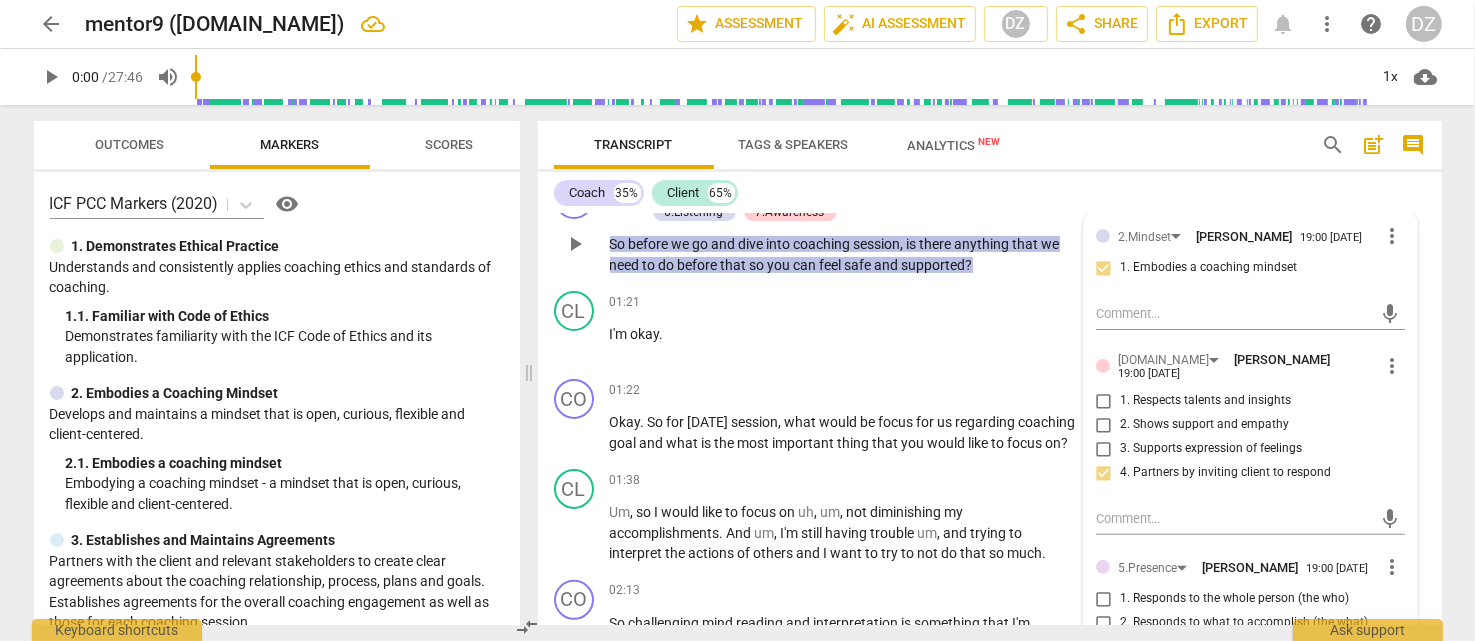 scroll, scrollTop: 700, scrollLeft: 0, axis: vertical 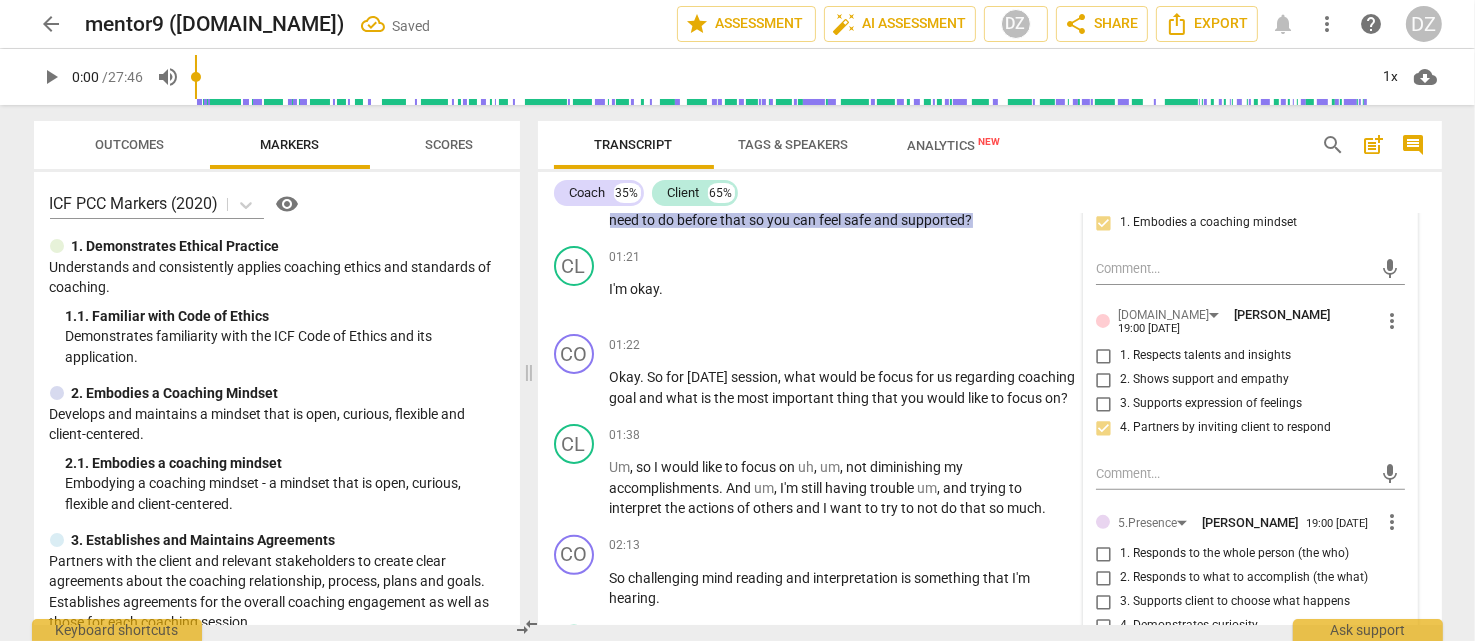 click on "1. Responds to the whole person (the who)" at bounding box center (1234, 554) 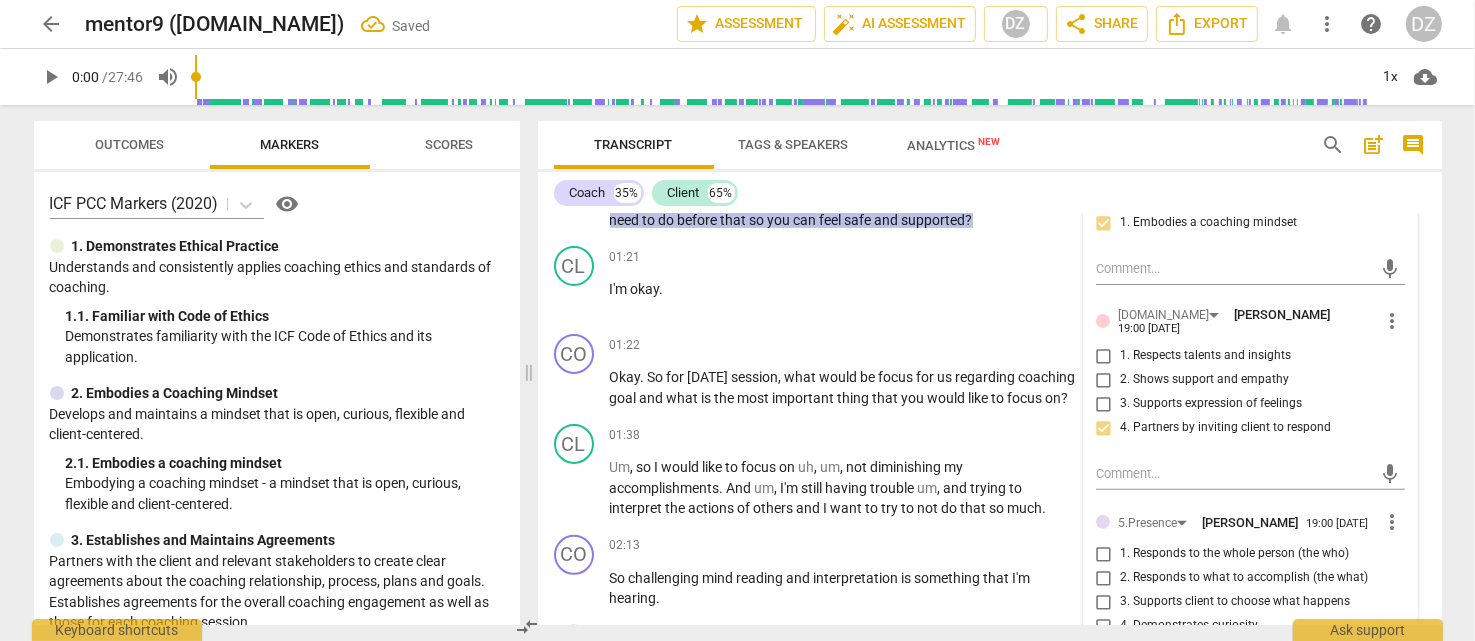 click on "1. Responds to the whole person (the who)" at bounding box center (1104, 554) 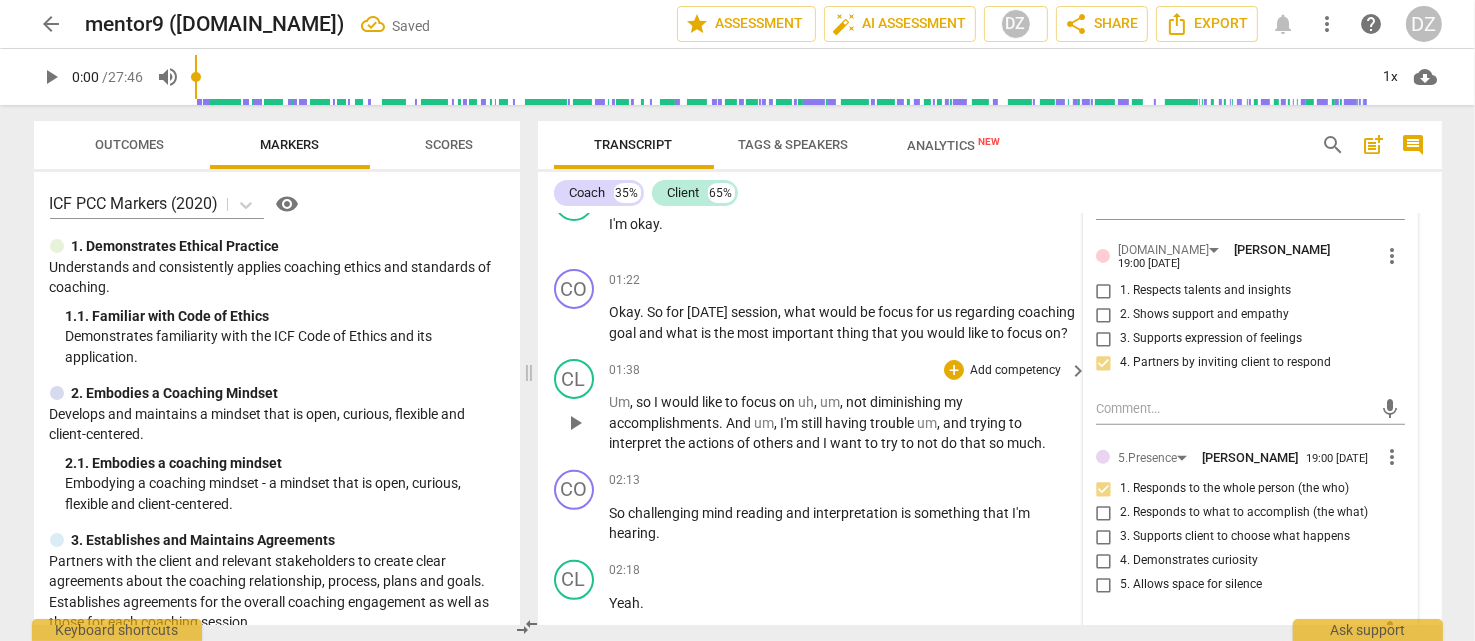 scroll, scrollTop: 800, scrollLeft: 0, axis: vertical 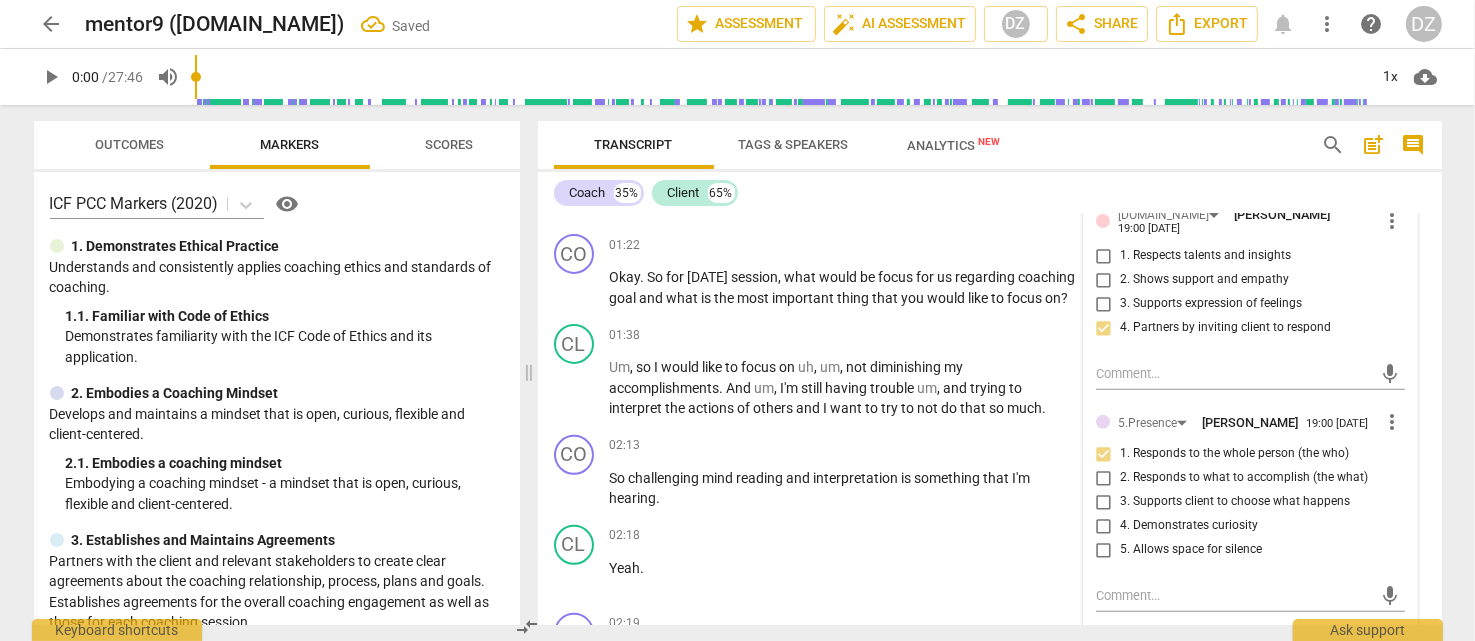 click on "3. Supports client to choose what happens" at bounding box center (1235, 502) 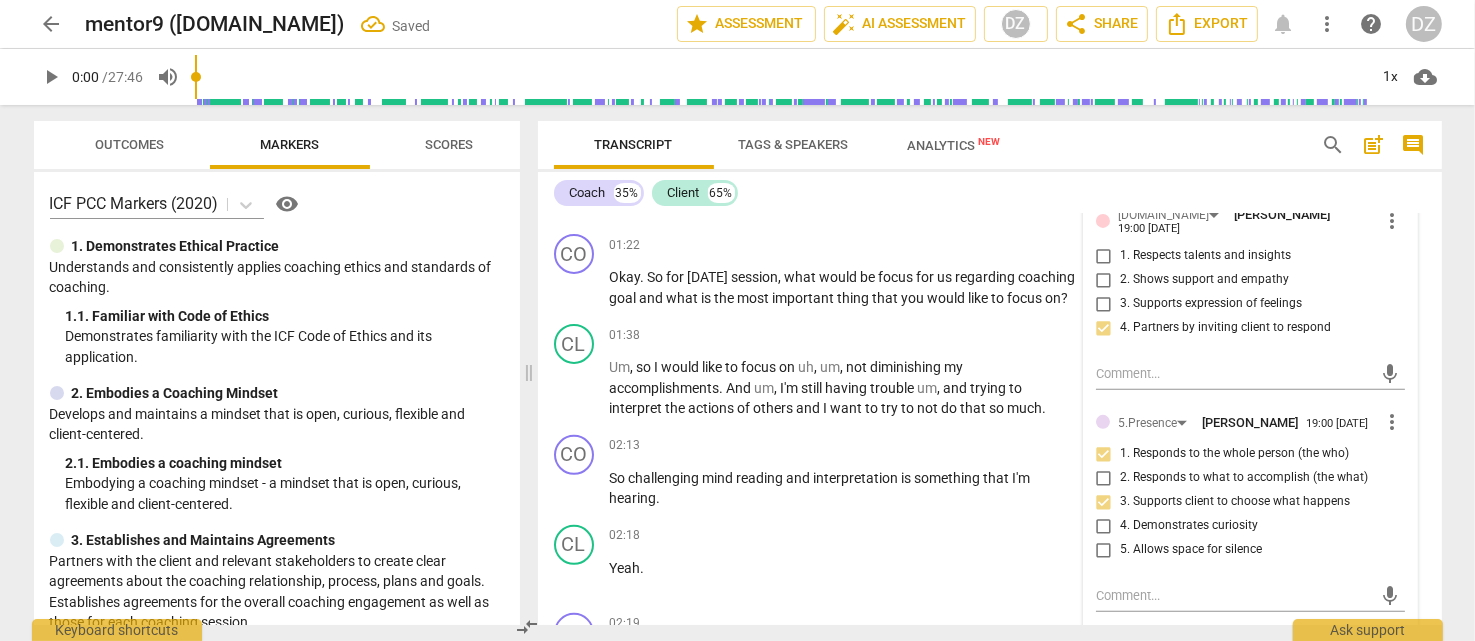 click on "4. Demonstrates curiosity" at bounding box center (1189, 526) 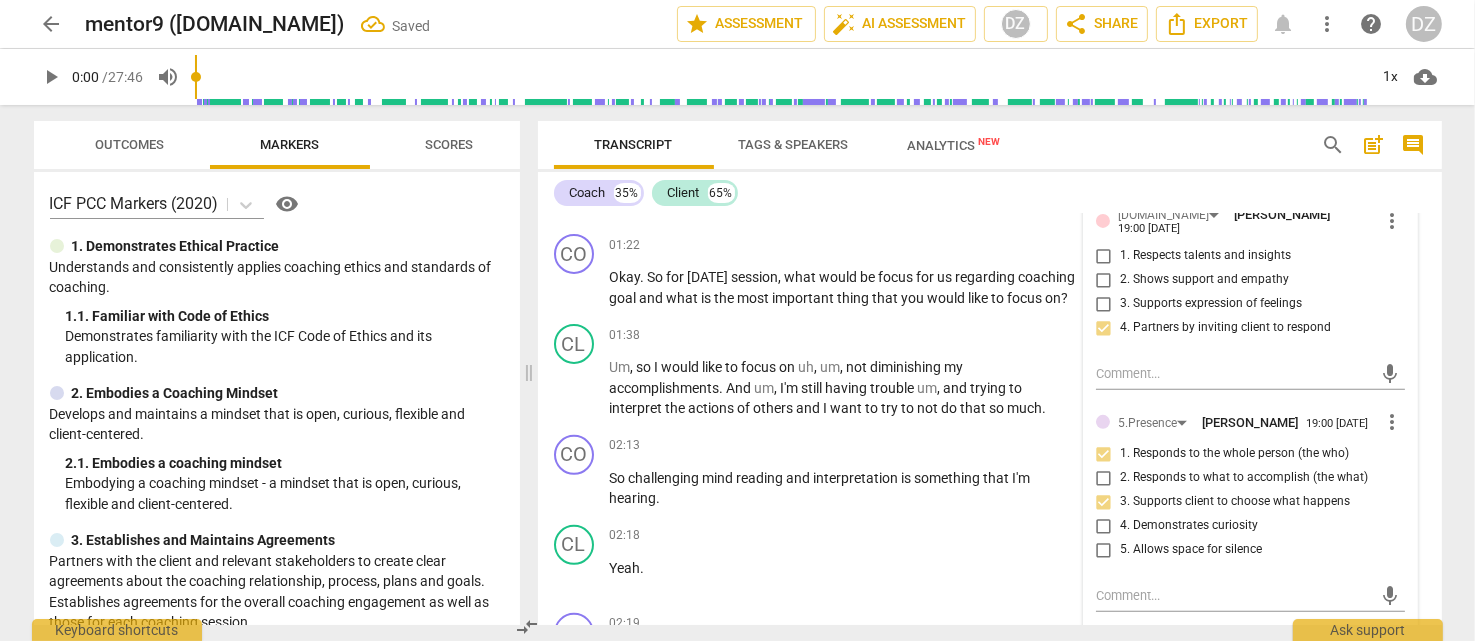 click on "4. Demonstrates curiosity" at bounding box center (1104, 526) 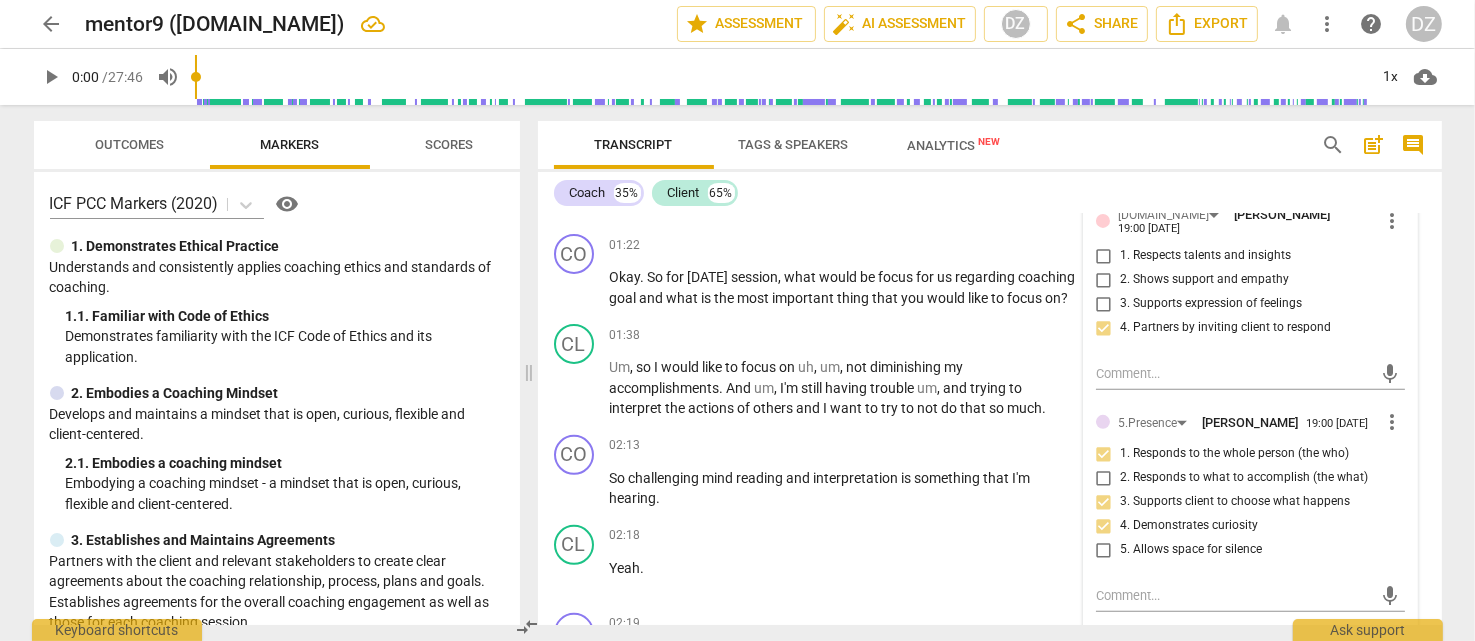 click on "5. Allows space for silence" at bounding box center [1191, 550] 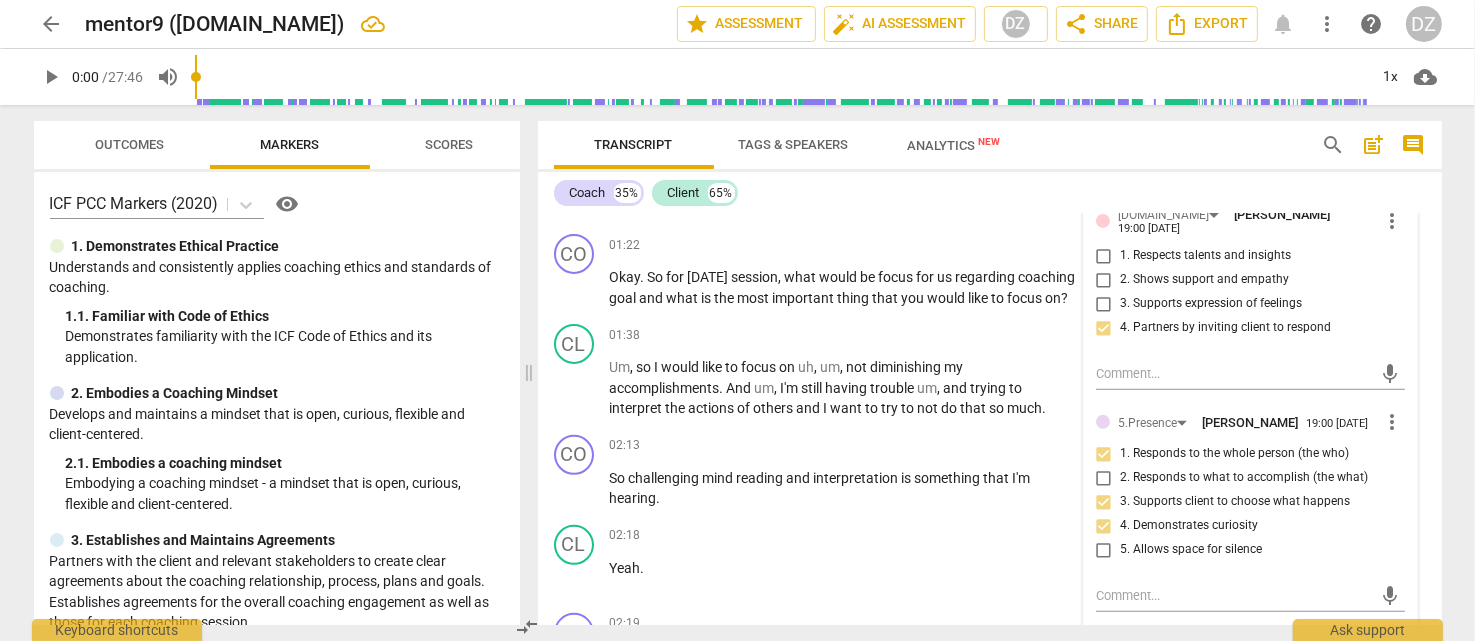 click on "5. Allows space for silence" at bounding box center (1104, 550) 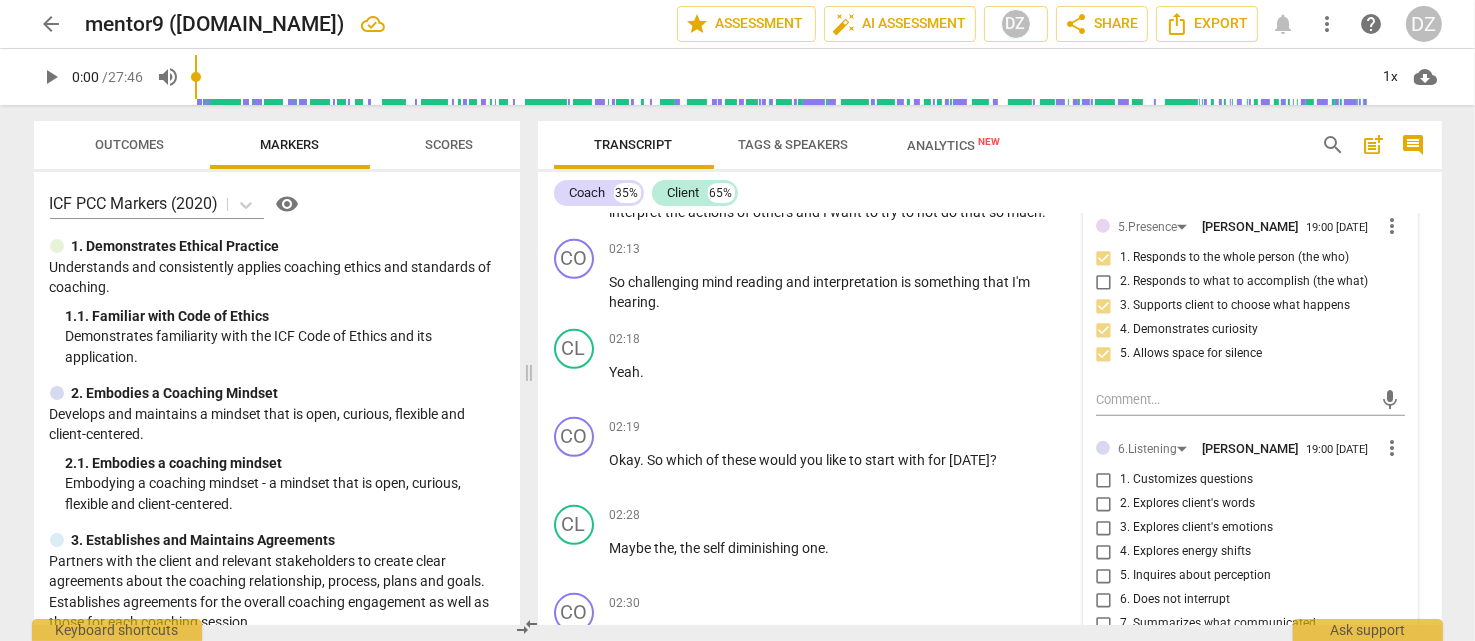 scroll, scrollTop: 1000, scrollLeft: 0, axis: vertical 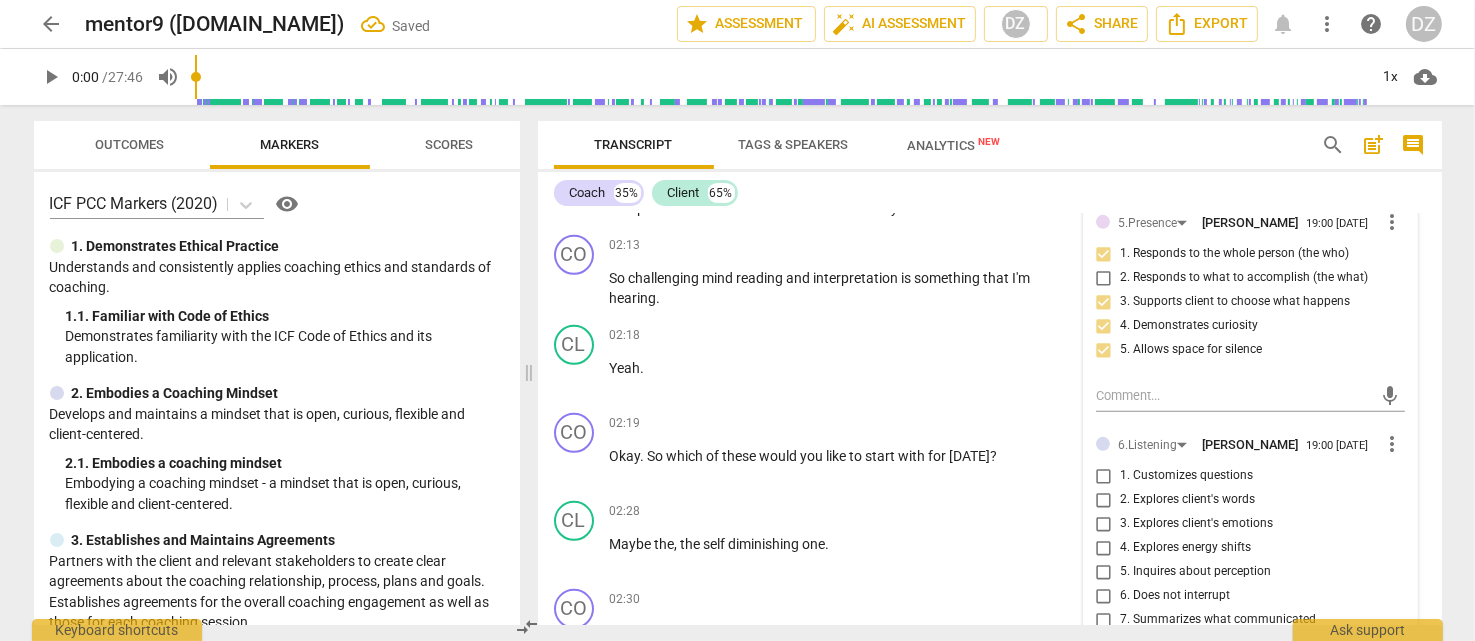 click on "1. Customizes questions" at bounding box center [1186, 476] 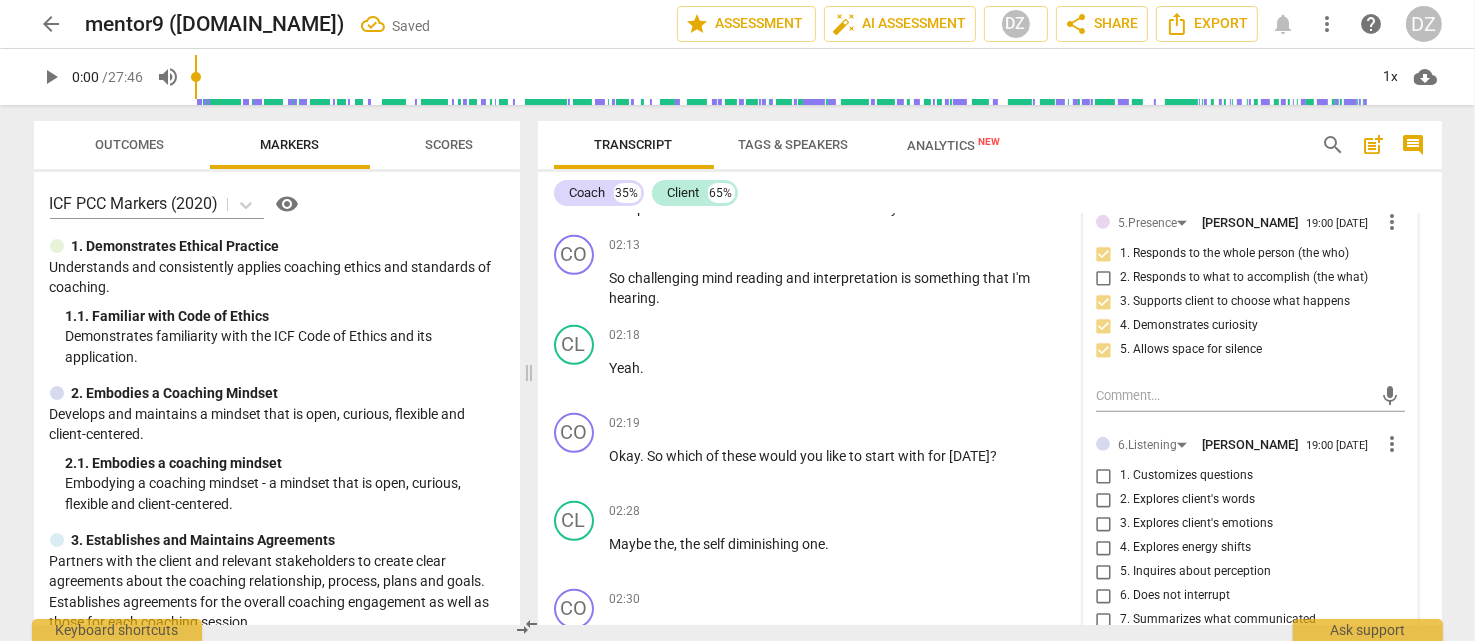click on "1. Customizes questions" at bounding box center [1104, 476] 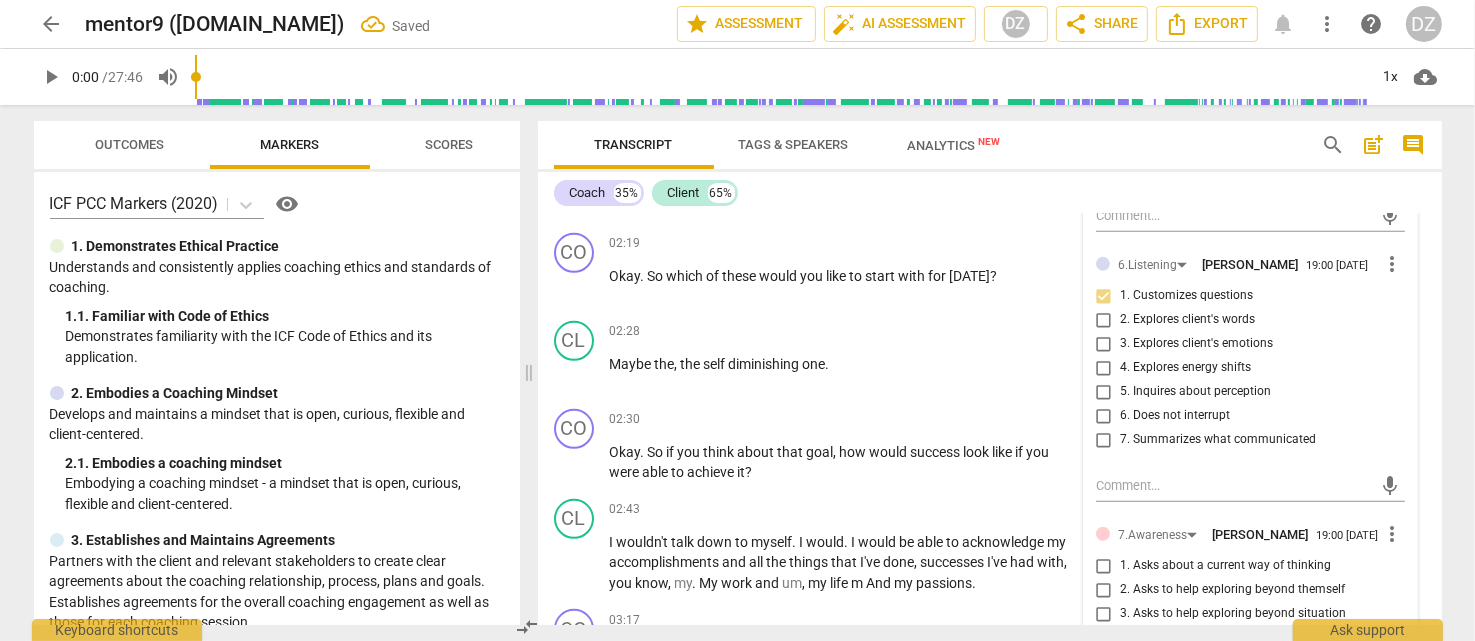 scroll, scrollTop: 1300, scrollLeft: 0, axis: vertical 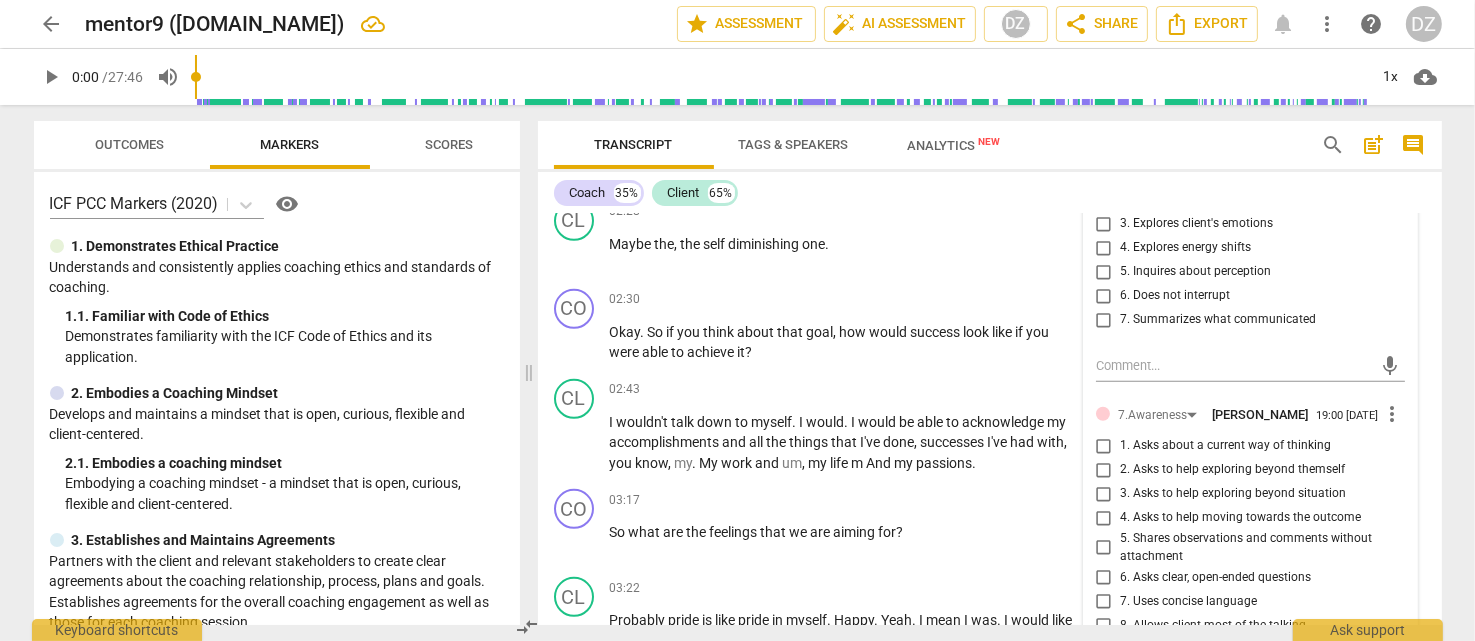 click on "6. Asks clear, open-ended questions" at bounding box center (1242, 577) 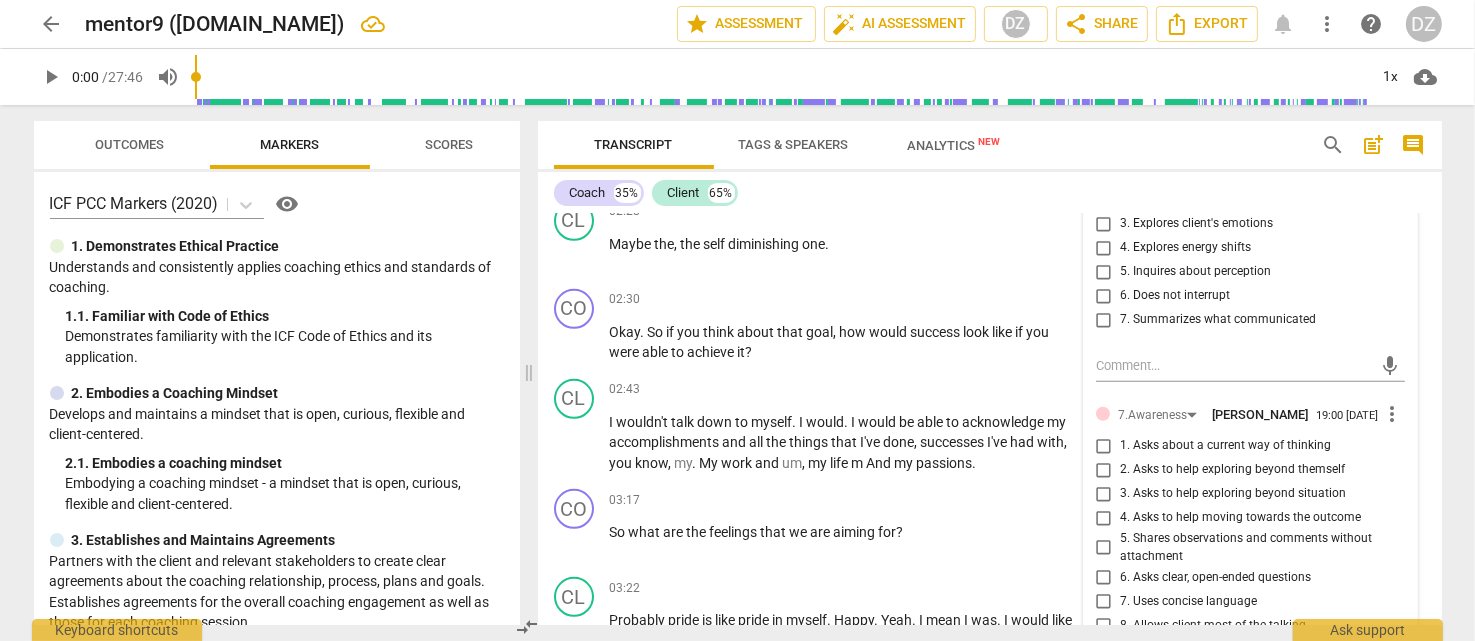 click on "6. Asks clear, open-ended questions" at bounding box center [1104, 577] 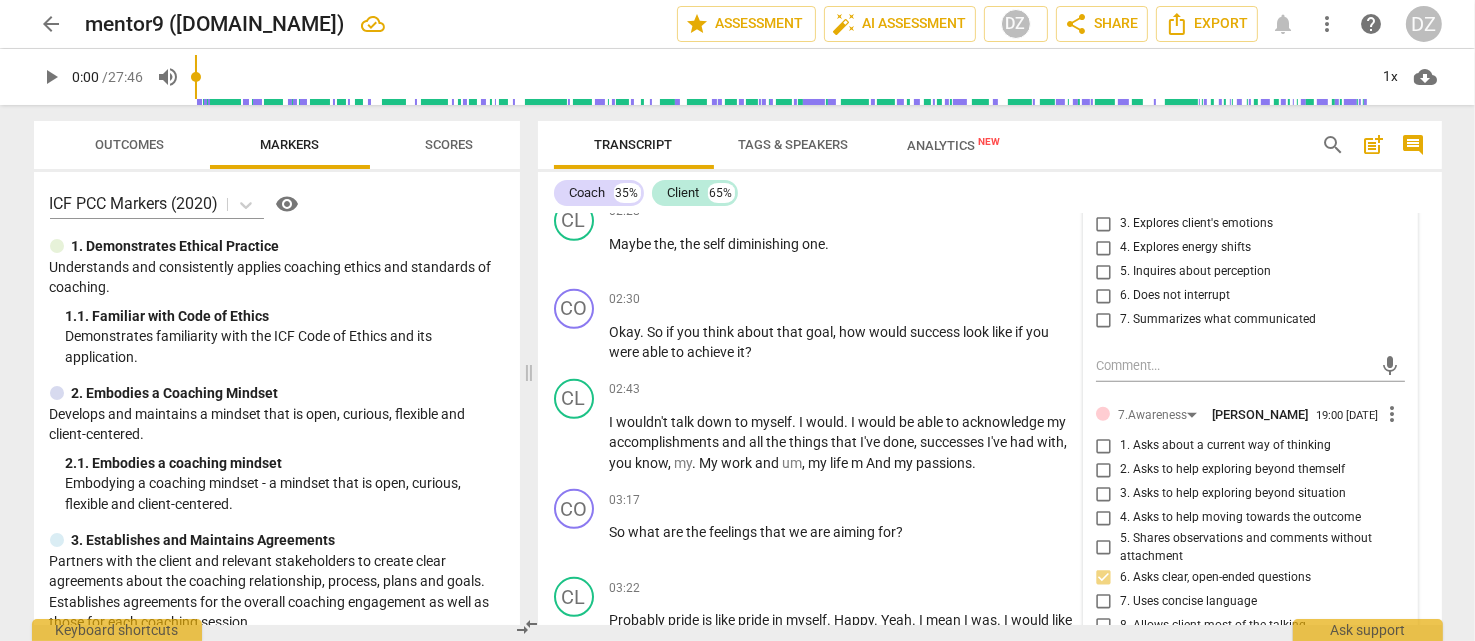 click on "7. Uses concise language" at bounding box center (1188, 602) 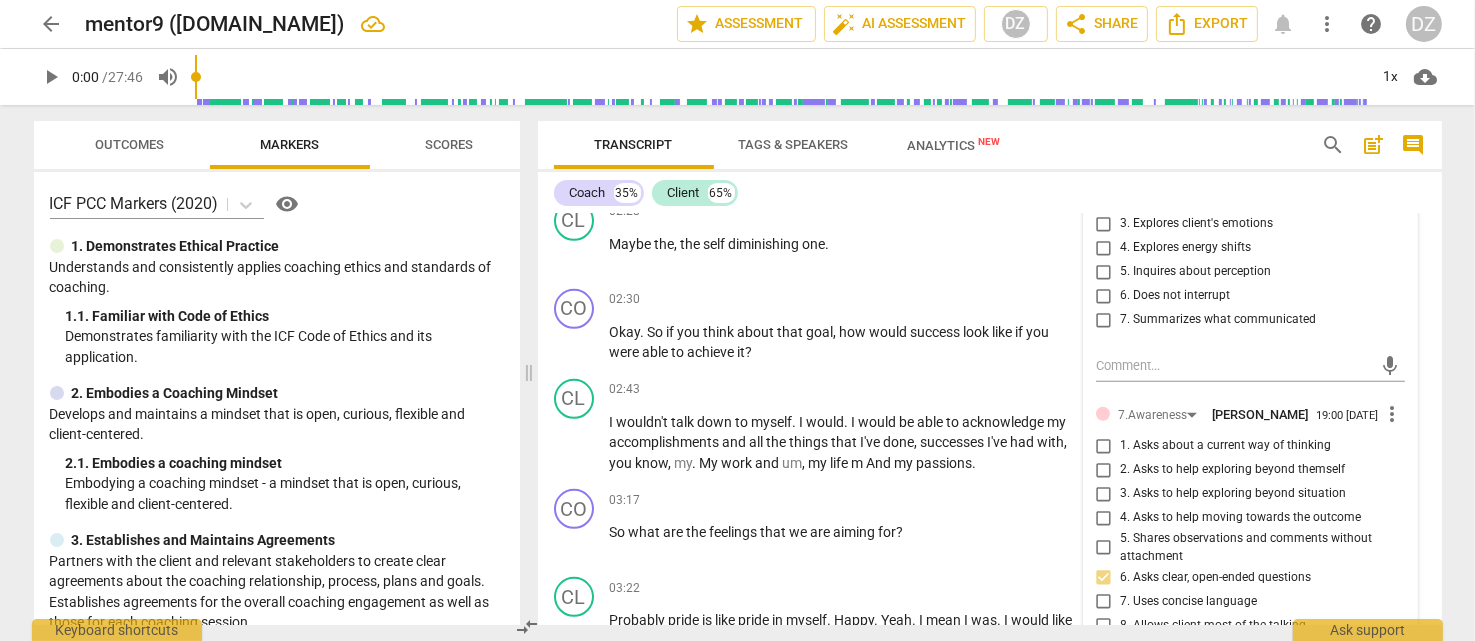 click on "7. Uses concise language" at bounding box center [1104, 601] 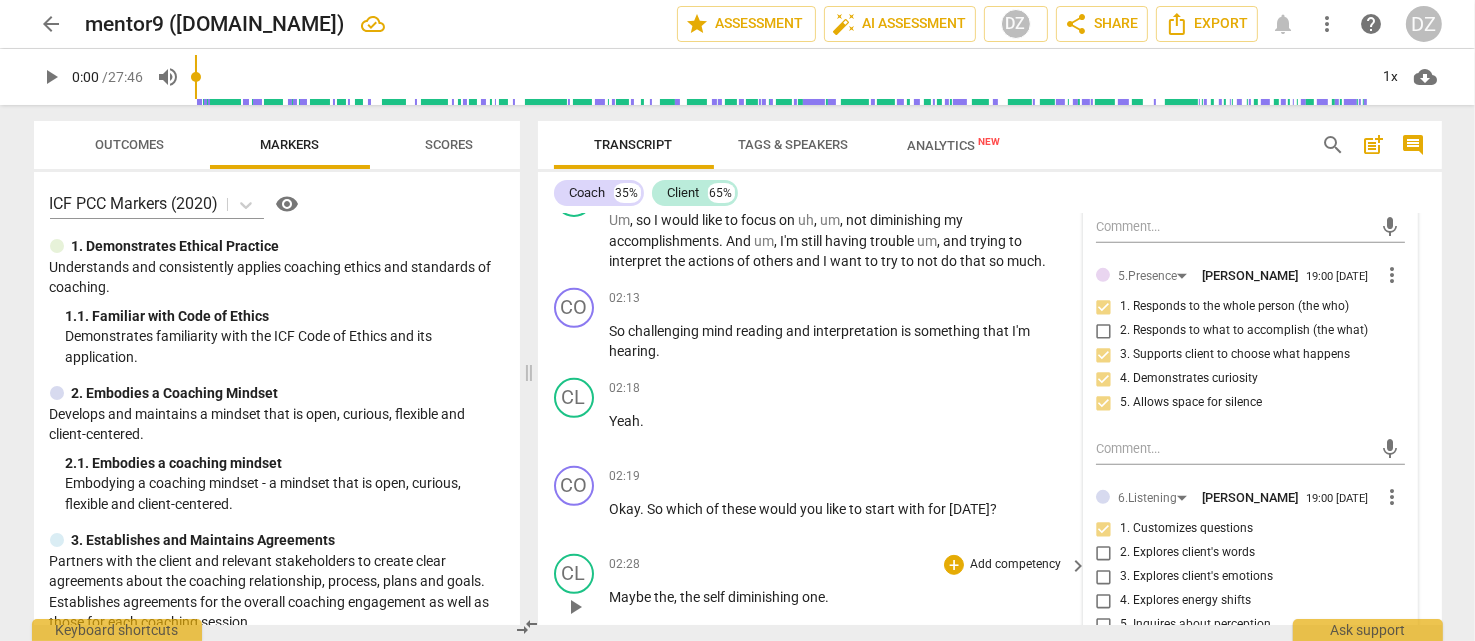 scroll, scrollTop: 900, scrollLeft: 0, axis: vertical 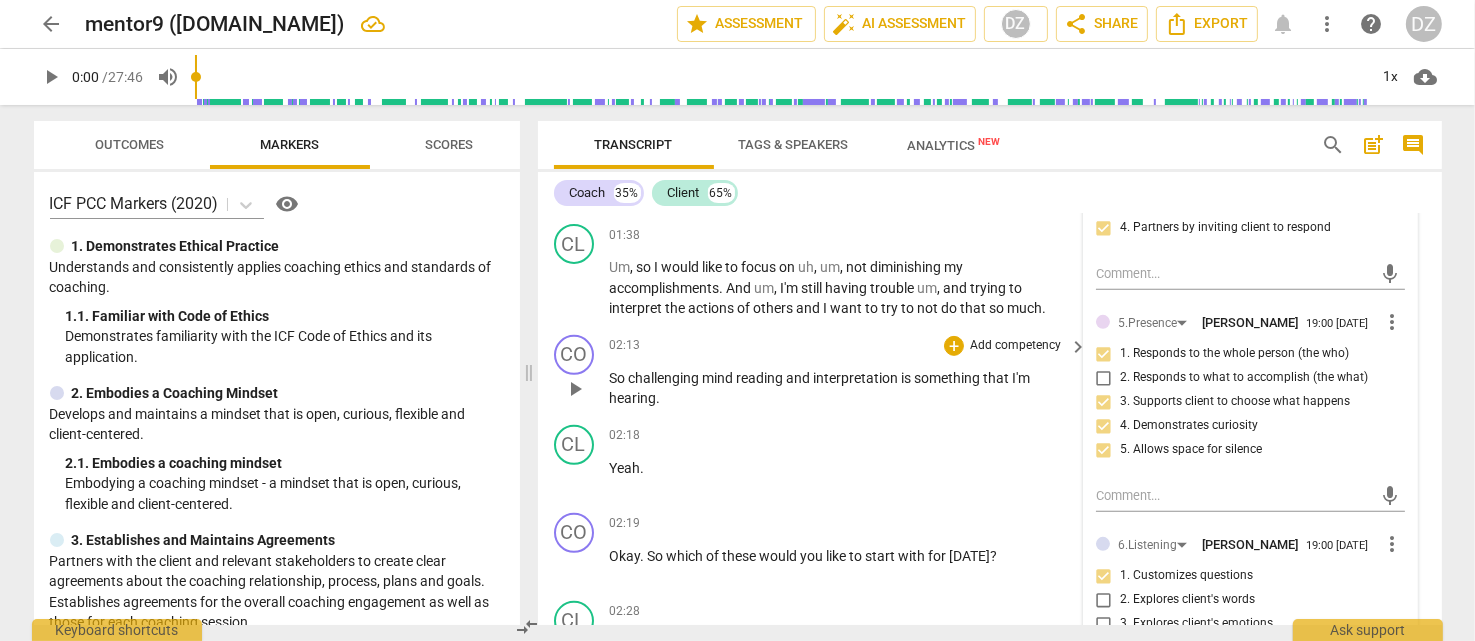 click on "CO play_arrow pause 02:13 + Add competency keyboard_arrow_right So   challenging   mind   reading   and   interpretation   is   something   that   I'm   hearing ." at bounding box center (990, 372) 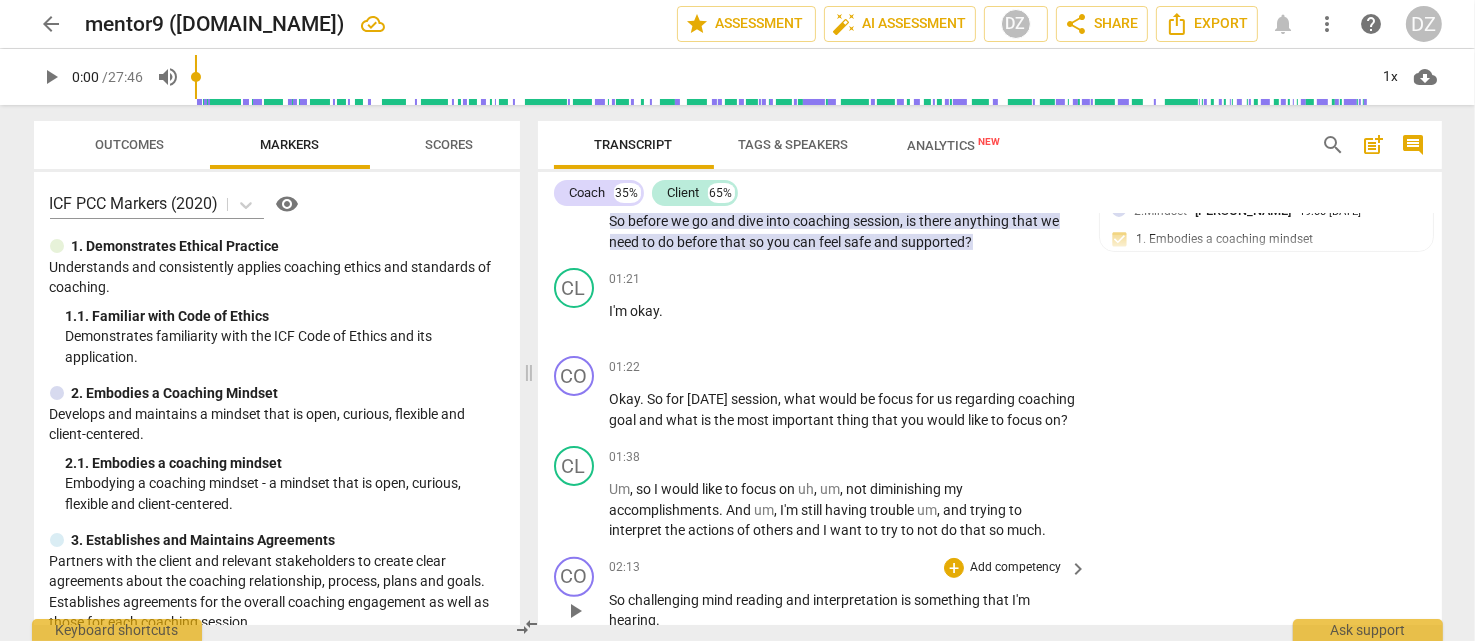 scroll, scrollTop: 700, scrollLeft: 0, axis: vertical 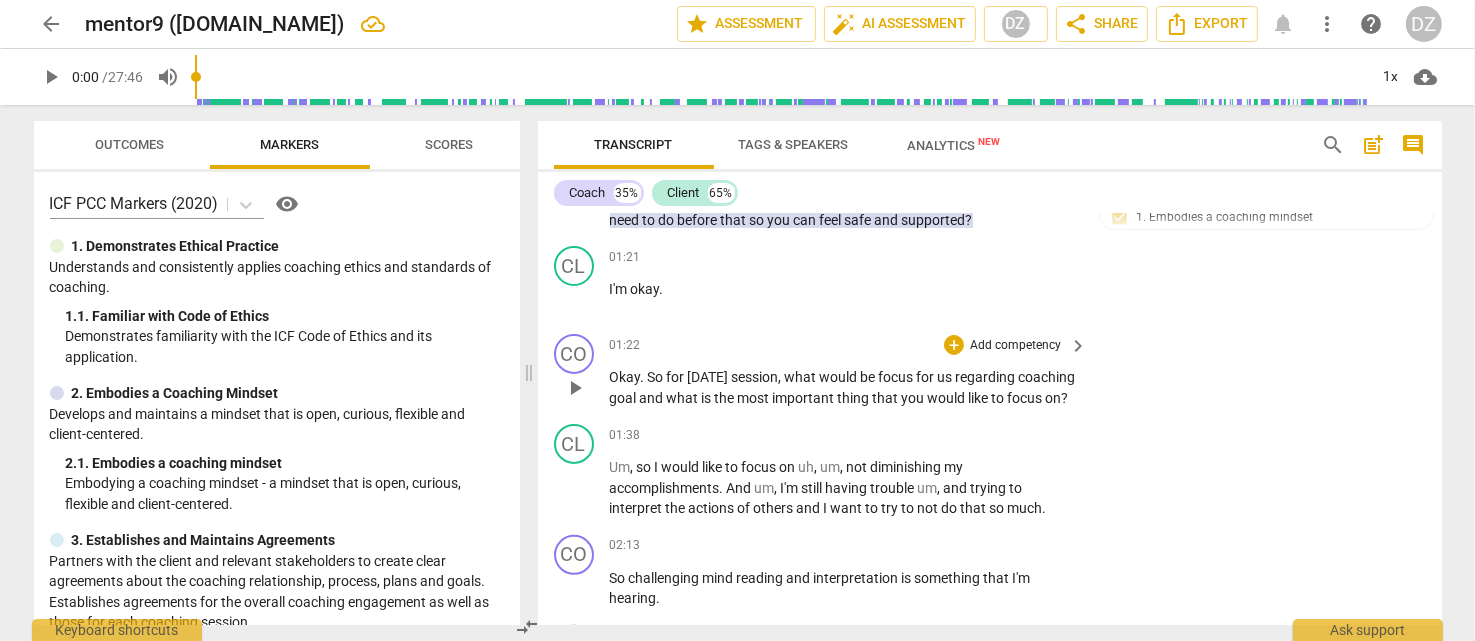 click on "Add competency" at bounding box center (1015, 346) 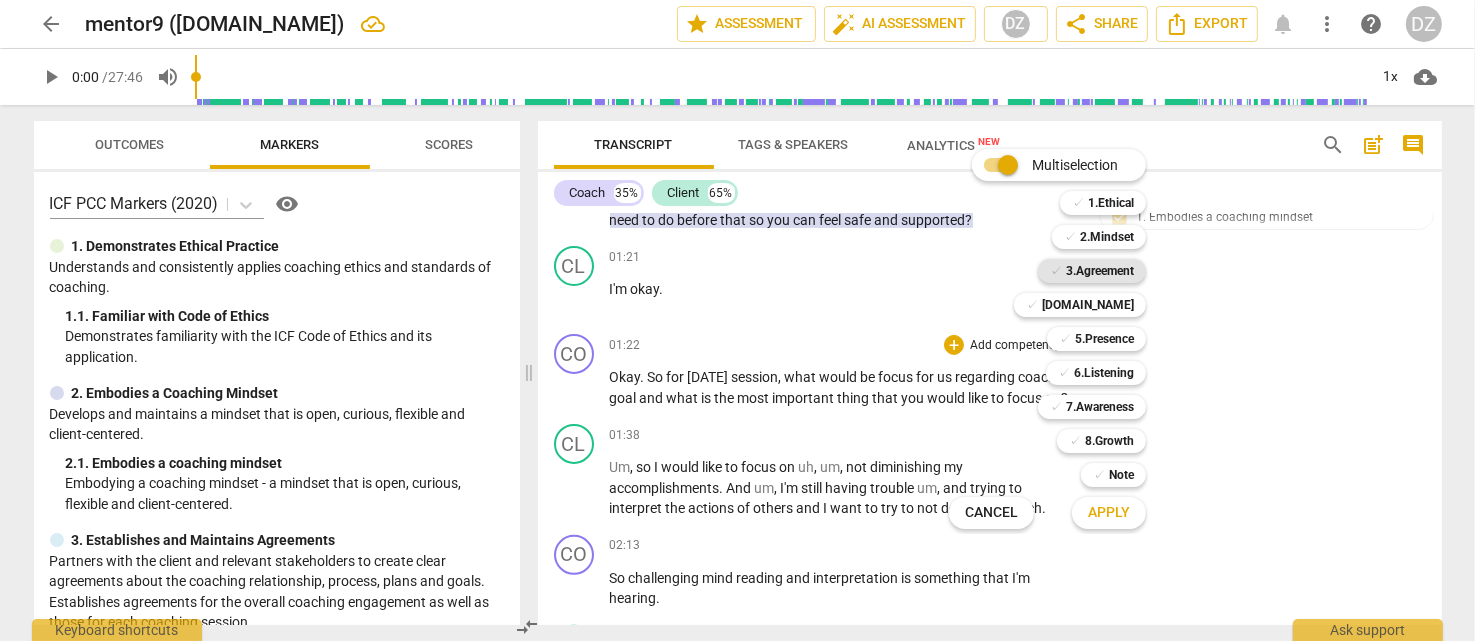 click on "3.Agreement" at bounding box center (1100, 271) 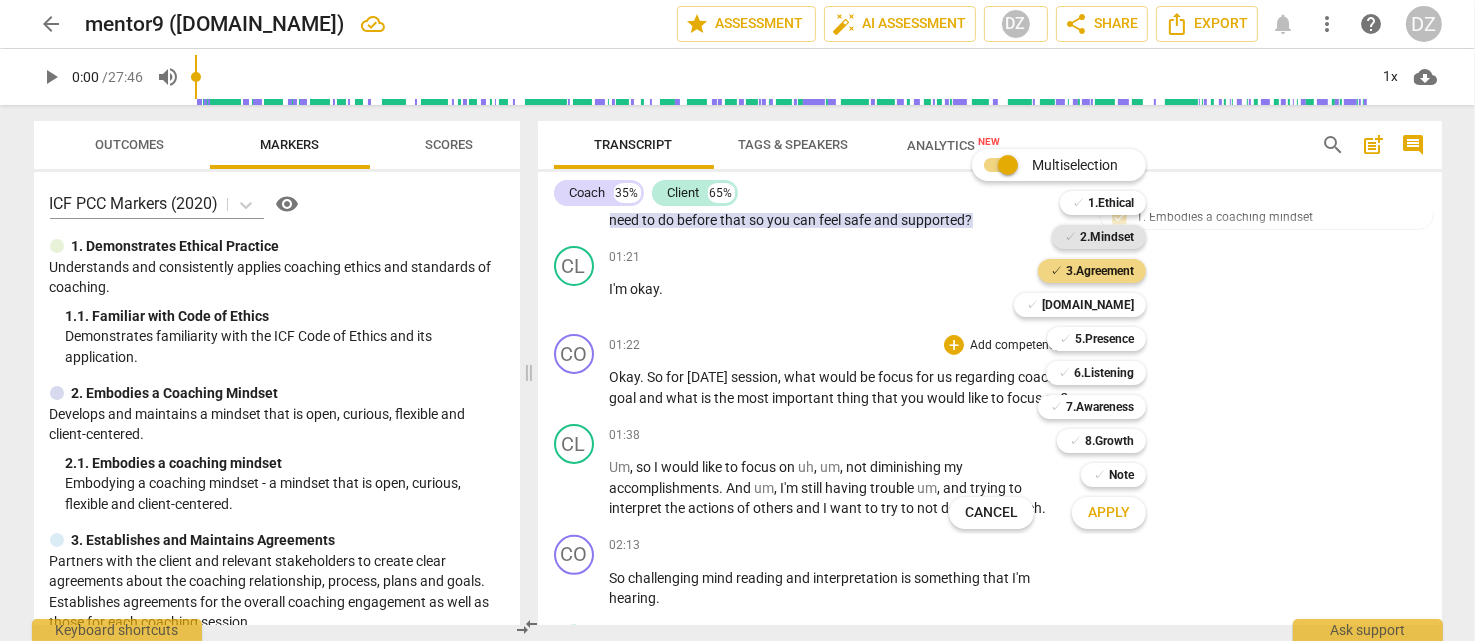 click on "2.Mindset" at bounding box center (1107, 237) 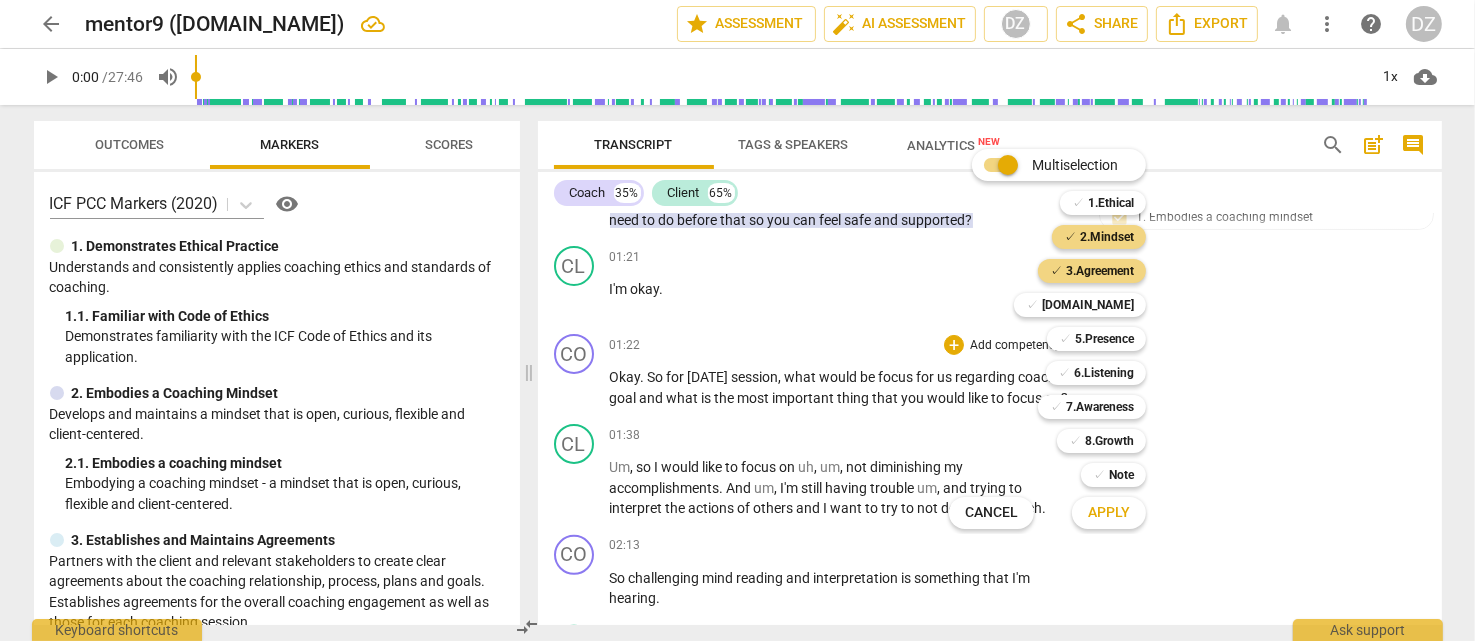 click on "Apply" at bounding box center (1109, 513) 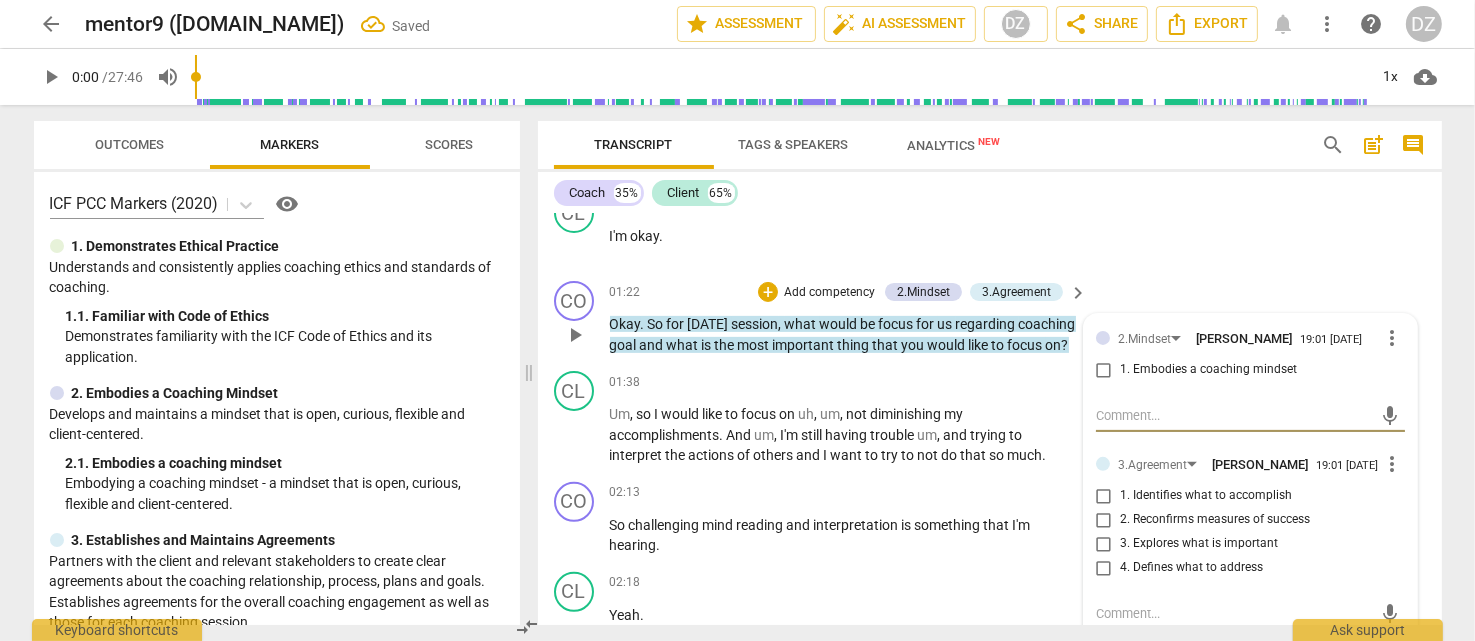 scroll, scrollTop: 800, scrollLeft: 0, axis: vertical 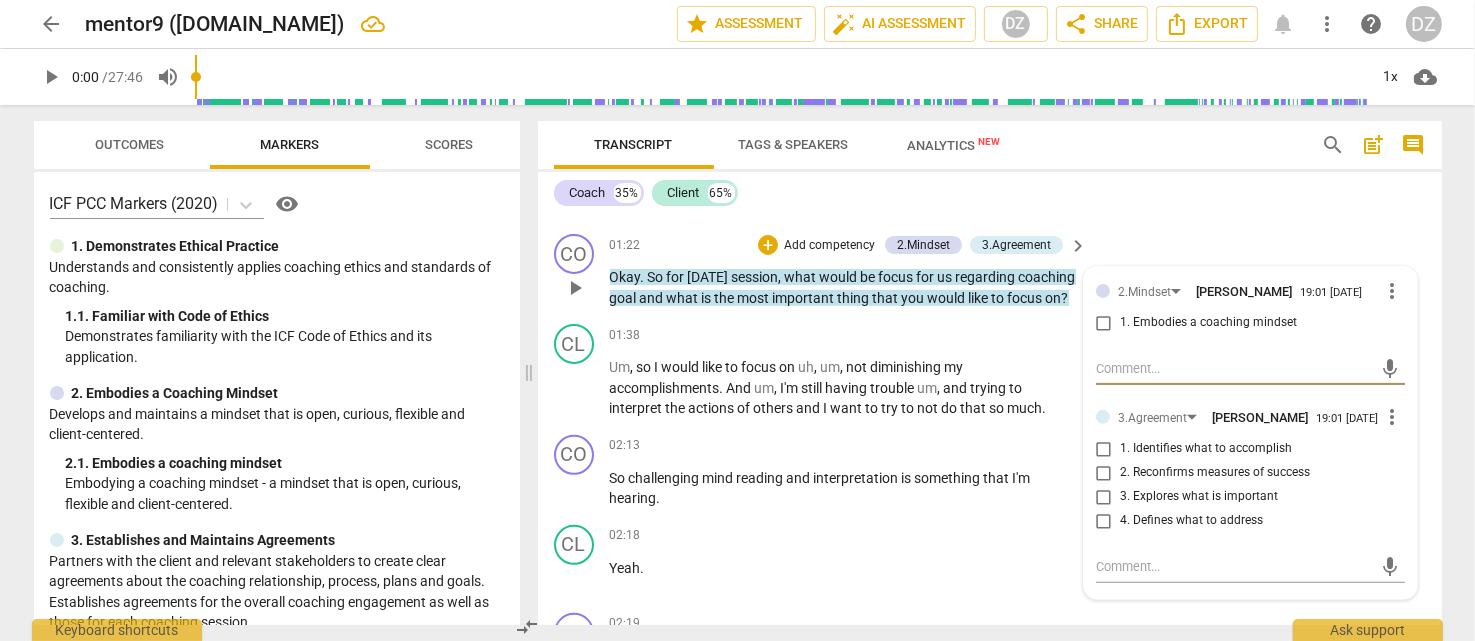 click on "1. Embodies a coaching mindset" at bounding box center [1208, 323] 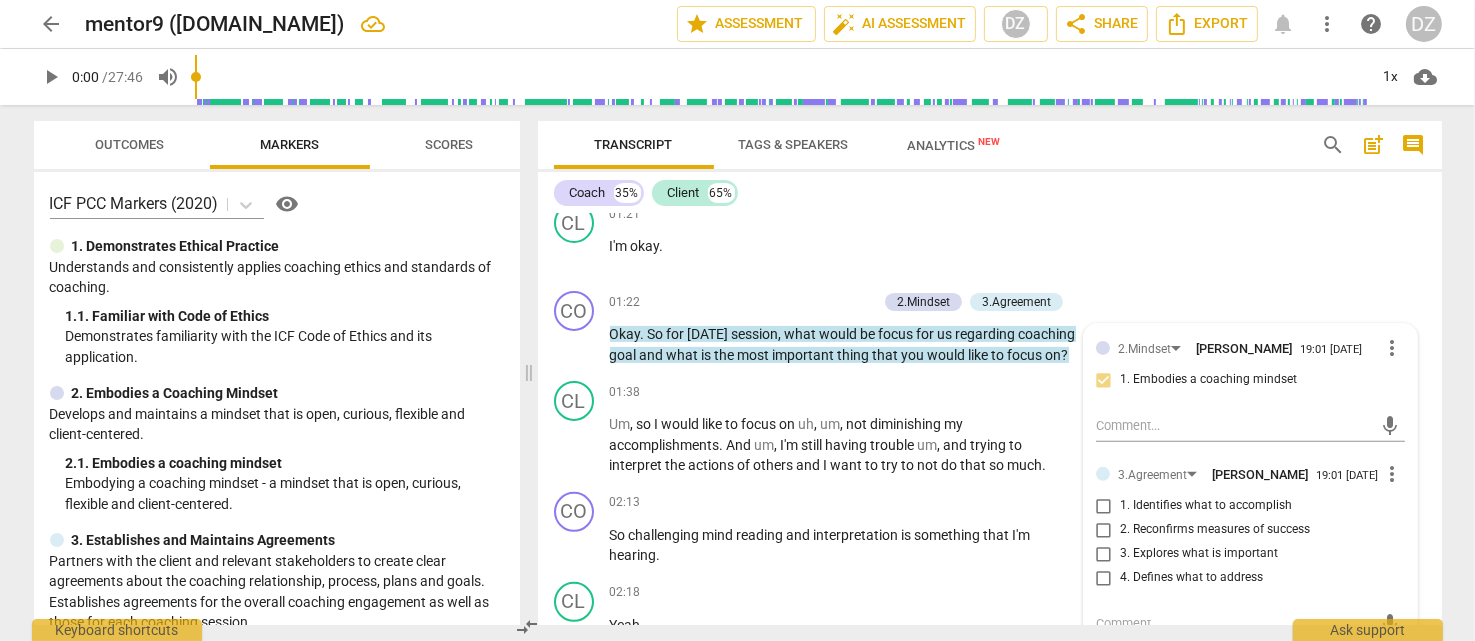 scroll, scrollTop: 700, scrollLeft: 0, axis: vertical 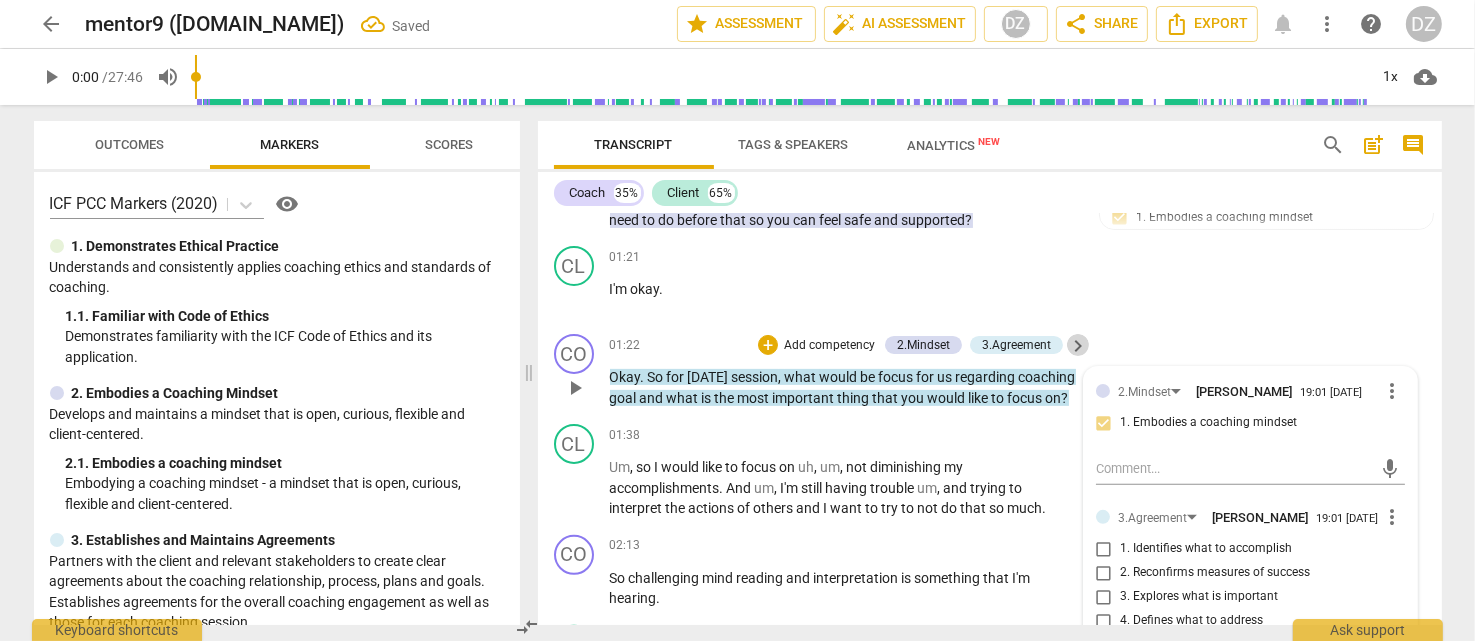 click on "keyboard_arrow_right" at bounding box center (1078, 346) 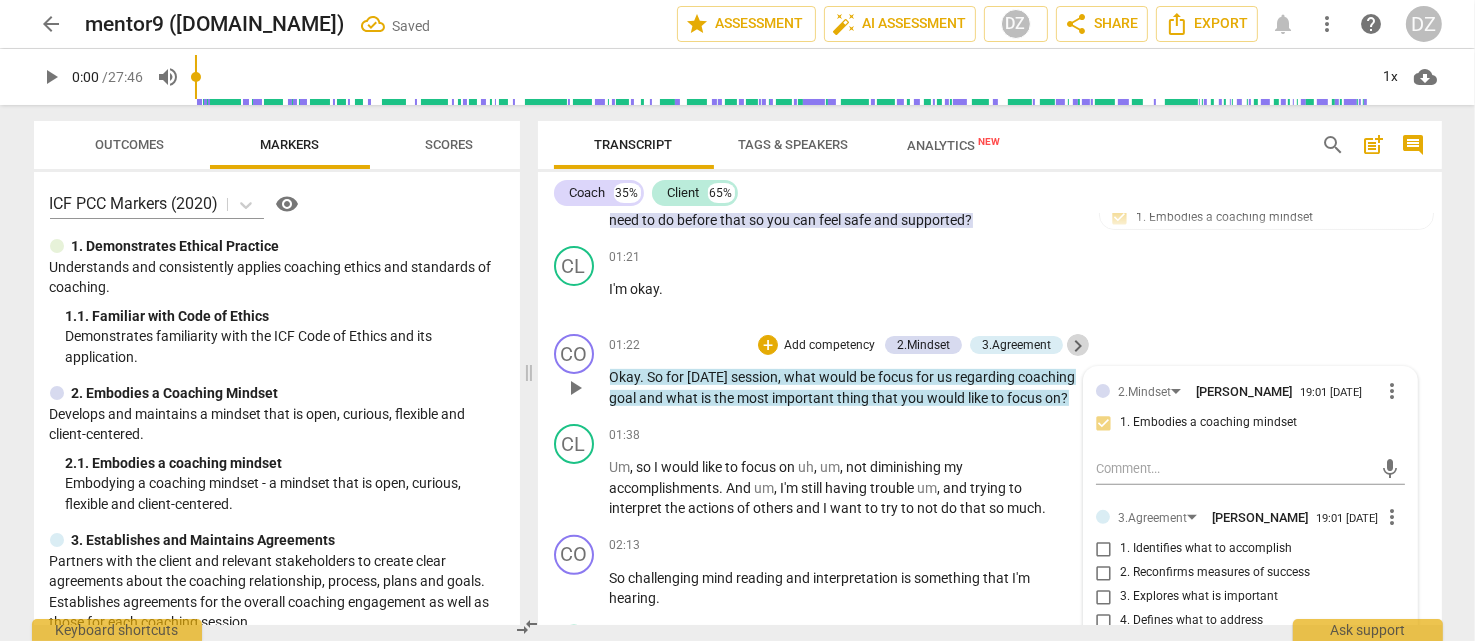 scroll, scrollTop: 677, scrollLeft: 0, axis: vertical 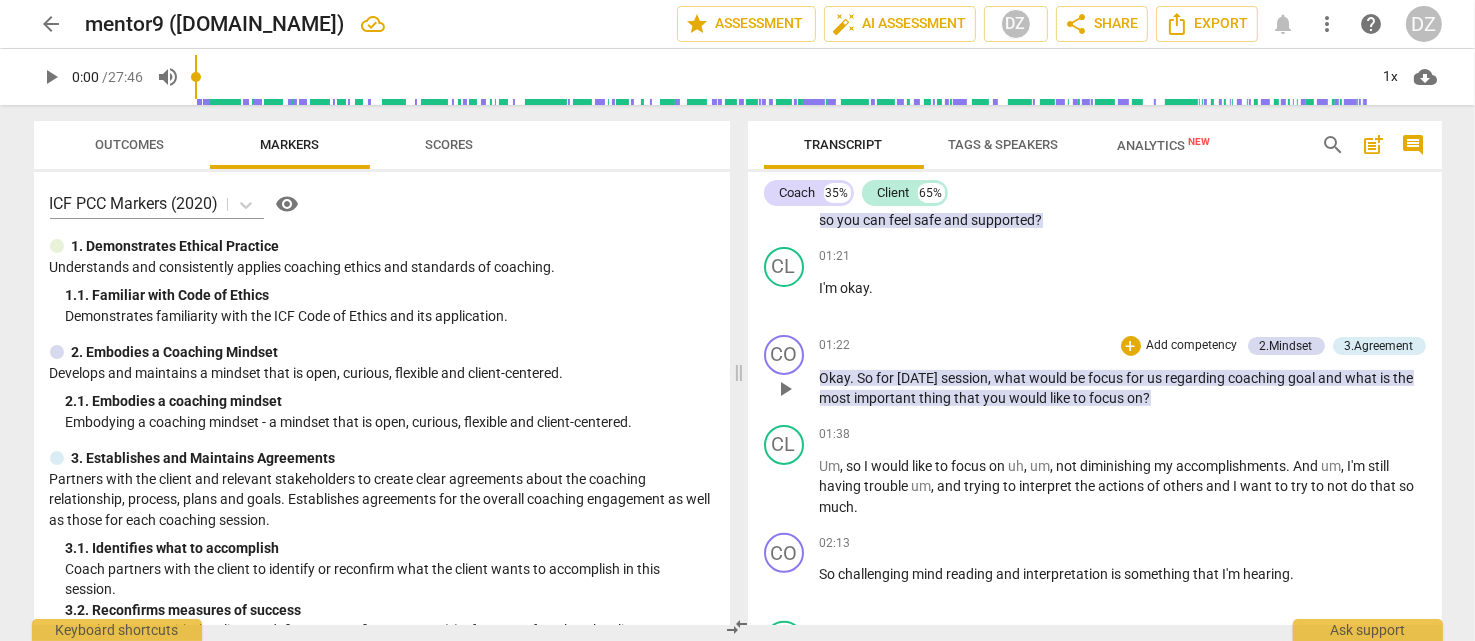 click on "Add competency" at bounding box center (1192, 346) 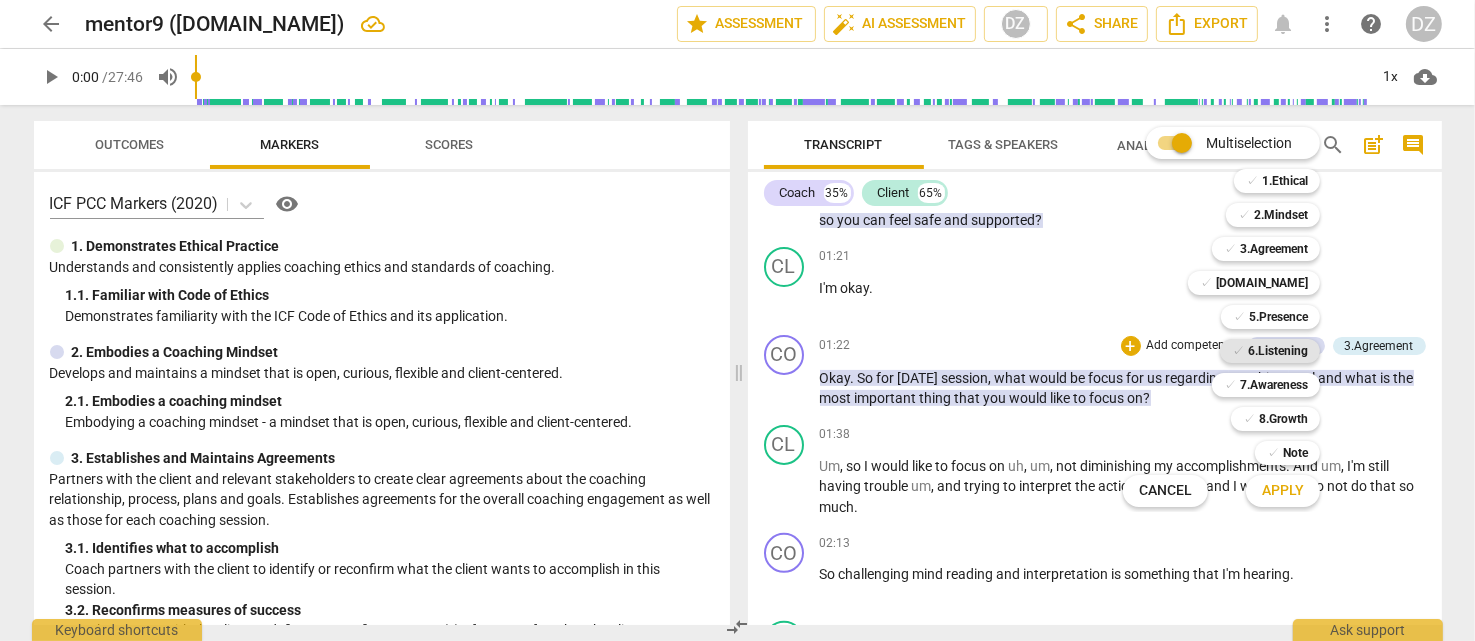 click on "6.Listening" at bounding box center [1278, 351] 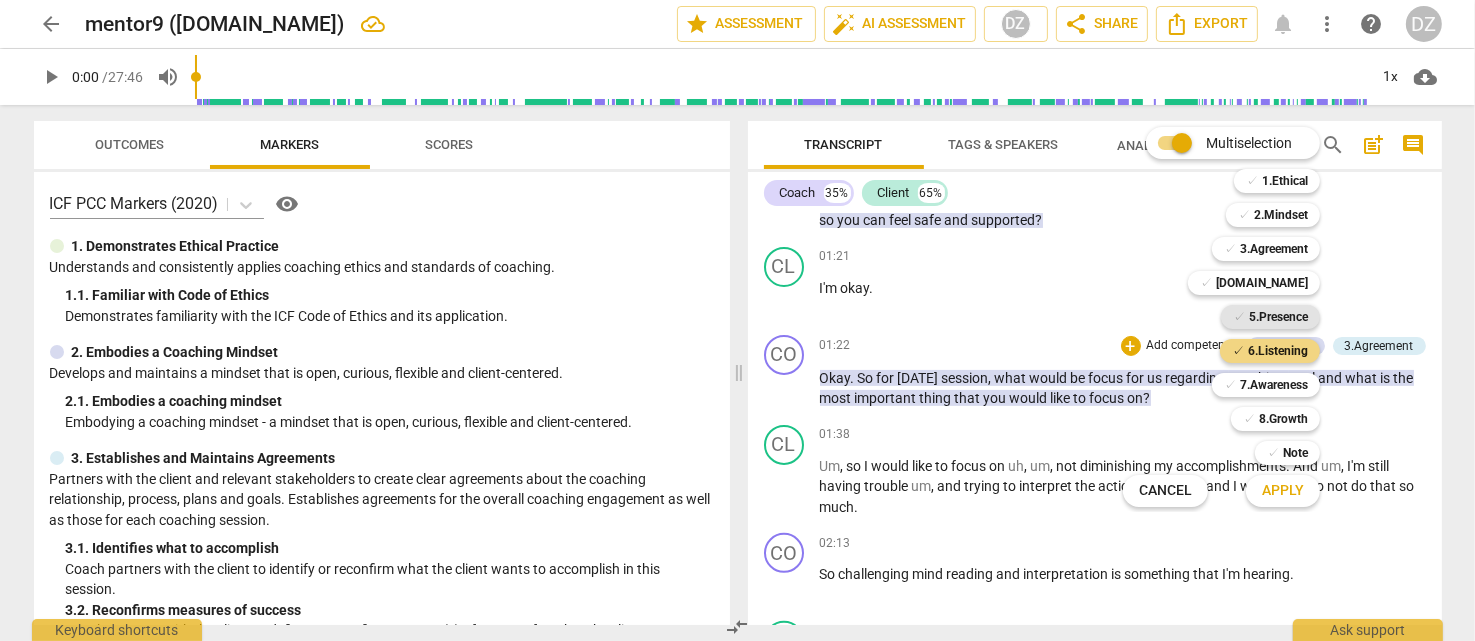 click on "5.Presence" at bounding box center (1278, 317) 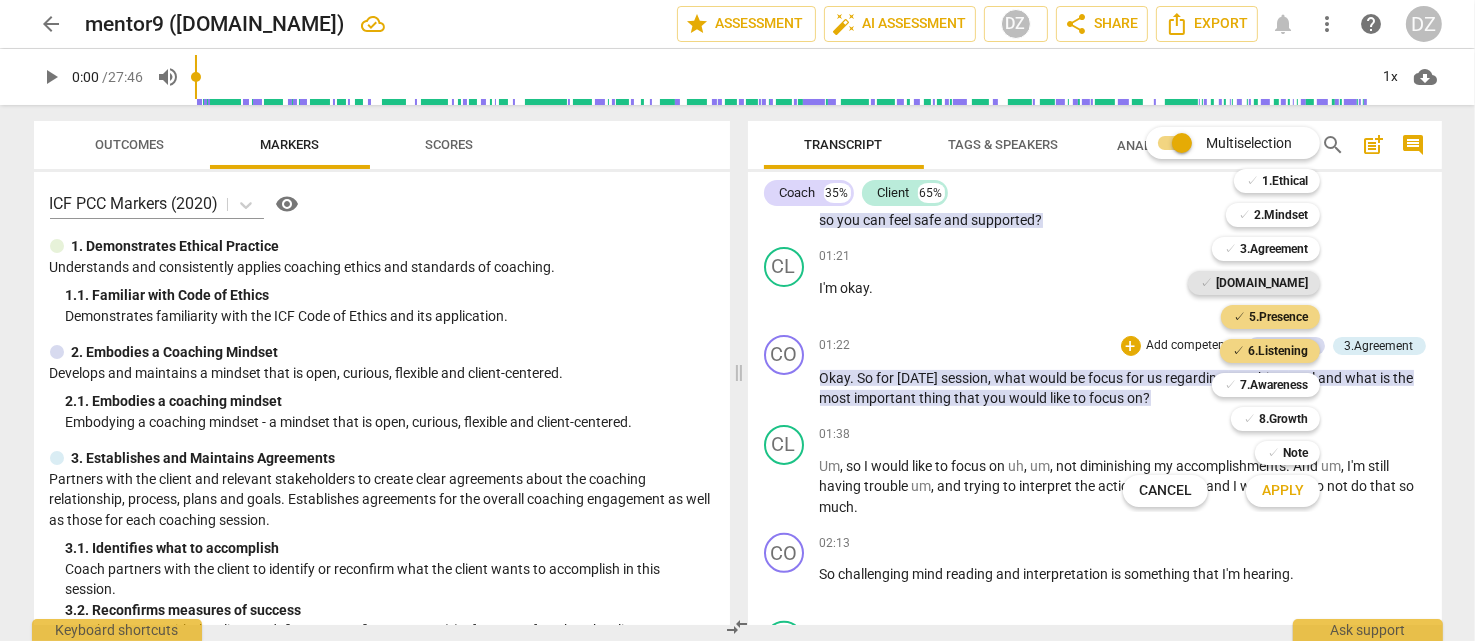 click on "[DOMAIN_NAME]" at bounding box center [1262, 283] 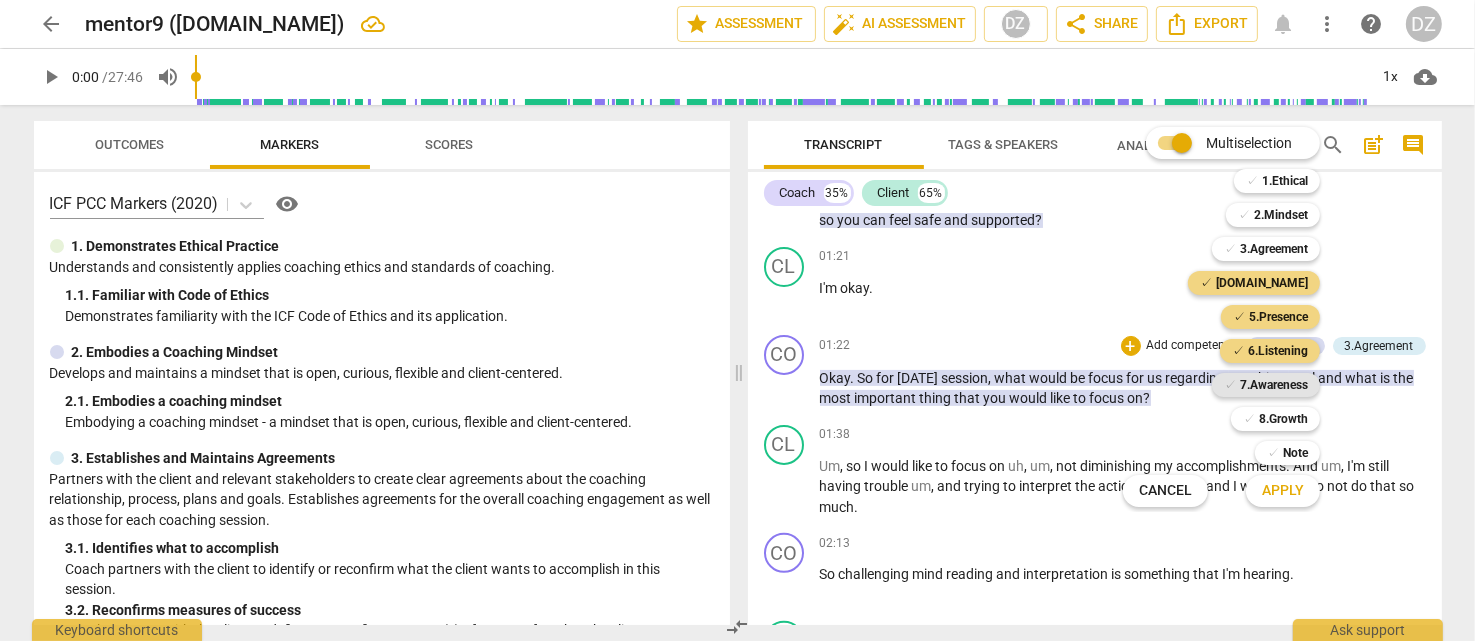 click on "7.Awareness" at bounding box center (1274, 385) 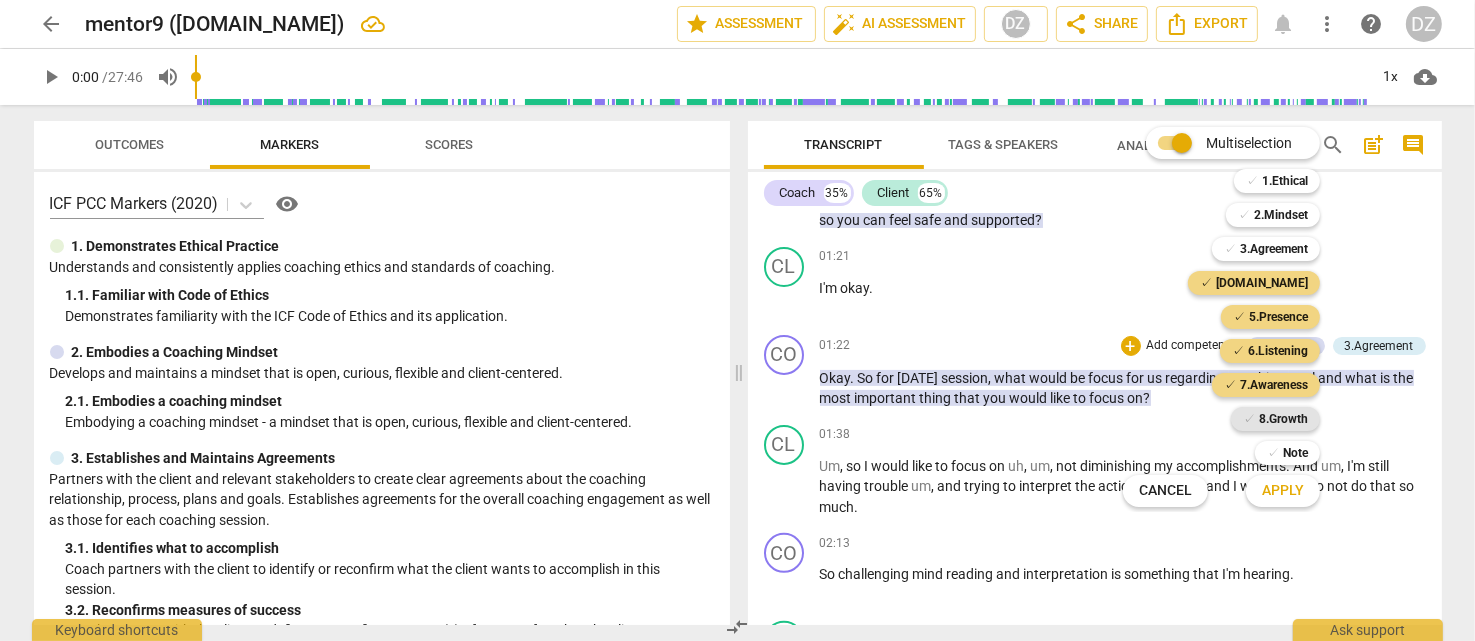 click on "8.Growth" at bounding box center [1283, 419] 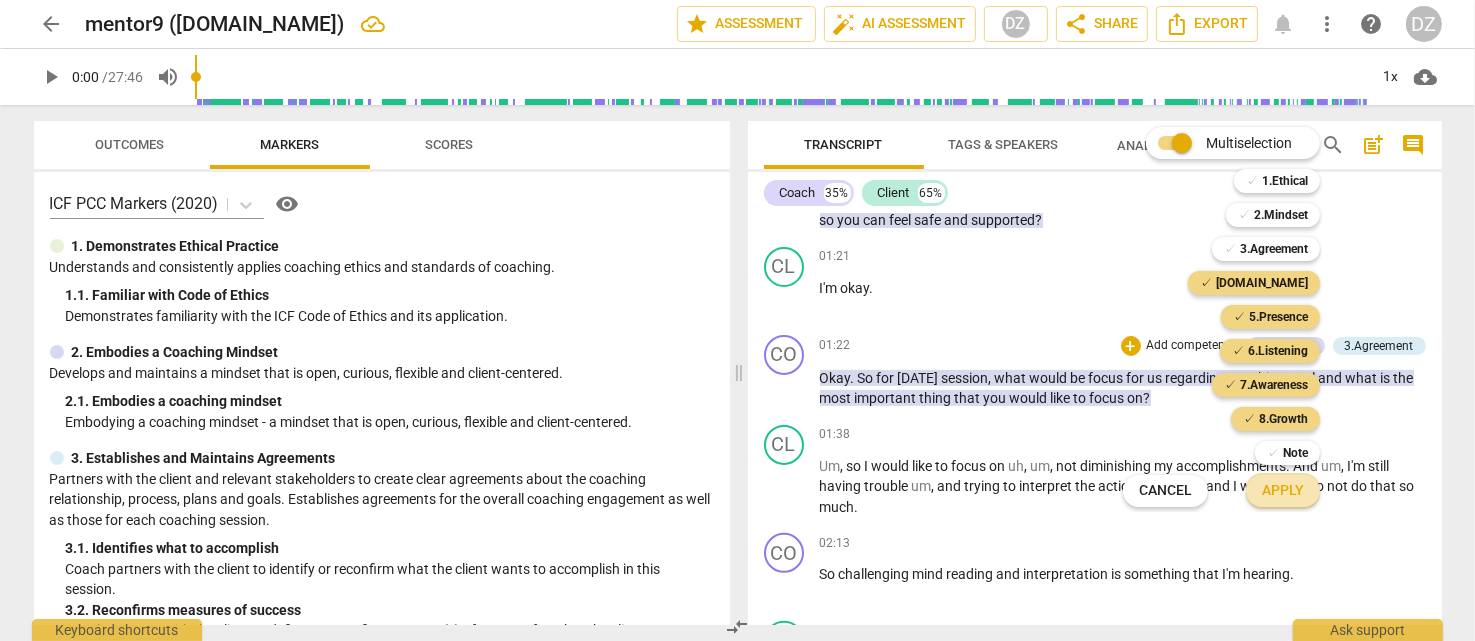 click on "Apply" at bounding box center (1283, 491) 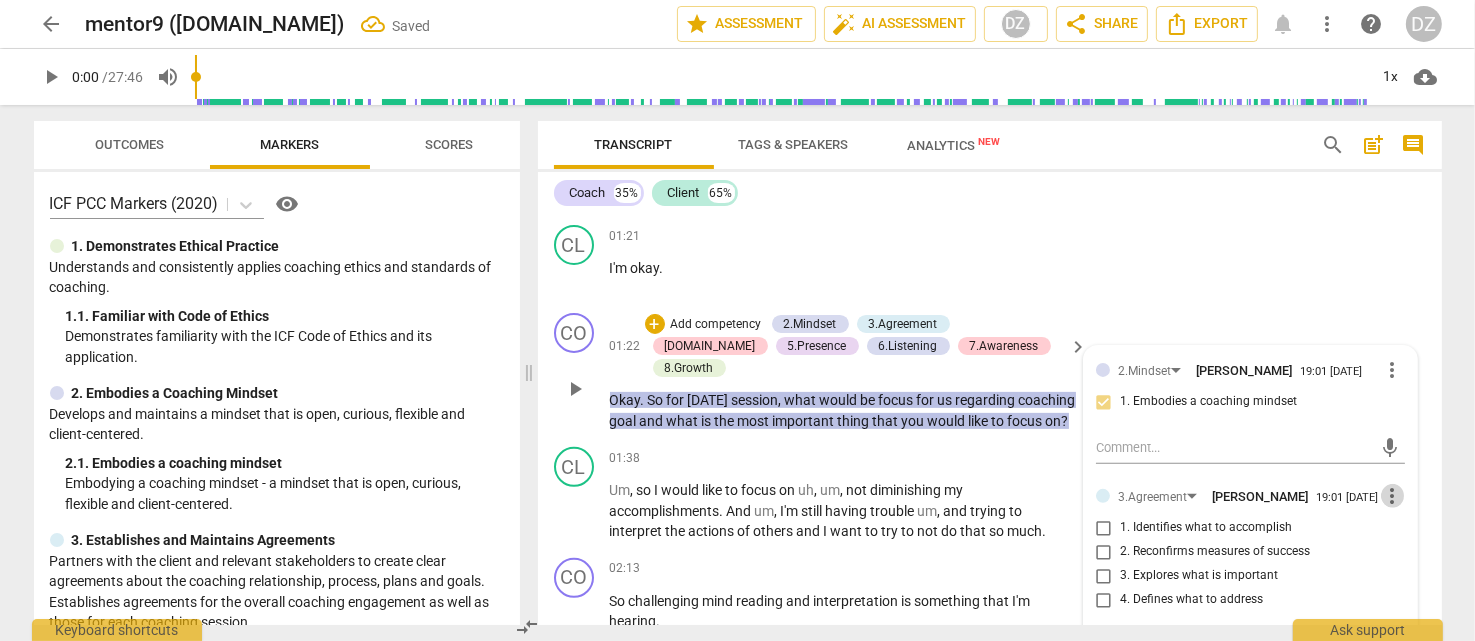 click on "more_vert" at bounding box center [1393, 496] 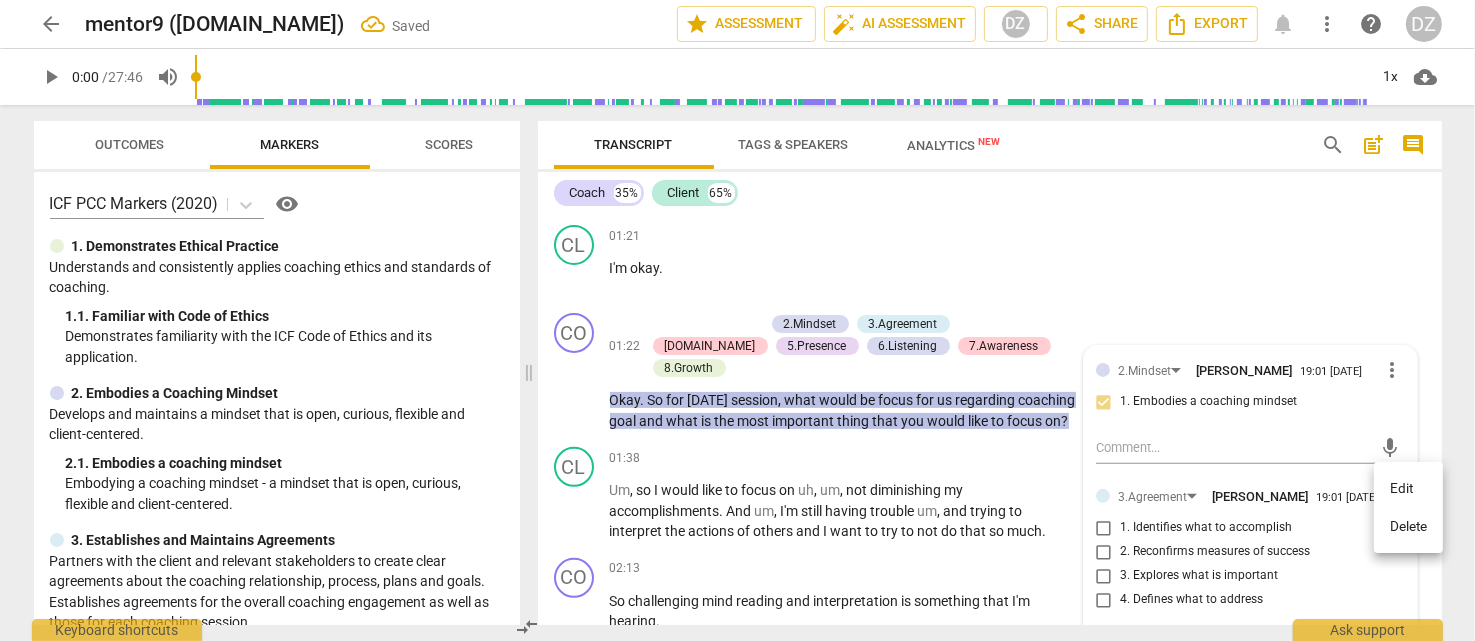 click on "Delete" at bounding box center (1408, 527) 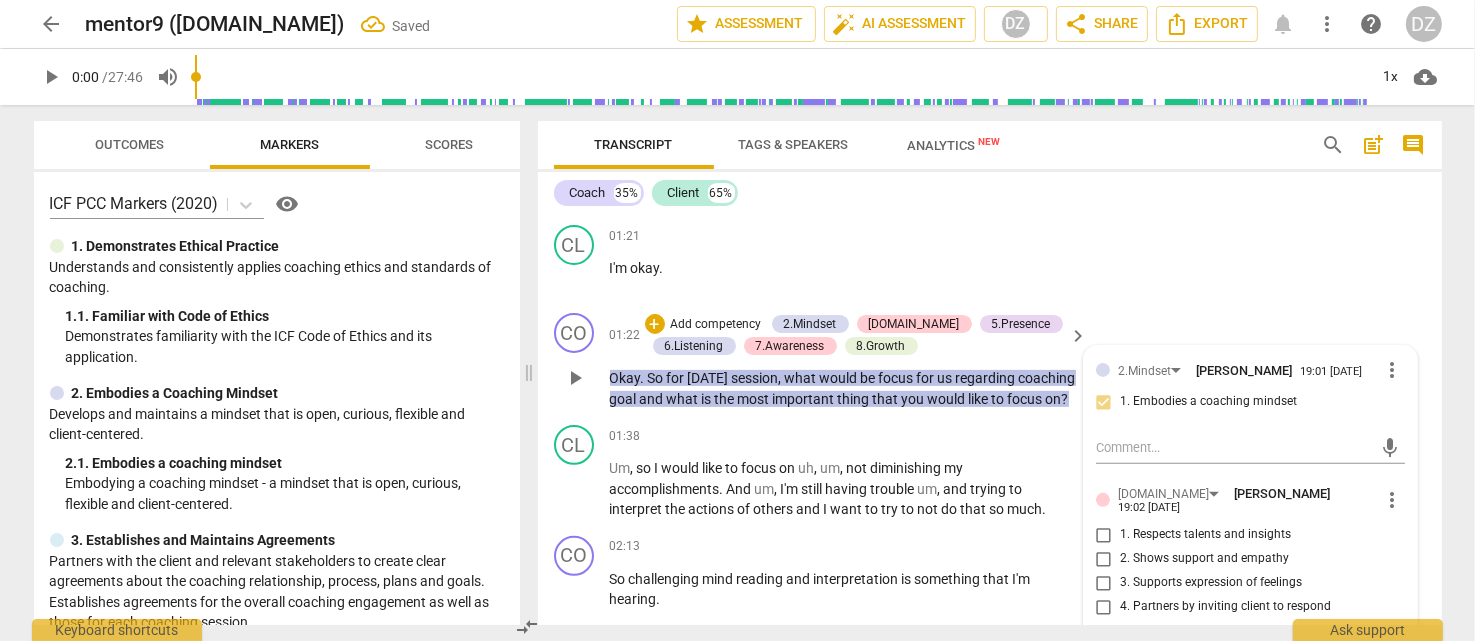 click on "4. Partners by inviting client to respond" at bounding box center [1225, 607] 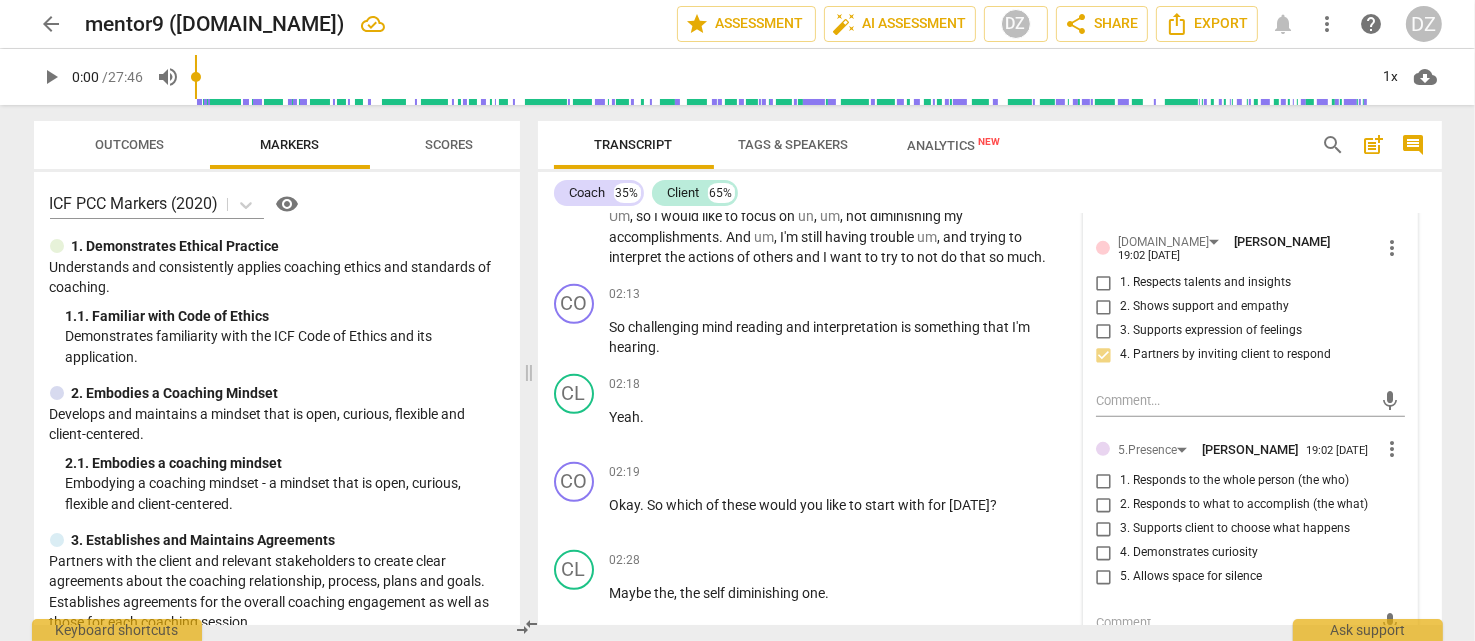 scroll, scrollTop: 1021, scrollLeft: 0, axis: vertical 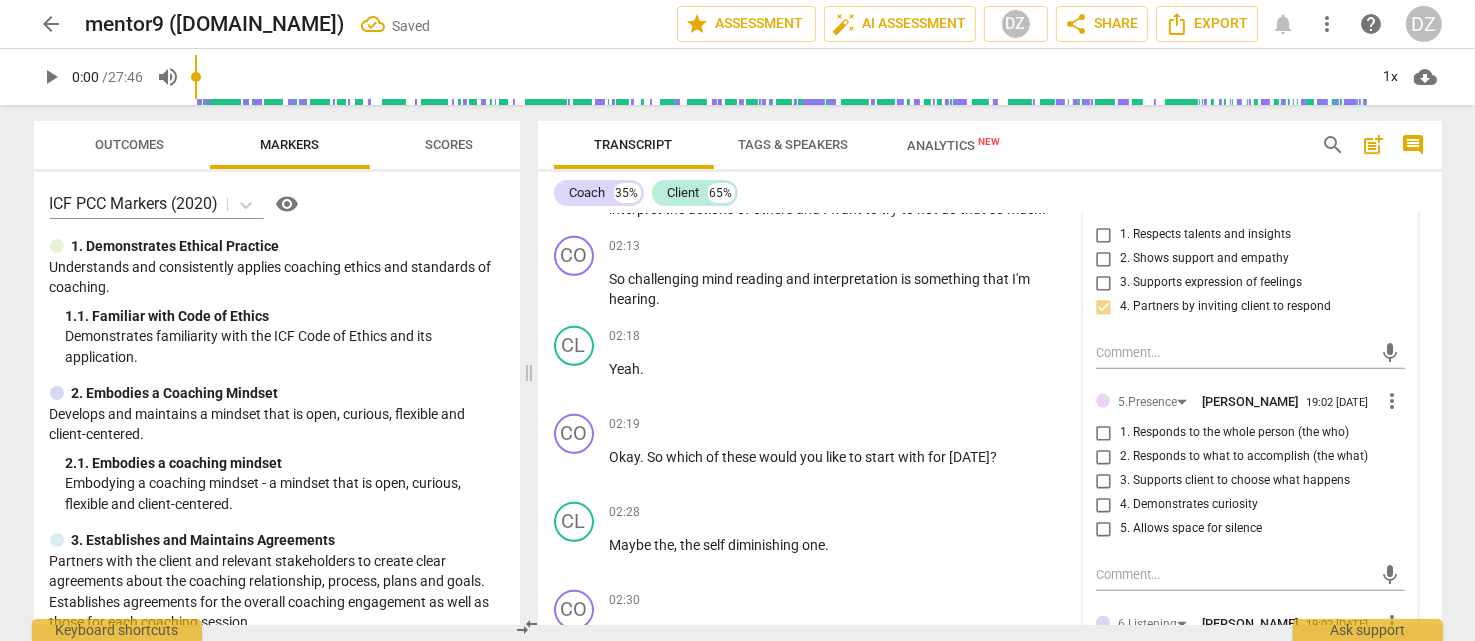 click on "3. Supports client to choose what happens" at bounding box center [1235, 481] 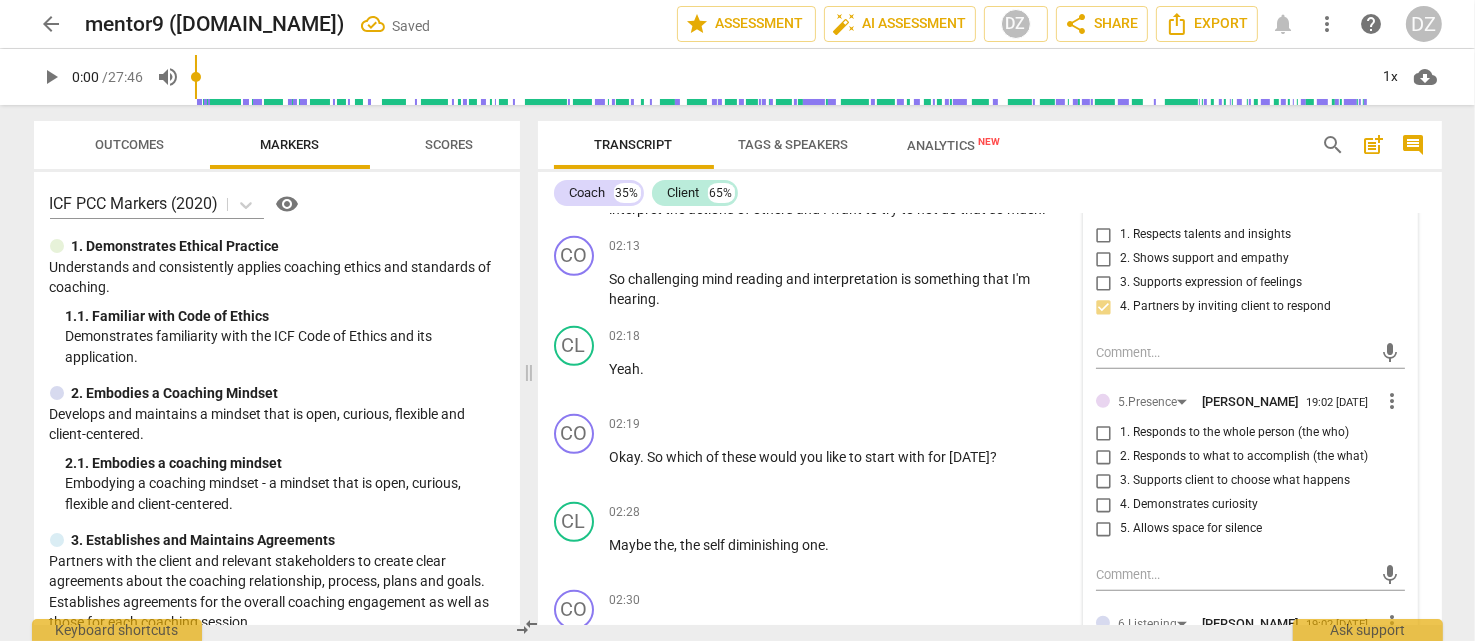 click on "3. Supports client to choose what happens" at bounding box center (1104, 481) 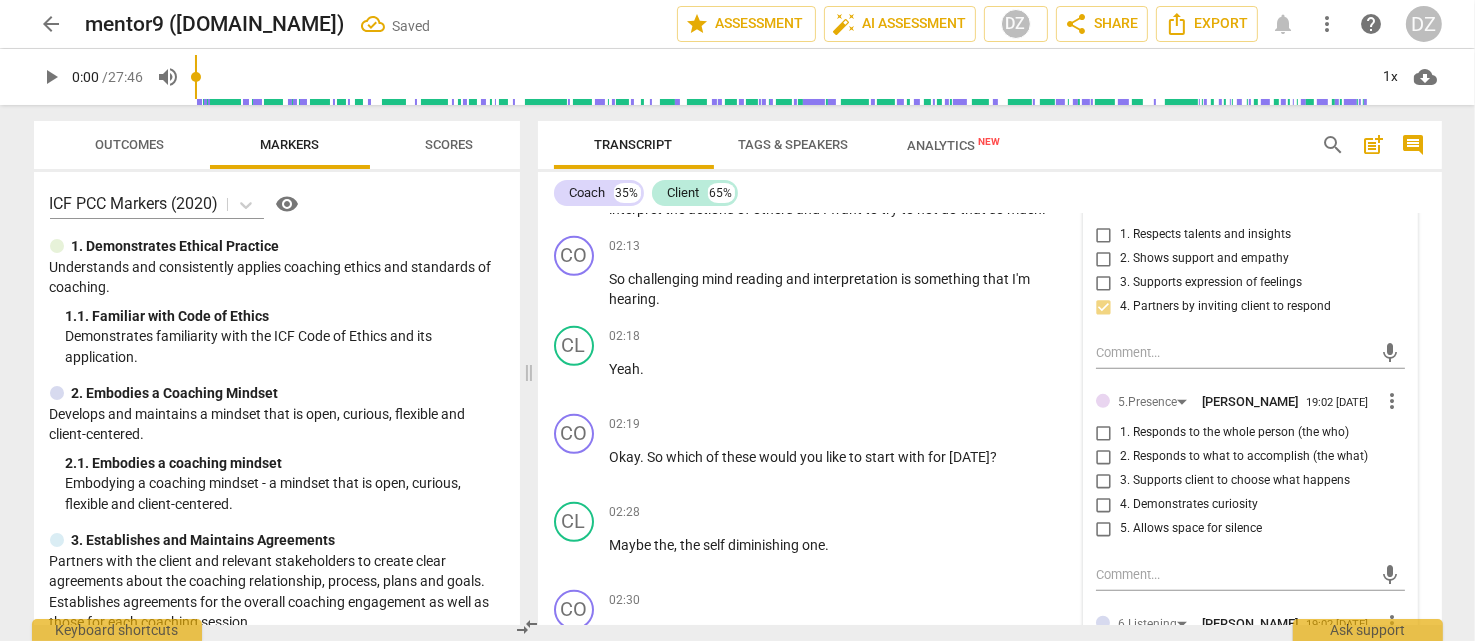 checkbox on "true" 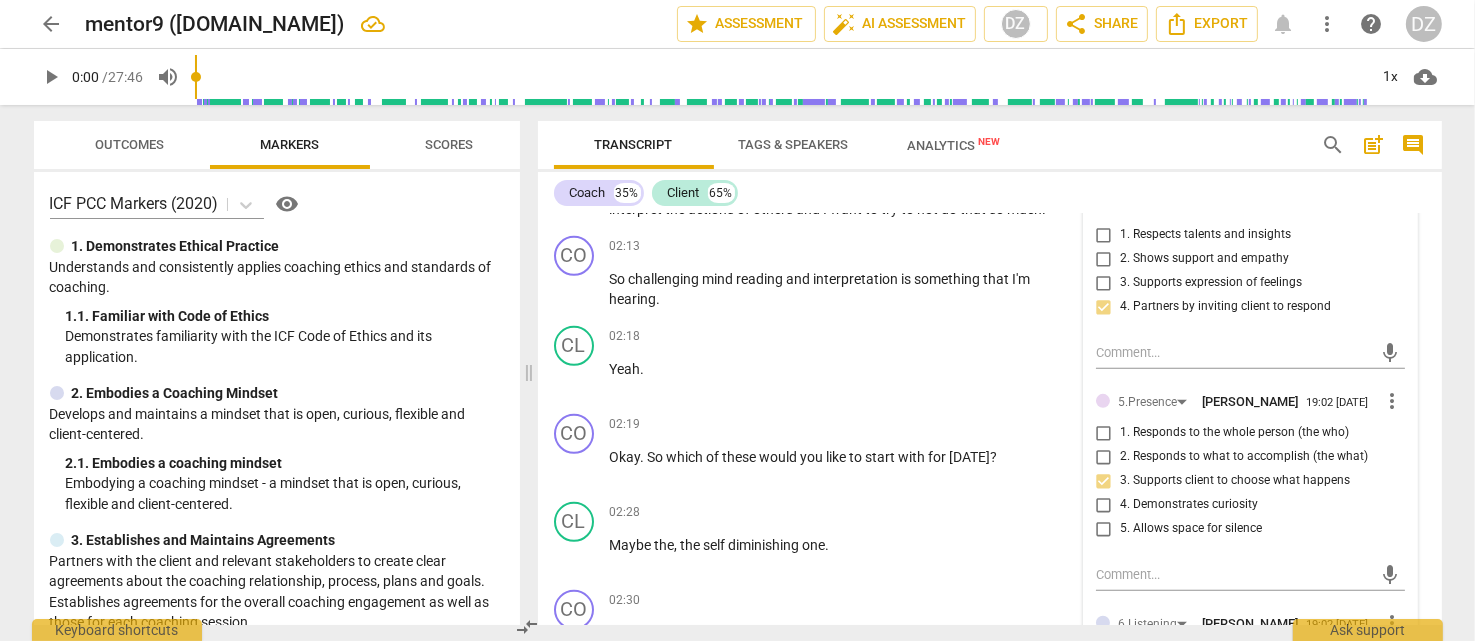 click on "4. Demonstrates curiosity" at bounding box center (1189, 505) 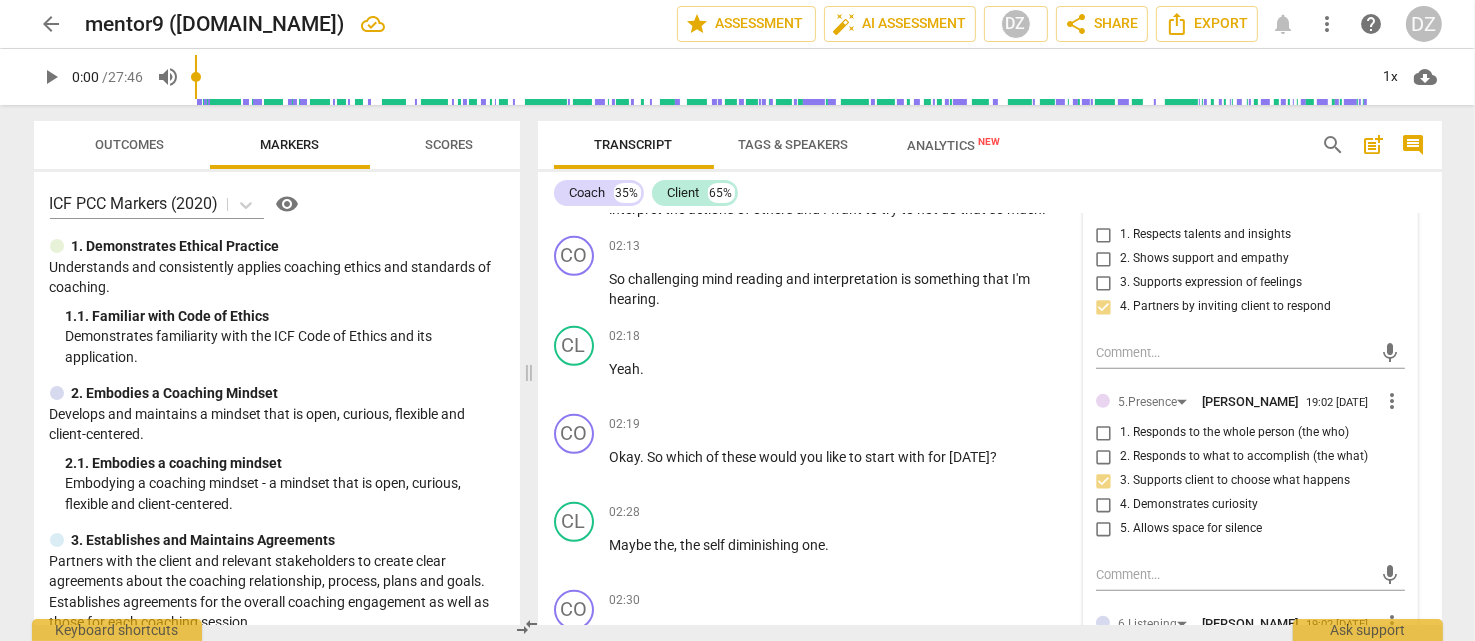 checkbox on "true" 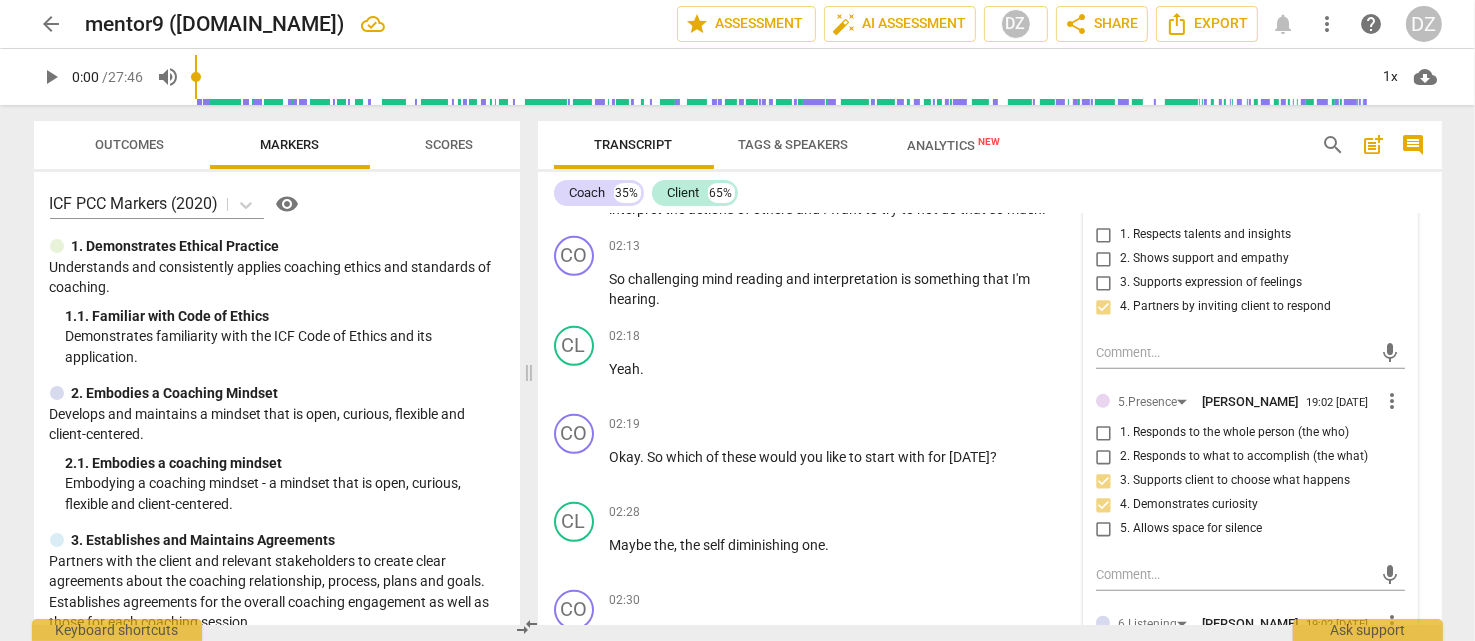click on "5. Allows space for silence" at bounding box center (1191, 529) 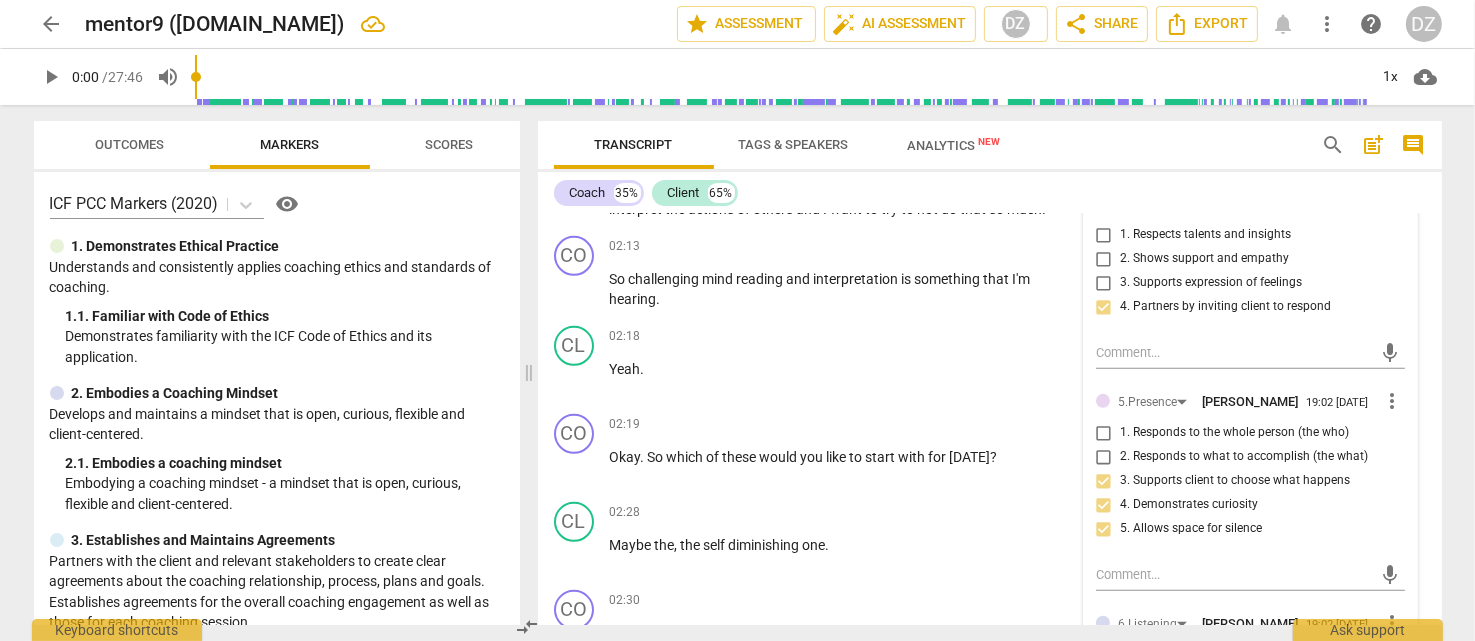 click on "1. Responds to the whole person (the who)" at bounding box center (1234, 433) 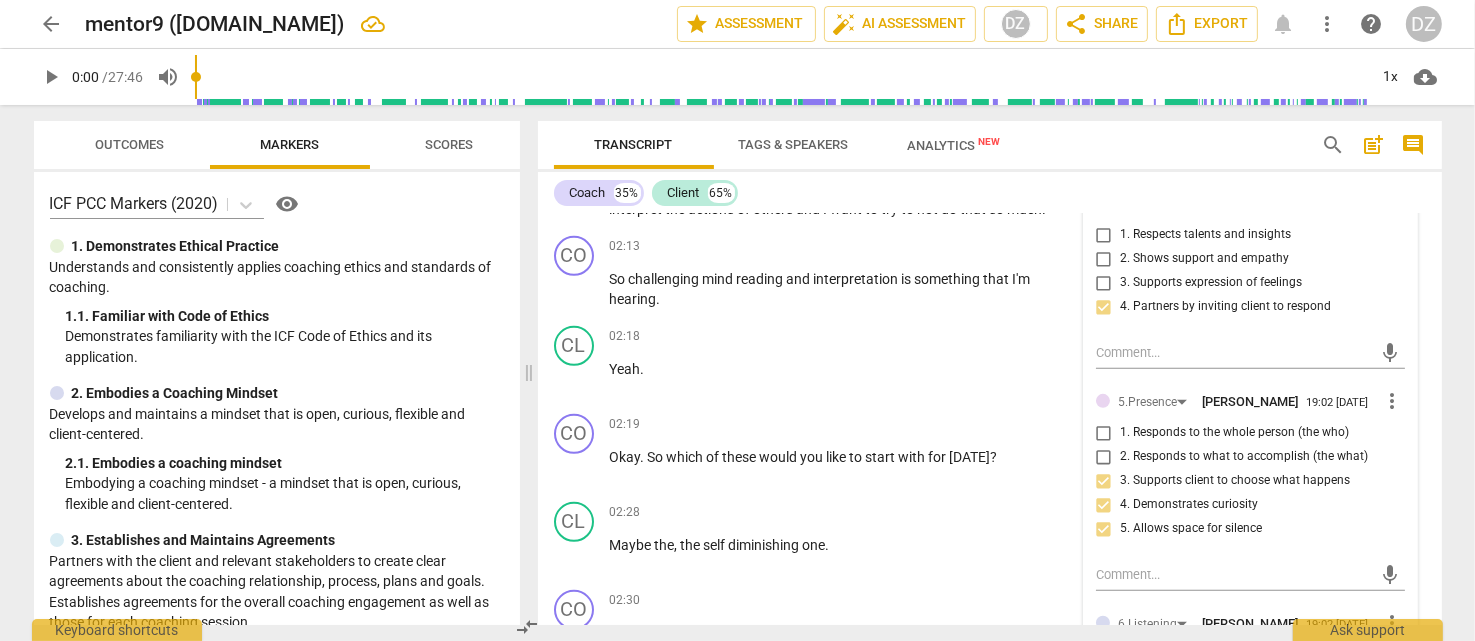 click on "1. Responds to the whole person (the who)" at bounding box center [1104, 433] 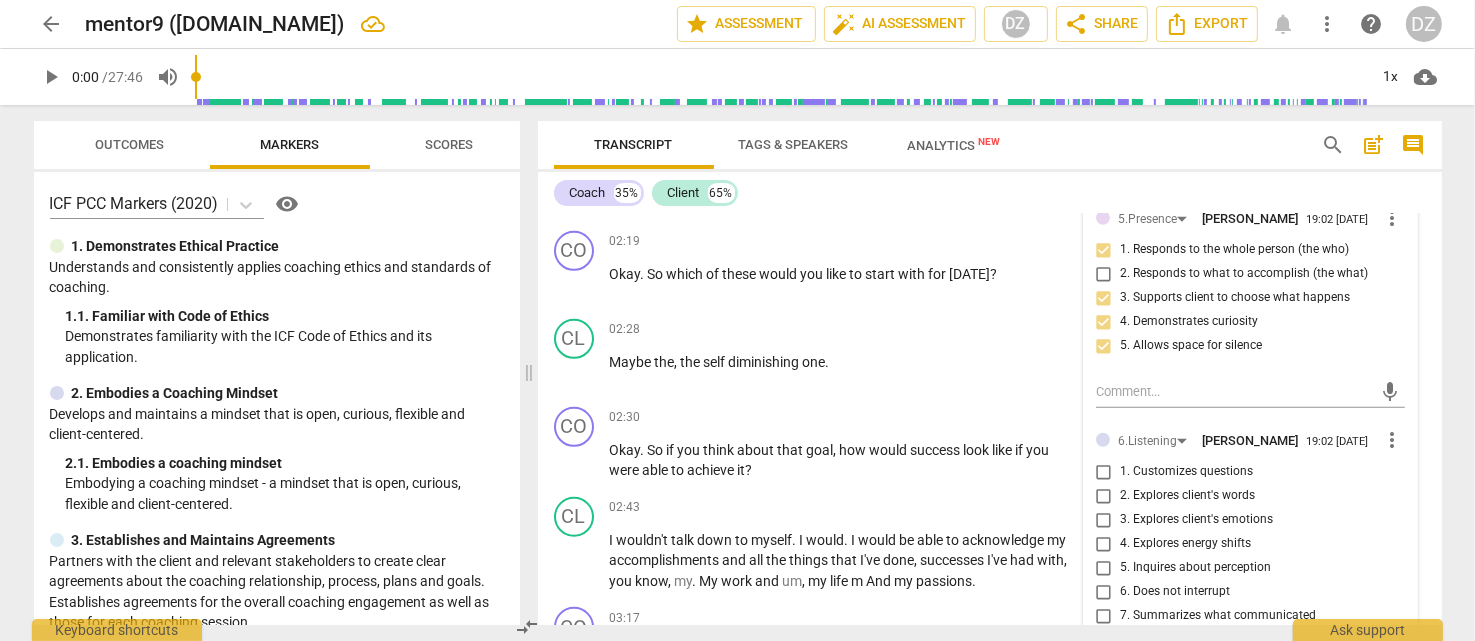 scroll, scrollTop: 1221, scrollLeft: 0, axis: vertical 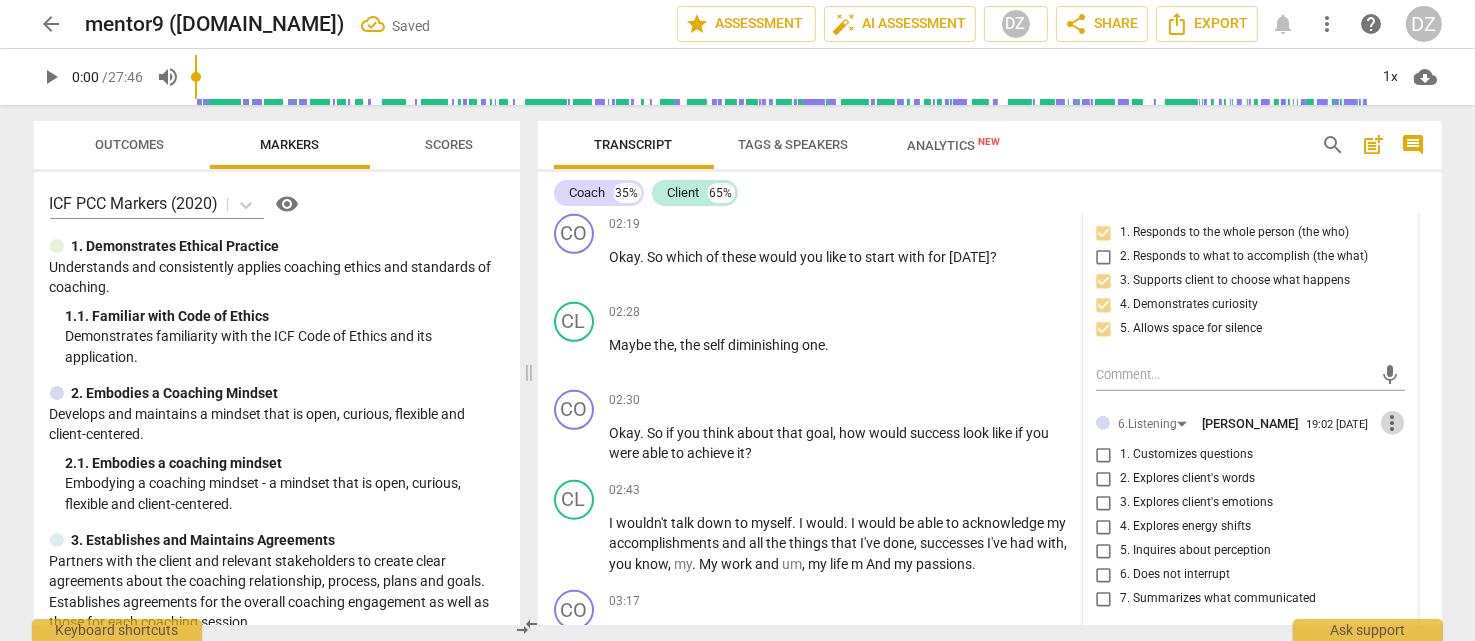 click on "more_vert" at bounding box center [1393, 423] 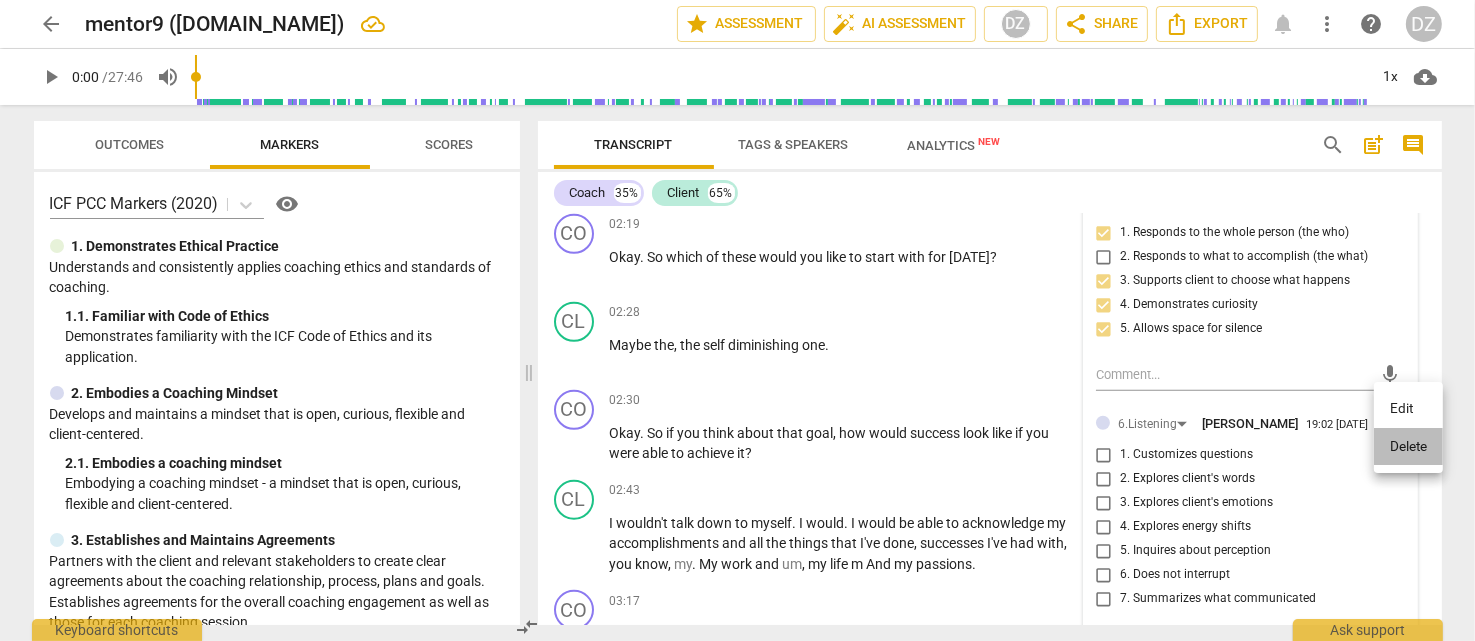 click on "Delete" at bounding box center (1408, 447) 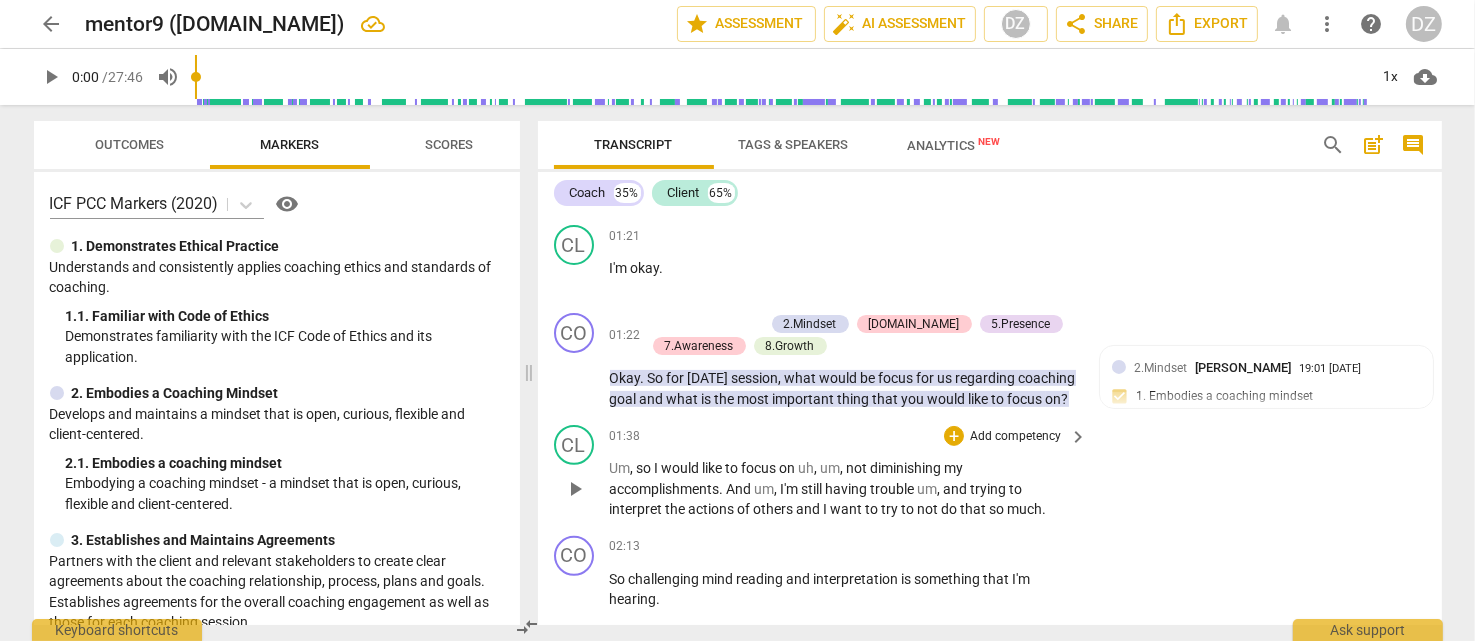 scroll, scrollTop: 821, scrollLeft: 0, axis: vertical 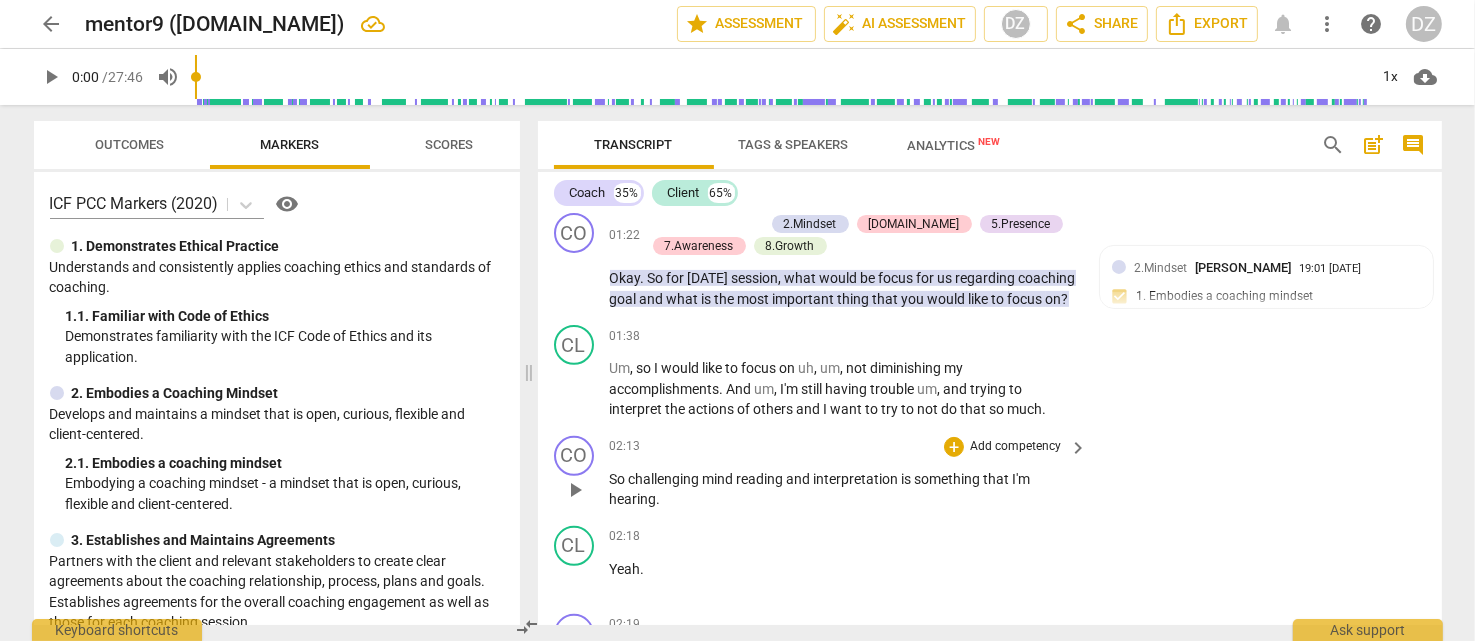click on "Add competency" at bounding box center (1015, 447) 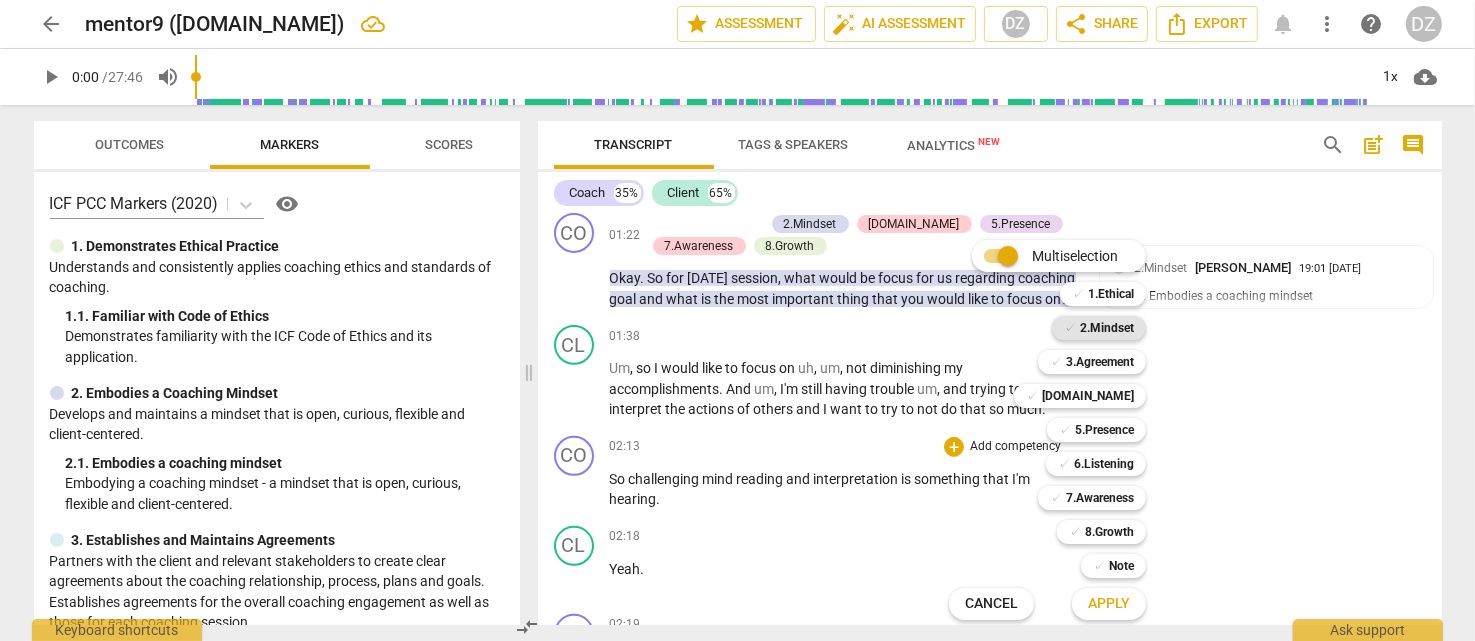 click on "2.Mindset" at bounding box center (1107, 328) 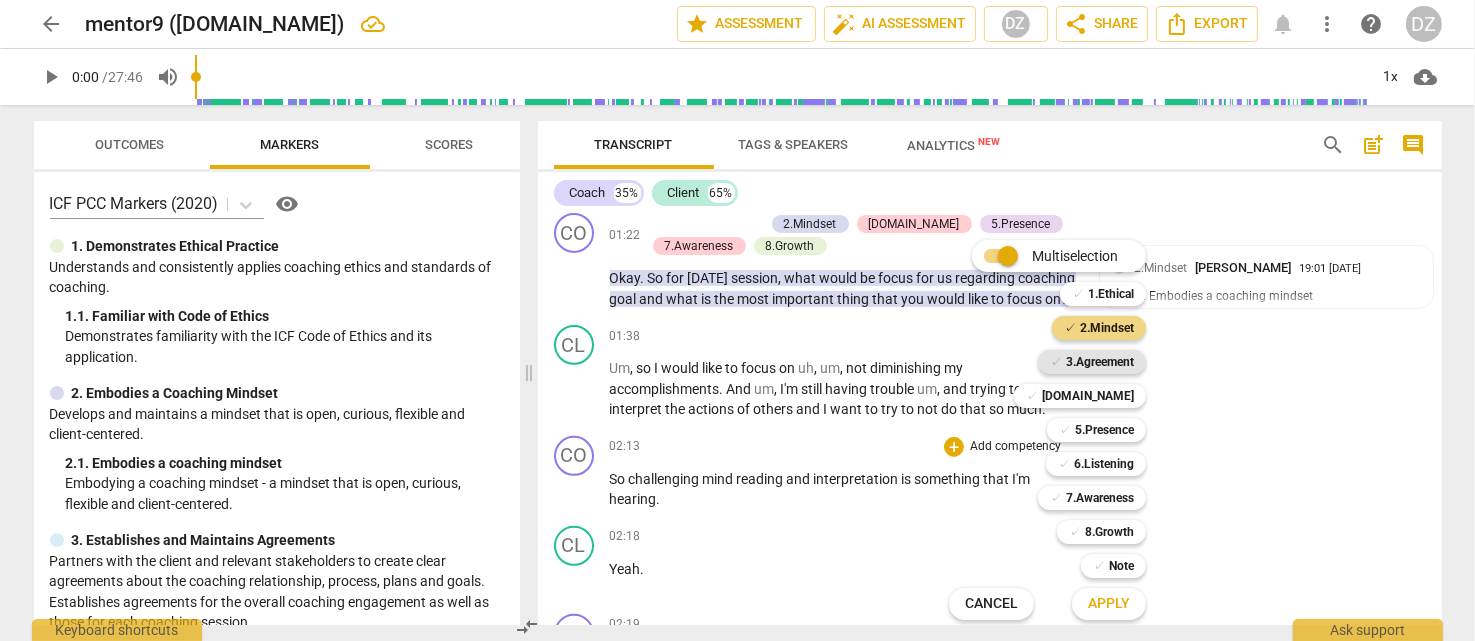 click on "3.Agreement" at bounding box center (1100, 362) 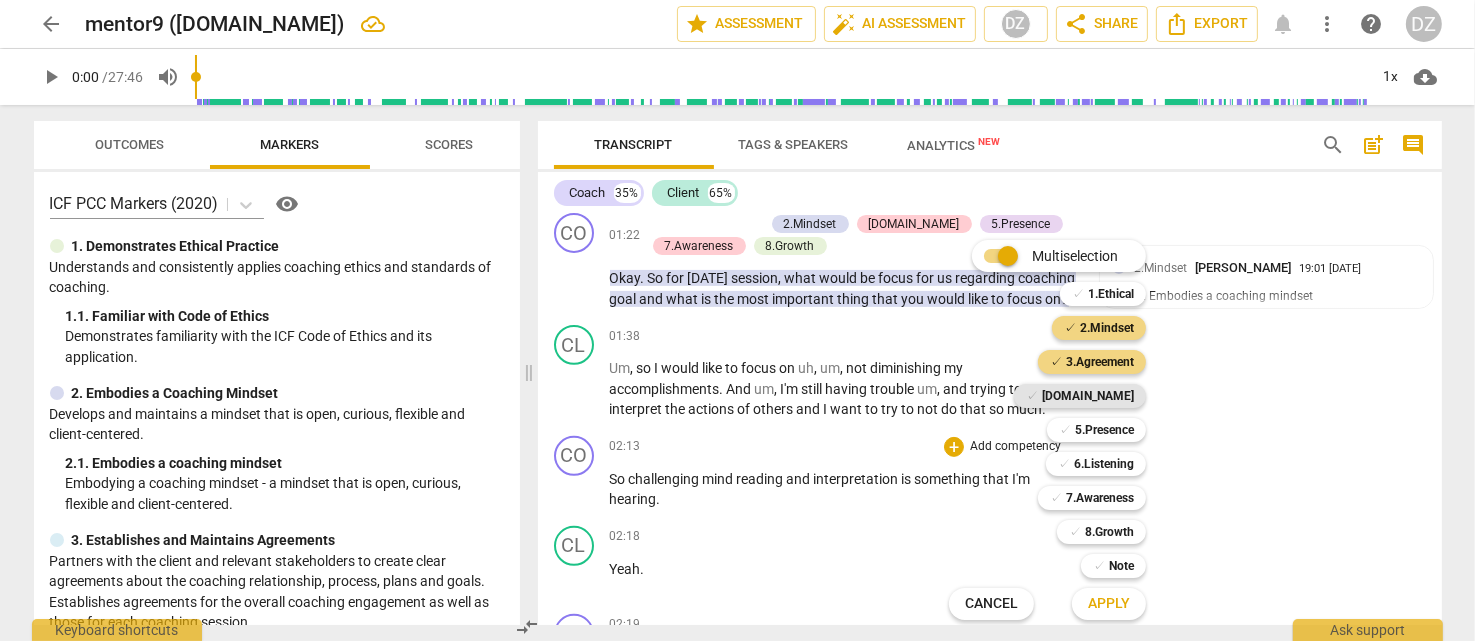 click on "[DOMAIN_NAME]" at bounding box center (1088, 396) 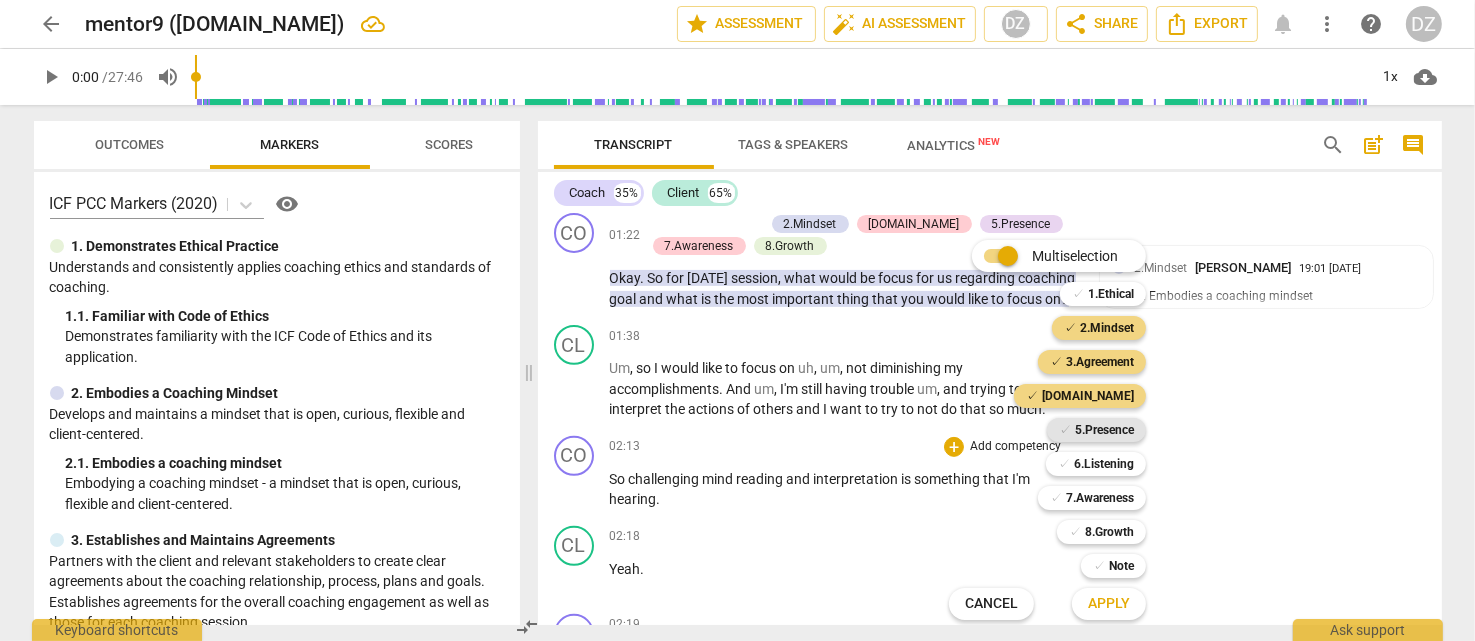 click on "5.Presence" at bounding box center (1104, 430) 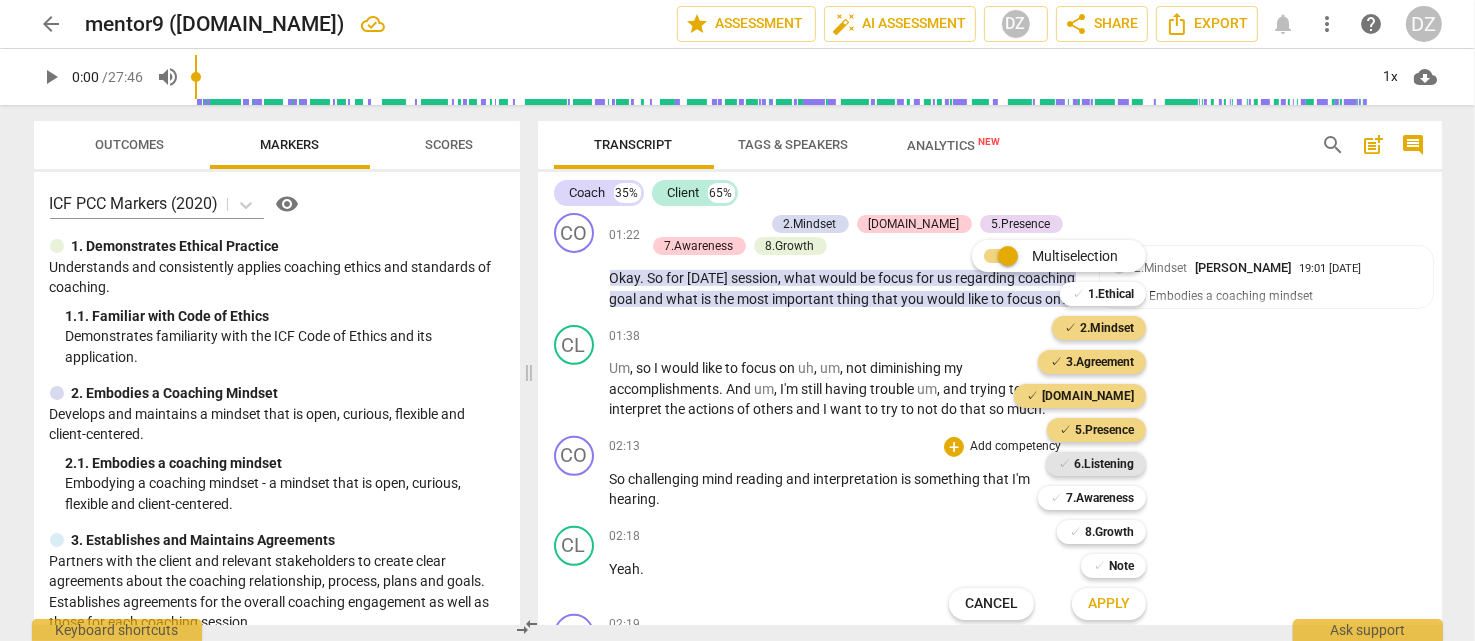 click on "6.Listening" at bounding box center [1104, 464] 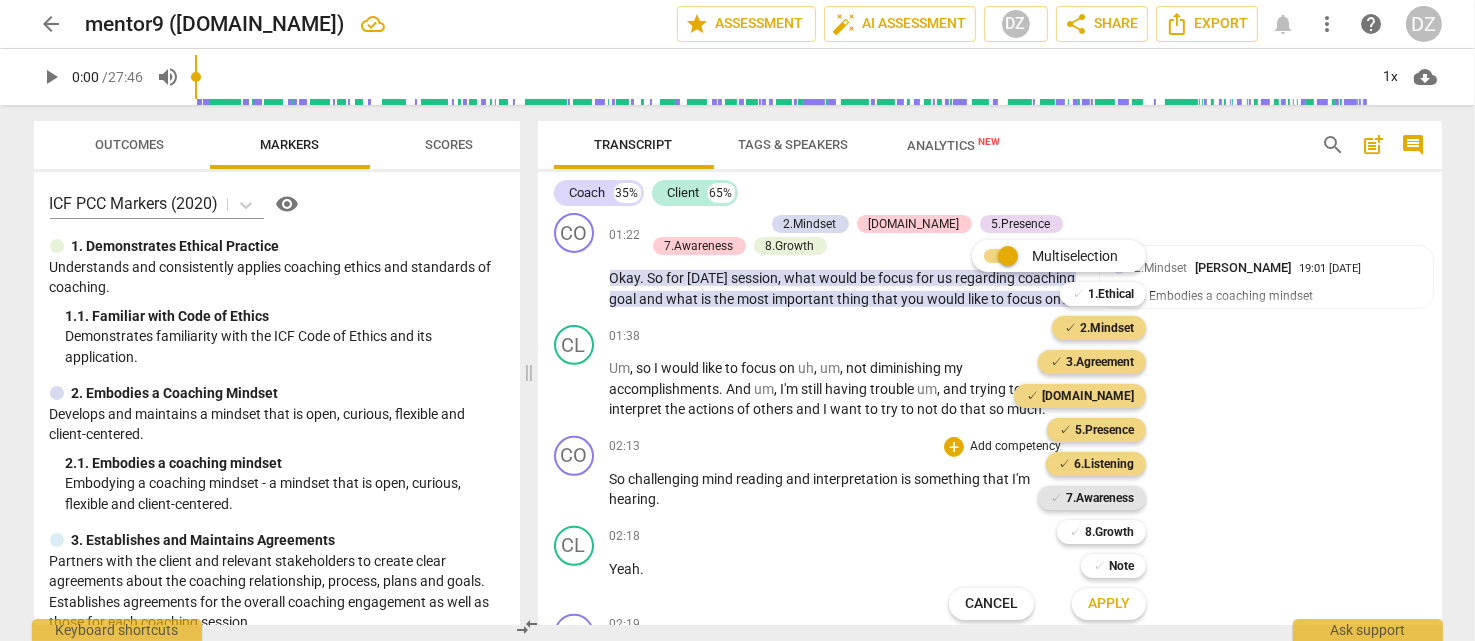 click on "7.Awareness" at bounding box center (1100, 498) 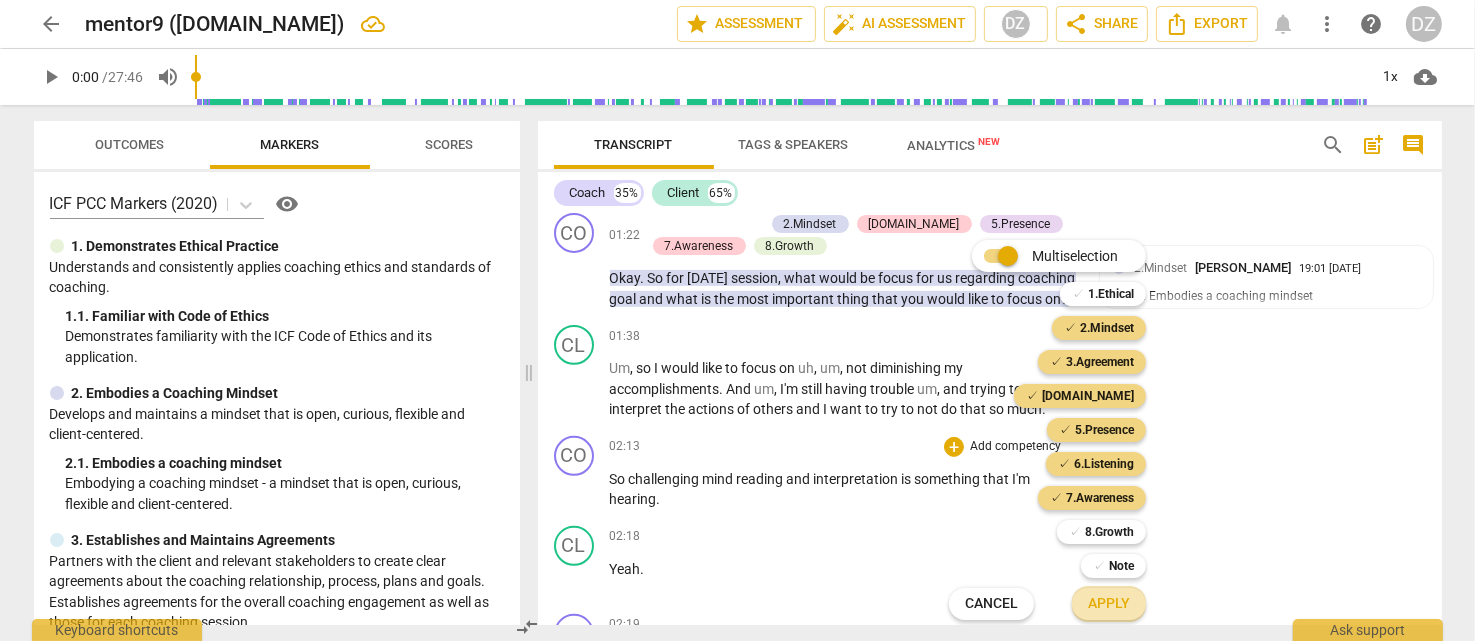 click on "Apply" at bounding box center (1109, 604) 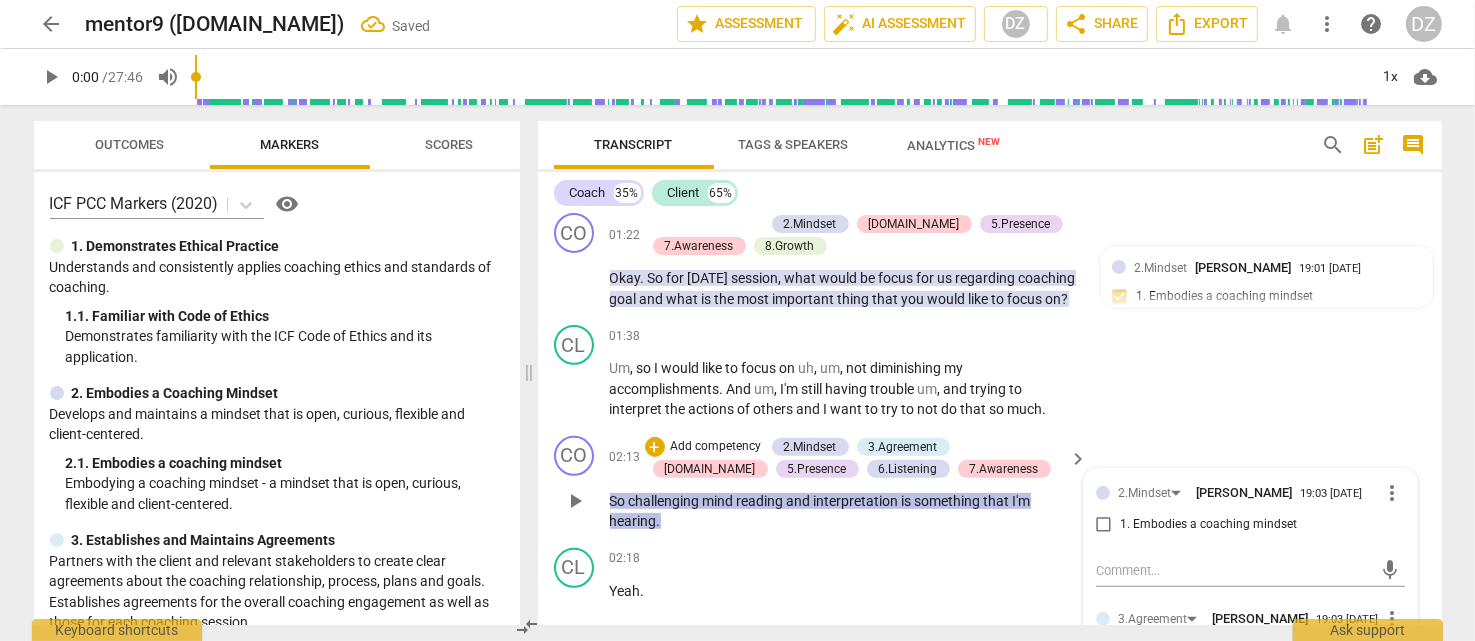 click on "1. Embodies a coaching mindset" at bounding box center [1242, 525] 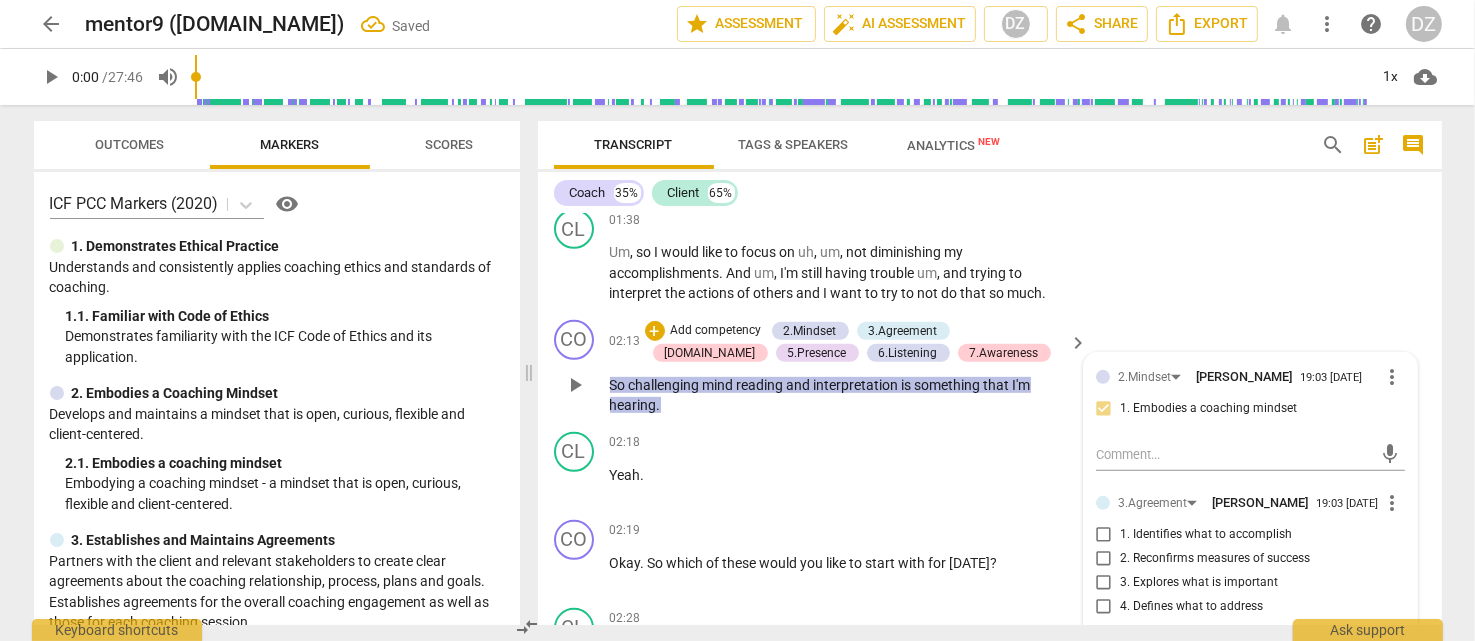 scroll, scrollTop: 1021, scrollLeft: 0, axis: vertical 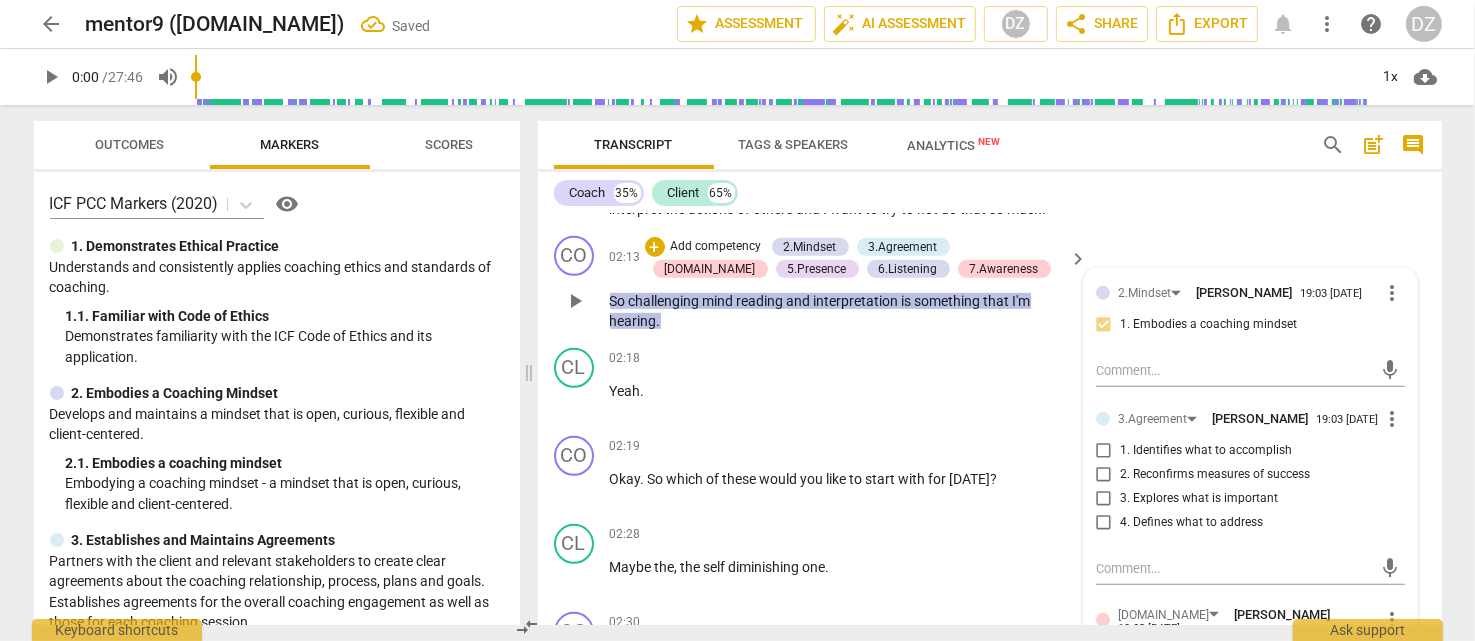 click on "1. Identifies what to accomplish" at bounding box center [1206, 451] 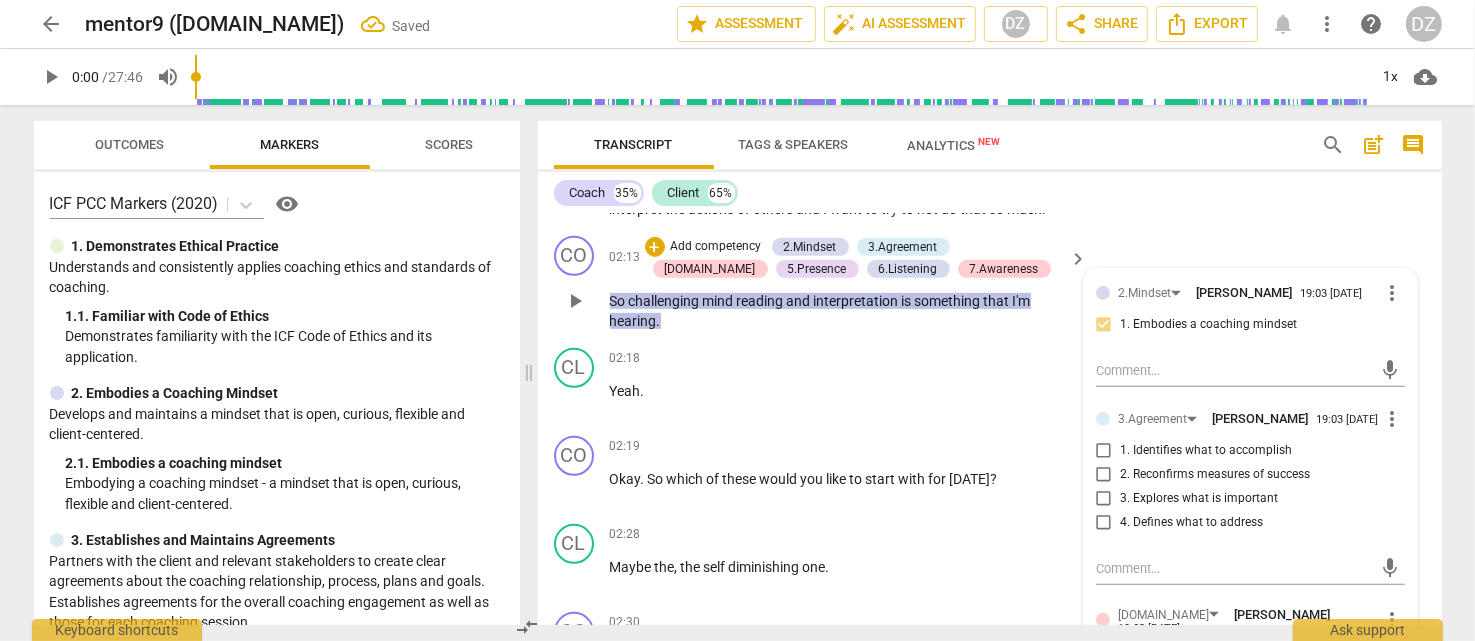 checkbox on "true" 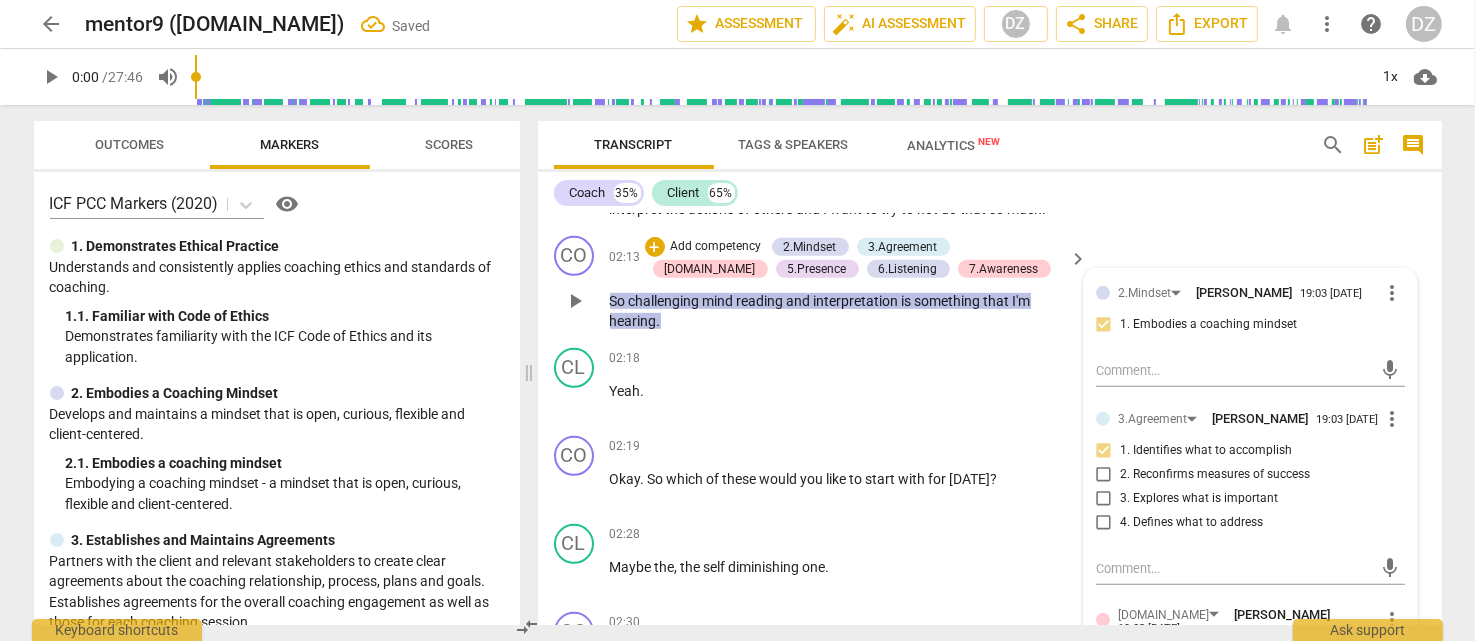 click on "4. Defines what to address" at bounding box center [1191, 523] 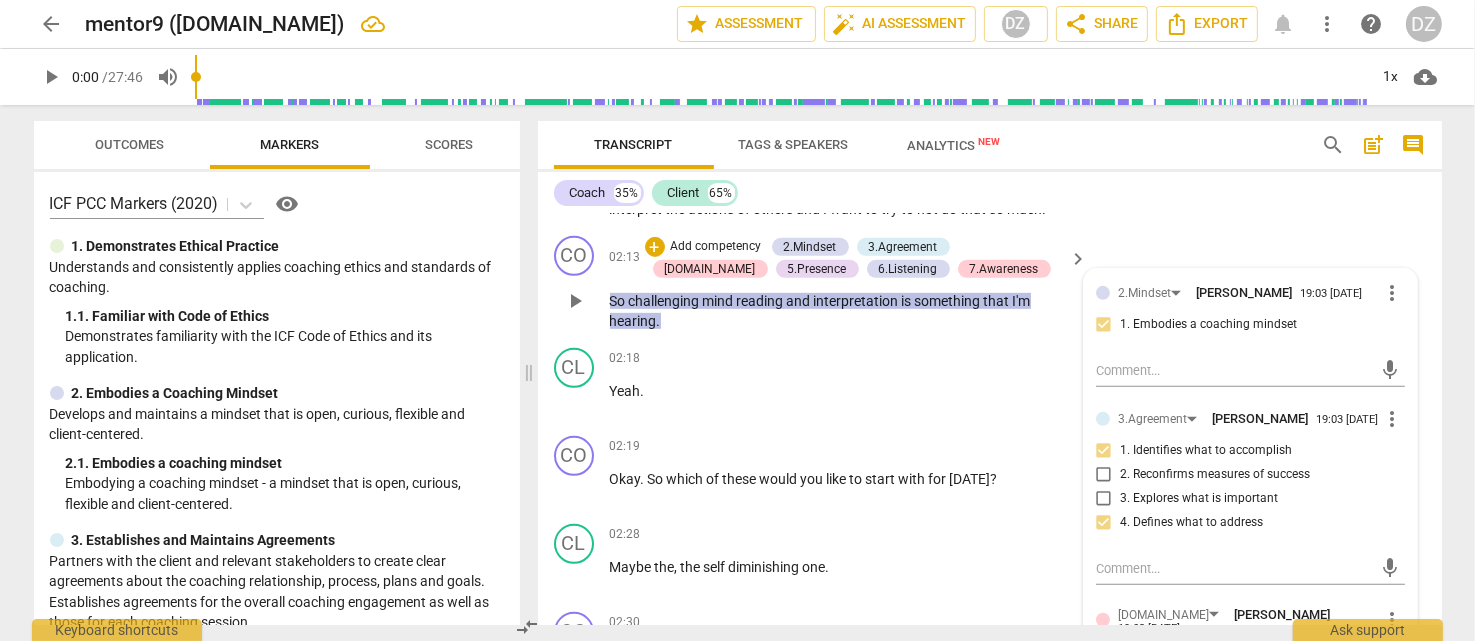 scroll, scrollTop: 1121, scrollLeft: 0, axis: vertical 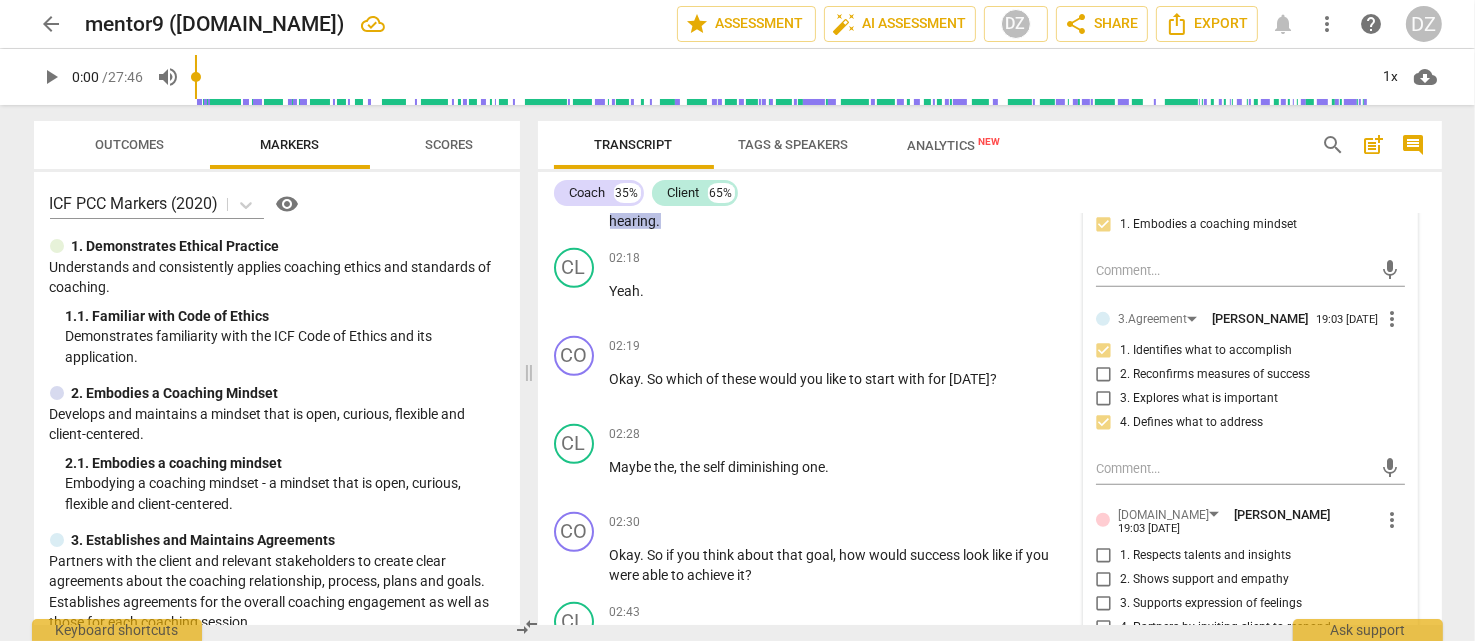 click on "1. Respects talents and insights" at bounding box center [1205, 556] 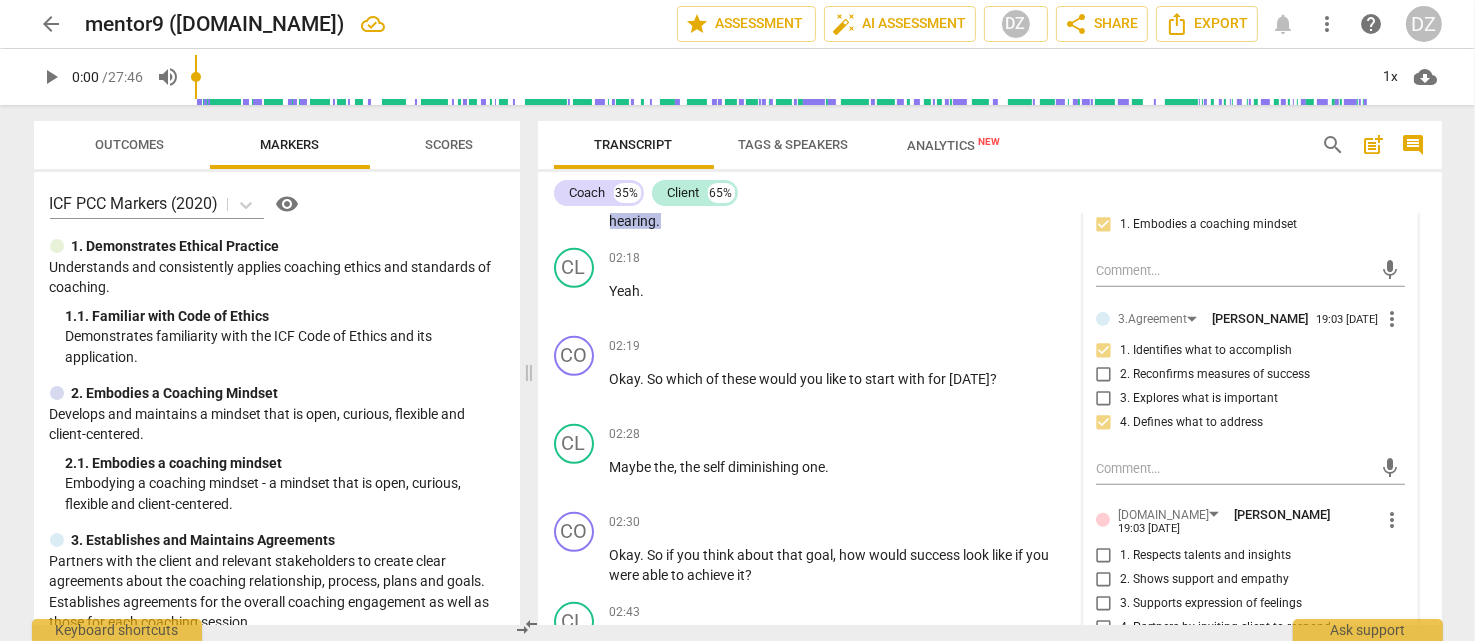 checkbox on "true" 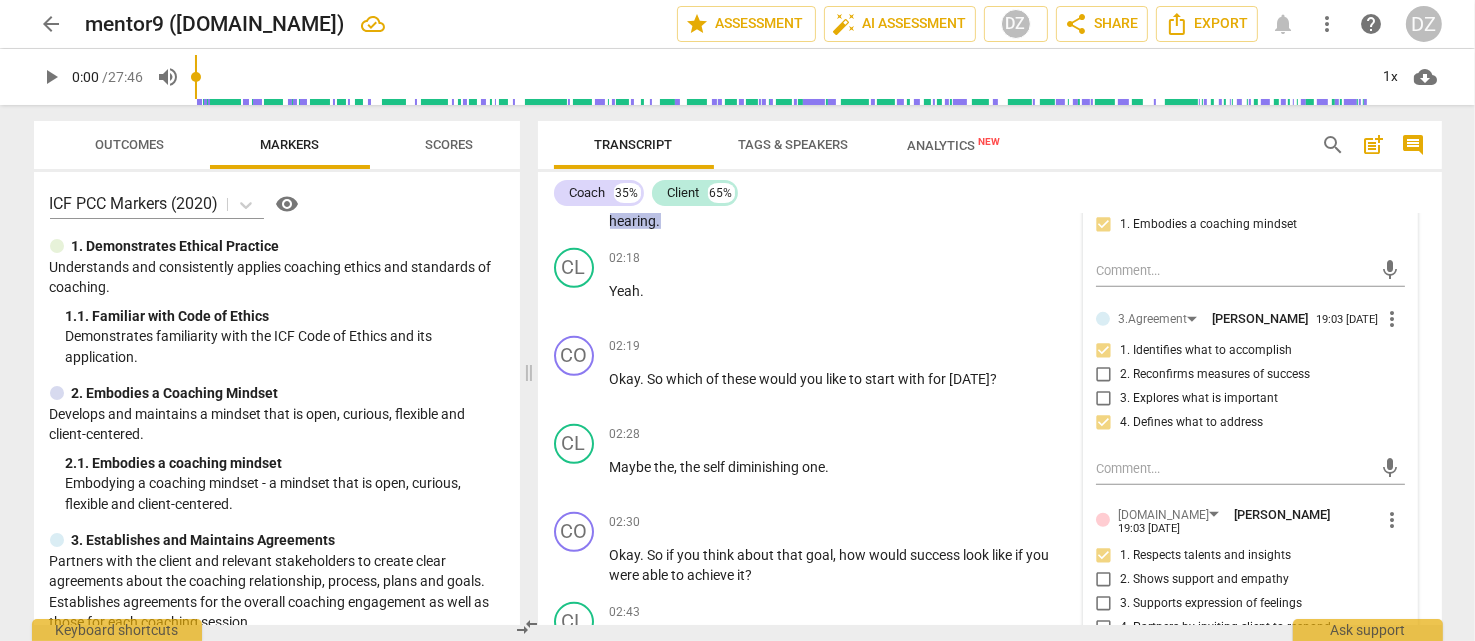 scroll, scrollTop: 1221, scrollLeft: 0, axis: vertical 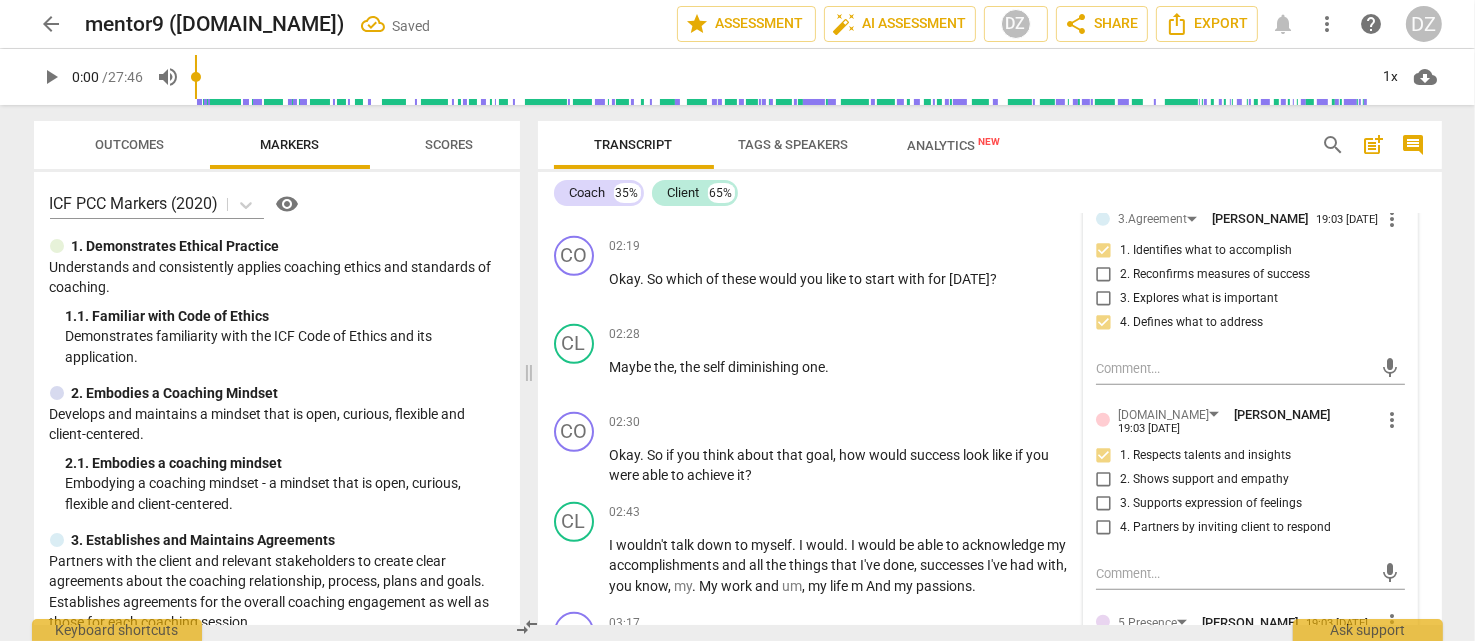 click on "4. Partners by inviting client to respond" at bounding box center [1225, 528] 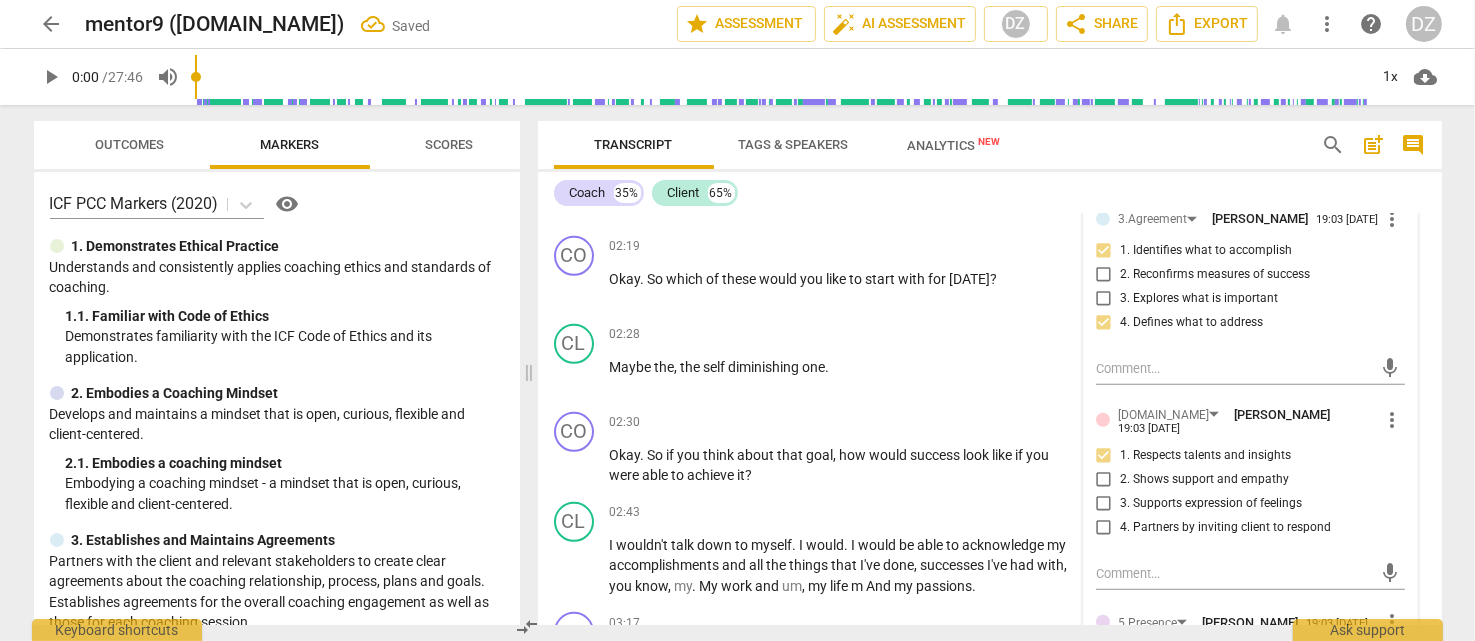checkbox on "true" 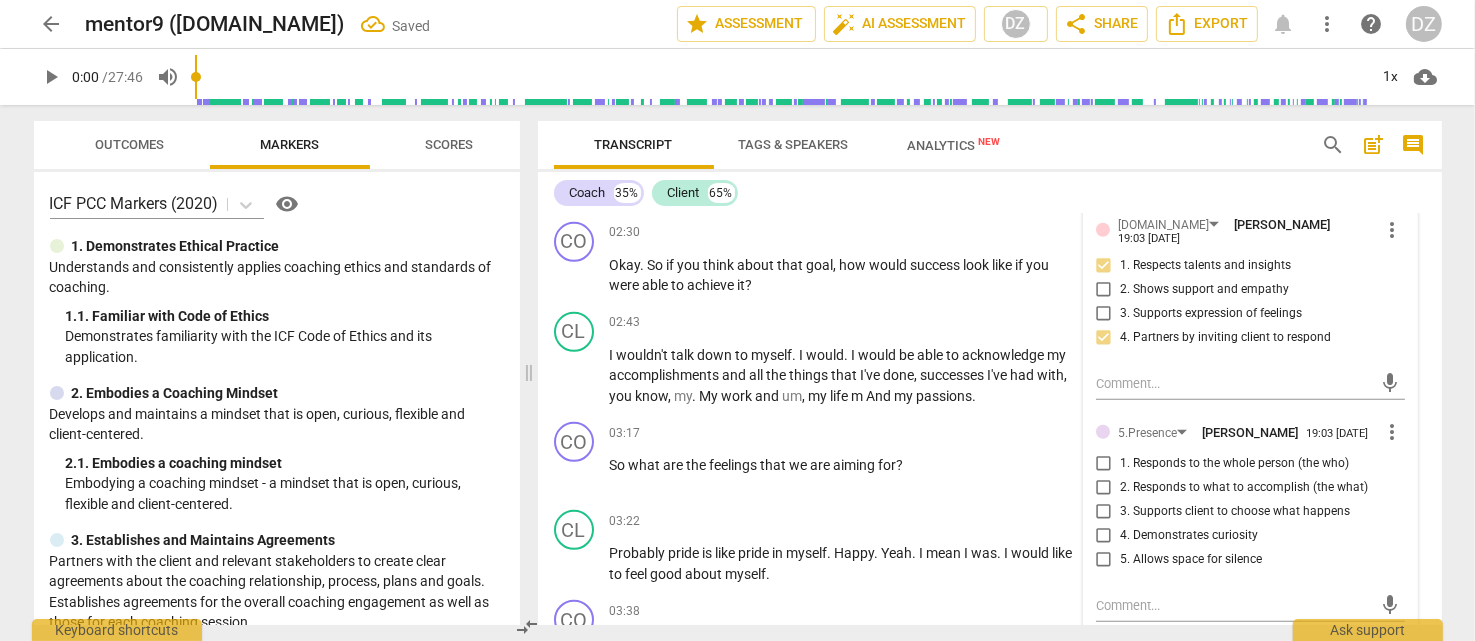 scroll, scrollTop: 1421, scrollLeft: 0, axis: vertical 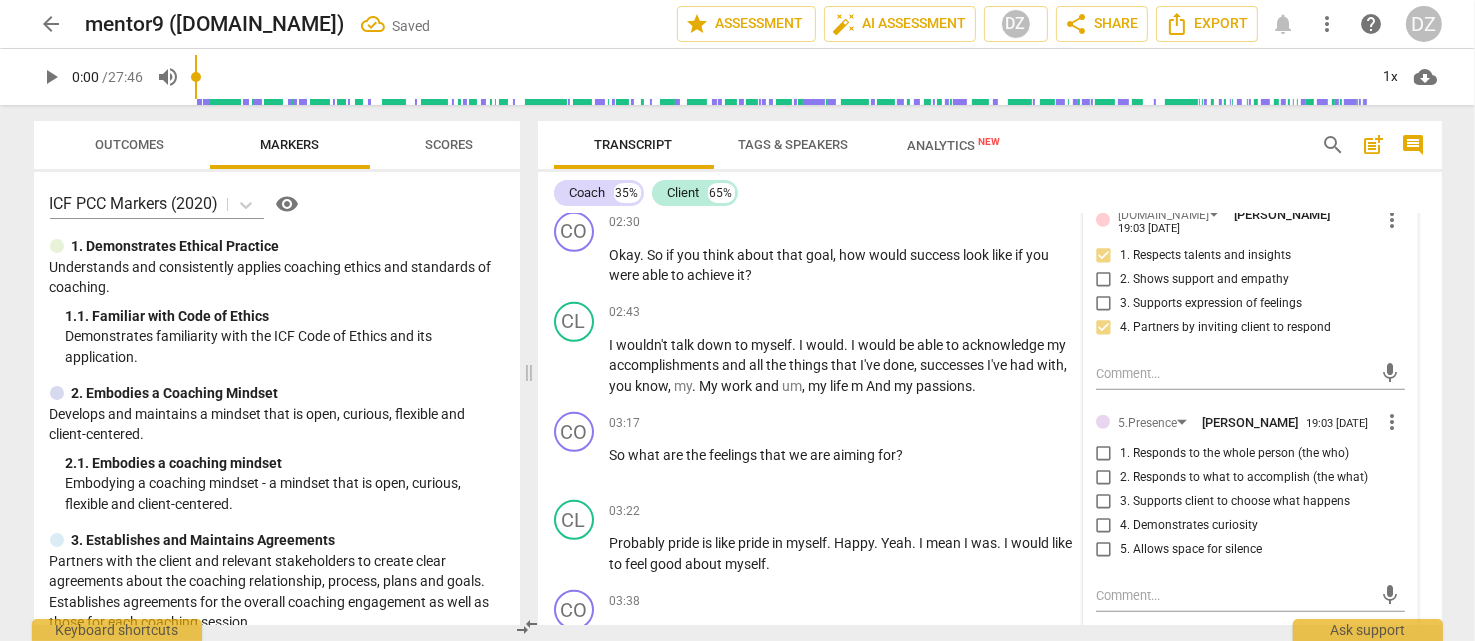 click on "1. Responds to the whole person (the who)" at bounding box center [1234, 454] 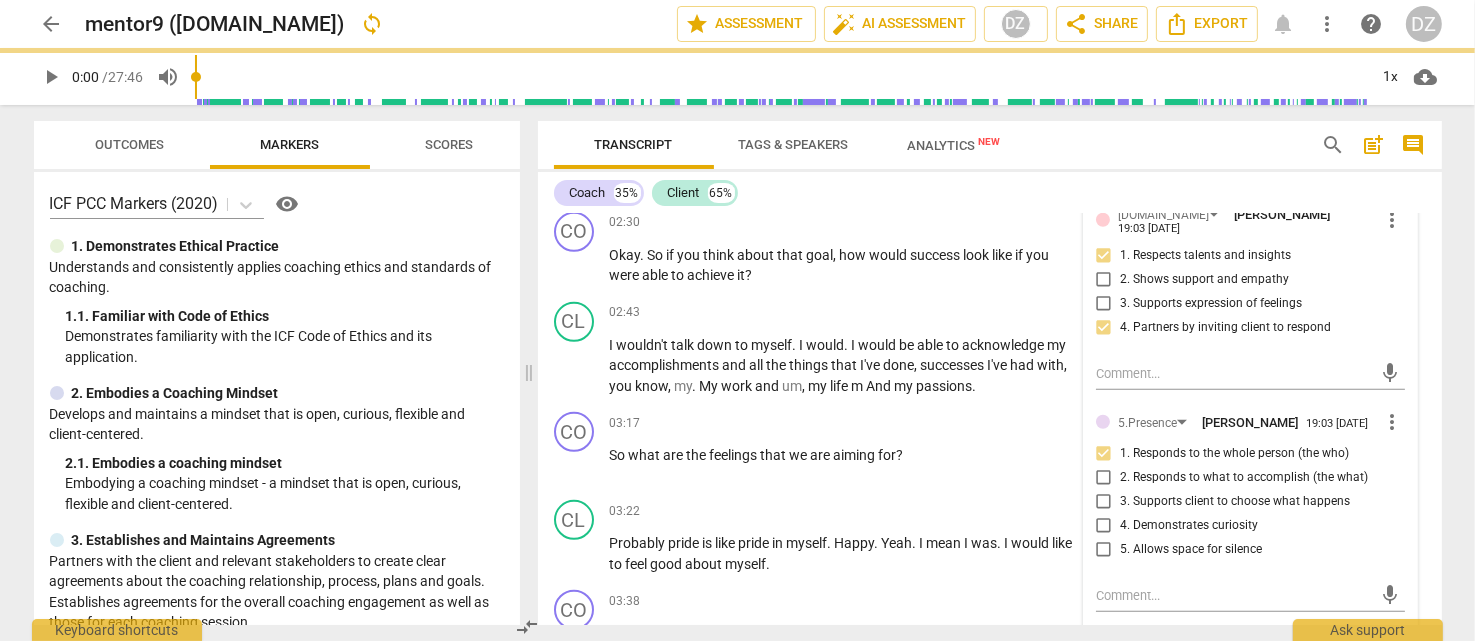 click on "2. Responds to what to accomplish (the what)" at bounding box center [1244, 478] 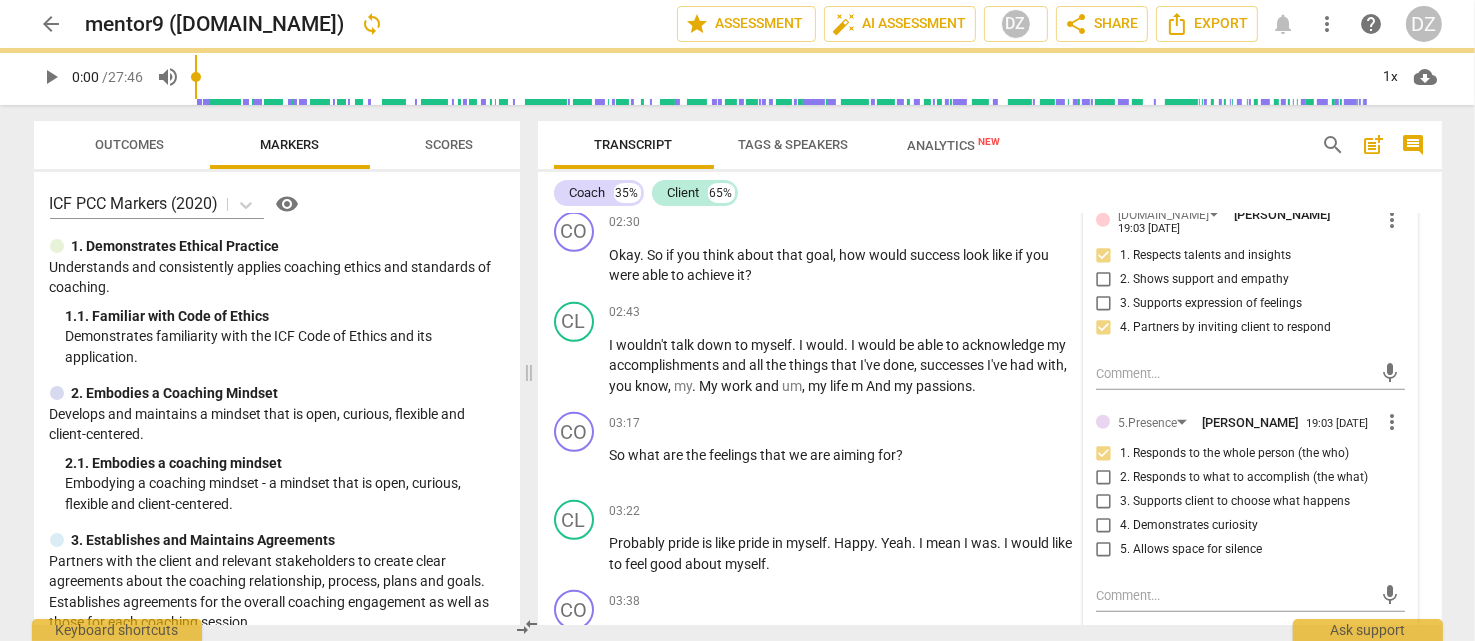 click on "2. Responds to what to accomplish (the what)" at bounding box center [1104, 478] 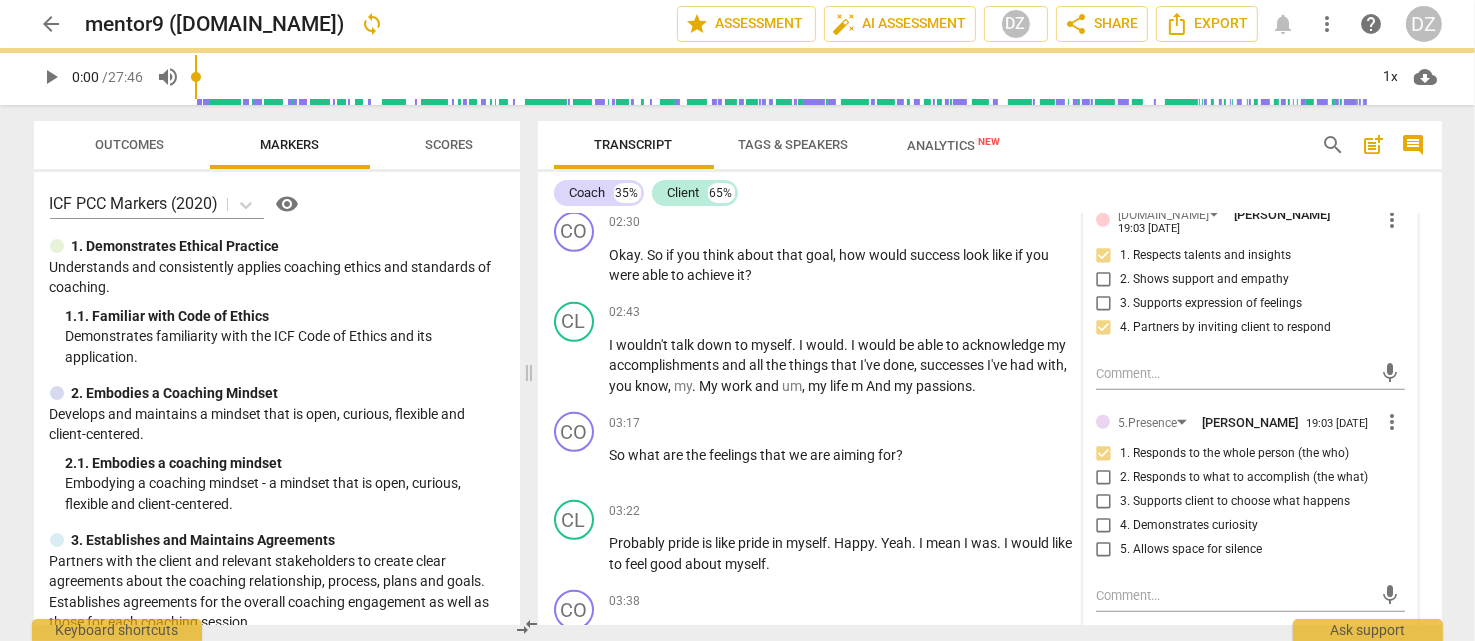 checkbox on "true" 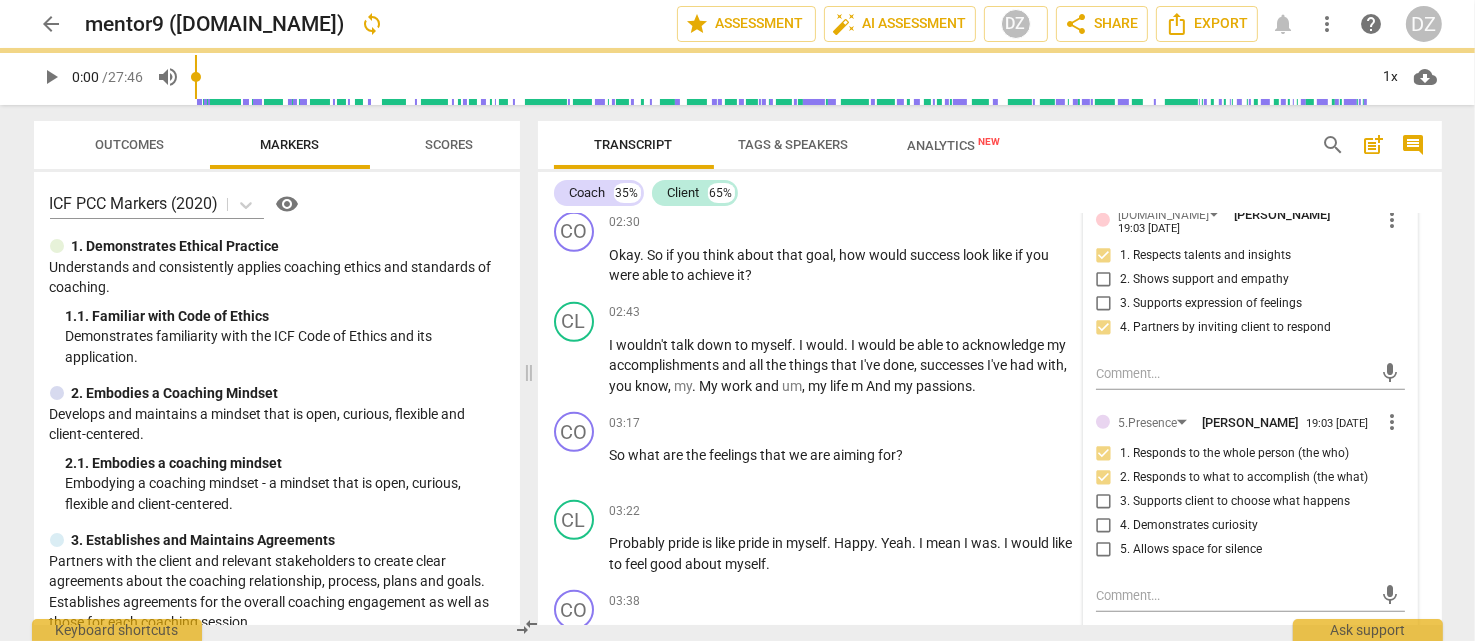 click on "3. Supports client to choose what happens" at bounding box center [1235, 502] 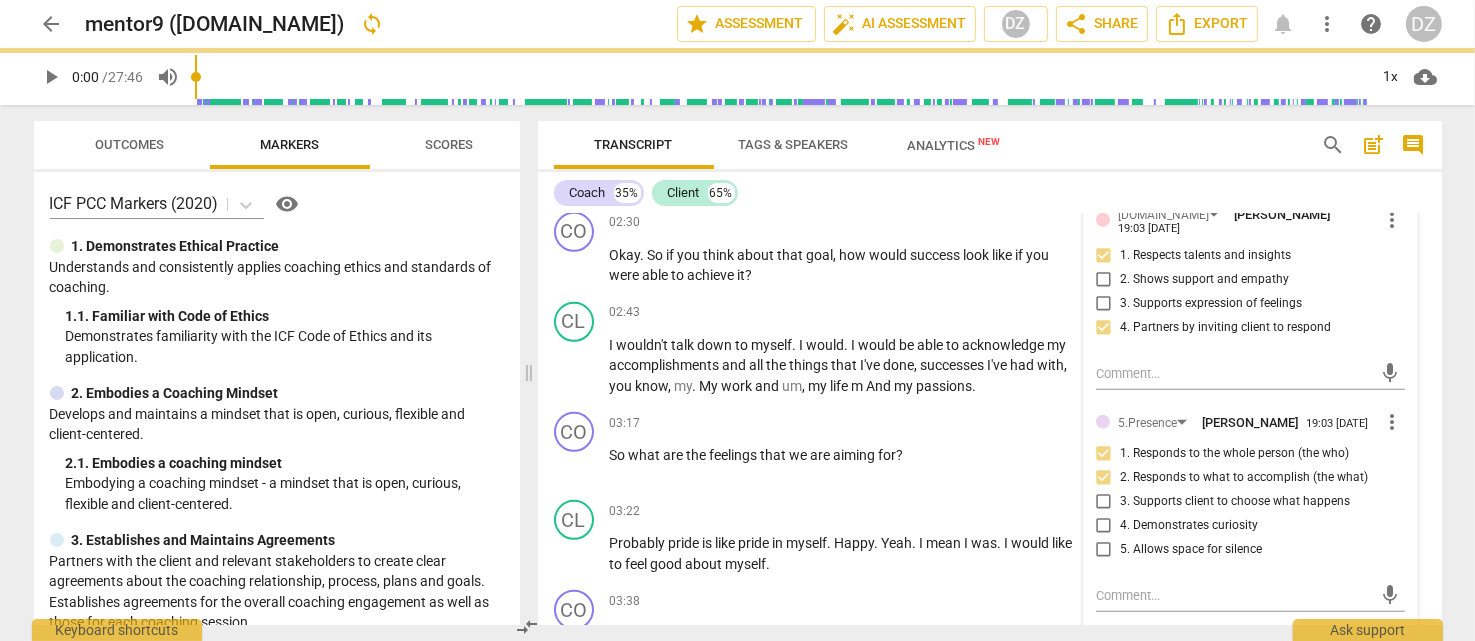 checkbox on "true" 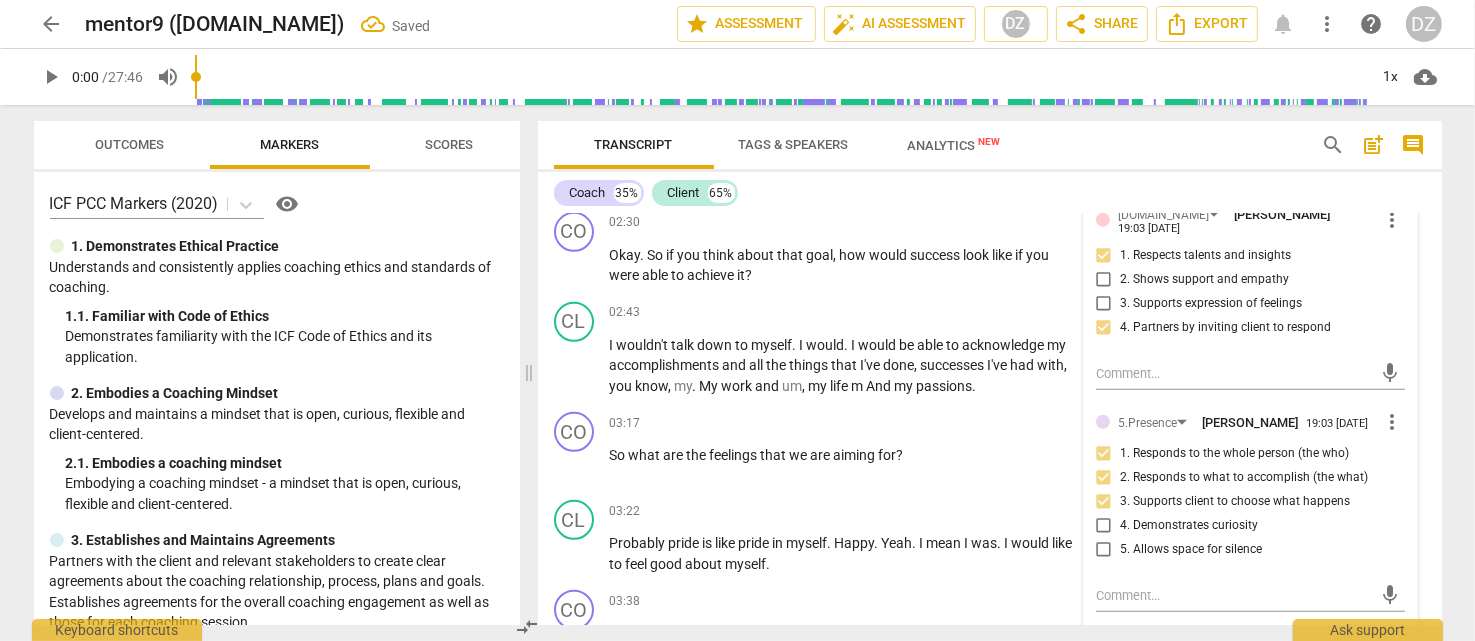 click on "4. Demonstrates curiosity" at bounding box center [1189, 526] 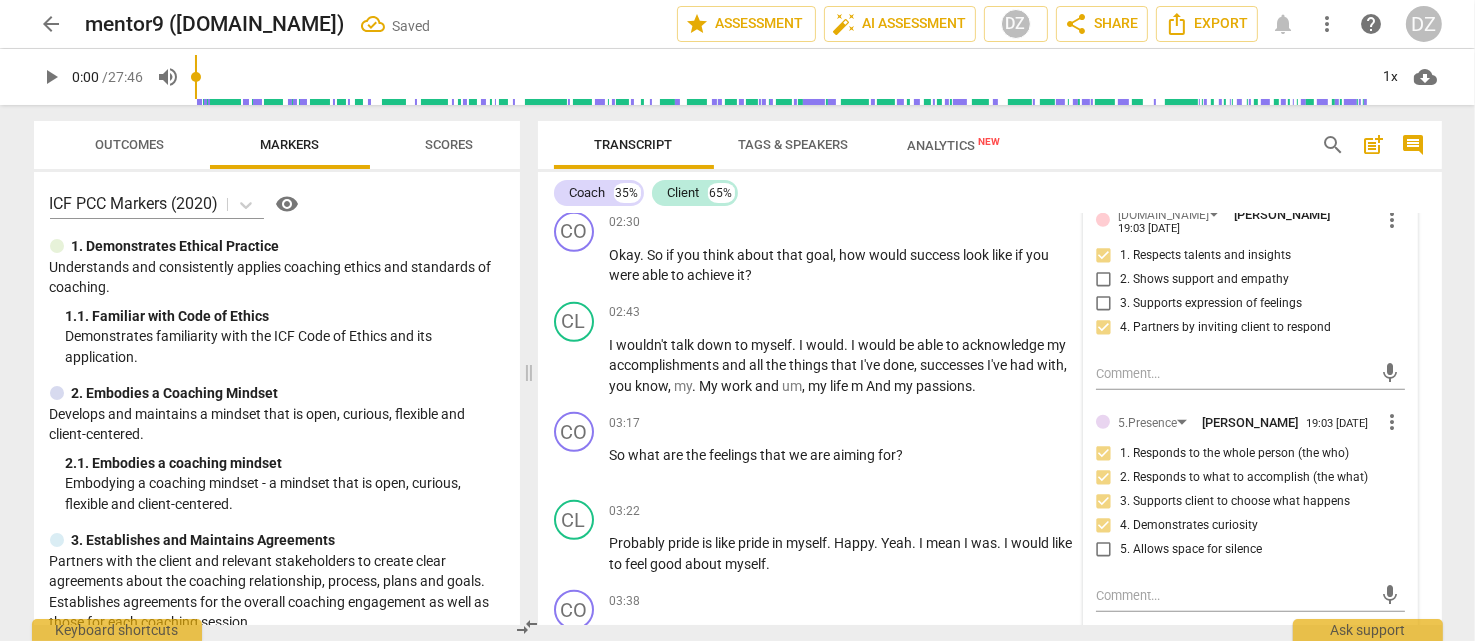 click on "5. Allows space for silence" at bounding box center (1191, 550) 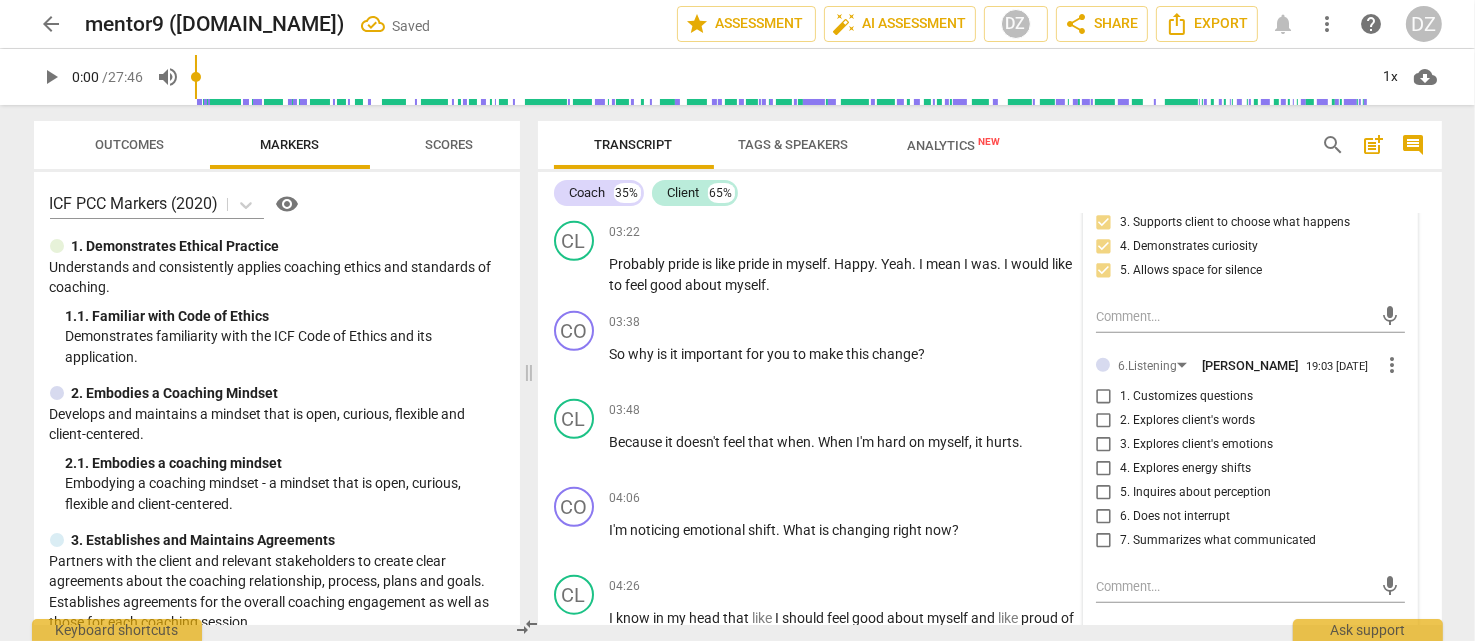 scroll, scrollTop: 1721, scrollLeft: 0, axis: vertical 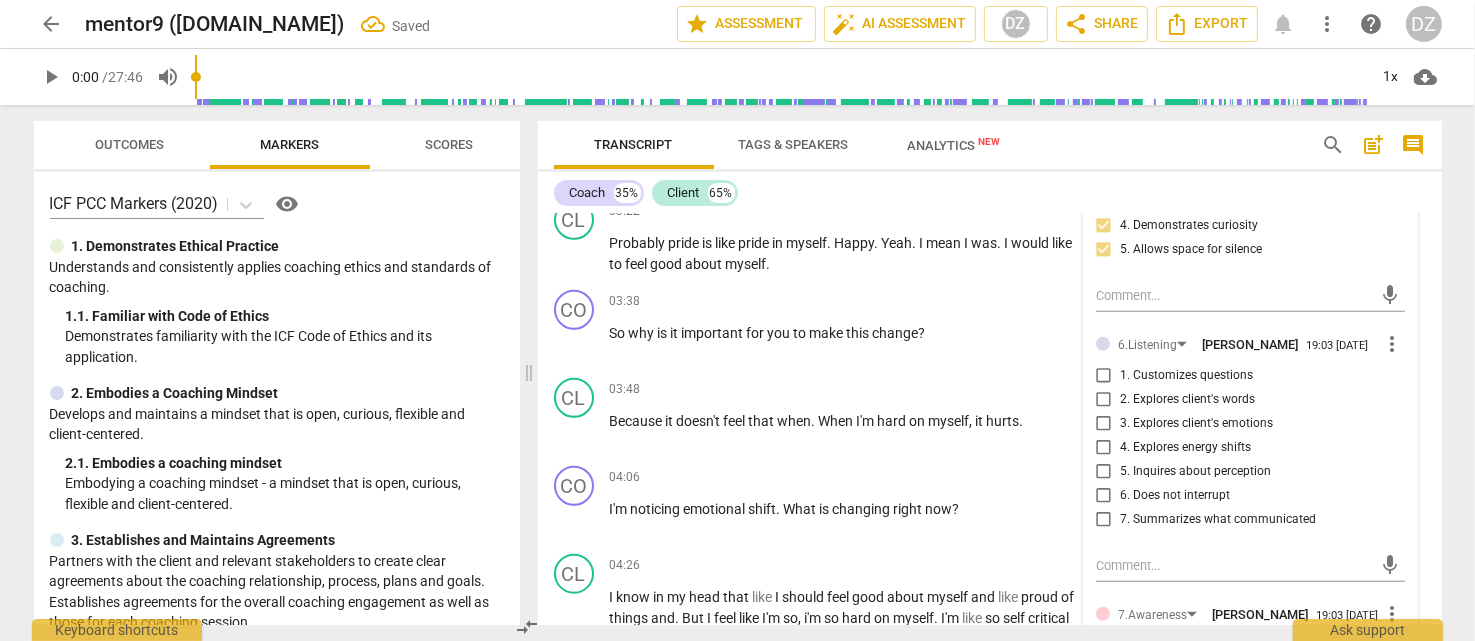 click on "1. Customizes questions" at bounding box center (1186, 376) 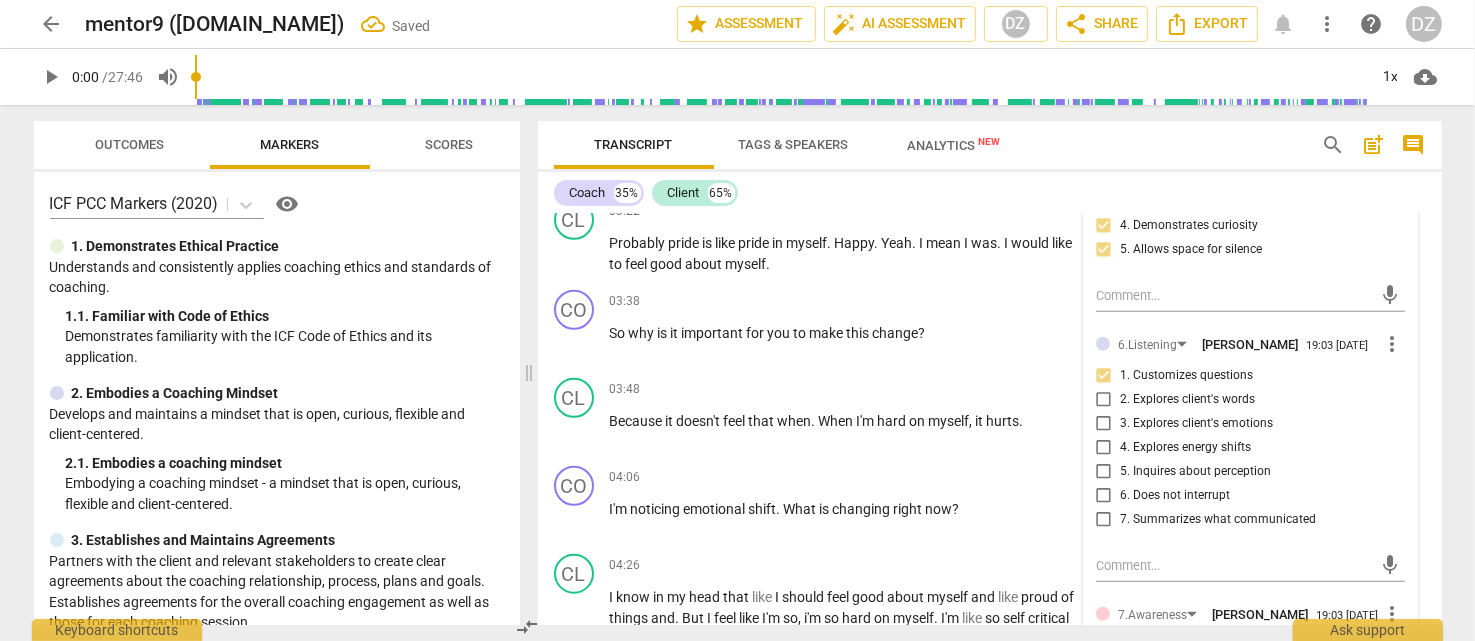 click on "2. Explores client's words" at bounding box center [1187, 400] 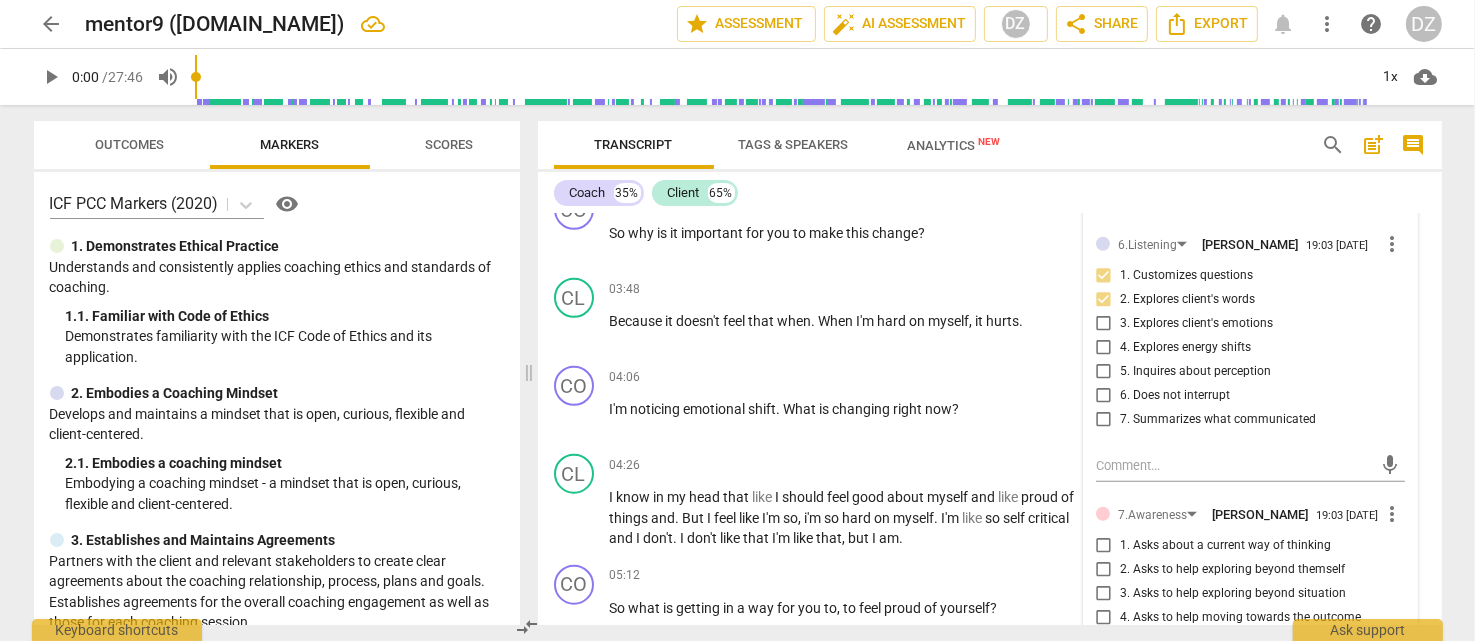 scroll, scrollTop: 1921, scrollLeft: 0, axis: vertical 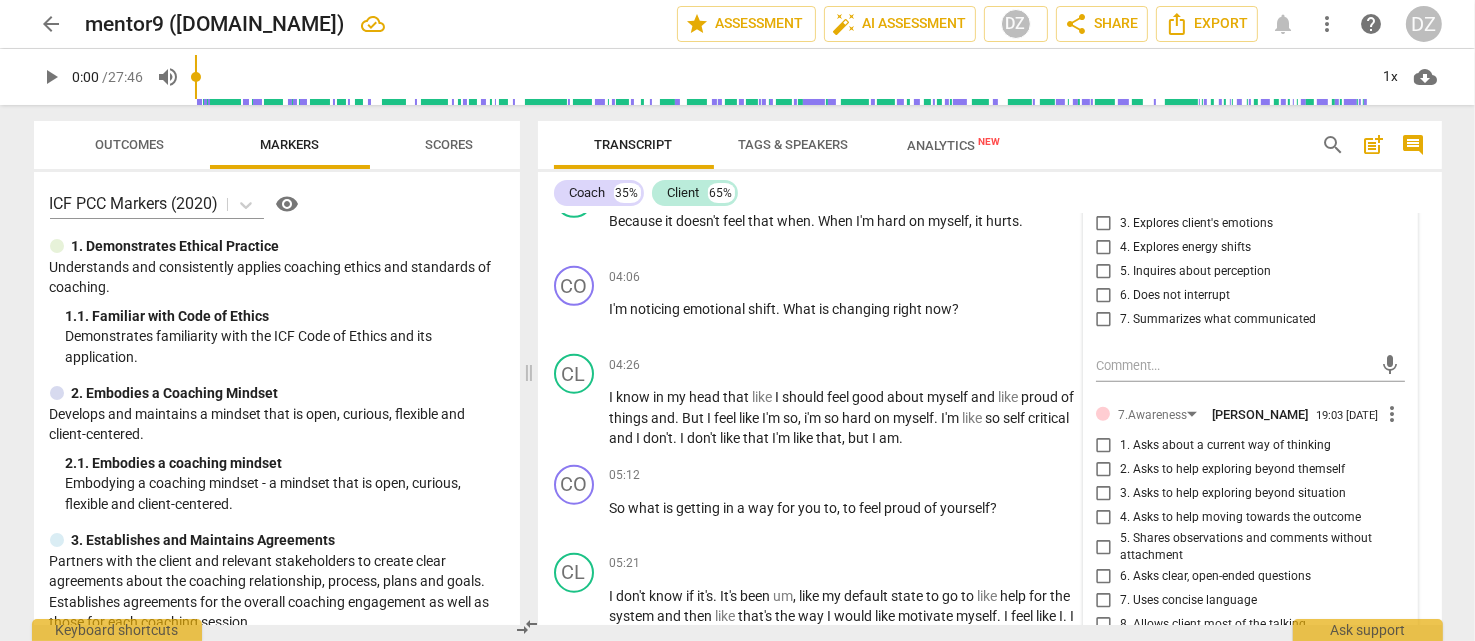 click on "5. Shares observations and comments without attachment" at bounding box center (1258, 547) 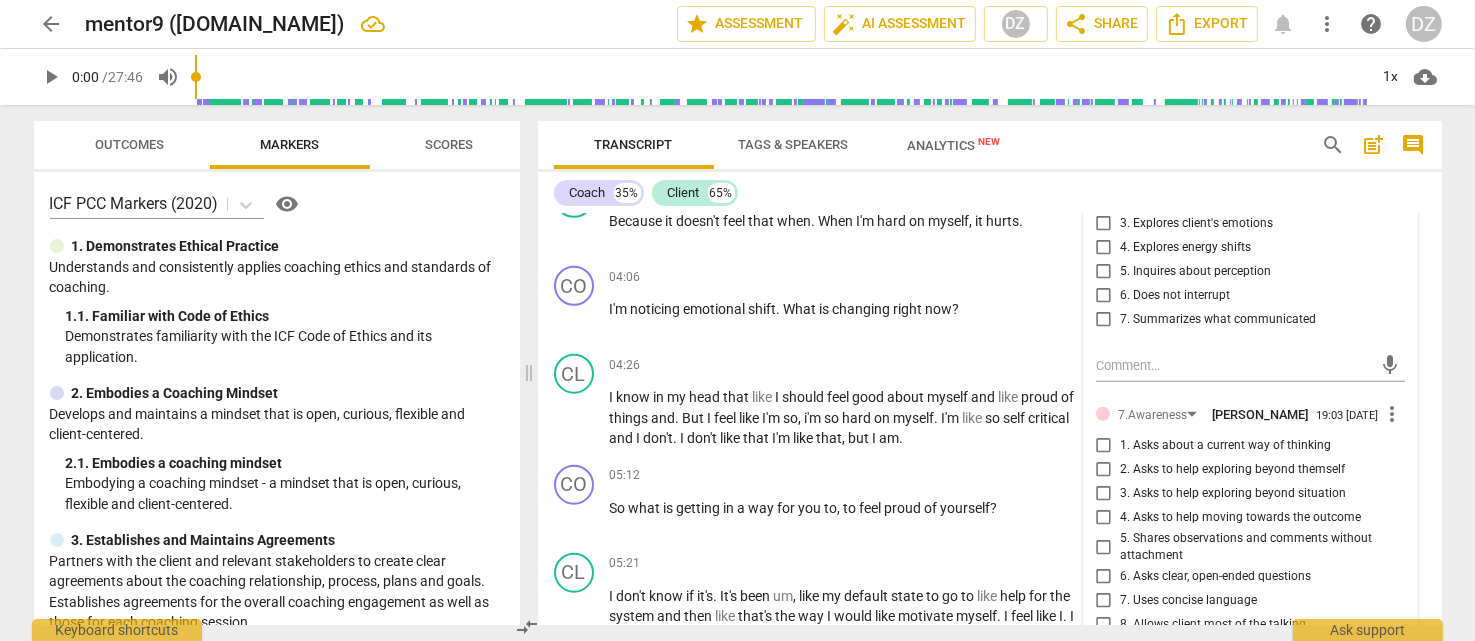 click on "5. Shares observations and comments without attachment" at bounding box center [1104, 547] 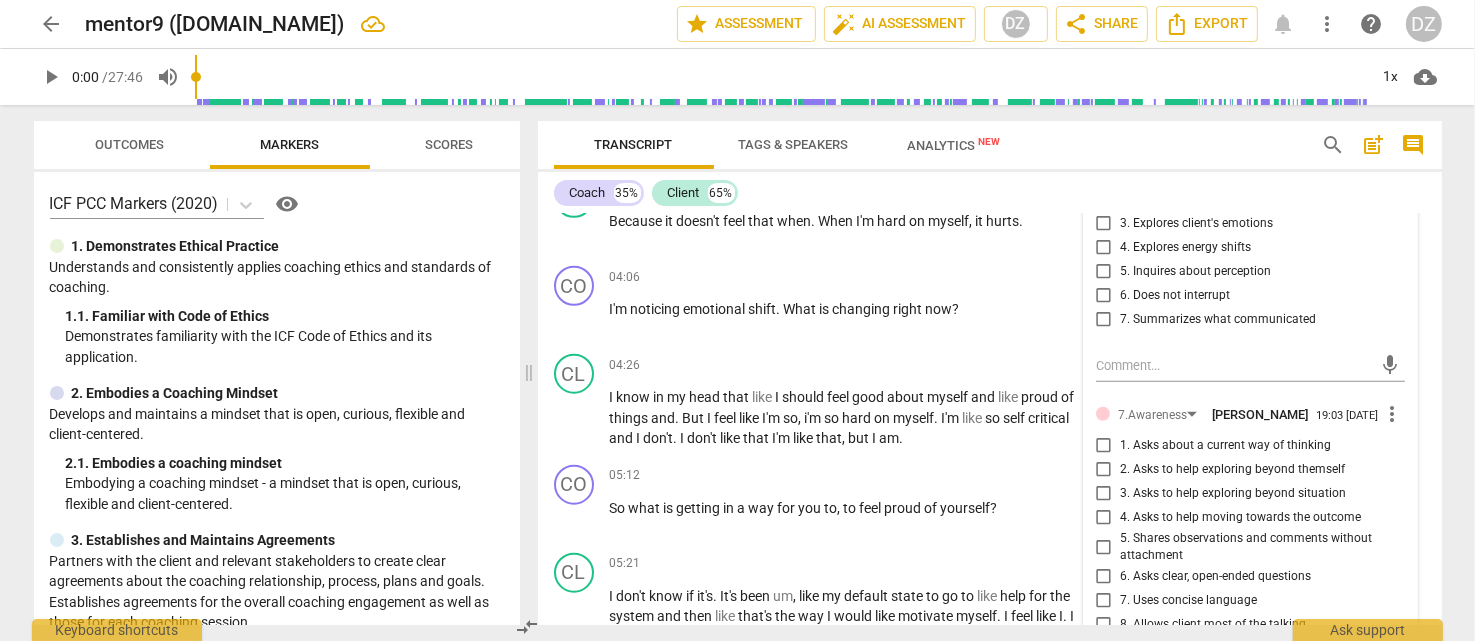 checkbox on "true" 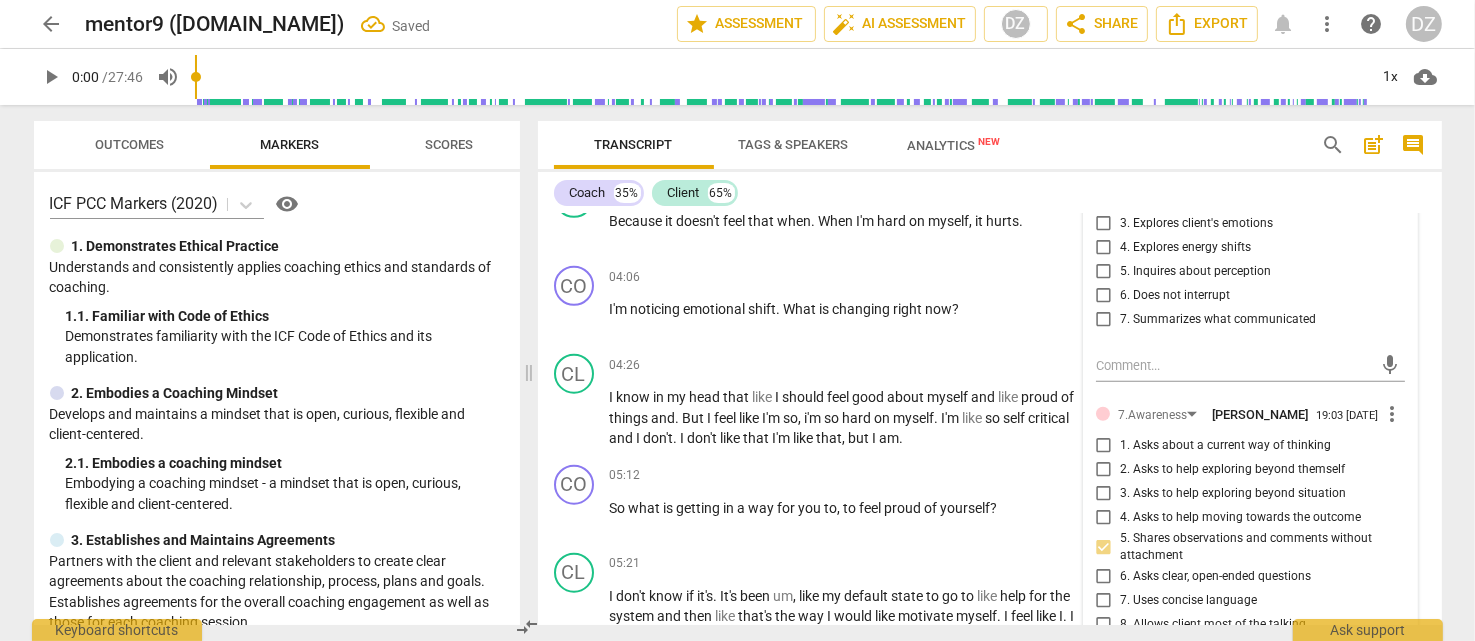 click on "4. Asks to help moving towards the outcome" at bounding box center [1240, 518] 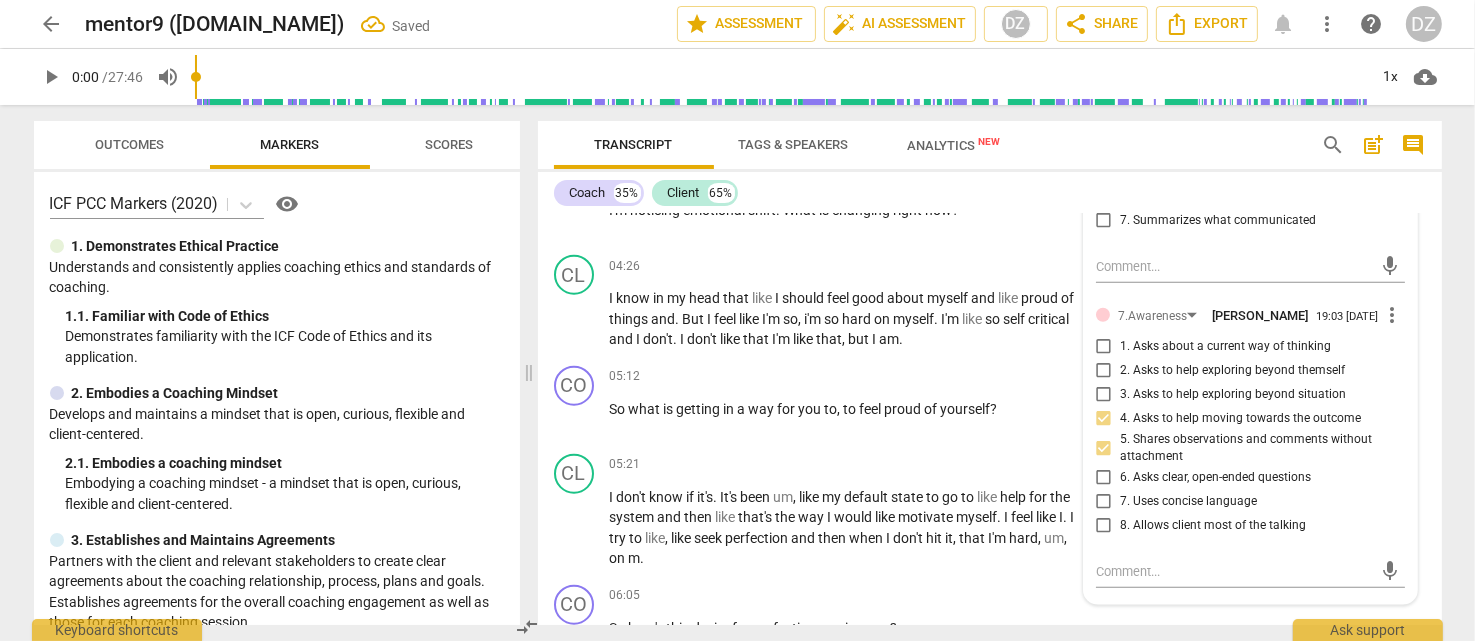 scroll, scrollTop: 2021, scrollLeft: 0, axis: vertical 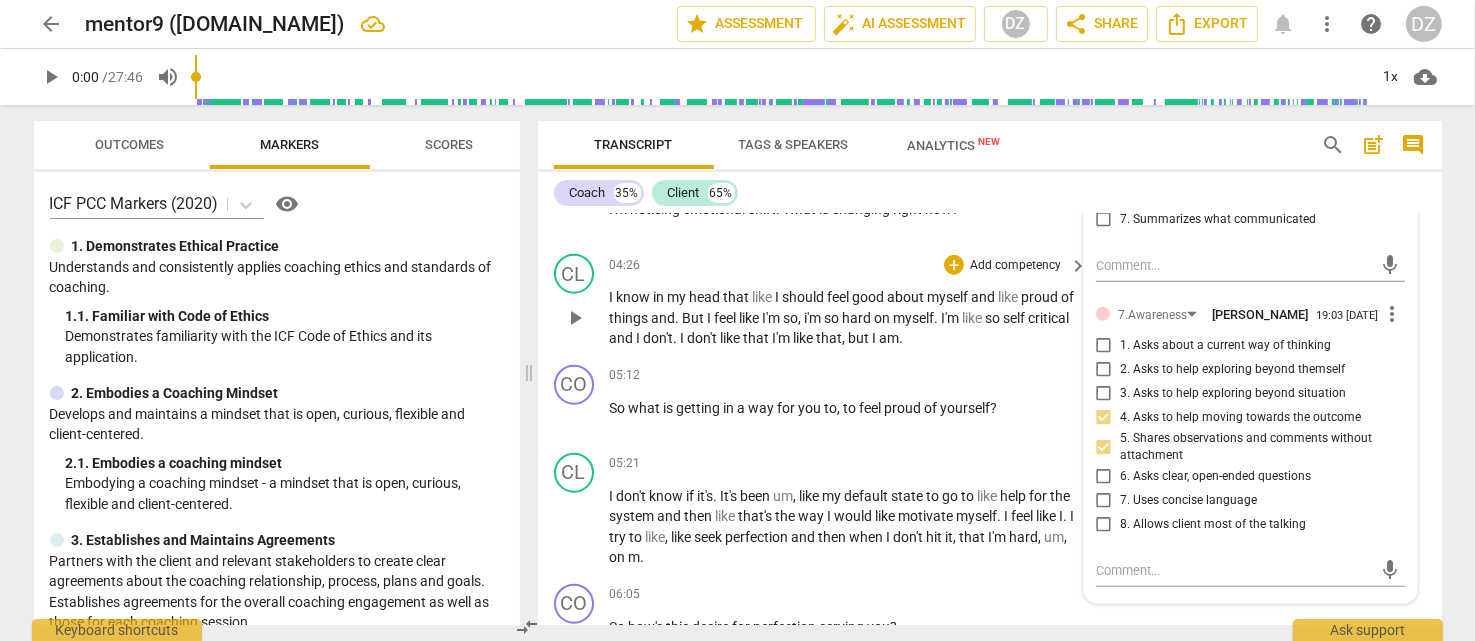 click on "feel" at bounding box center [727, 318] 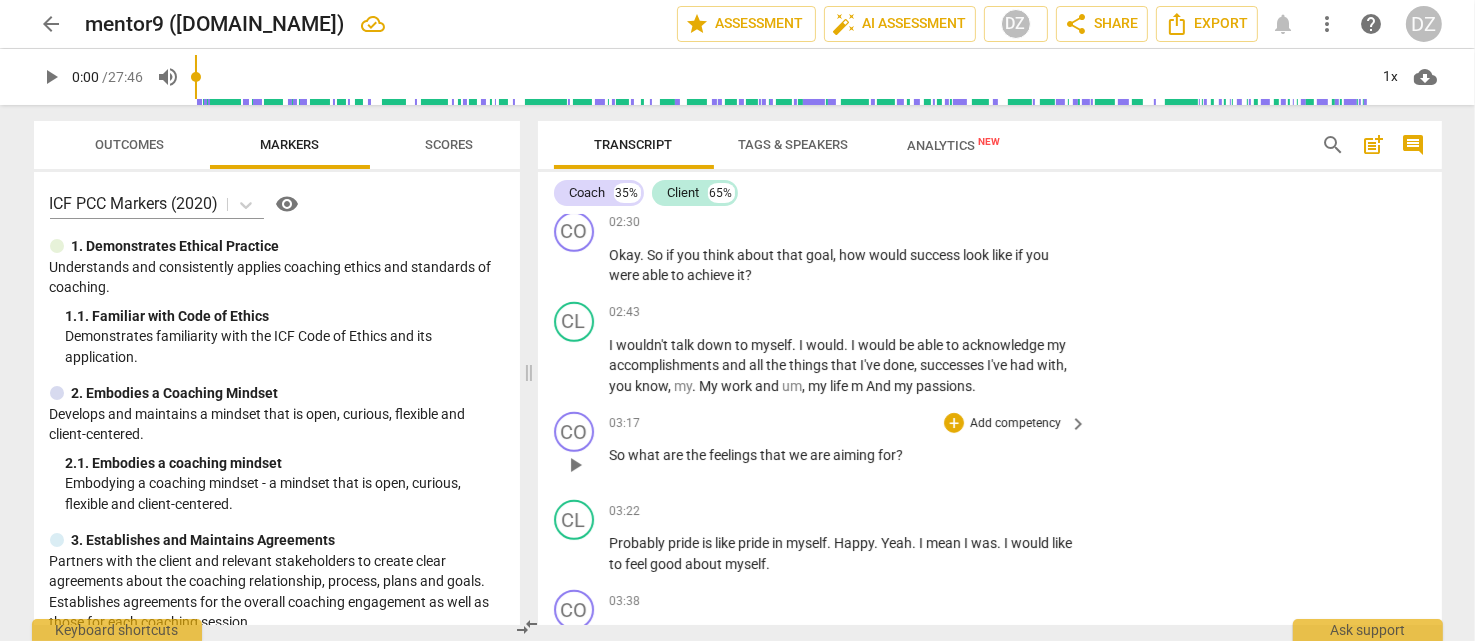 scroll, scrollTop: 1321, scrollLeft: 0, axis: vertical 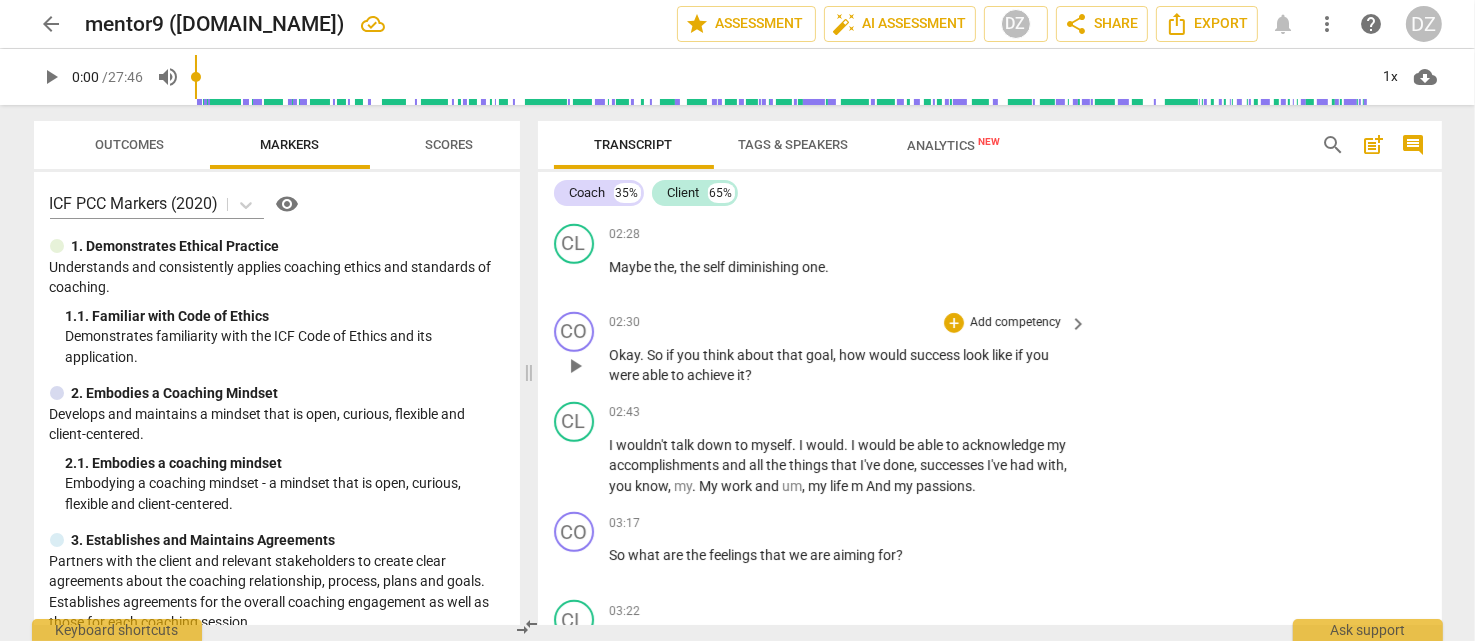click on "Add competency" at bounding box center [1015, 323] 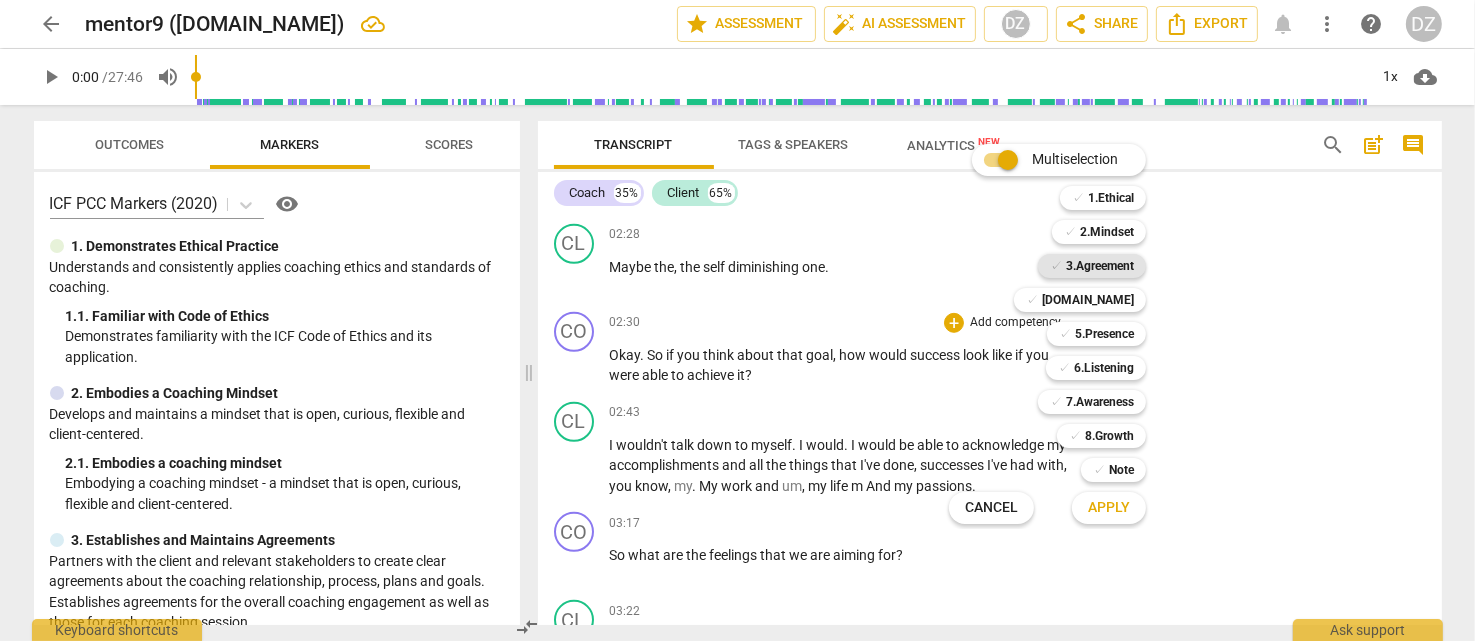 click on "3.Agreement" at bounding box center (1100, 266) 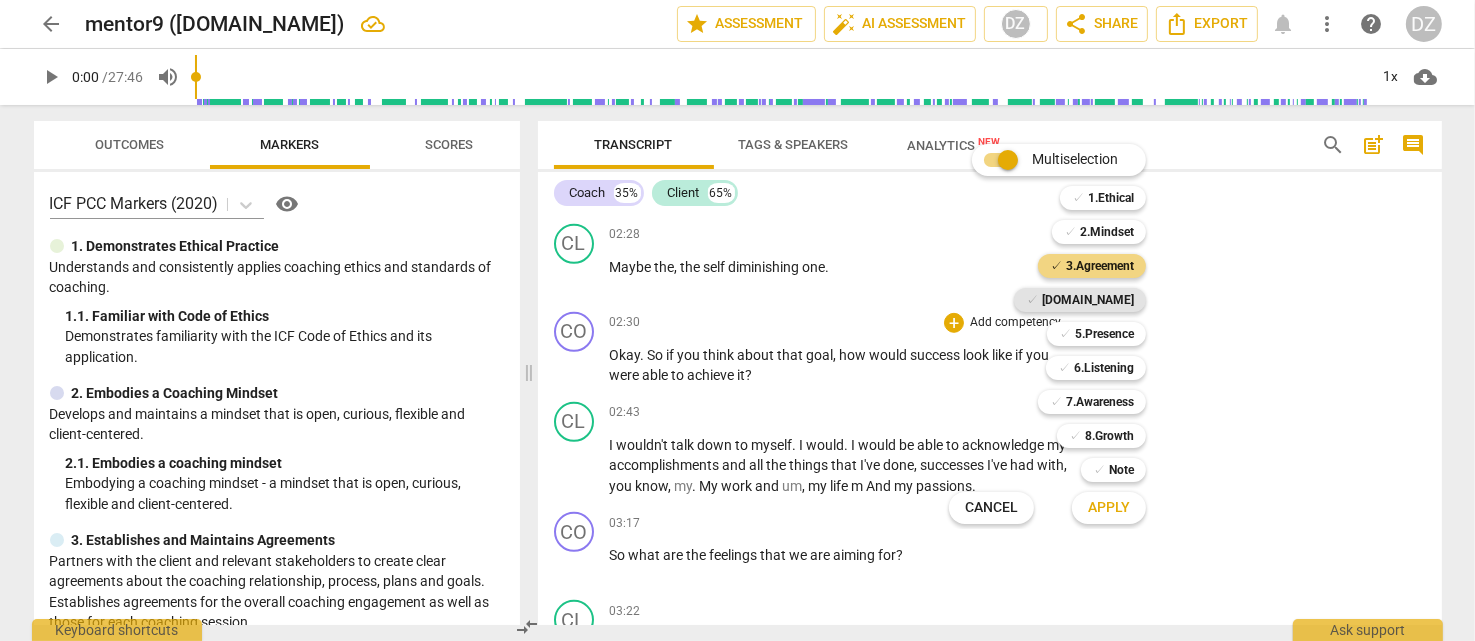 click on "[DOMAIN_NAME]" at bounding box center (1088, 300) 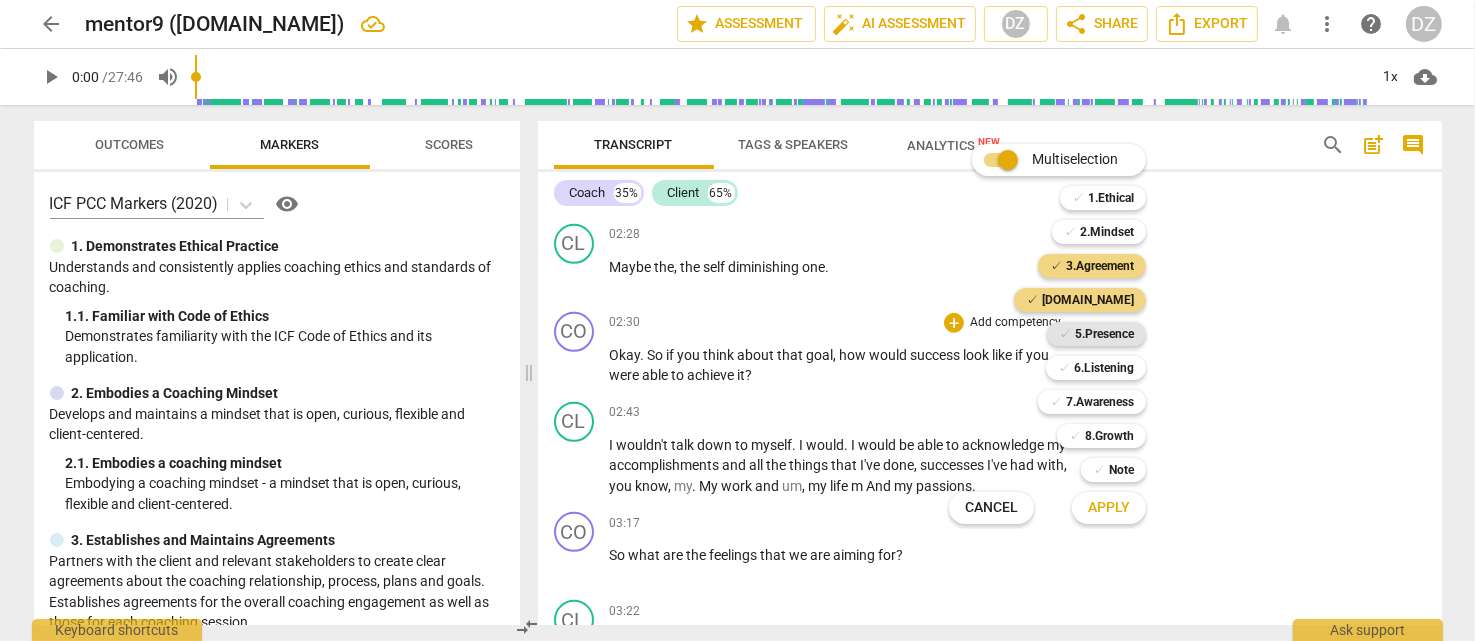 click on "5.Presence" at bounding box center (1104, 334) 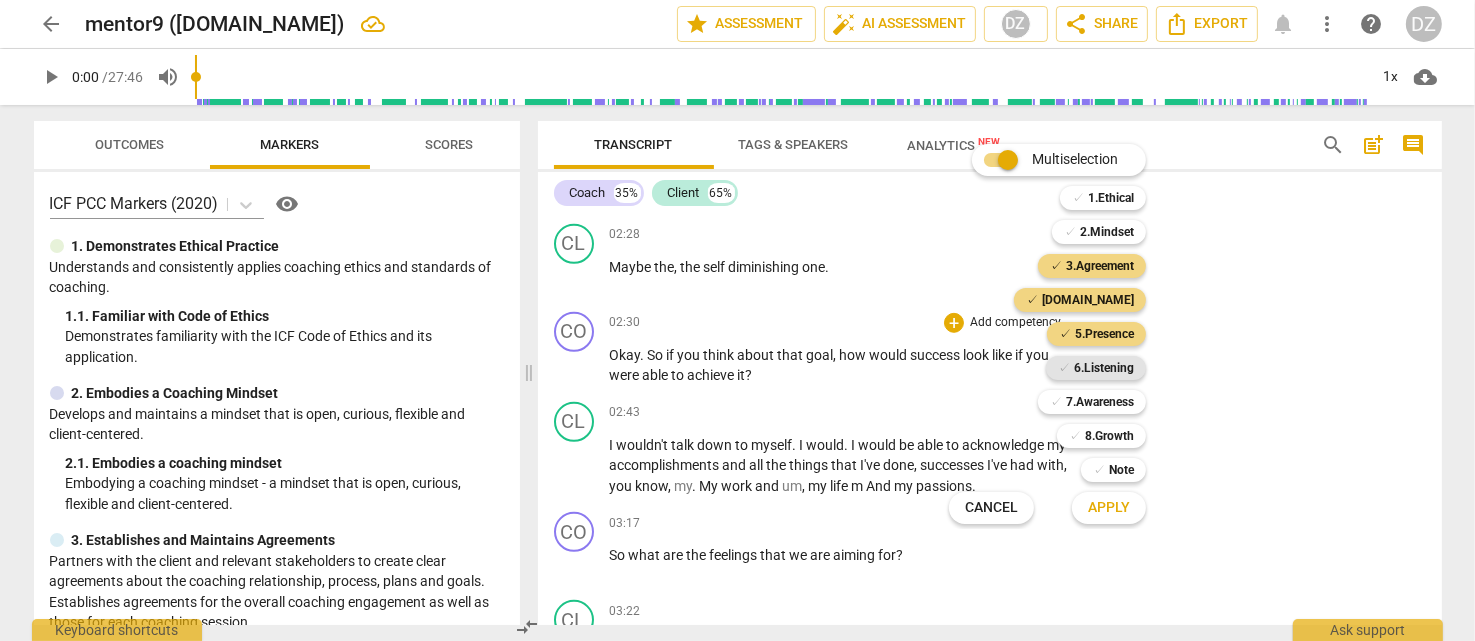 click on "6.Listening" at bounding box center (1104, 368) 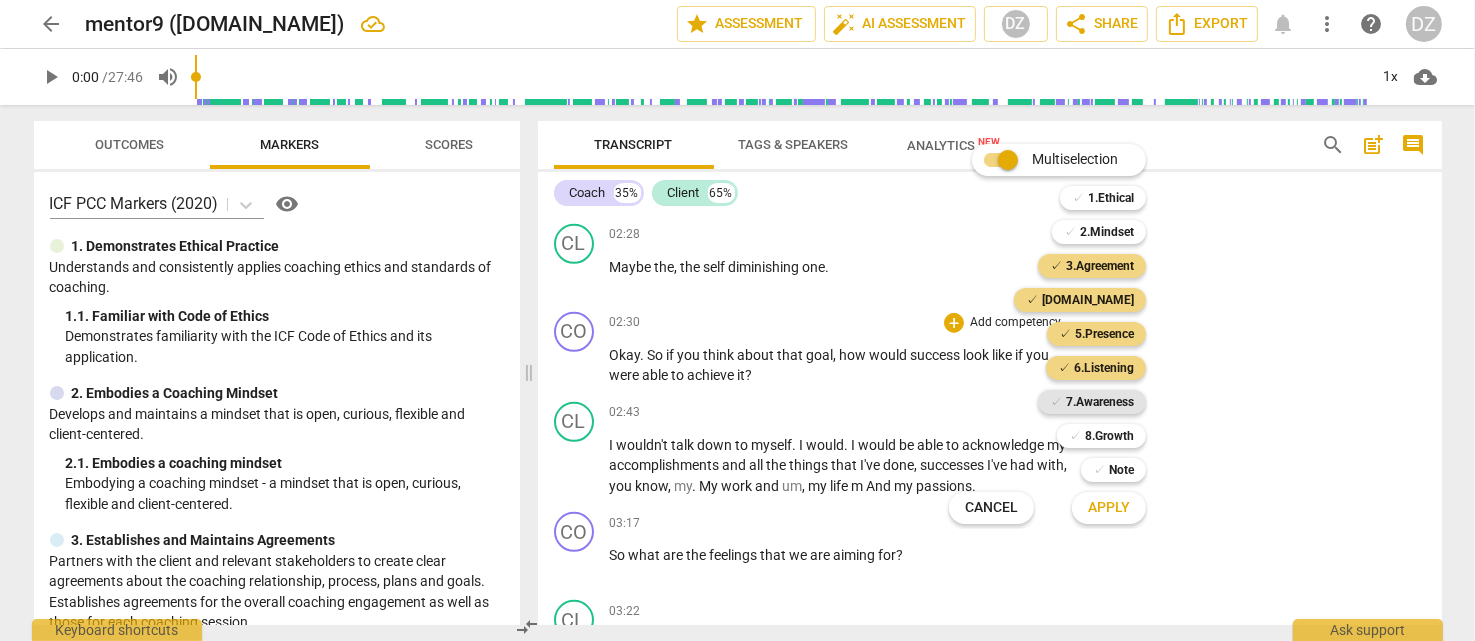 click on "7.Awareness" at bounding box center (1100, 402) 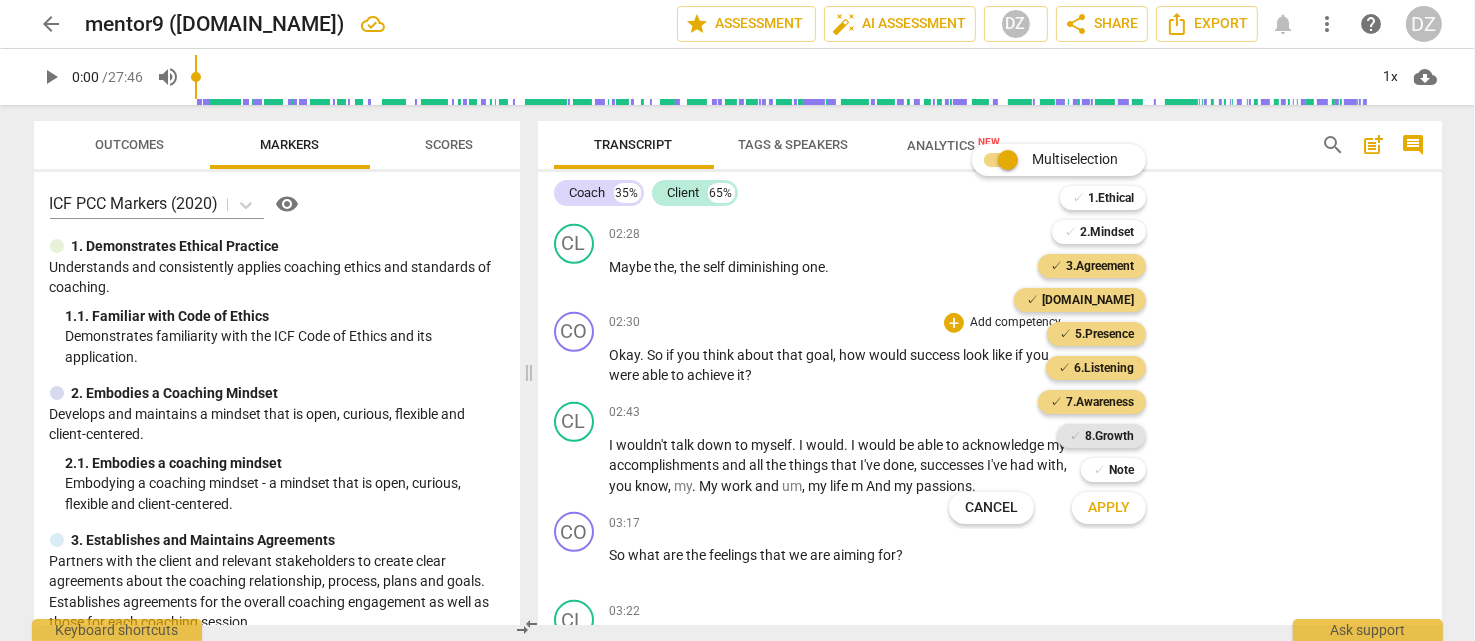 click on "8.Growth" at bounding box center (1109, 436) 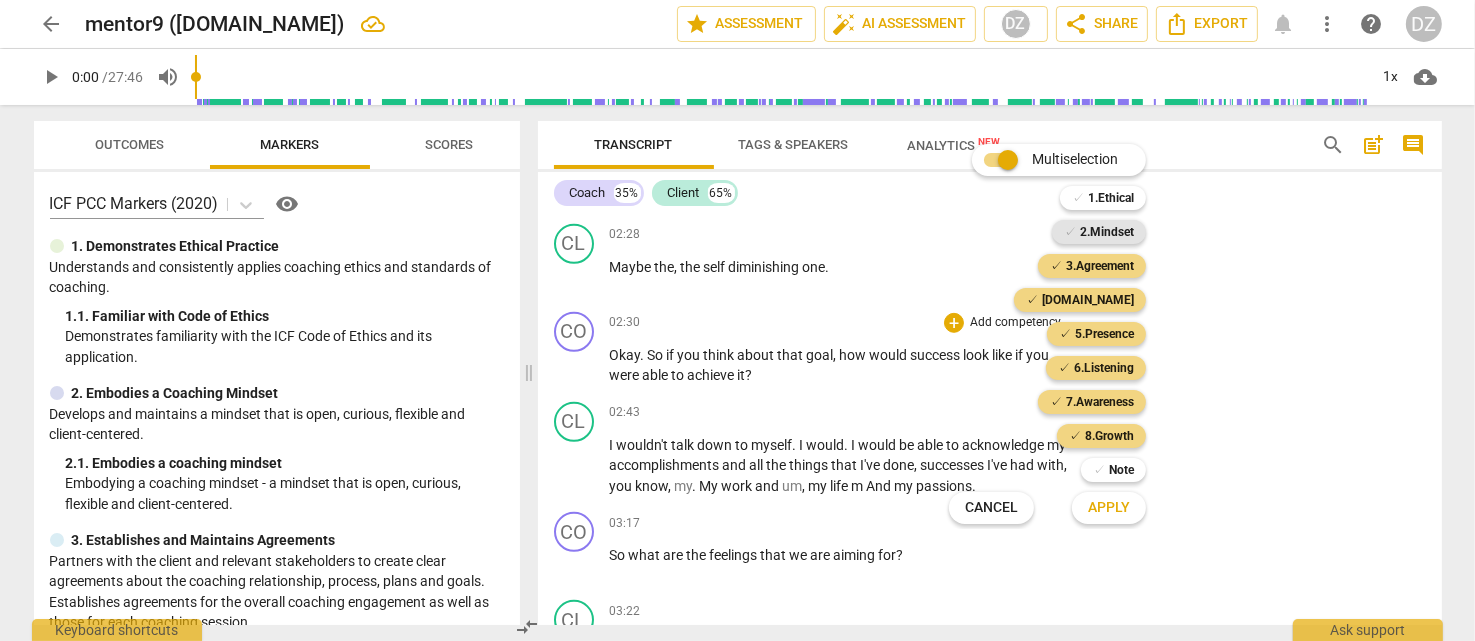 click on "2.Mindset" at bounding box center (1107, 232) 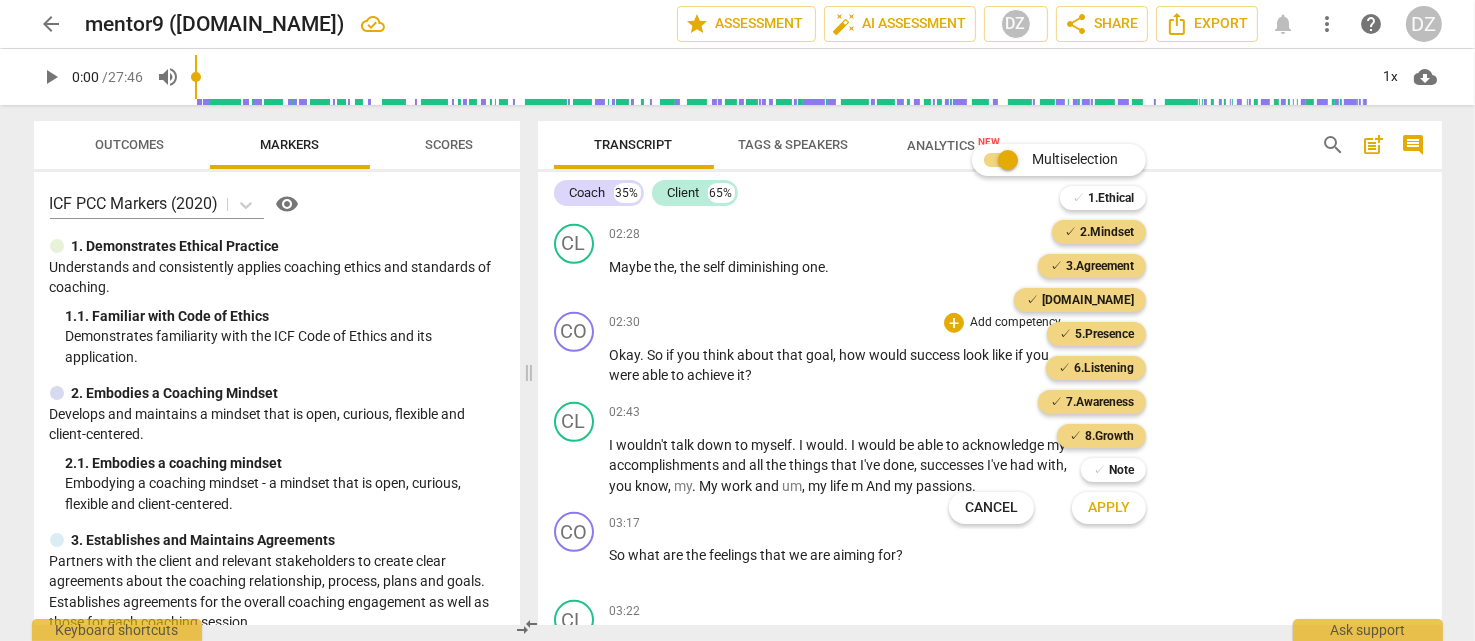 click on "Apply" at bounding box center (1109, 508) 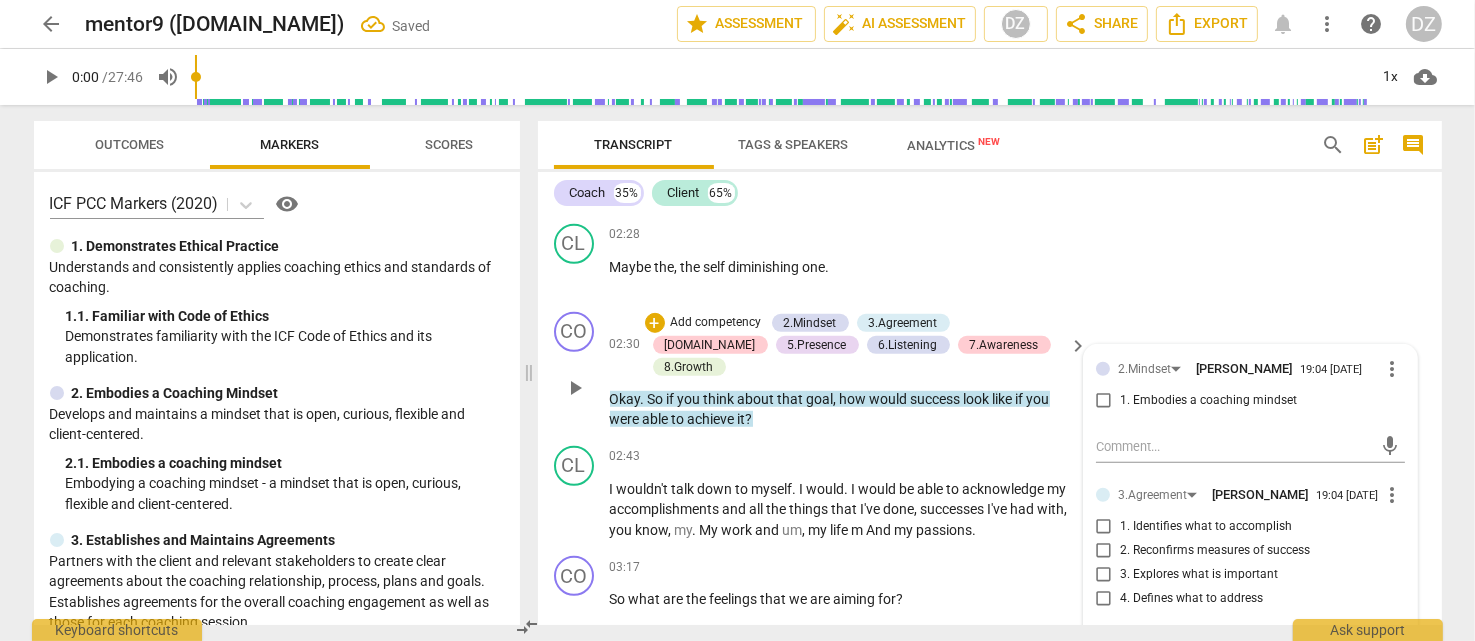 click on "2. Reconfirms measures of success" at bounding box center [1215, 551] 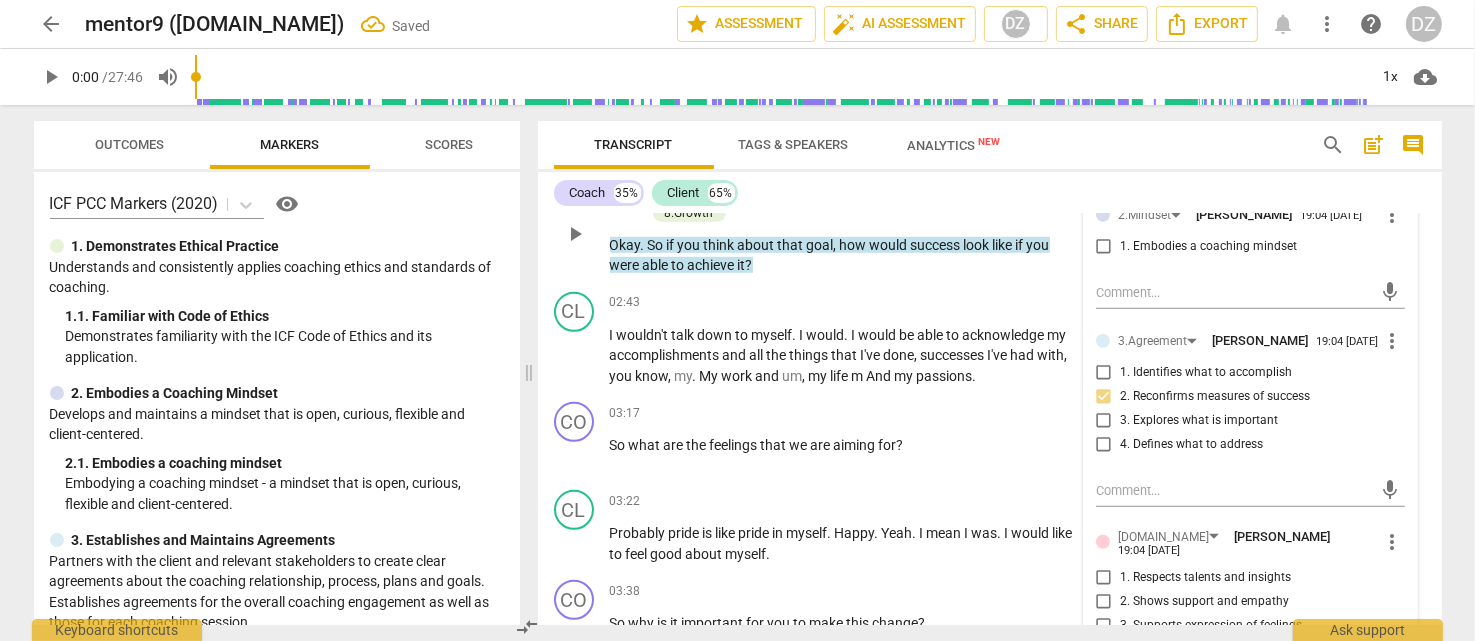 scroll, scrollTop: 1521, scrollLeft: 0, axis: vertical 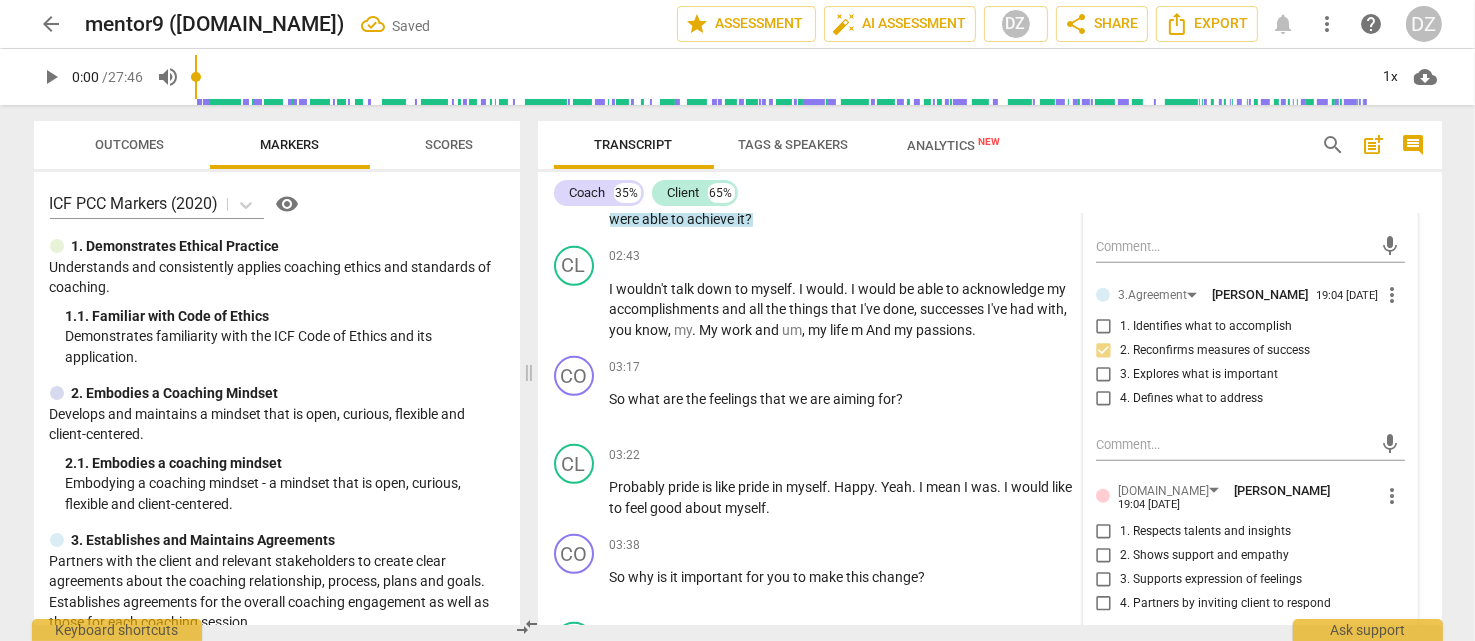 click on "1. Respects talents and insights" at bounding box center (1205, 532) 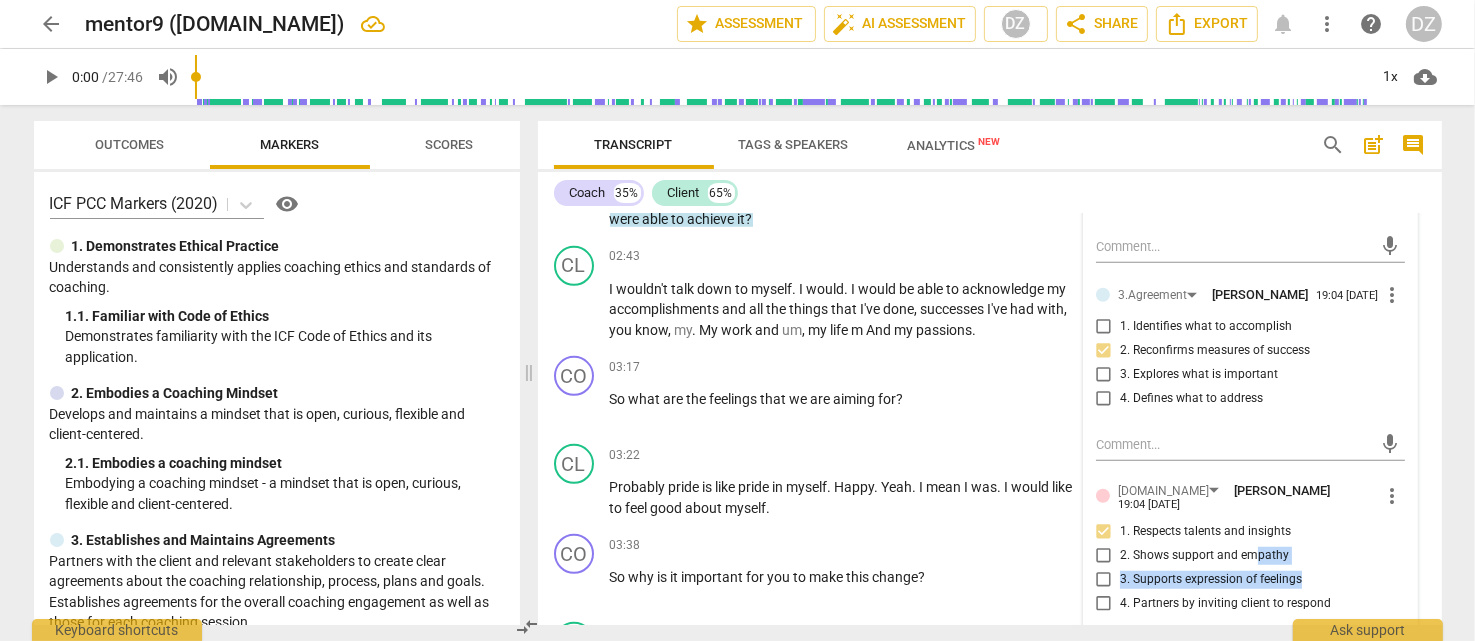 drag, startPoint x: 1251, startPoint y: 561, endPoint x: 1323, endPoint y: 576, distance: 73.545906 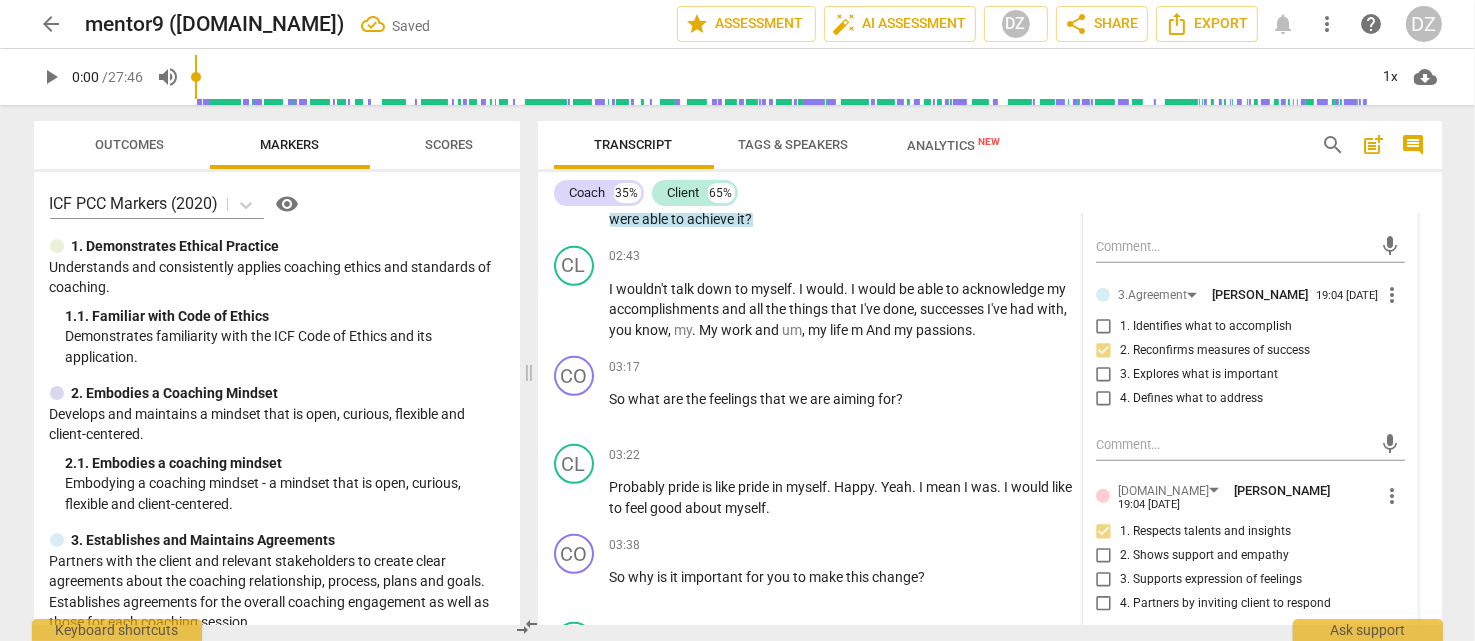 click on "4. Partners by inviting client to respond" at bounding box center [1225, 604] 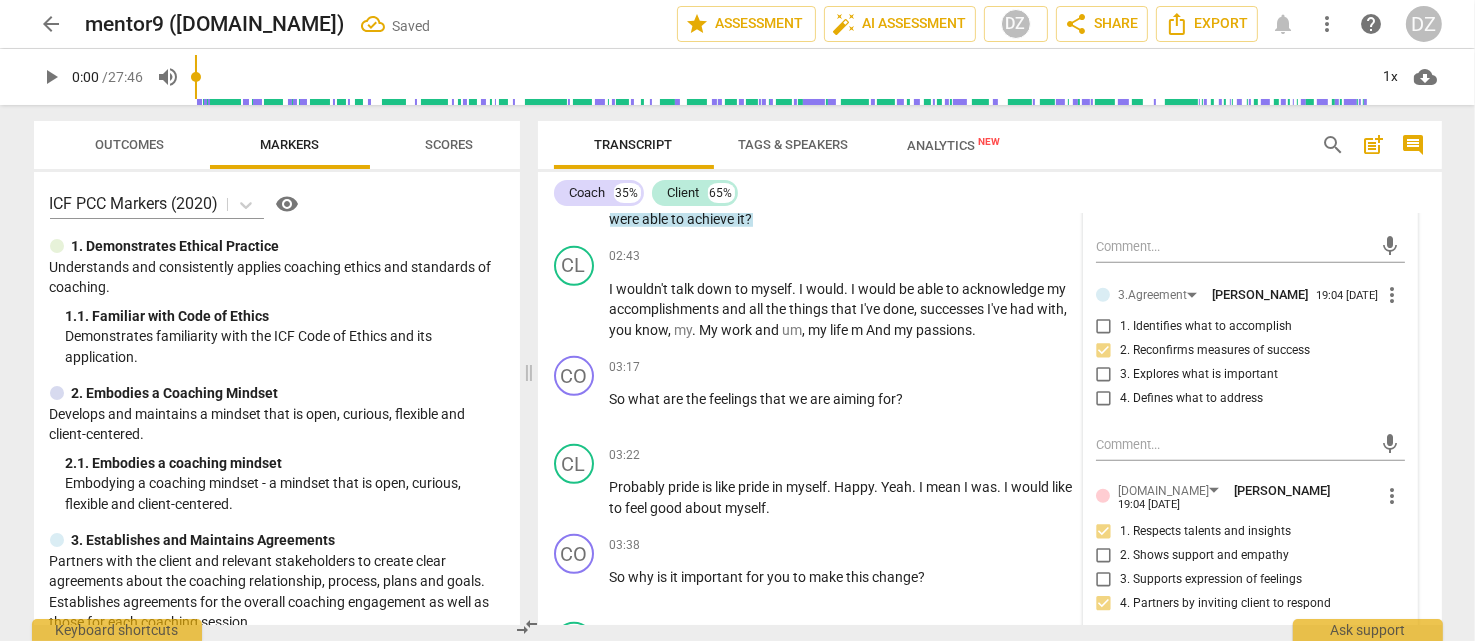 scroll, scrollTop: 1721, scrollLeft: 0, axis: vertical 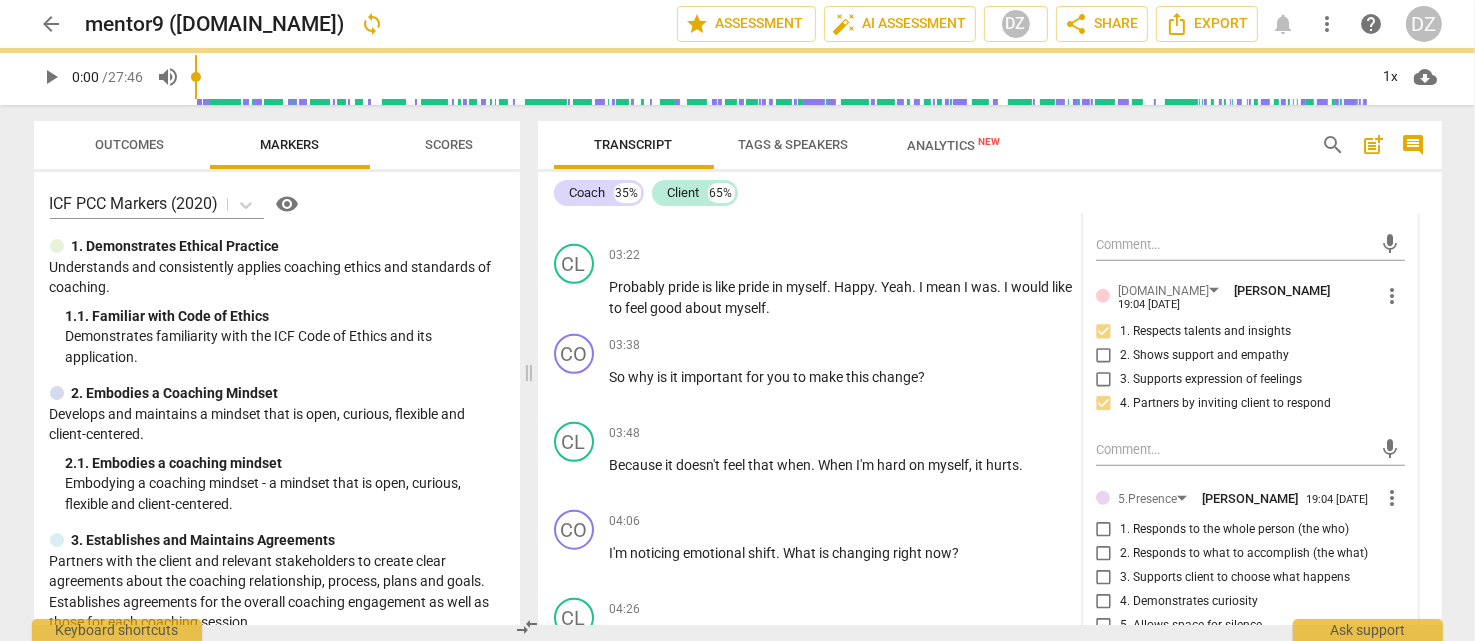 click on "1. Responds to the whole person (the who)" at bounding box center [1234, 530] 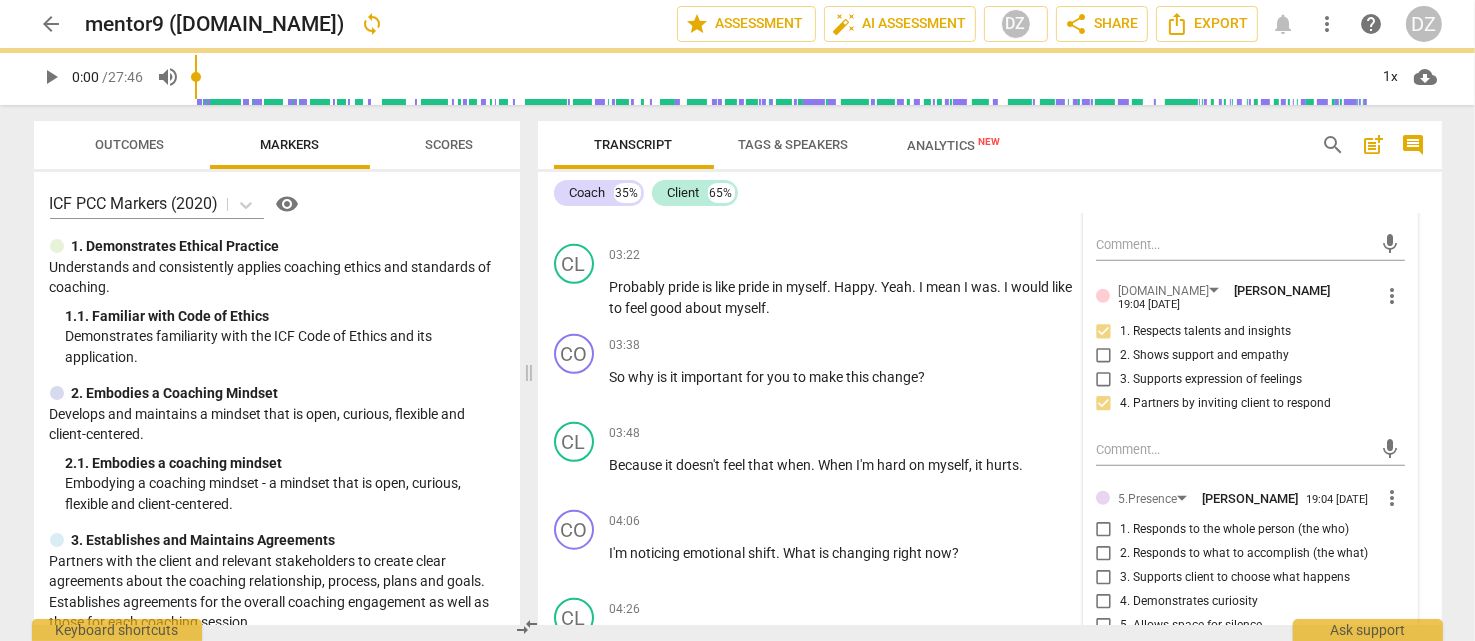 click on "1. Responds to the whole person (the who)" at bounding box center (1104, 530) 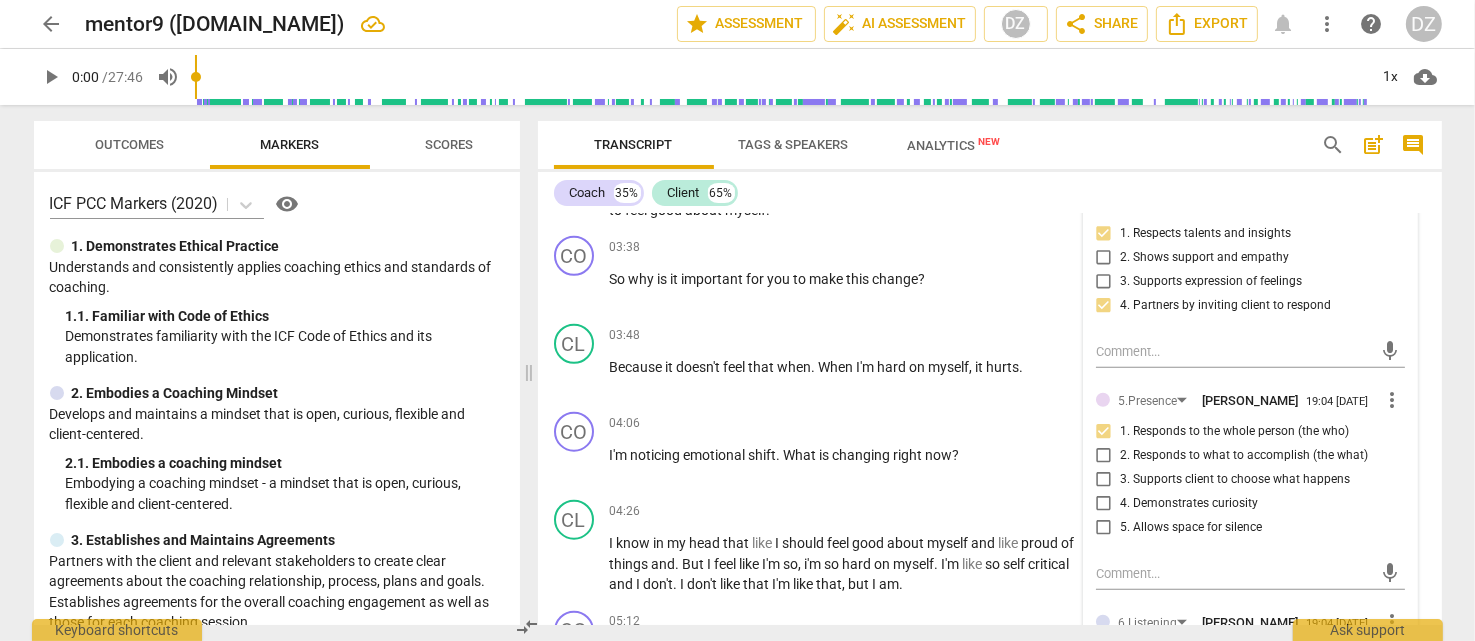 scroll, scrollTop: 1821, scrollLeft: 0, axis: vertical 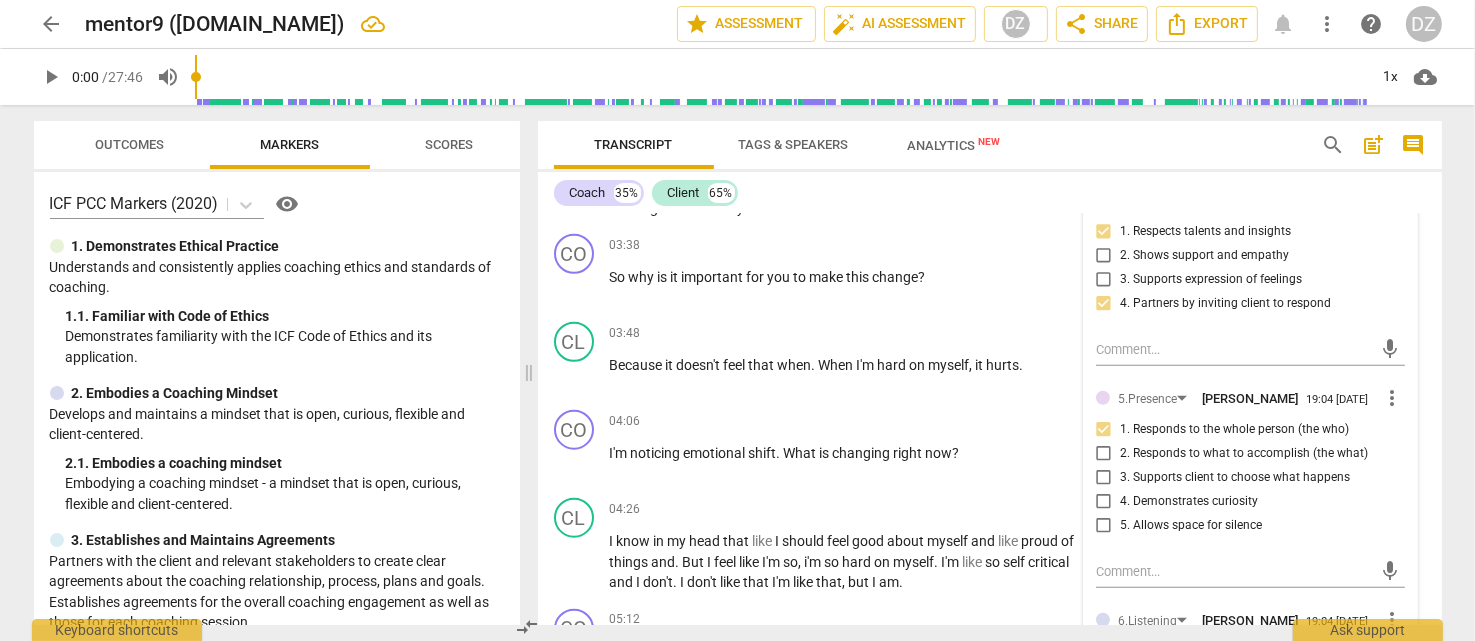 click on "3. Supports client to choose what happens" at bounding box center (1235, 478) 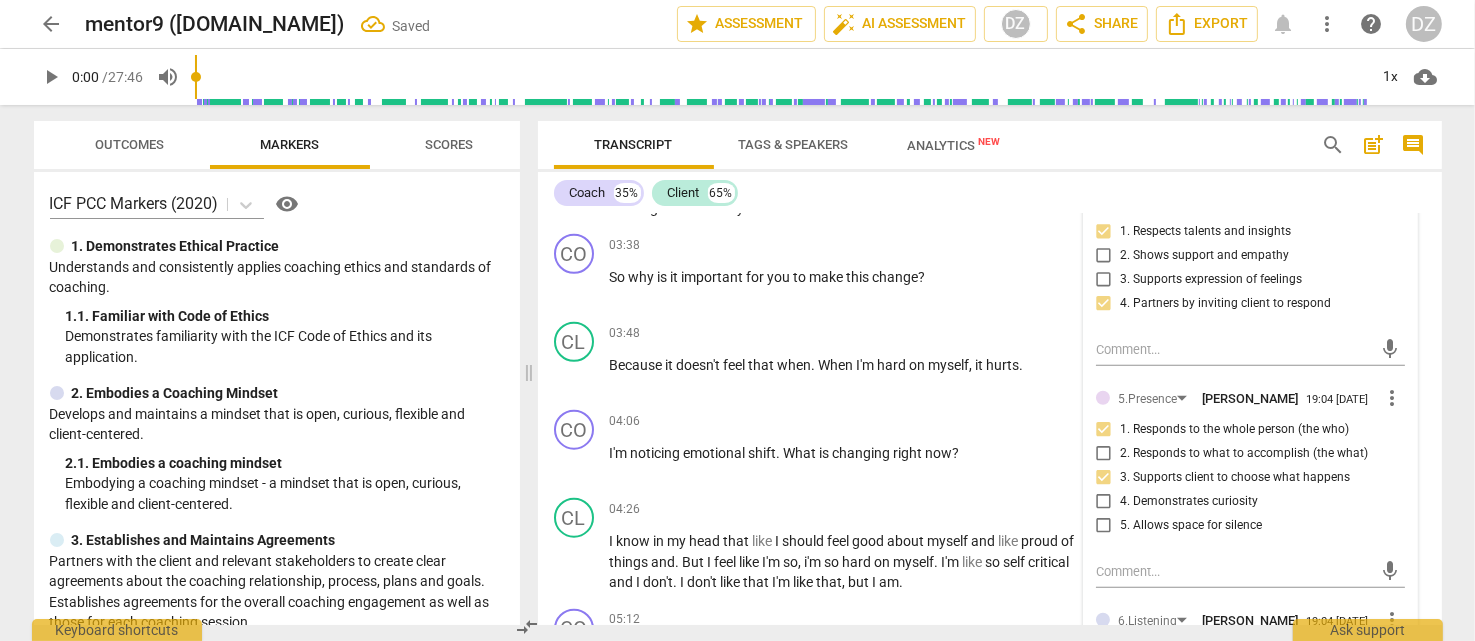 click on "4. Demonstrates curiosity" at bounding box center [1189, 502] 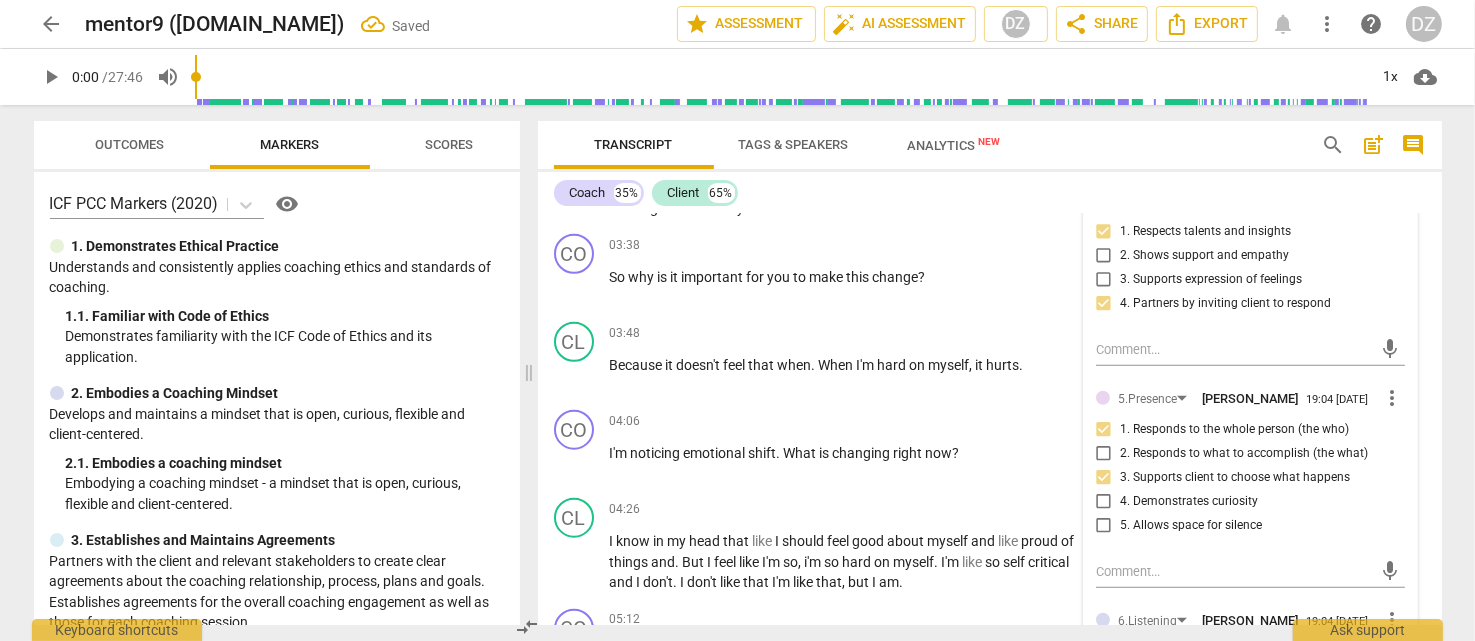 checkbox on "true" 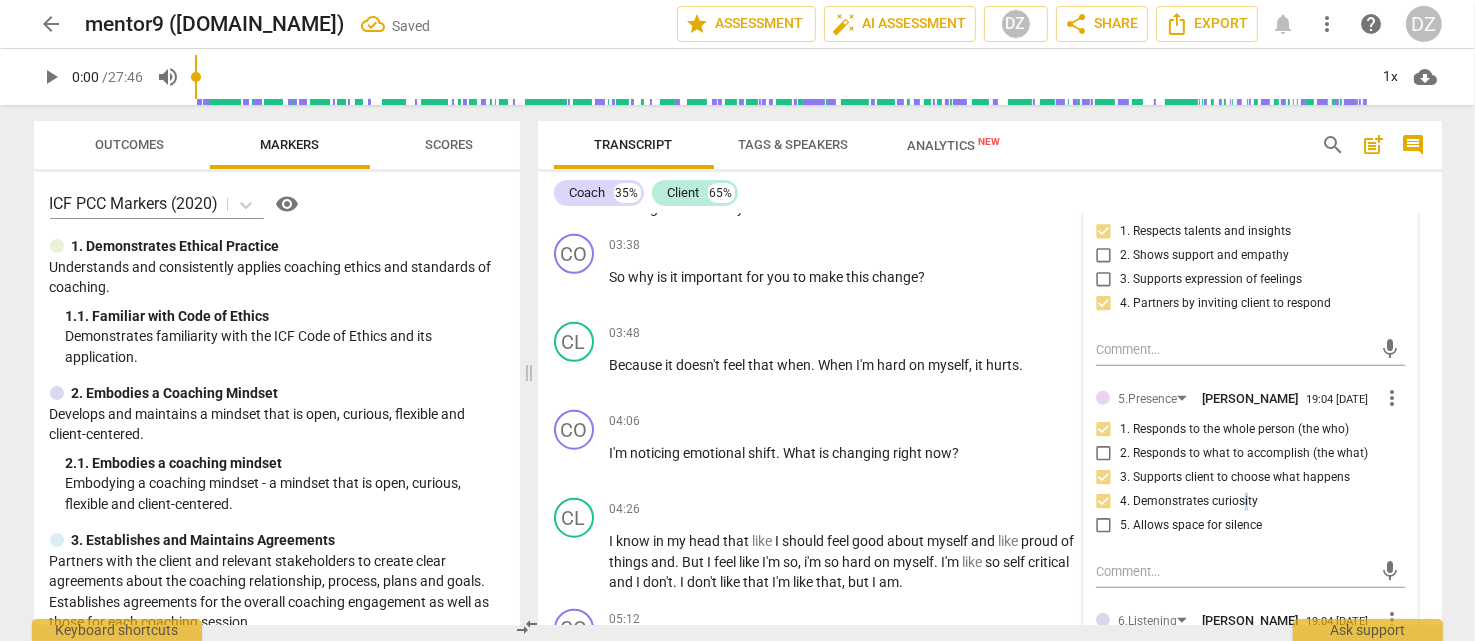 click on "1. Responds to the whole person (the who) 2. Responds to what to accomplish (the what) 3. Supports client to choose what happens 4. Demonstrates curiosity 5. Allows space for silence" at bounding box center [1250, 478] 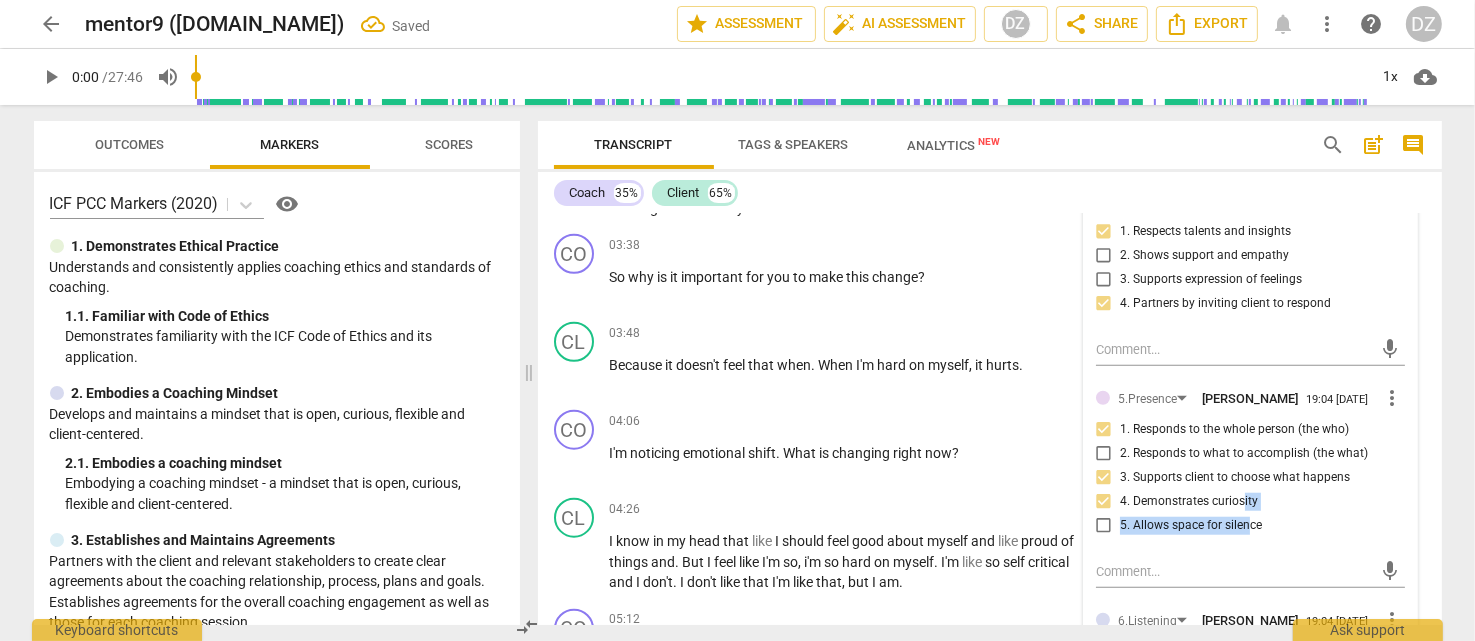 click on "5. Allows space for silence" at bounding box center [1191, 526] 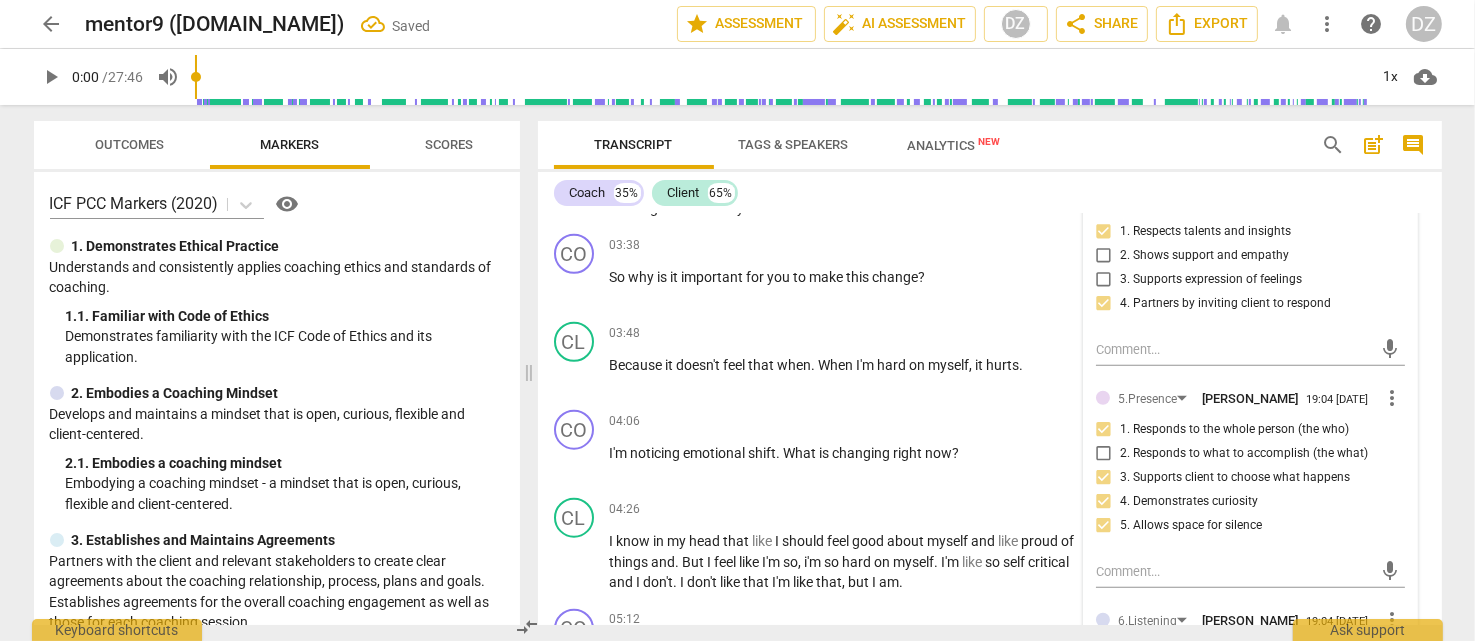 scroll, scrollTop: 2021, scrollLeft: 0, axis: vertical 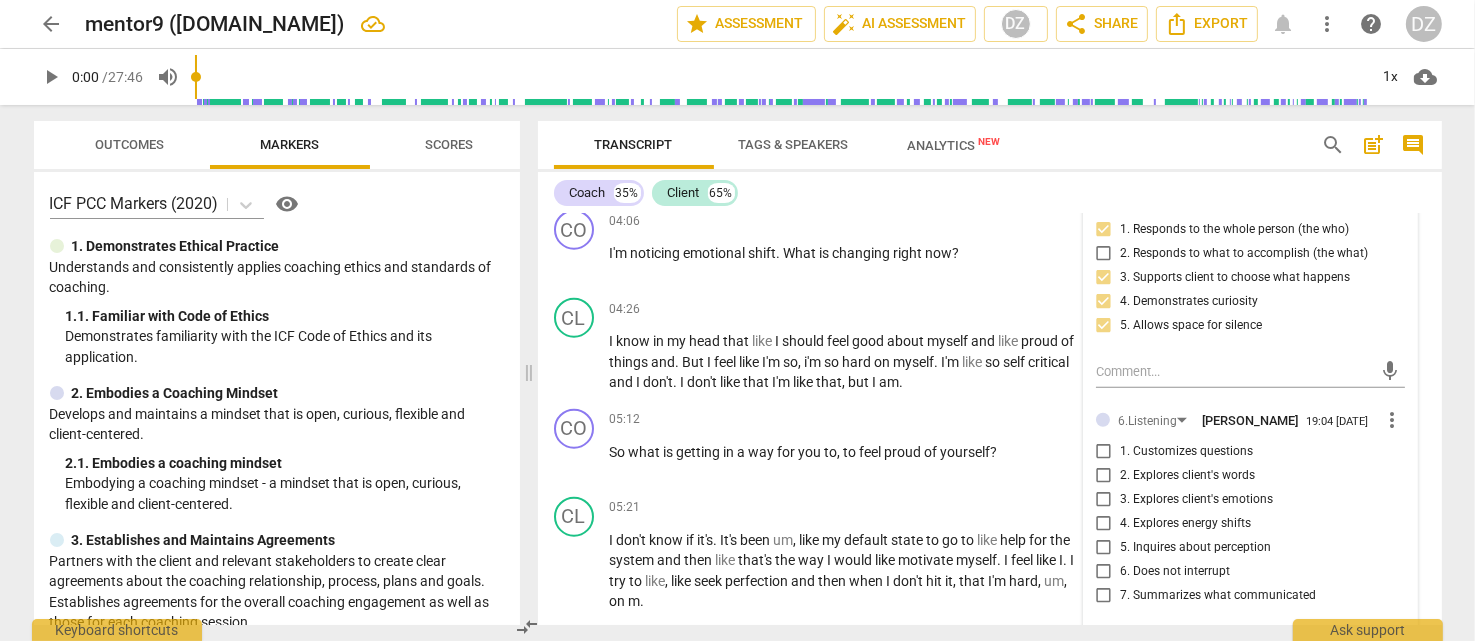 click on "6. Does not interrupt" at bounding box center [1242, 572] 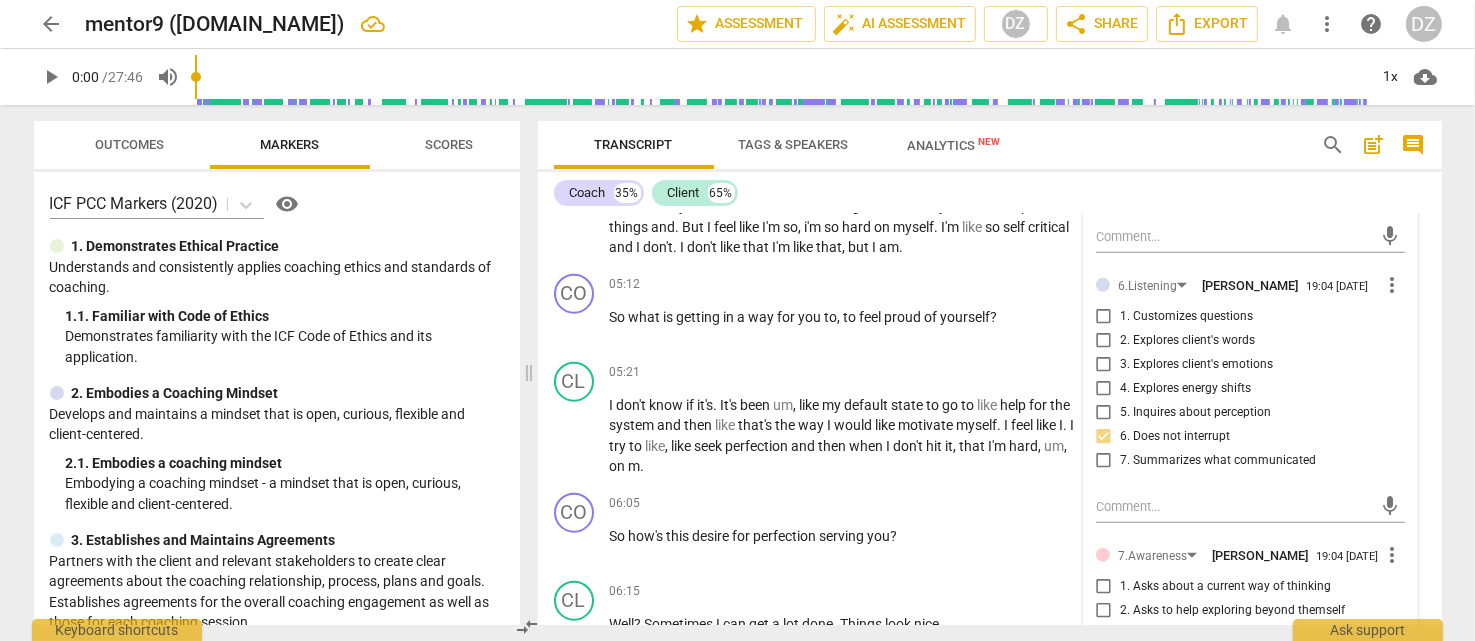scroll, scrollTop: 2221, scrollLeft: 0, axis: vertical 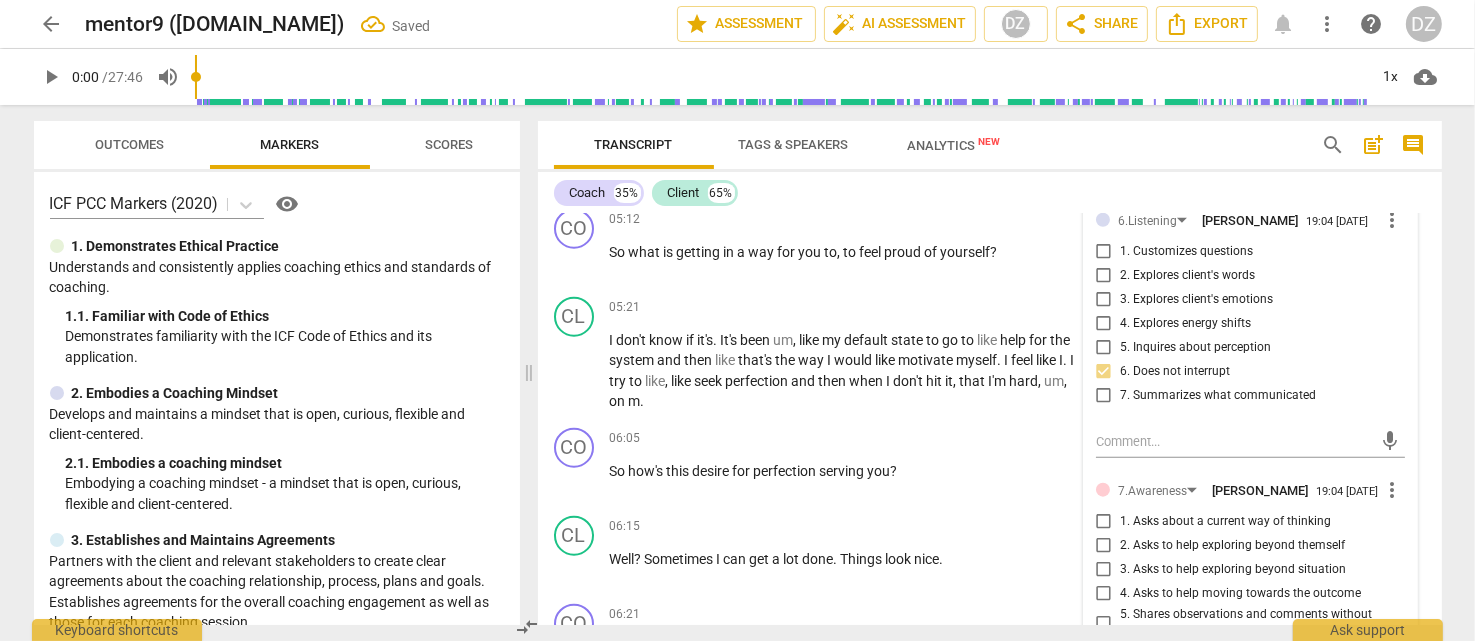 click on "3. Asks to help exploring beyond situation" at bounding box center (1233, 570) 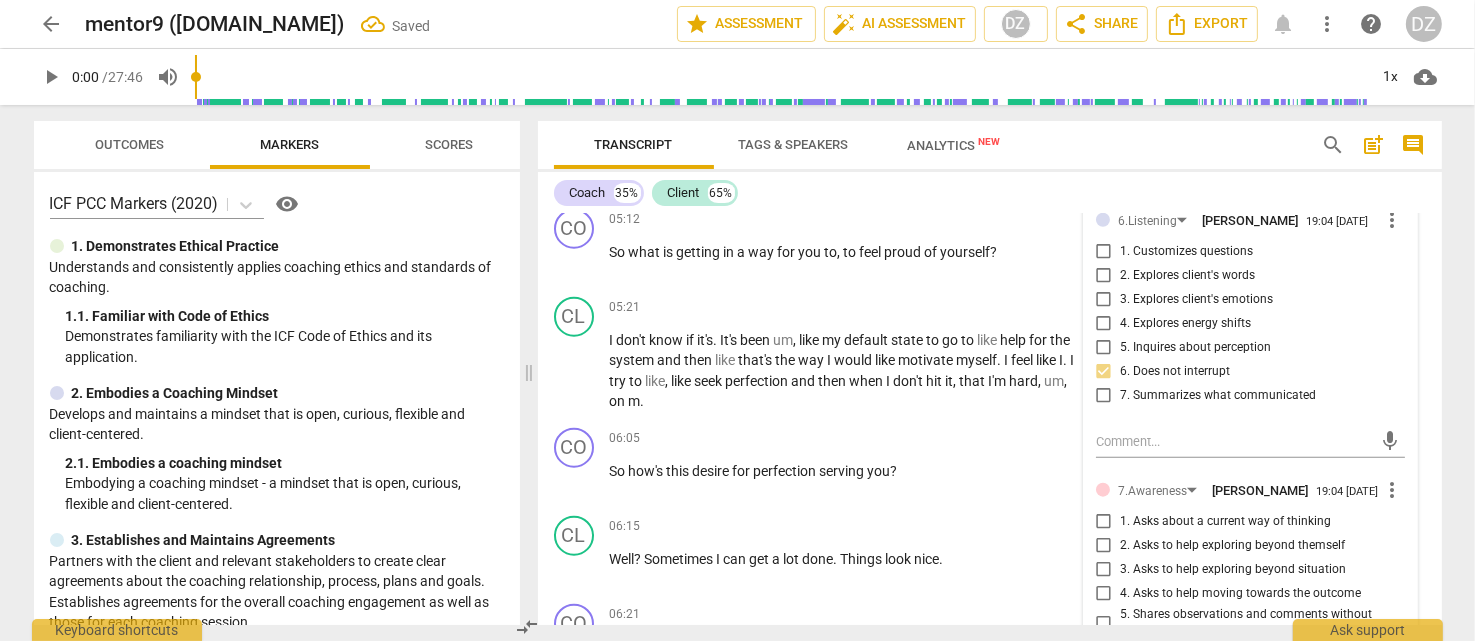 click on "3. Asks to help exploring beyond situation" at bounding box center [1104, 570] 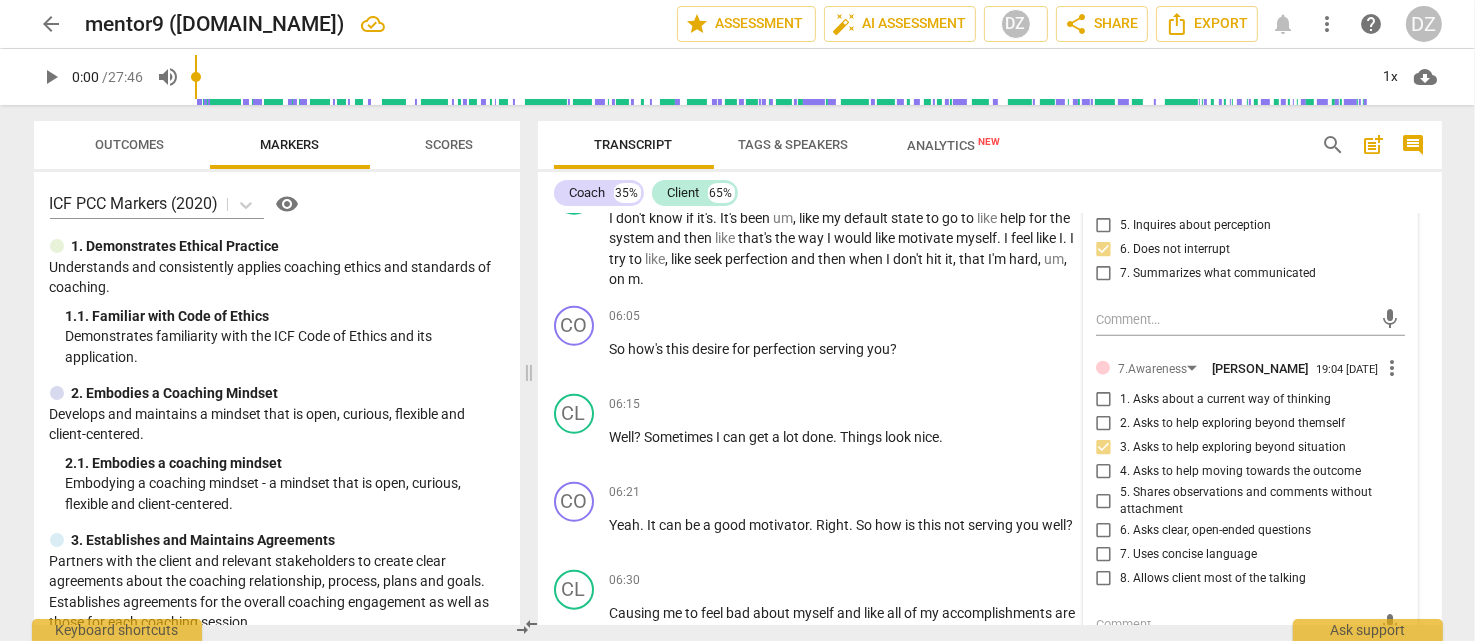 scroll, scrollTop: 2421, scrollLeft: 0, axis: vertical 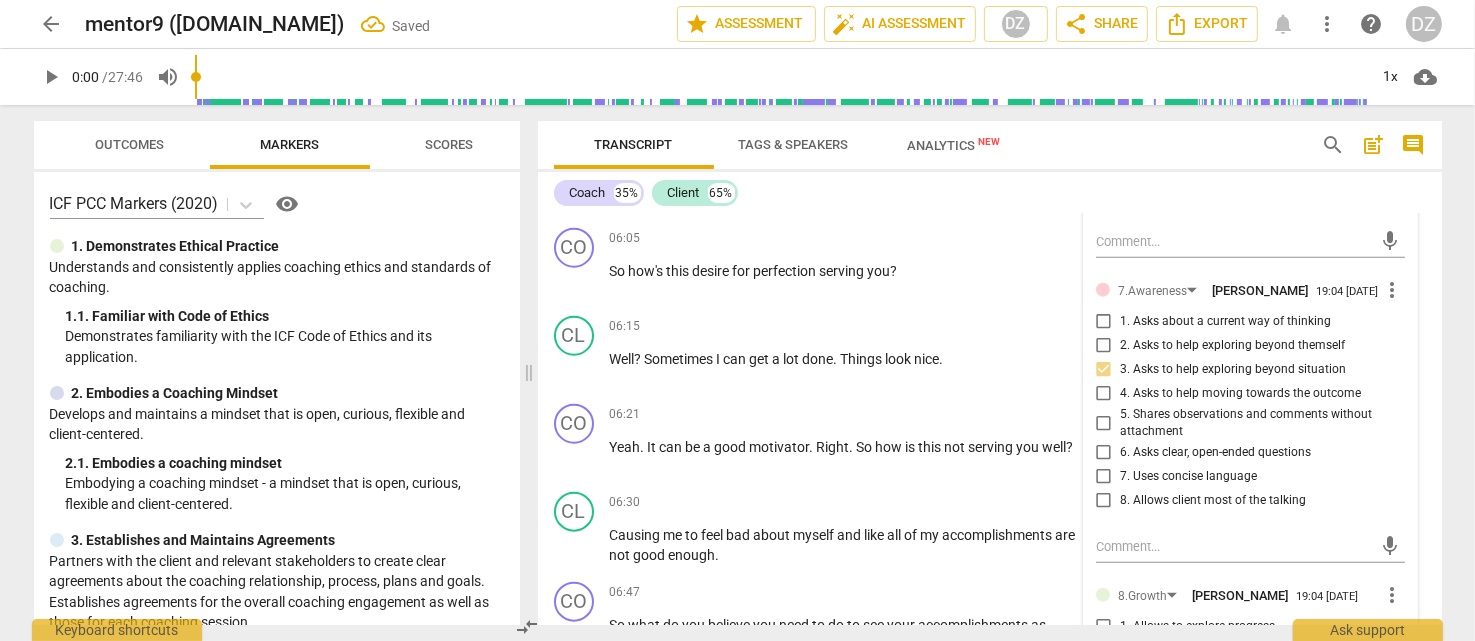 click on "4. Asks to help moving towards the outcome" at bounding box center (1240, 394) 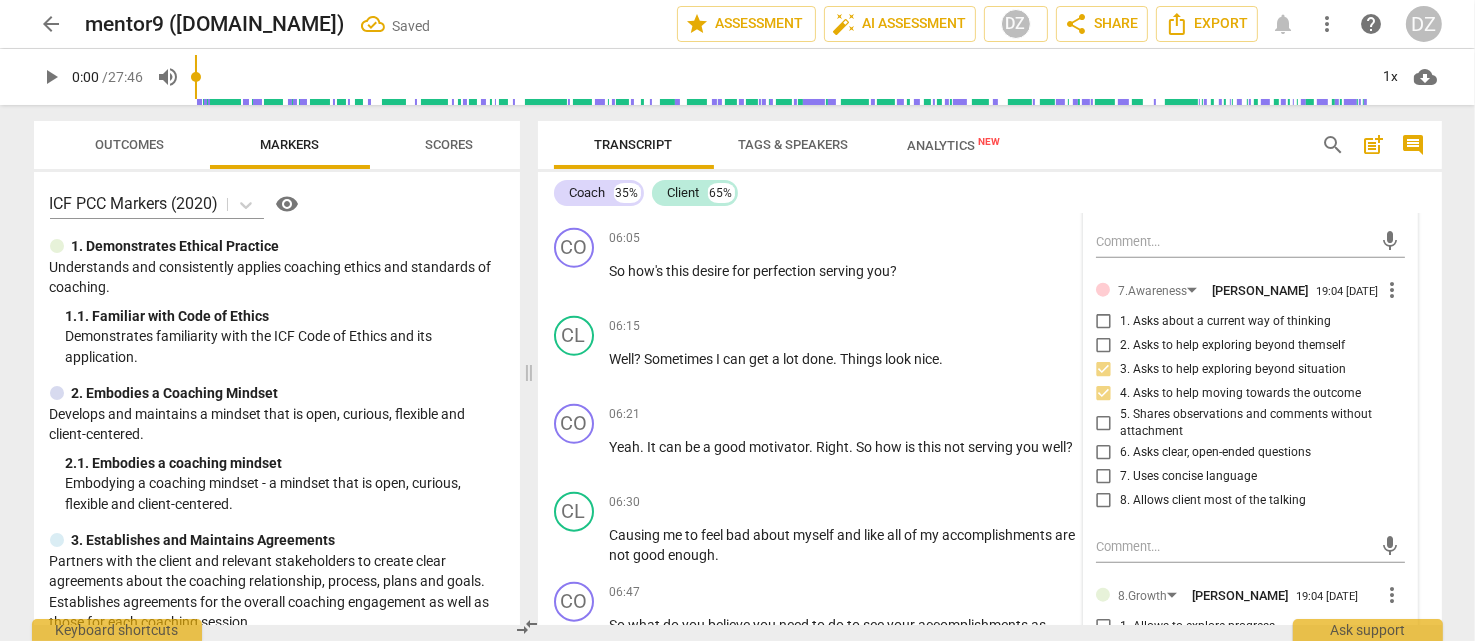 click on "6. Asks clear, open-ended questions" at bounding box center (1215, 453) 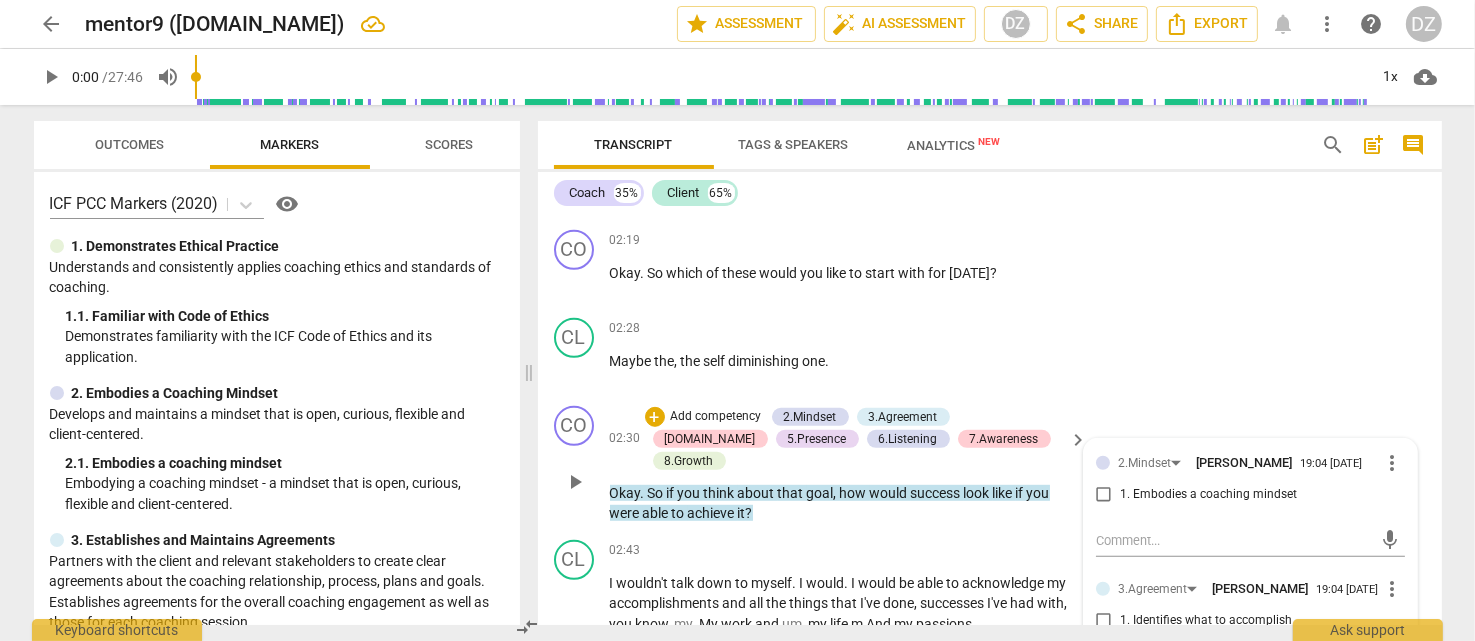scroll, scrollTop: 1221, scrollLeft: 0, axis: vertical 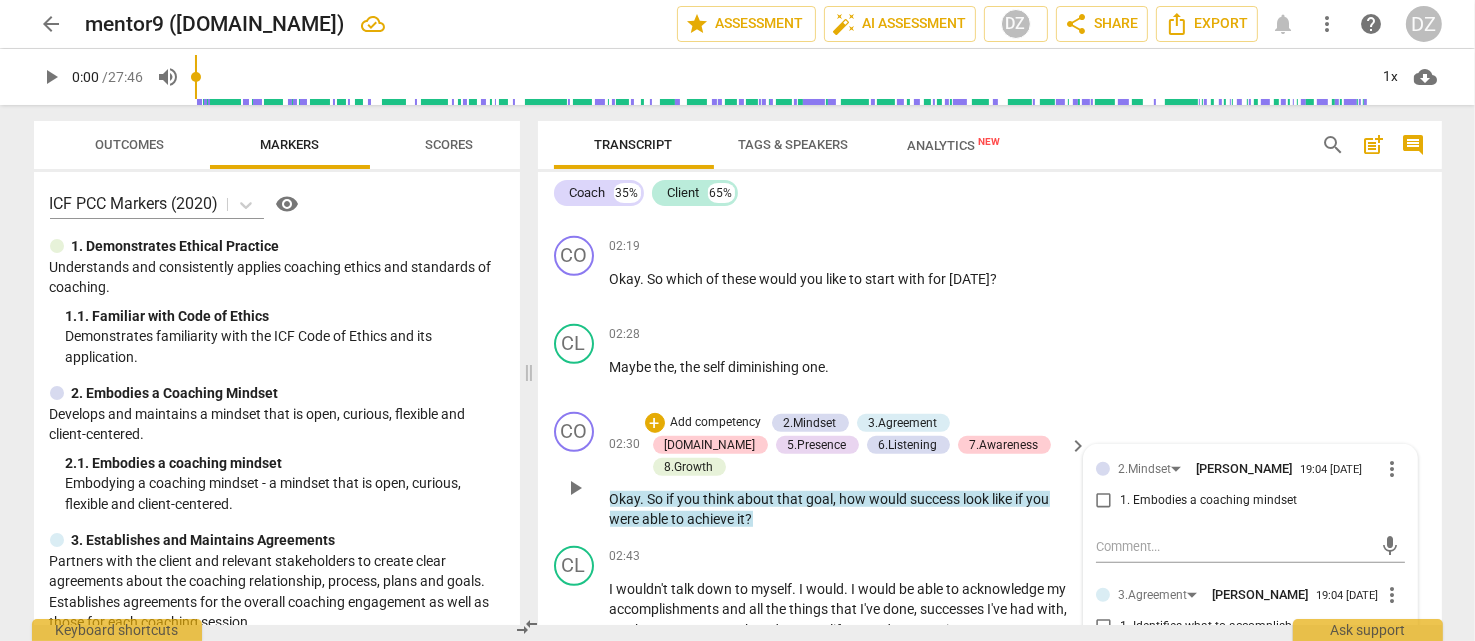 click on "1. Embodies a coaching mindset" at bounding box center (1208, 501) 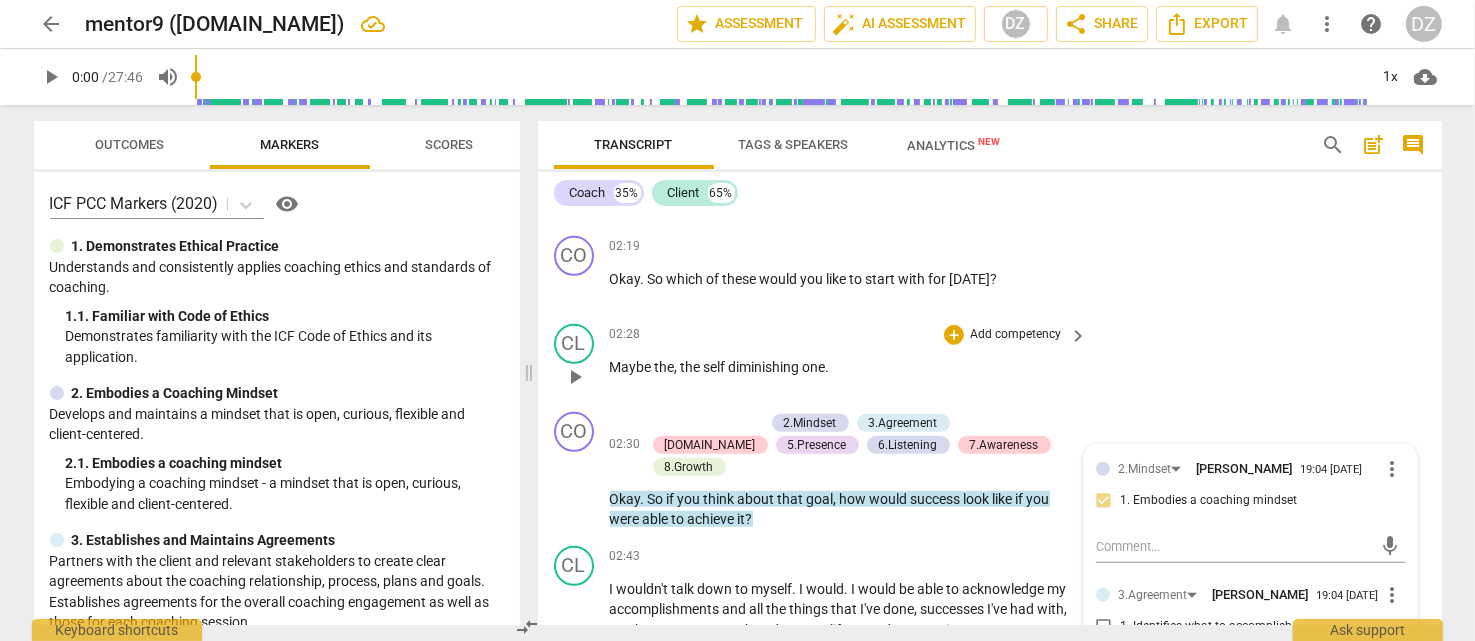 click on "CL play_arrow pause 02:28 + Add competency keyboard_arrow_right Maybe   the ,   the   self   diminishing   one ." at bounding box center [990, 360] 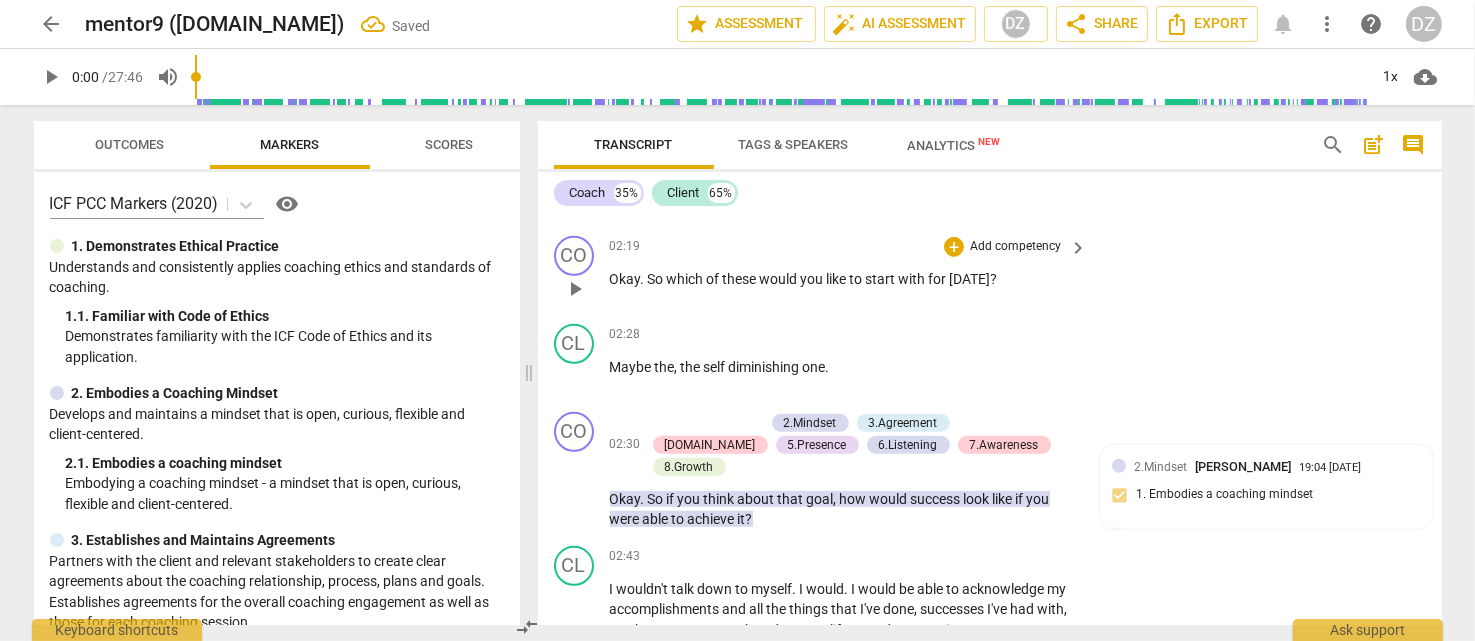 click on "Add competency" at bounding box center [1015, 247] 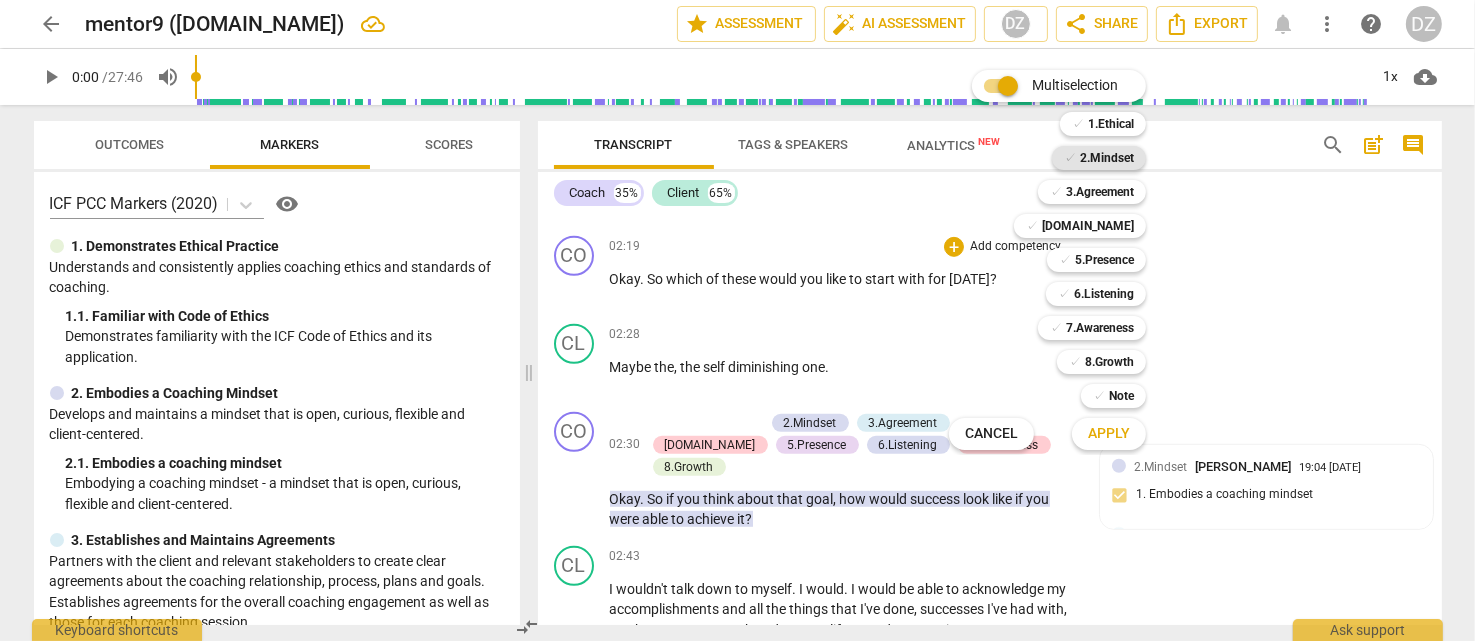 click on "2.Mindset" at bounding box center [1107, 158] 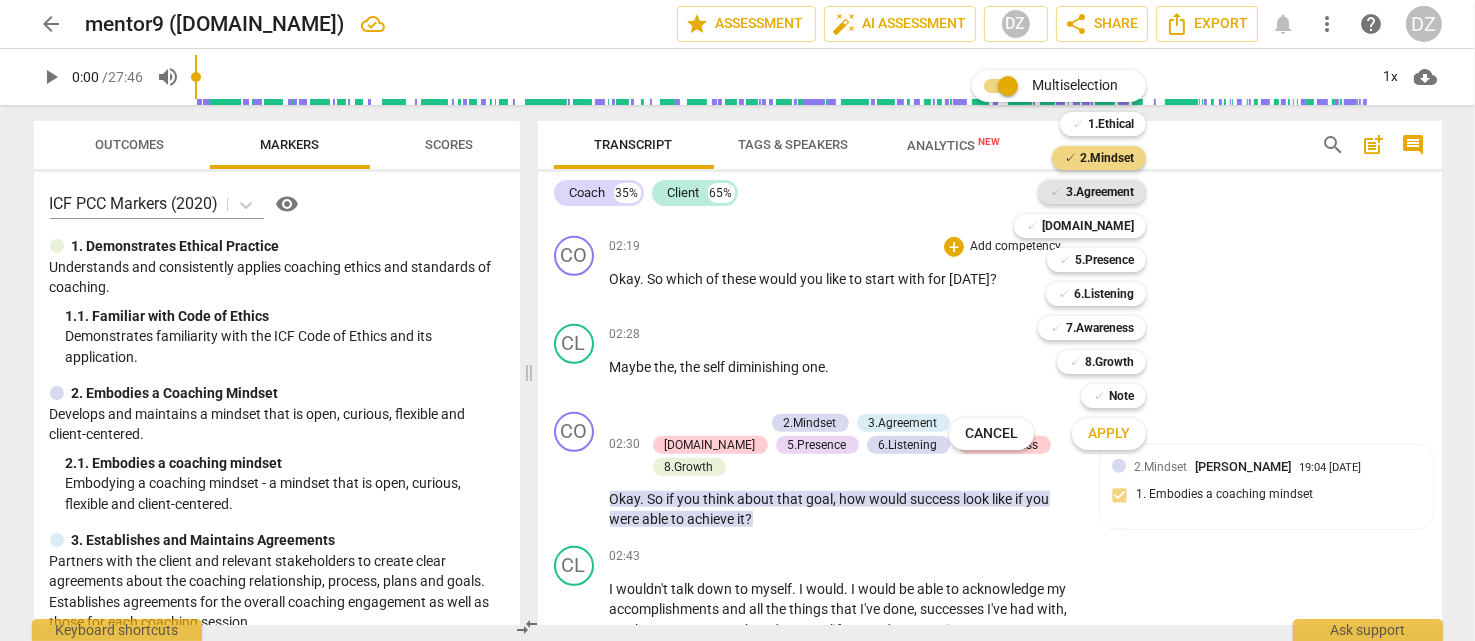 click on "3.Agreement" at bounding box center [1100, 192] 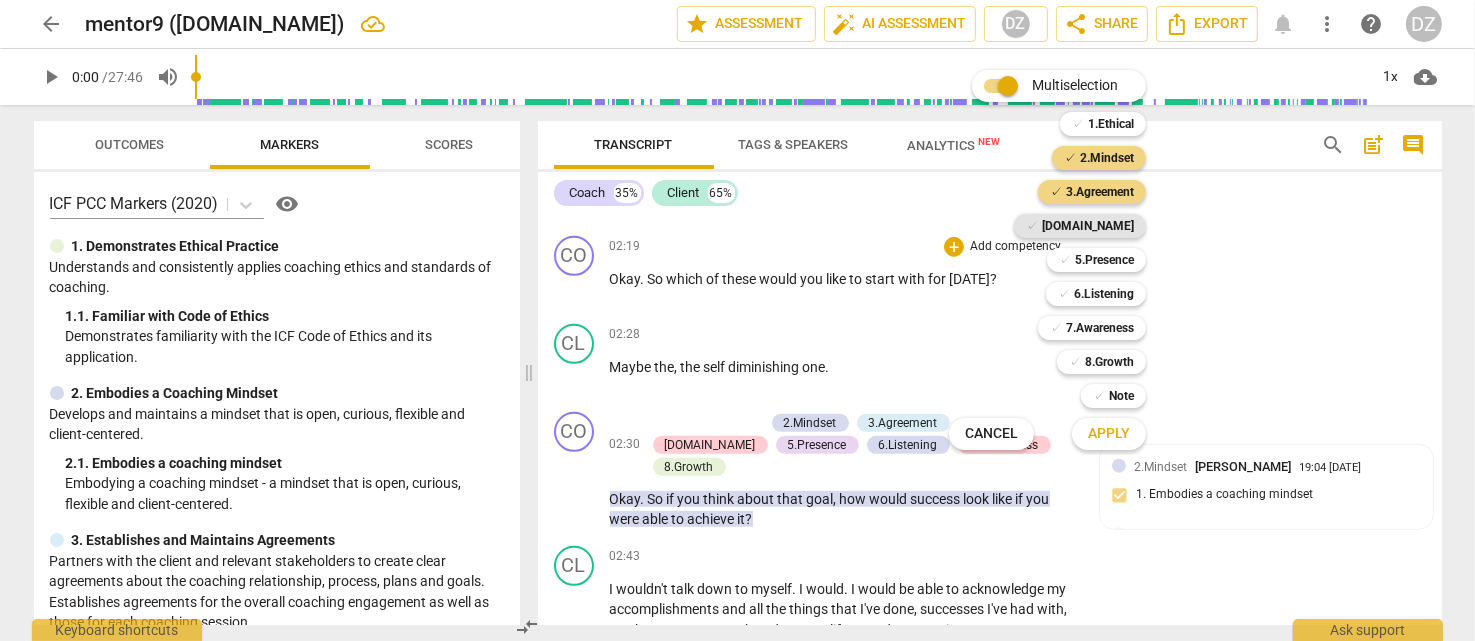 click on "[DOMAIN_NAME]" at bounding box center (1088, 226) 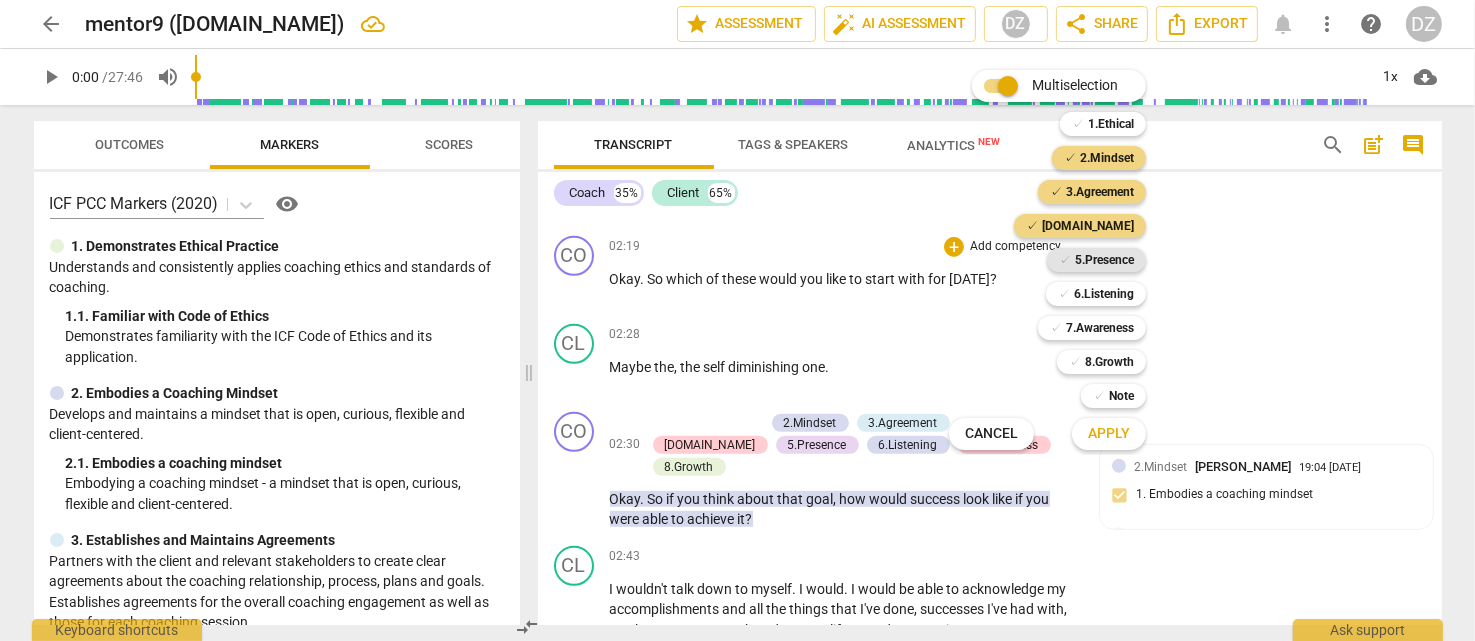 click on "5.Presence" at bounding box center (1104, 260) 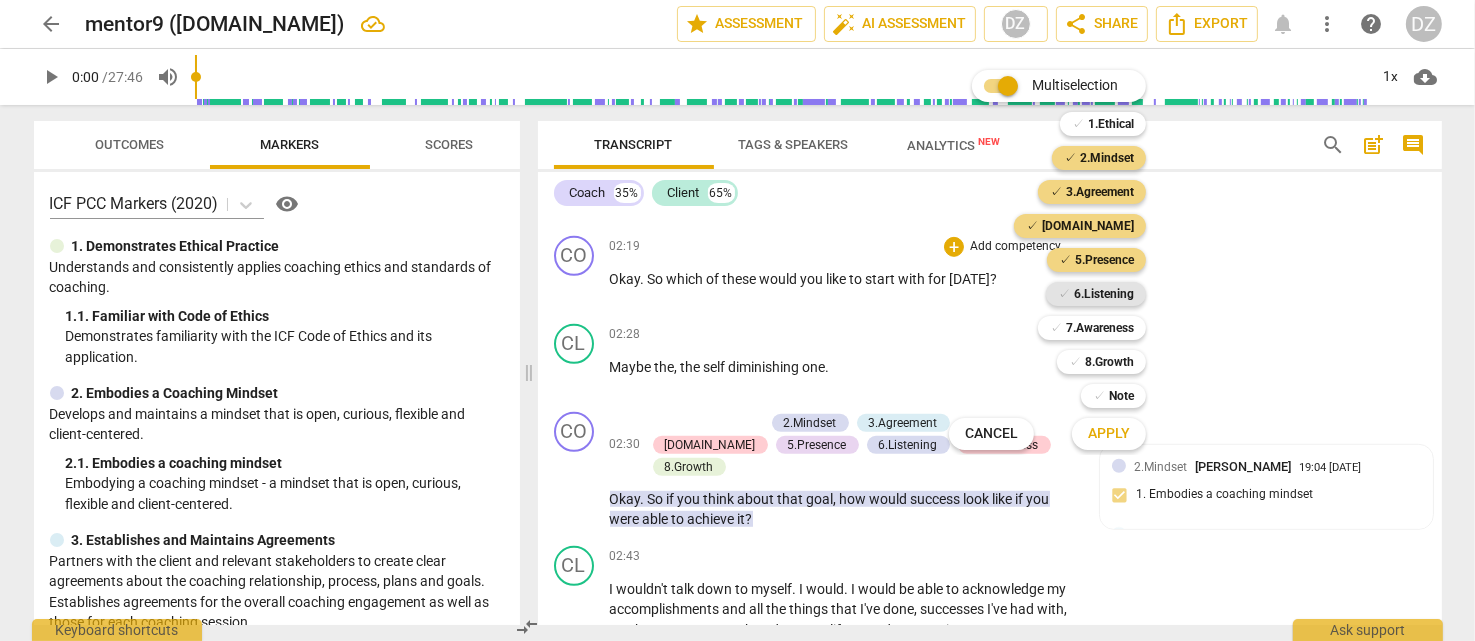 click on "6.Listening" at bounding box center [1104, 294] 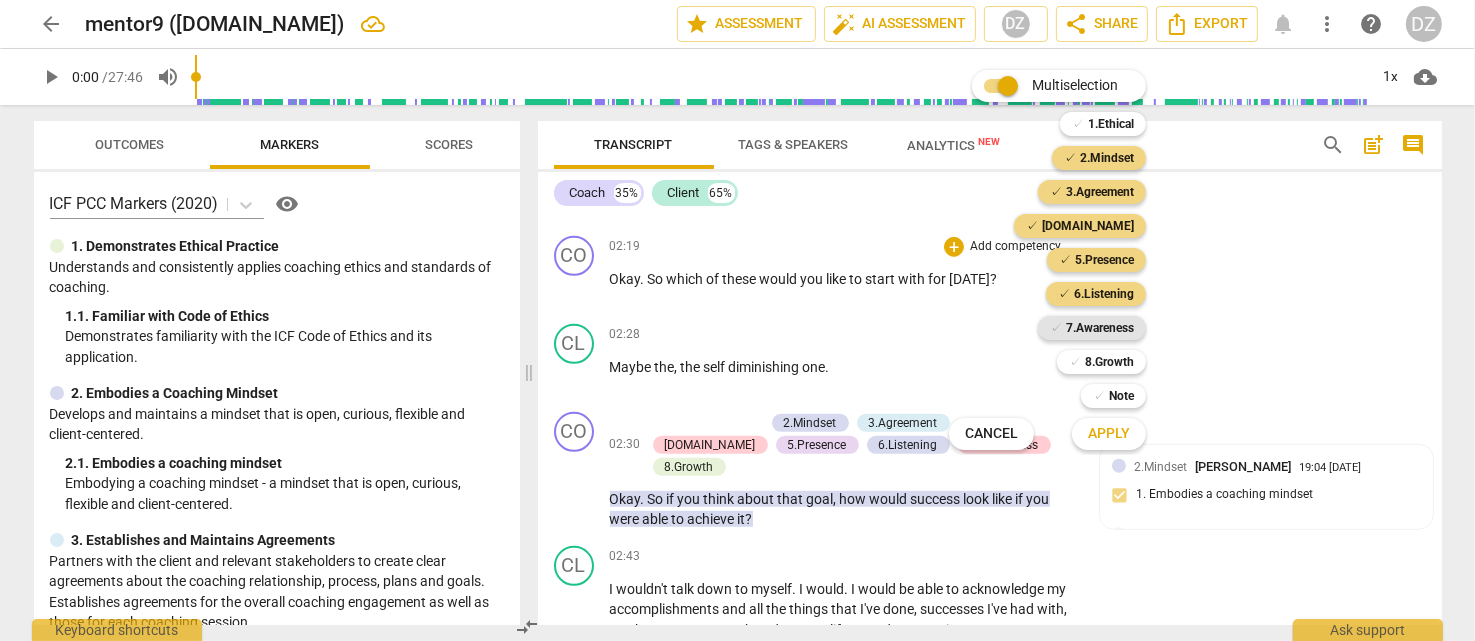 click on "7.Awareness" at bounding box center [1100, 328] 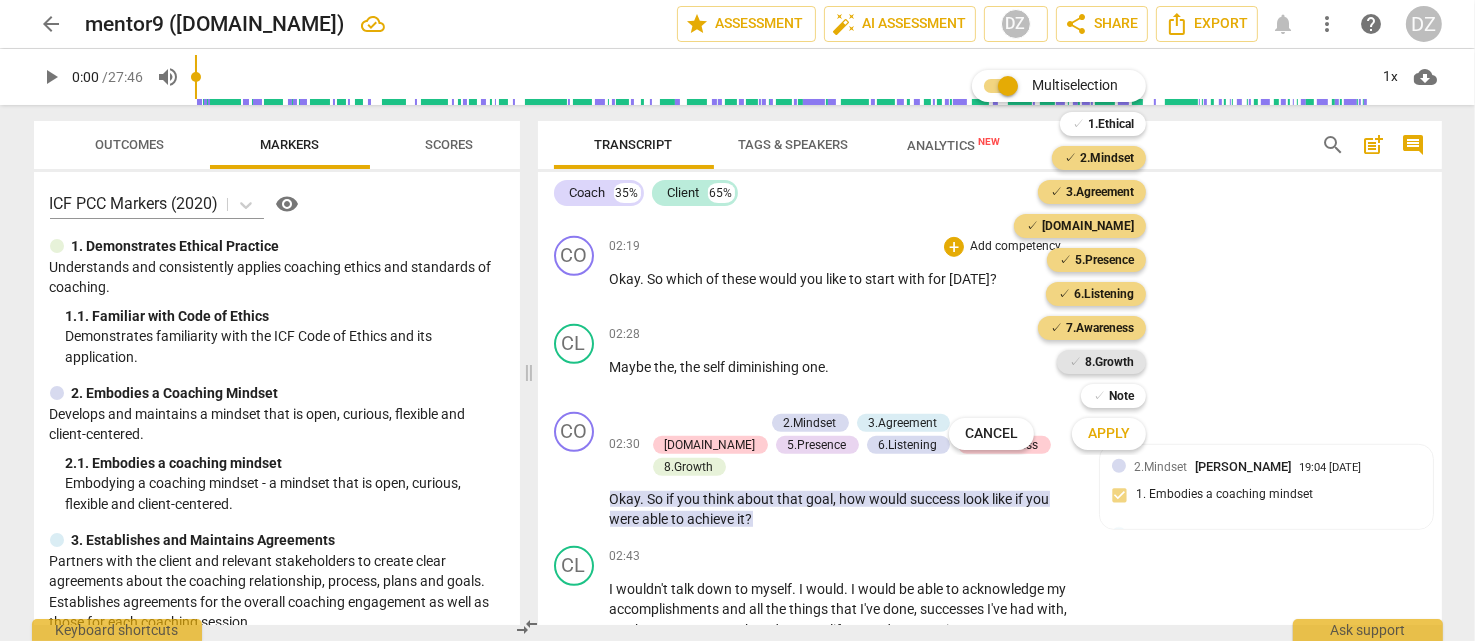 click on "8.Growth" at bounding box center [1109, 362] 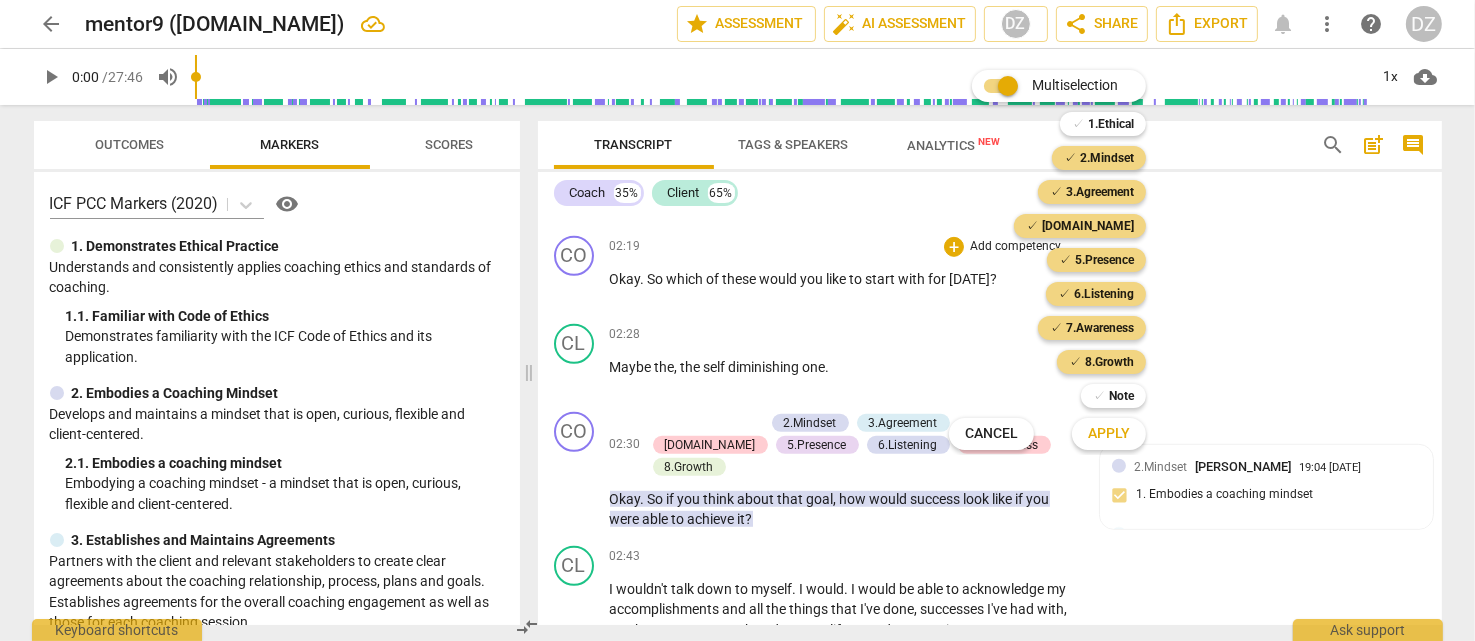 click on "Apply" at bounding box center (1109, 434) 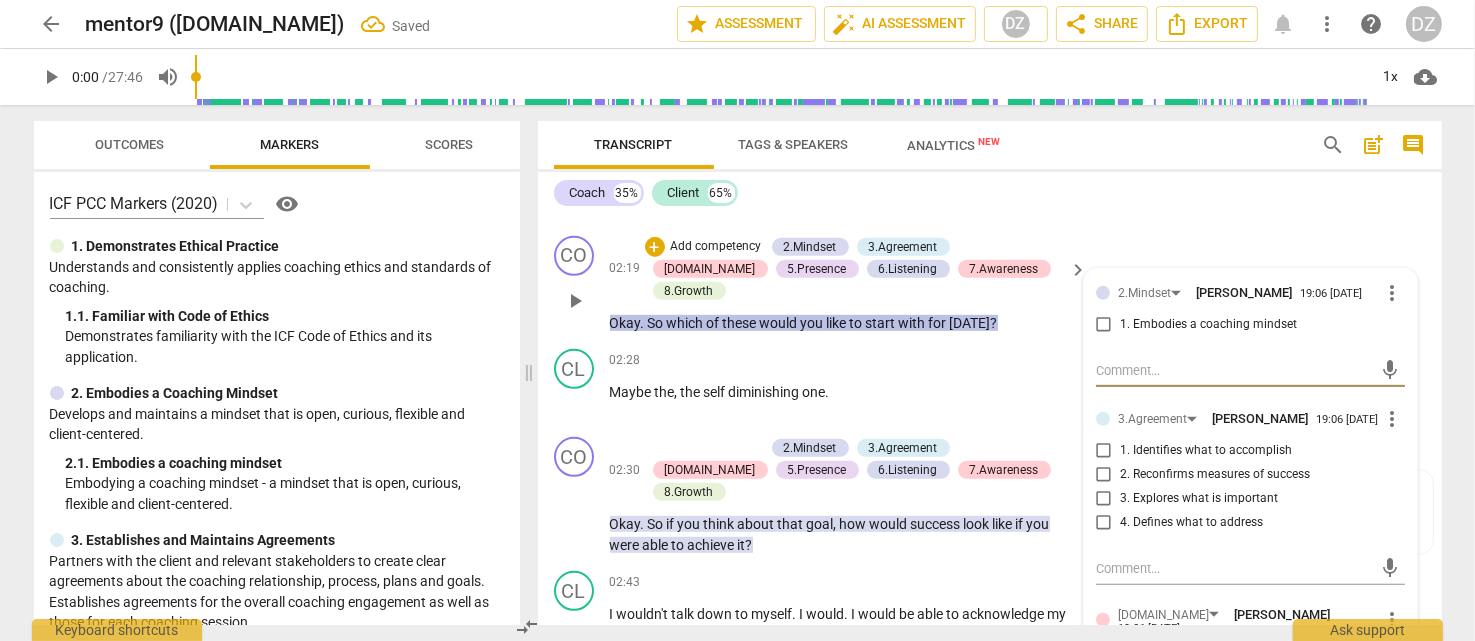 click on "1. Identifies what to accomplish" at bounding box center (1206, 451) 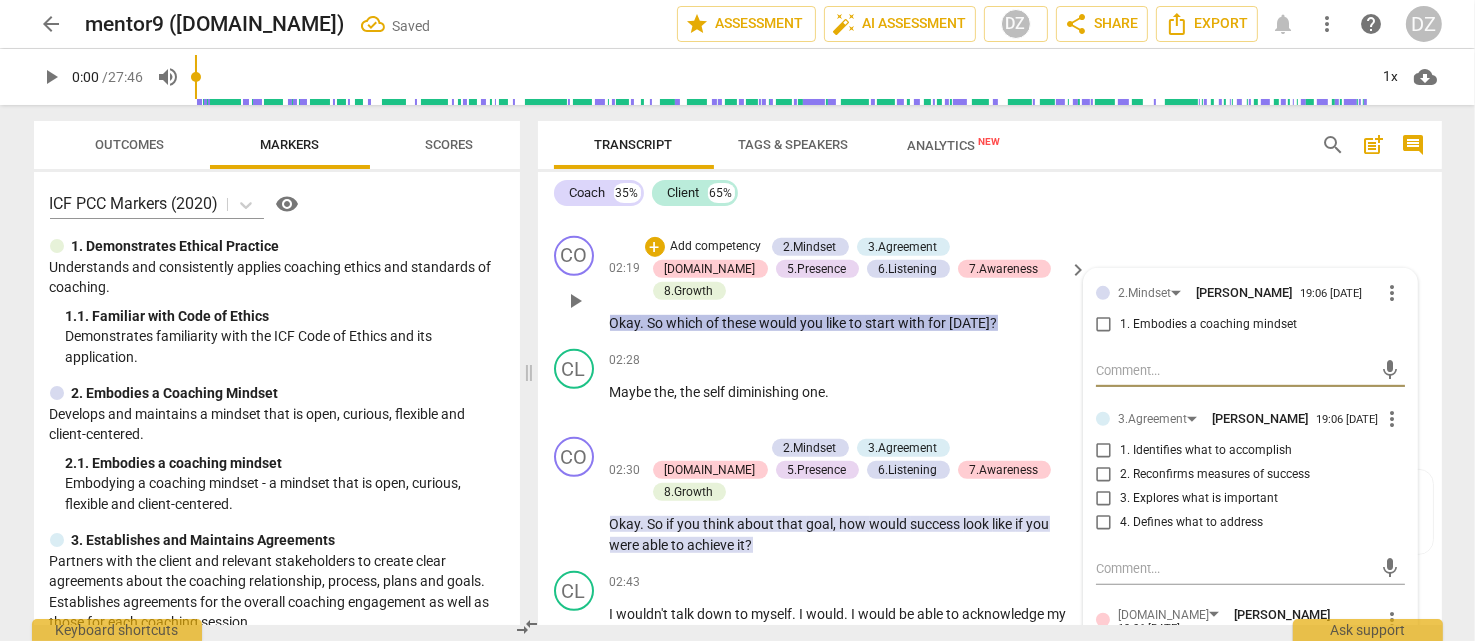 click on "1. Identifies what to accomplish" at bounding box center (1104, 451) 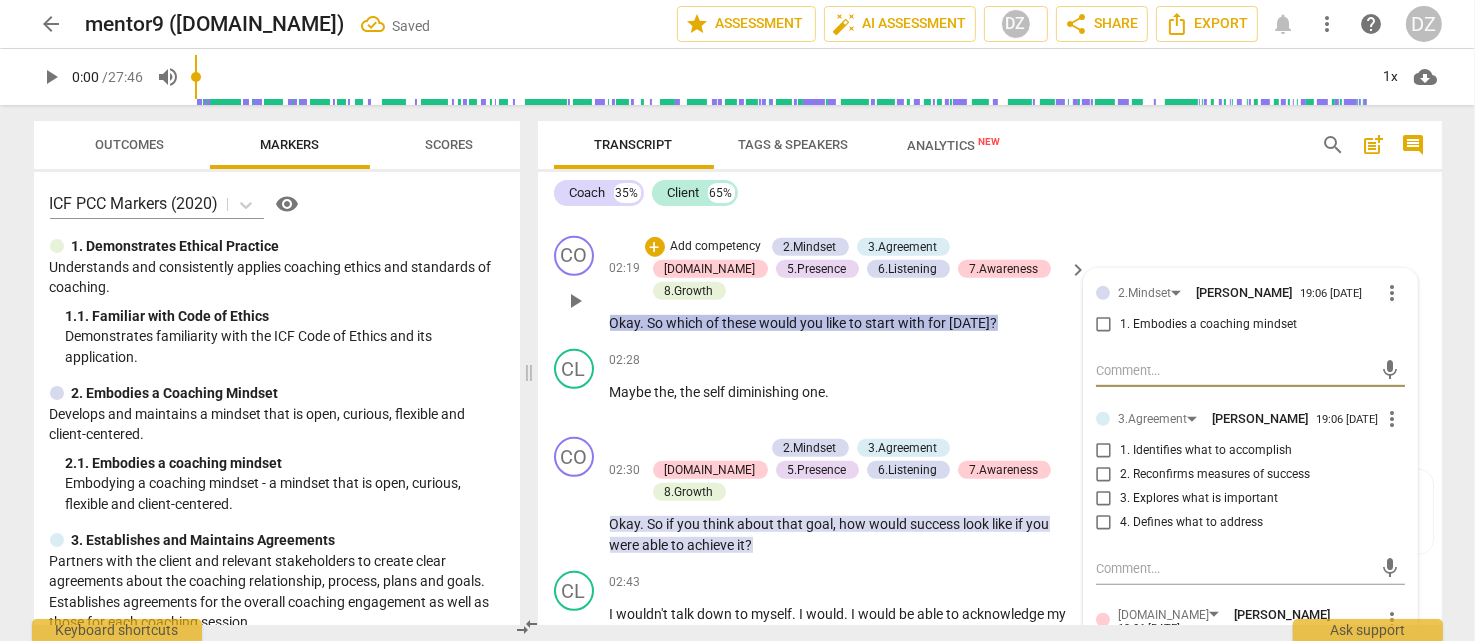 checkbox on "true" 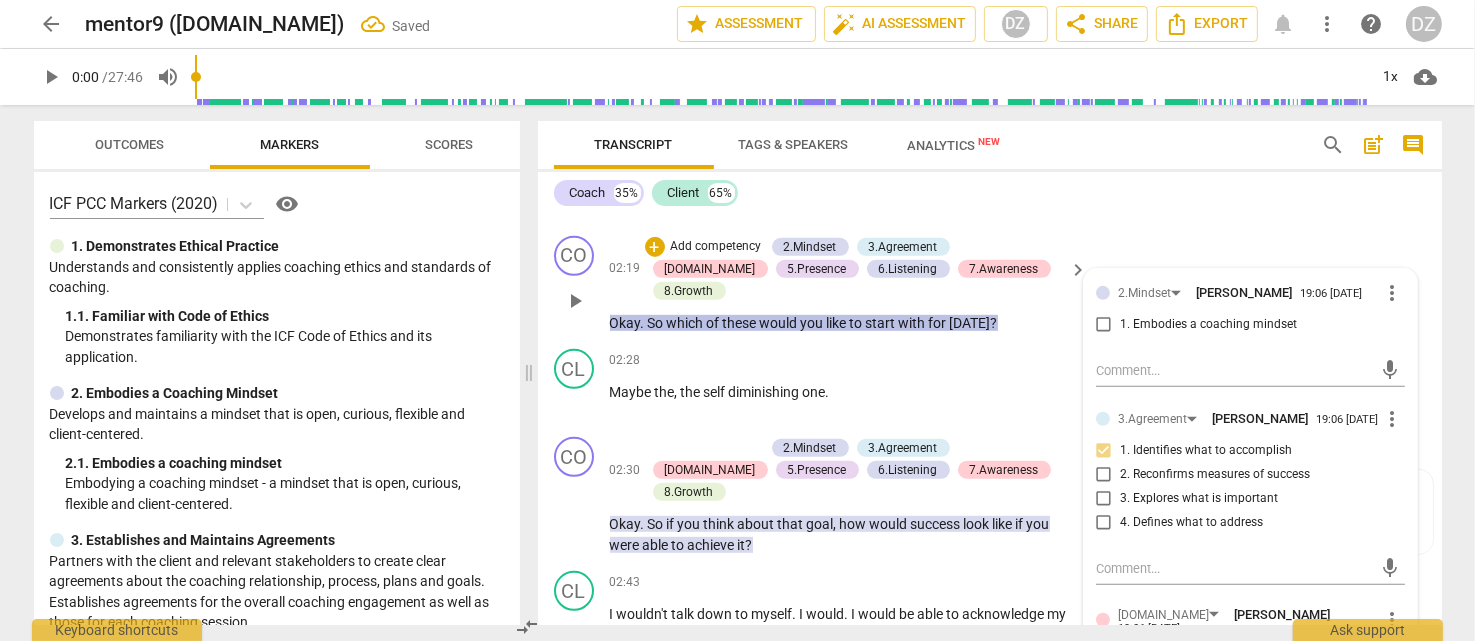 click on "4. Defines what to address" at bounding box center (1191, 523) 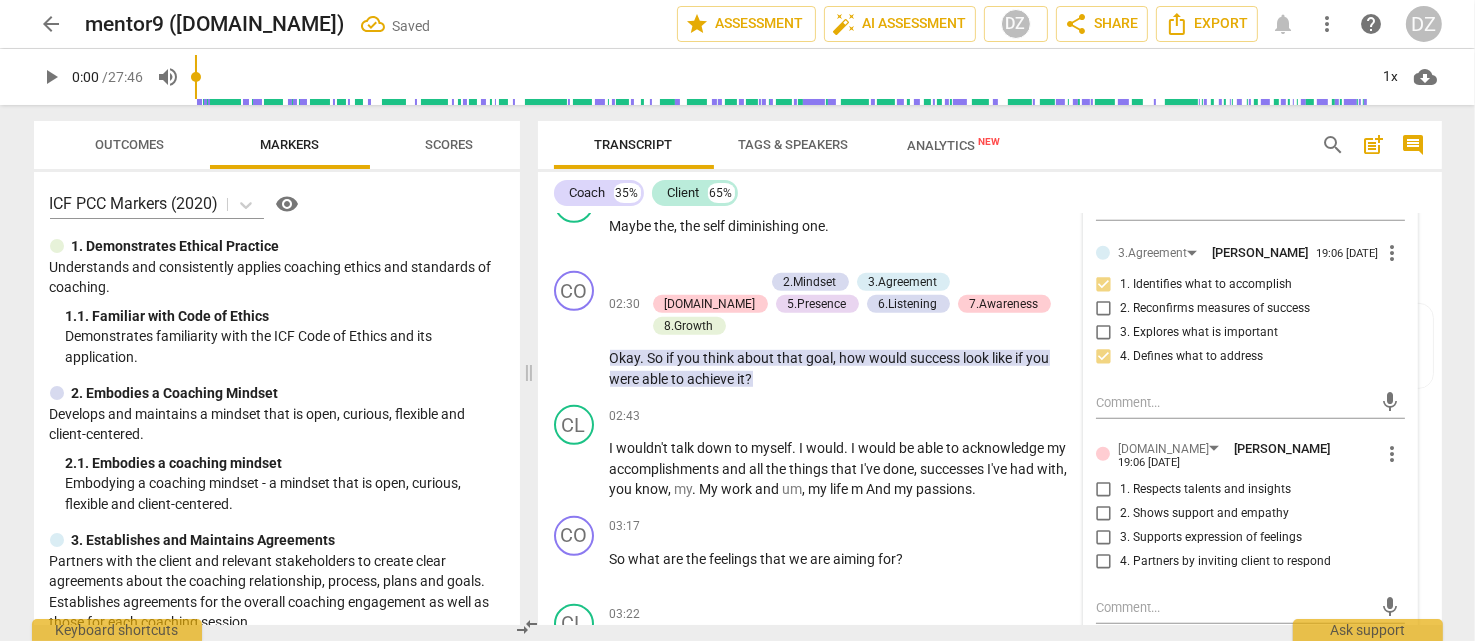 scroll, scrollTop: 1421, scrollLeft: 0, axis: vertical 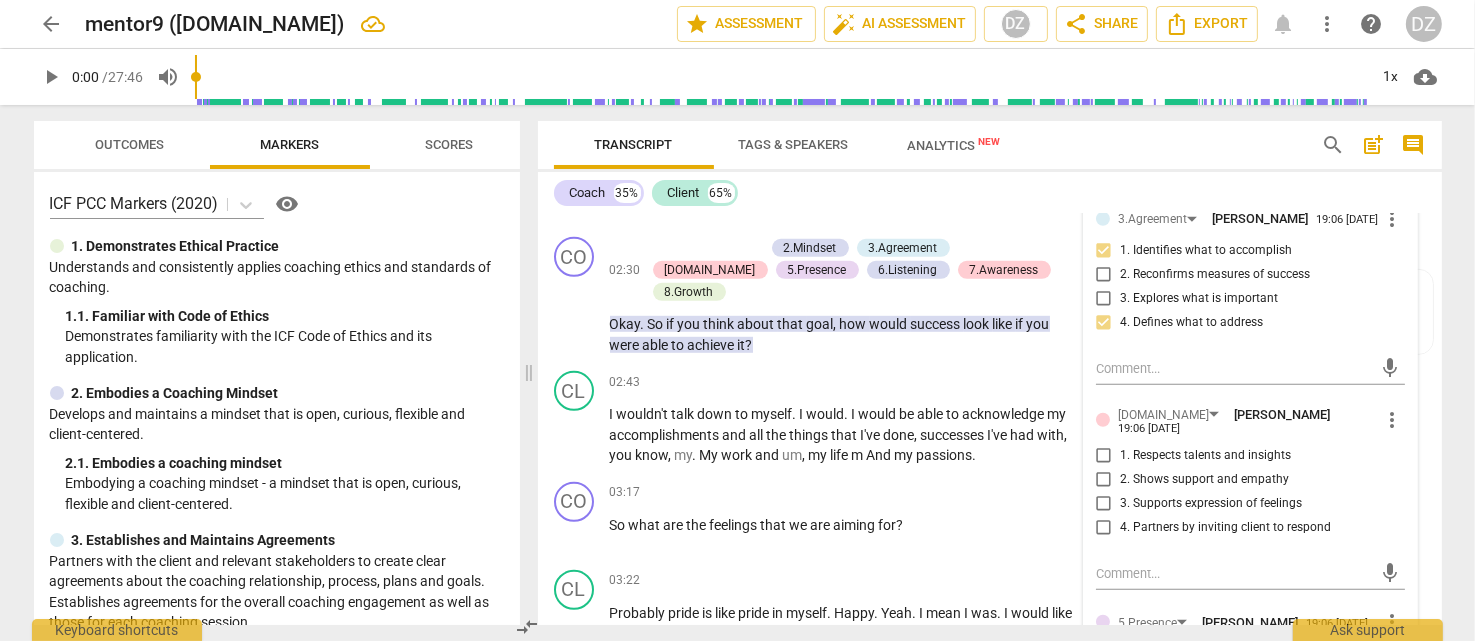 click on "4. Partners by inviting client to respond" at bounding box center [1225, 528] 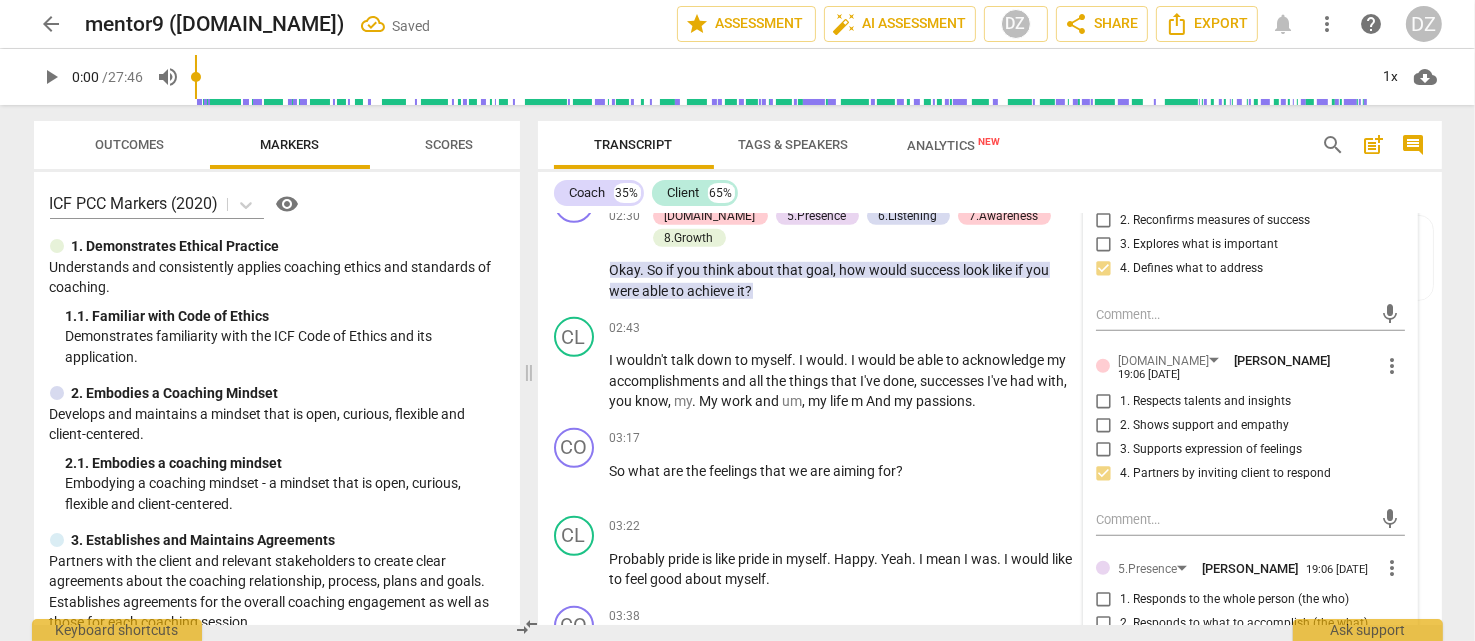 scroll, scrollTop: 1621, scrollLeft: 0, axis: vertical 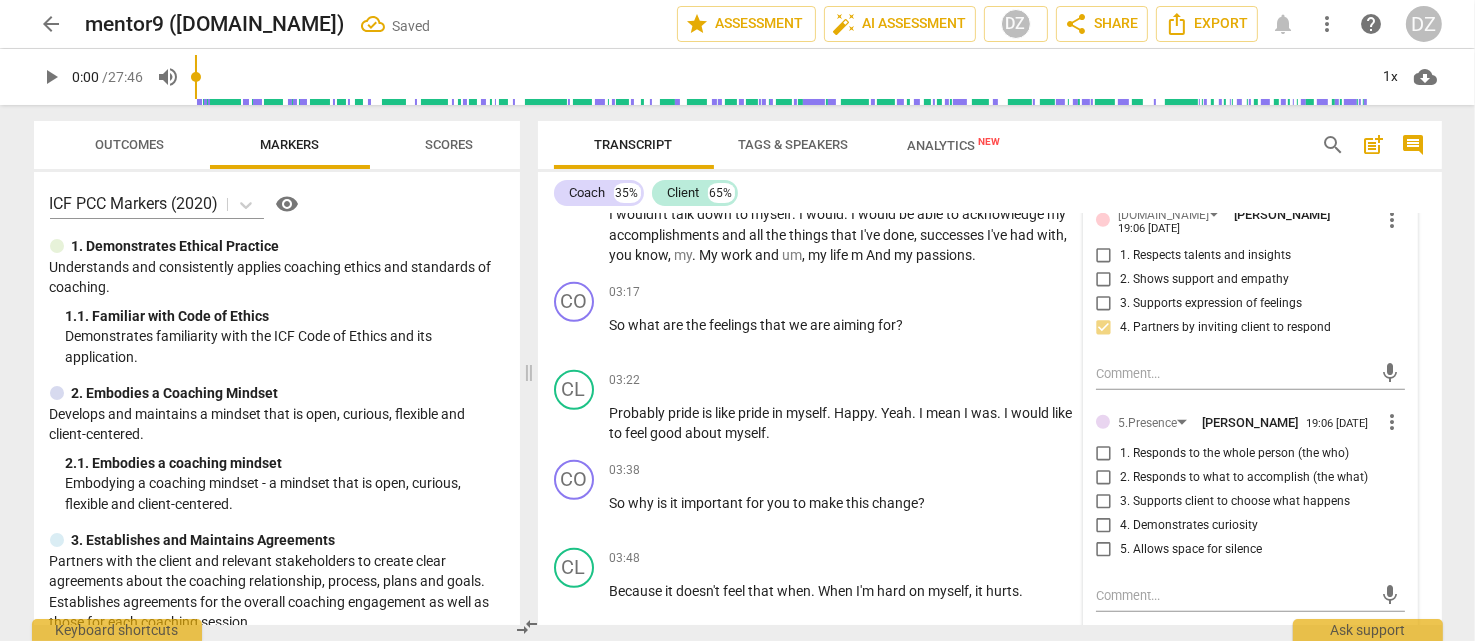 click on "1. Responds to the whole person (the who)" at bounding box center [1234, 454] 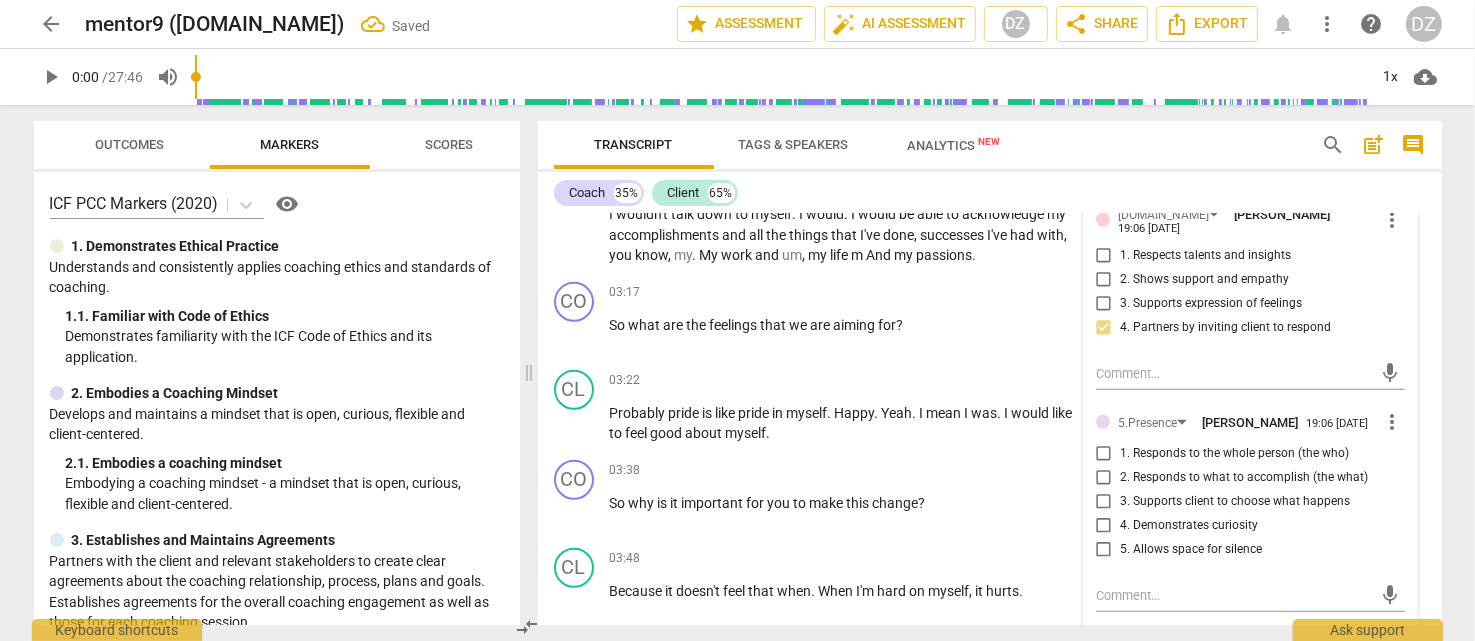 click on "1. Responds to the whole person (the who)" at bounding box center (1104, 454) 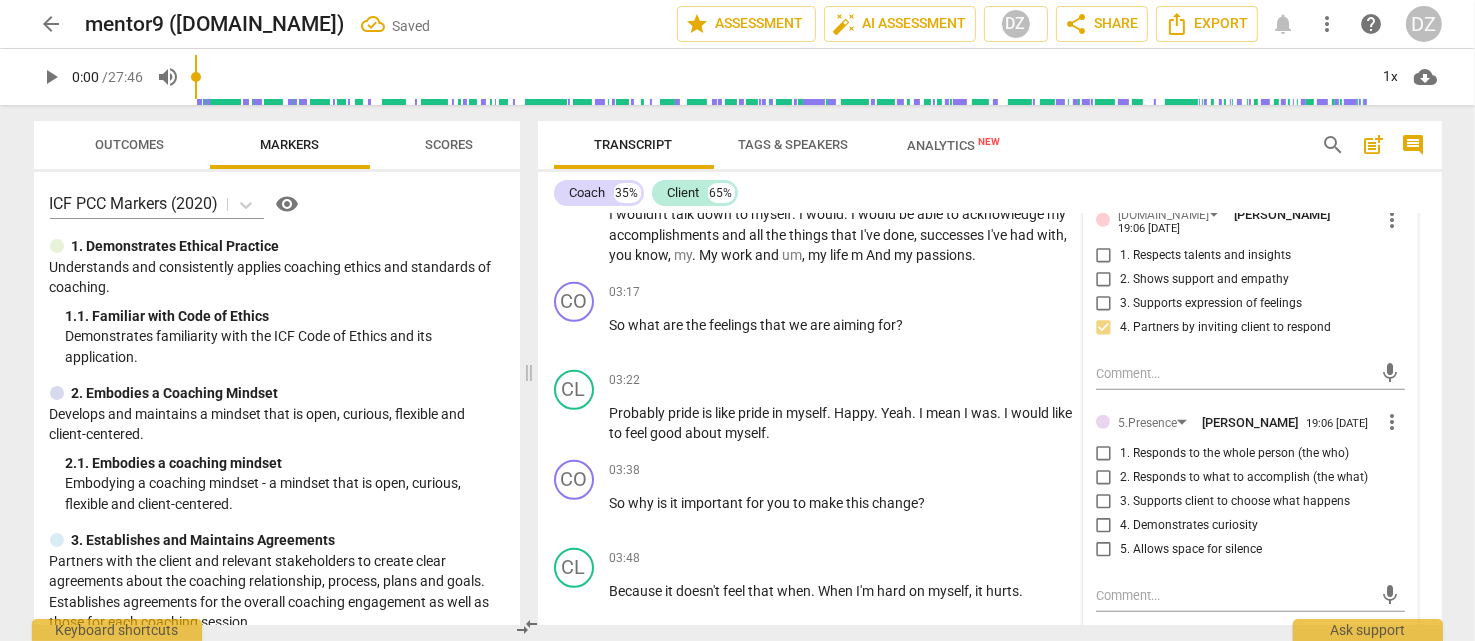 checkbox on "true" 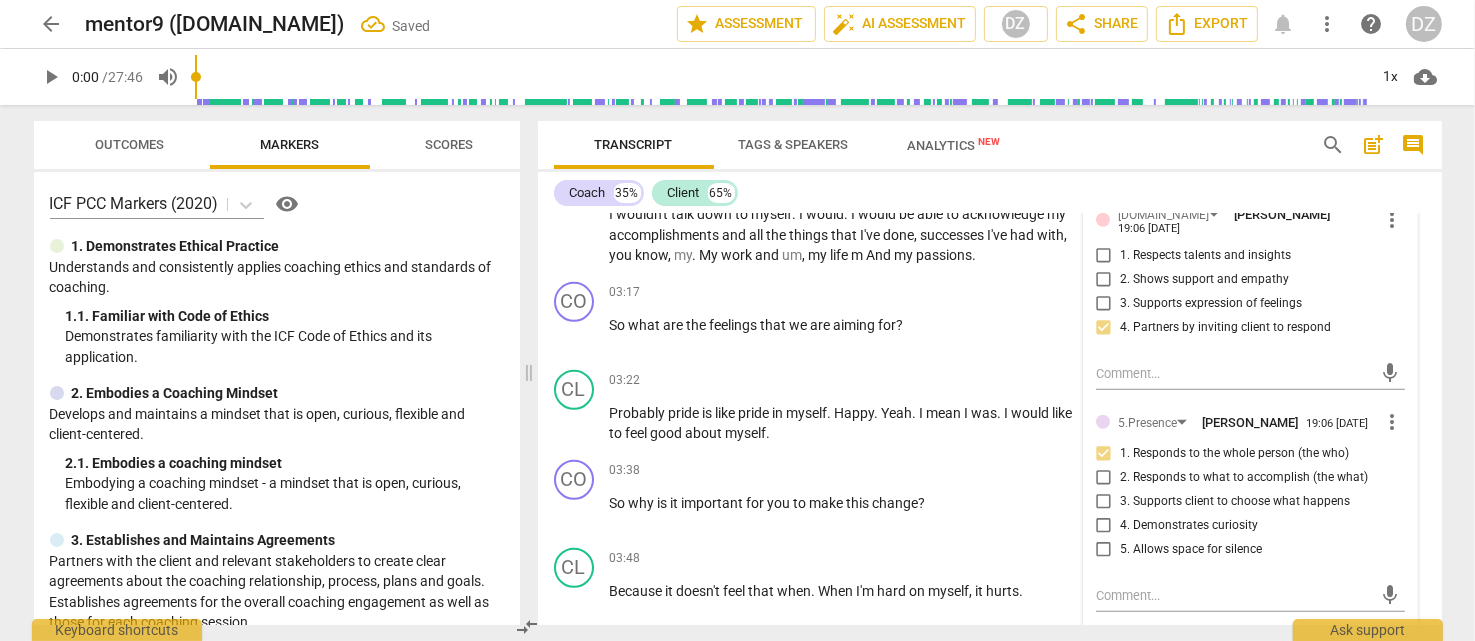 click on "2. Responds to what to accomplish (the what)" at bounding box center [1244, 478] 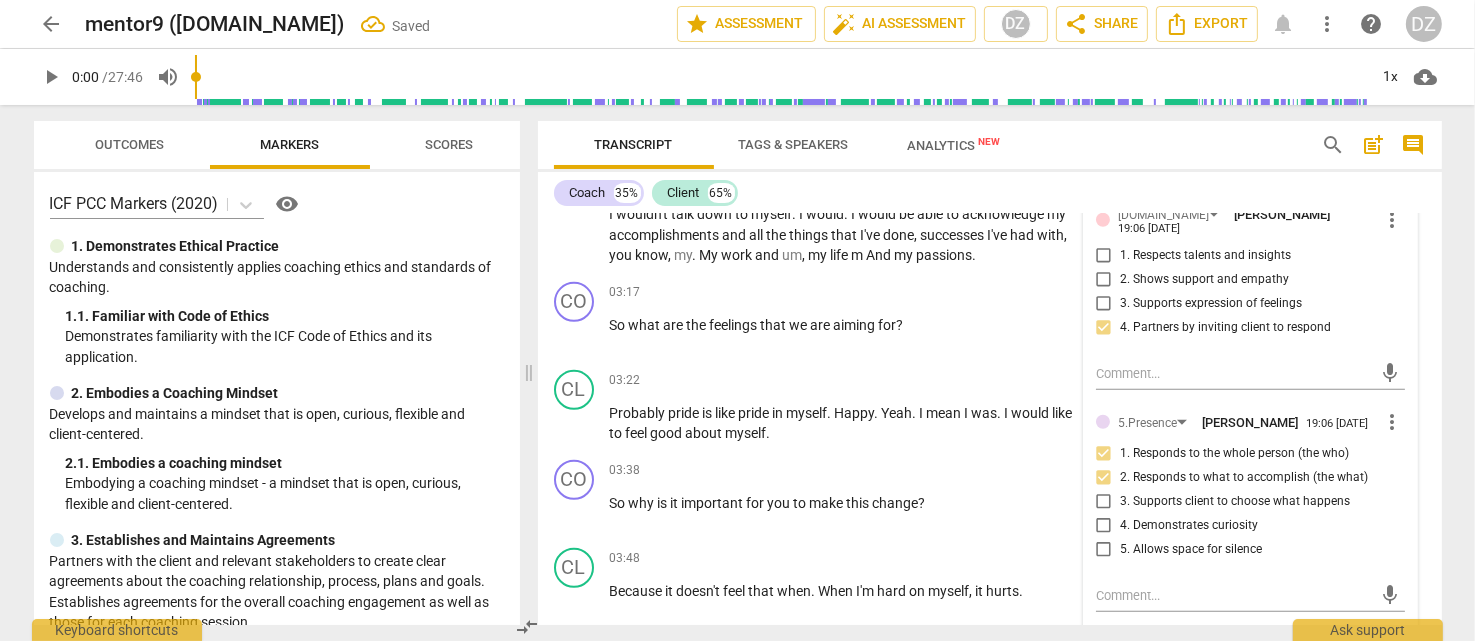 click on "3. Supports client to choose what happens" at bounding box center (1235, 502) 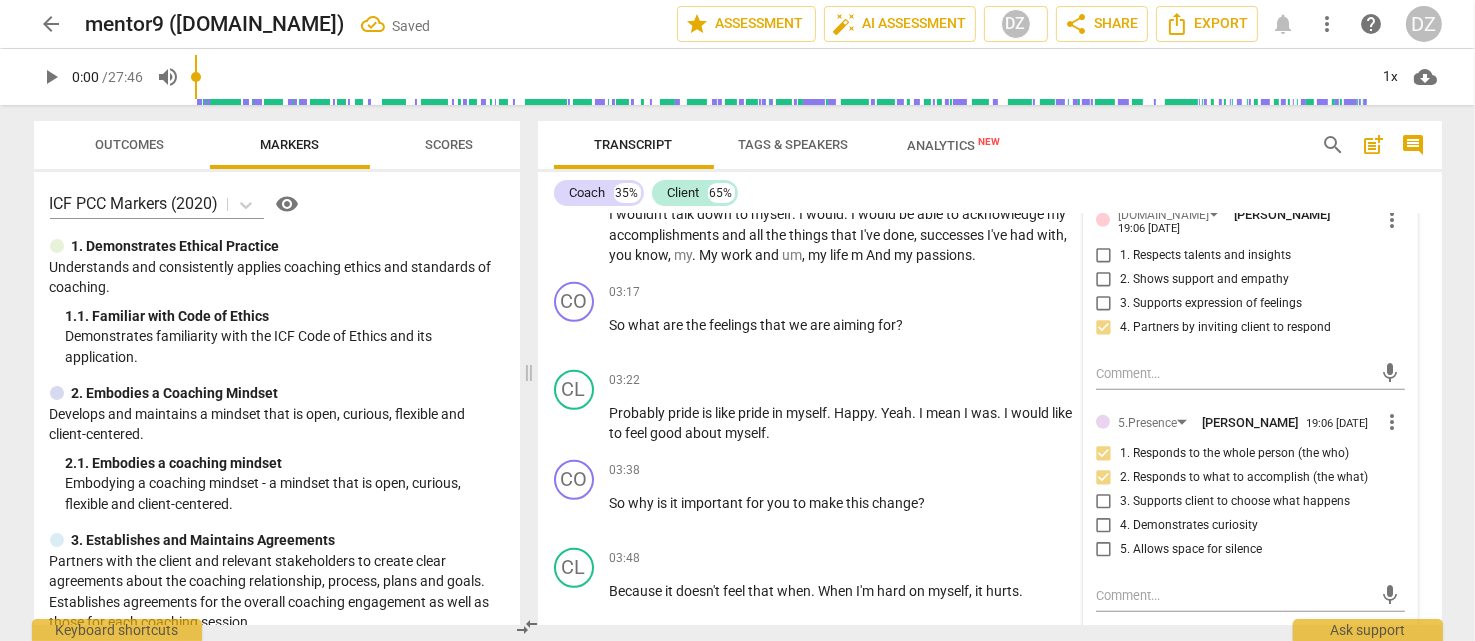 click on "3. Supports client to choose what happens" at bounding box center [1104, 502] 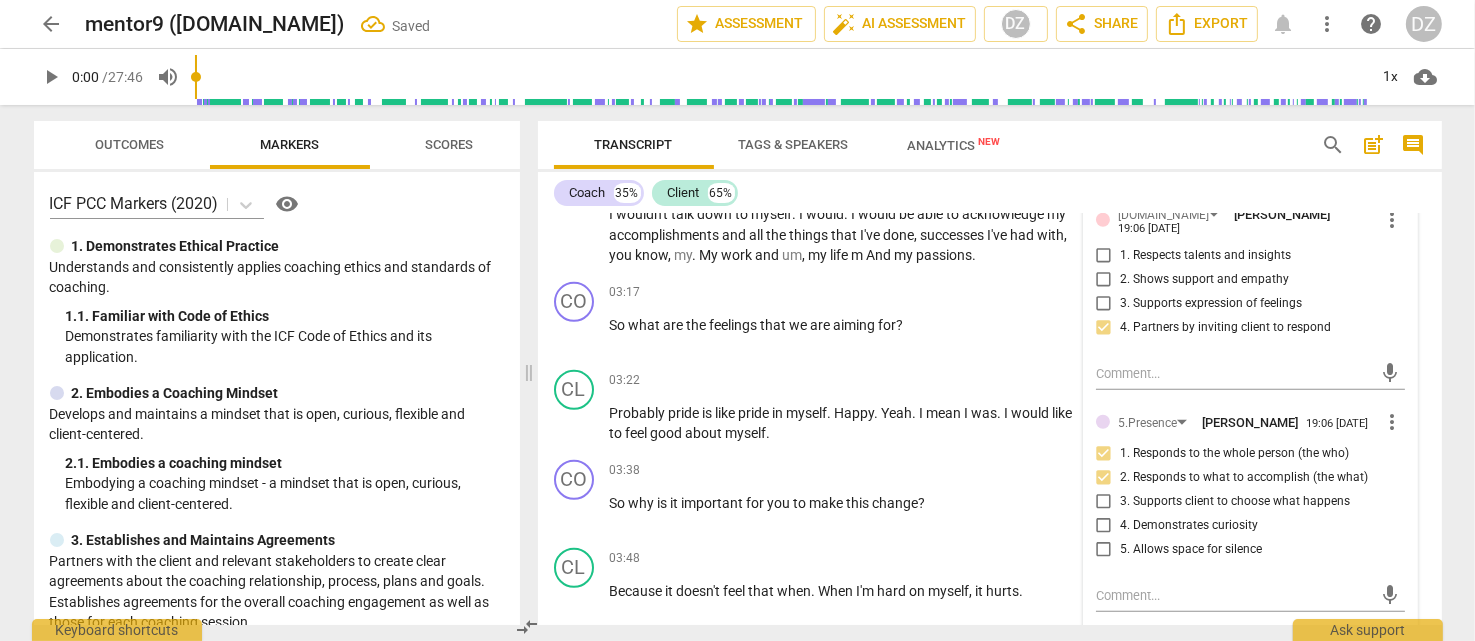 checkbox on "true" 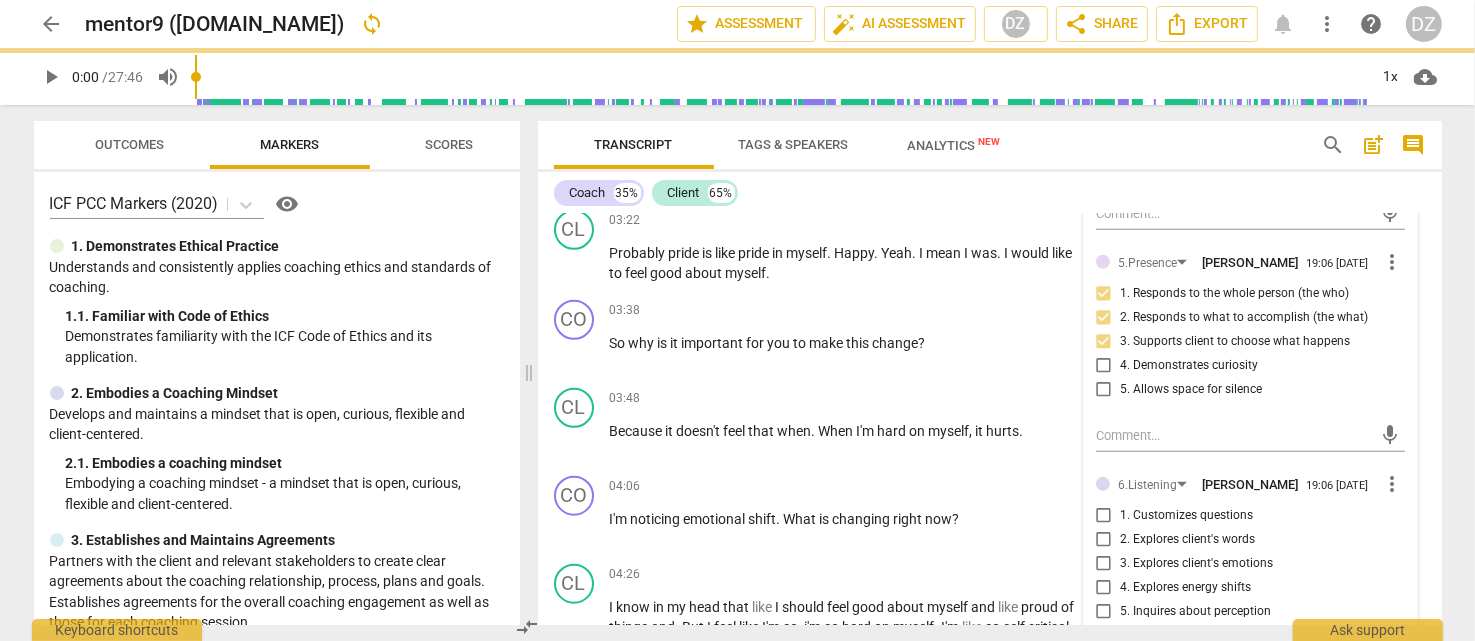 scroll, scrollTop: 1921, scrollLeft: 0, axis: vertical 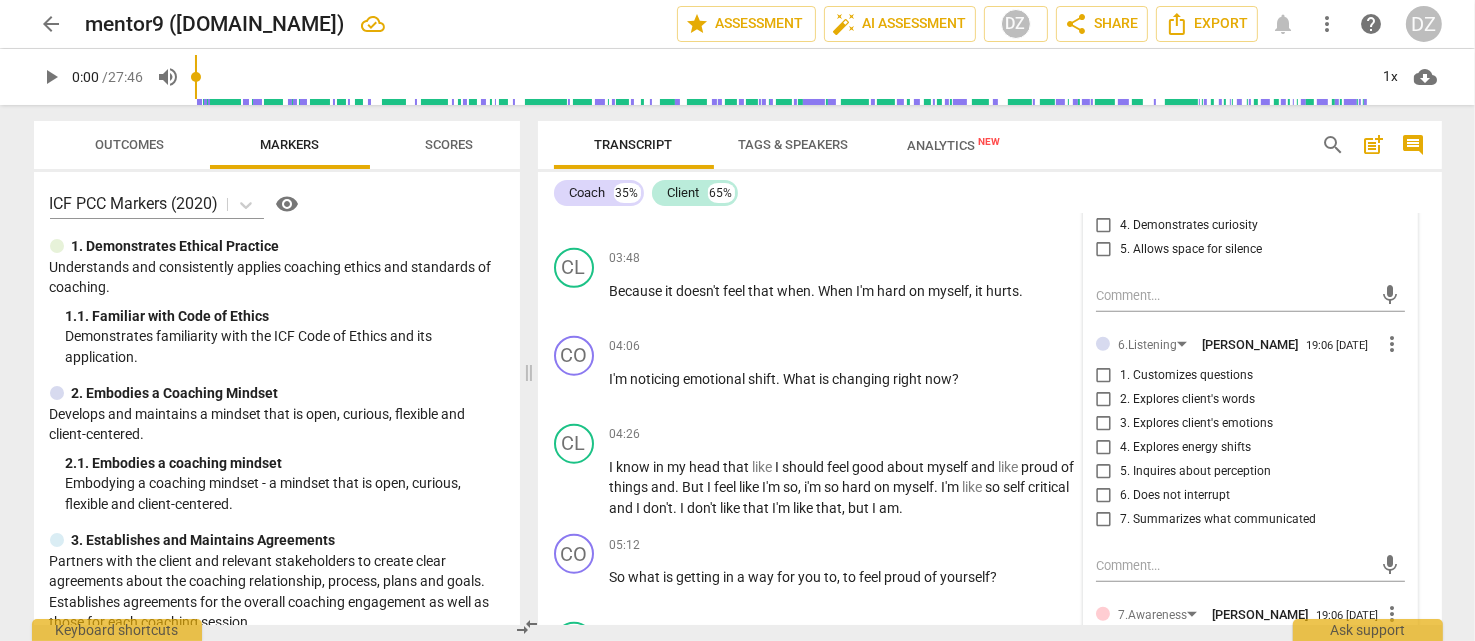 click on "more_vert" at bounding box center [1393, 344] 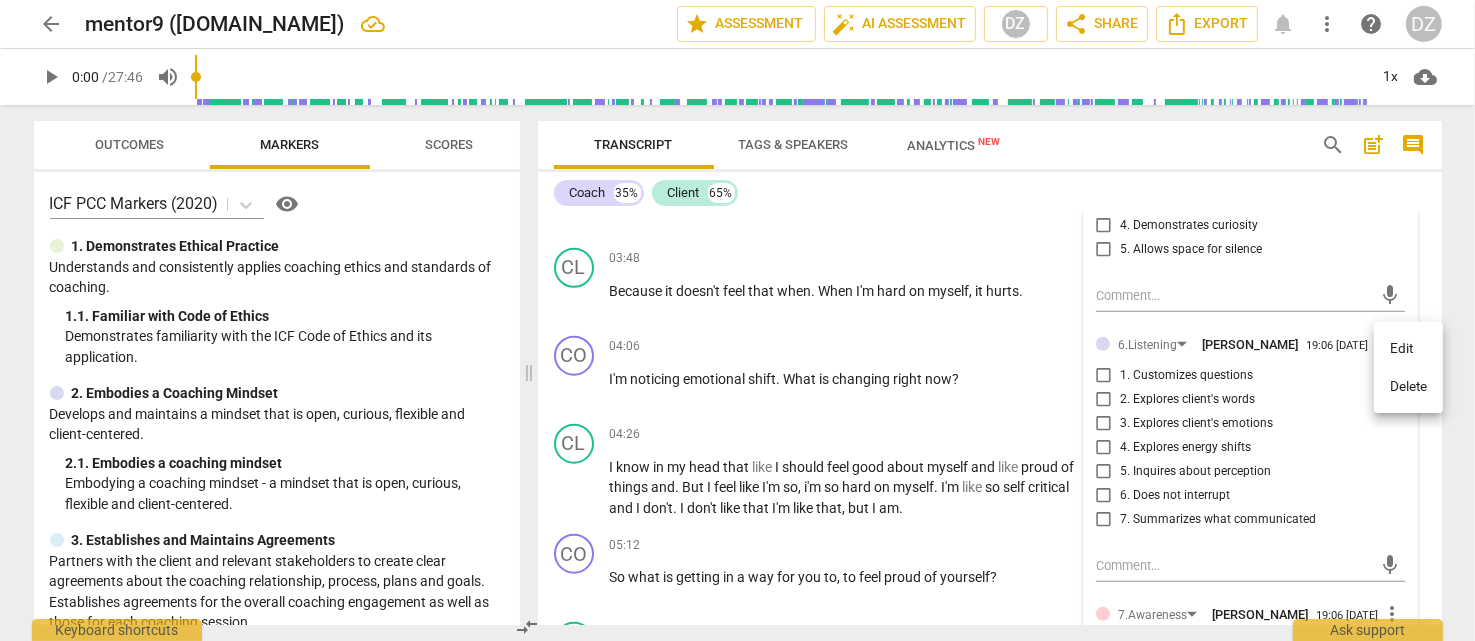 click on "Delete" at bounding box center [1408, 387] 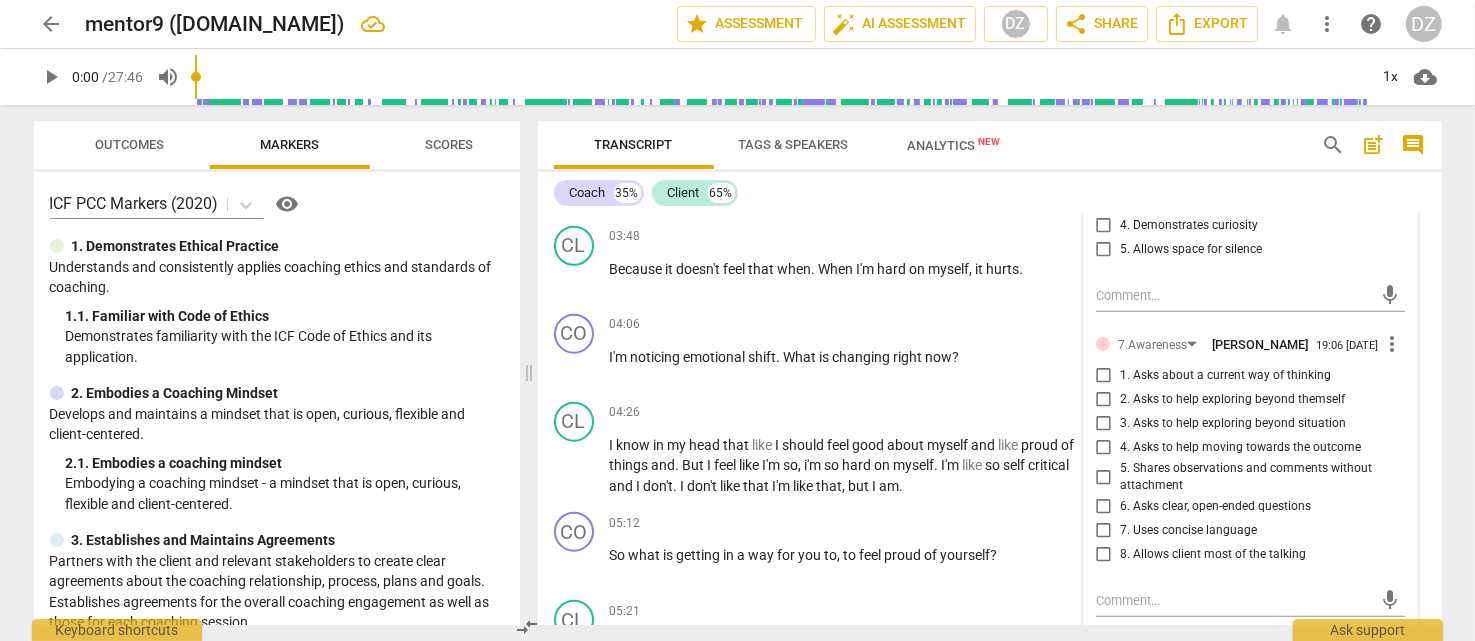 click on "4. Asks to help moving towards the outcome" at bounding box center [1240, 448] 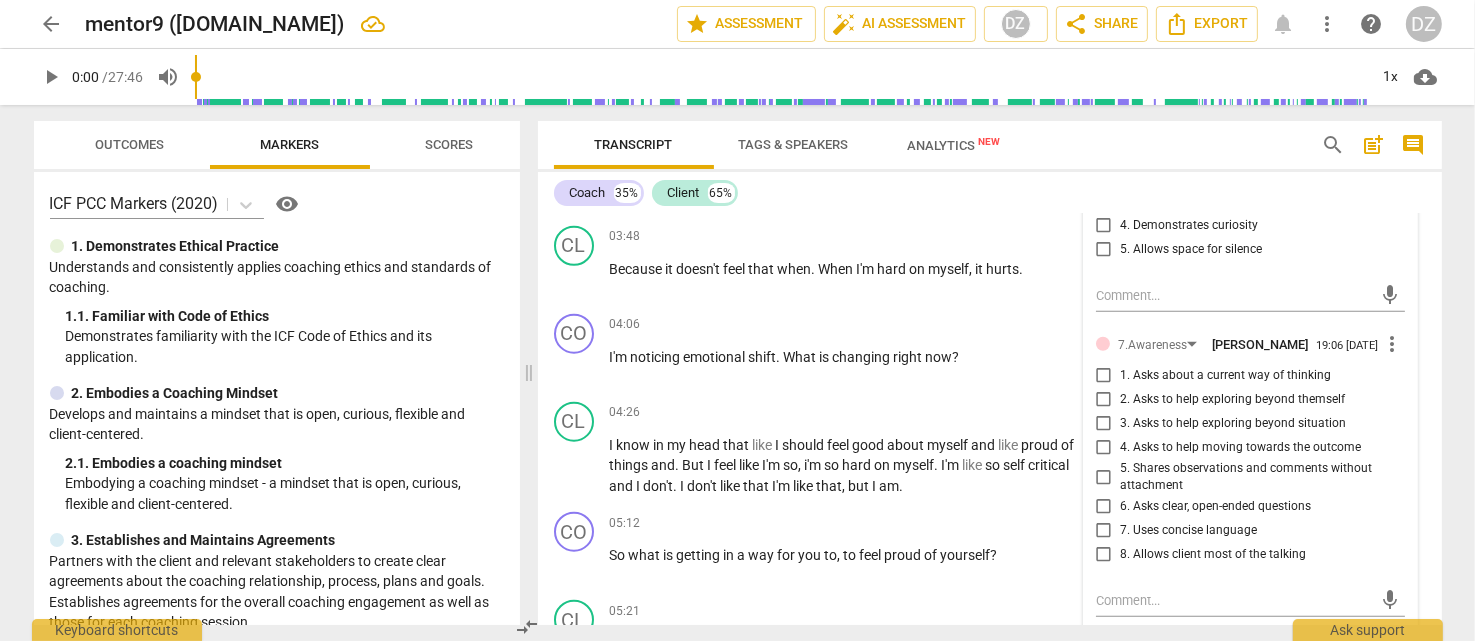 click on "4. Asks to help moving towards the outcome" at bounding box center [1104, 448] 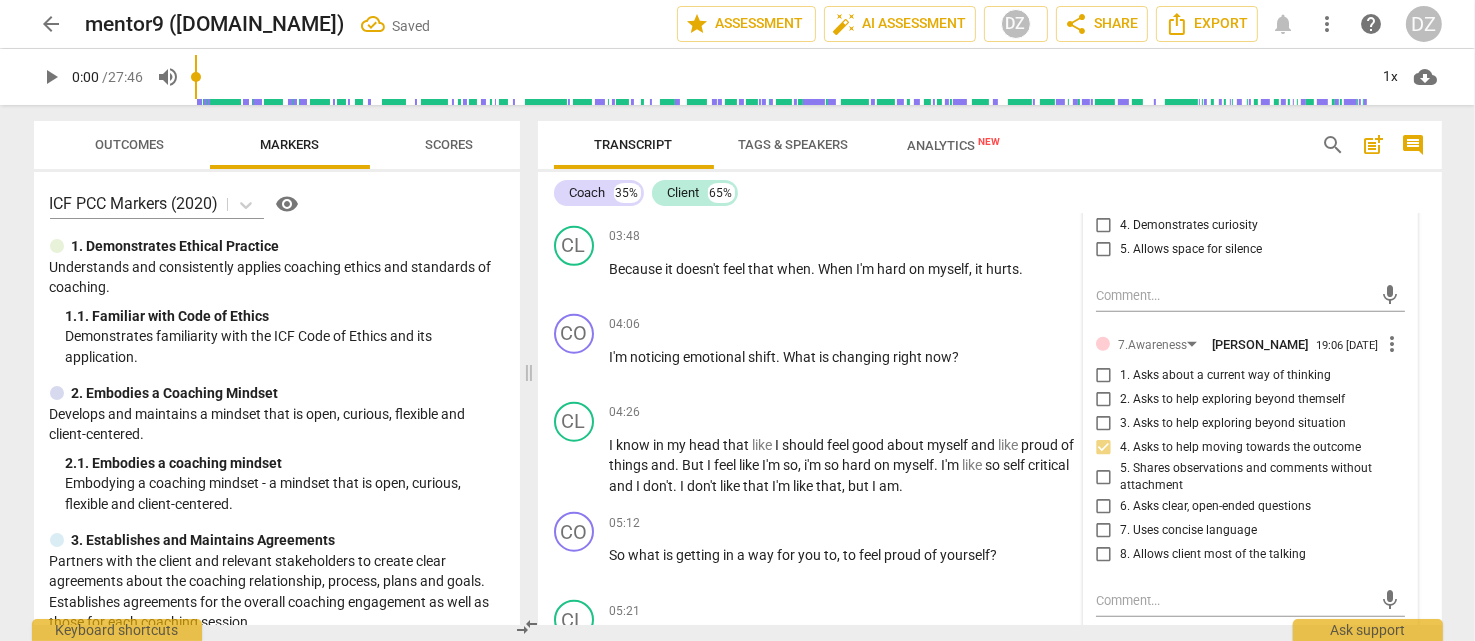click on "6. Asks clear, open-ended questions" at bounding box center [1215, 507] 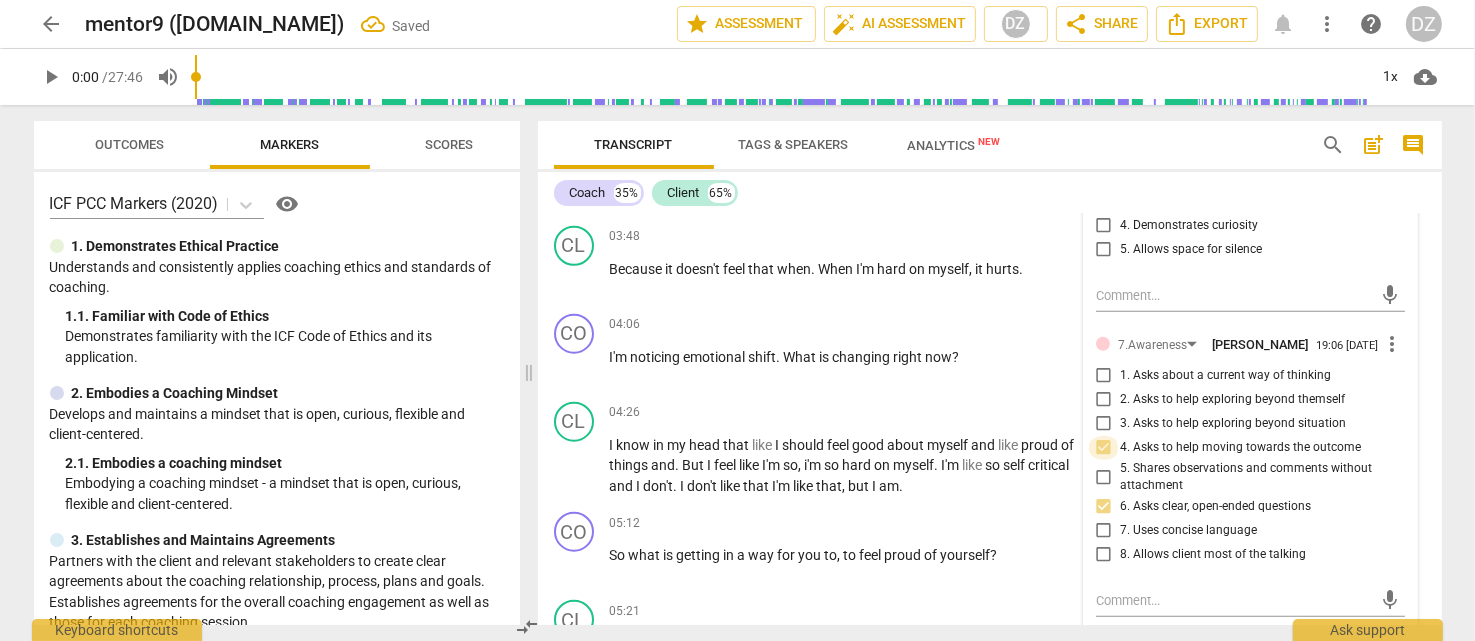 click on "4. Asks to help moving towards the outcome" at bounding box center (1104, 448) 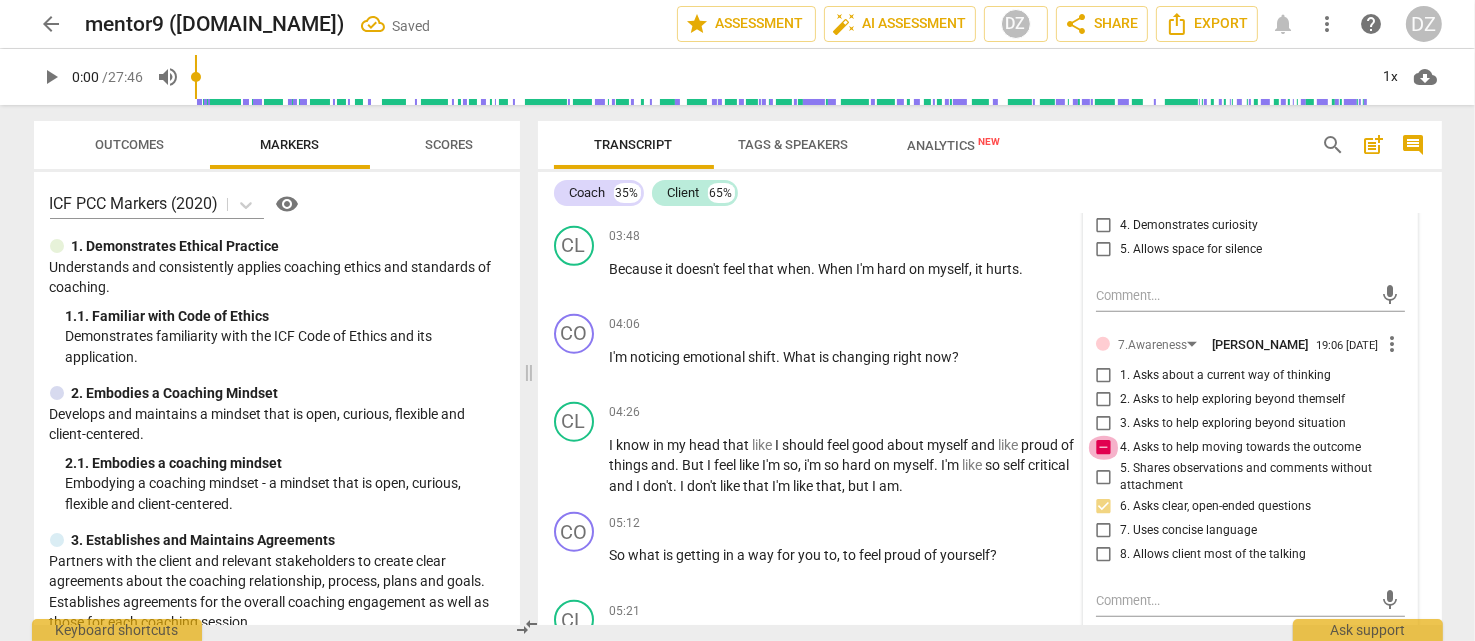 click on "4. Asks to help moving towards the outcome" at bounding box center (1104, 448) 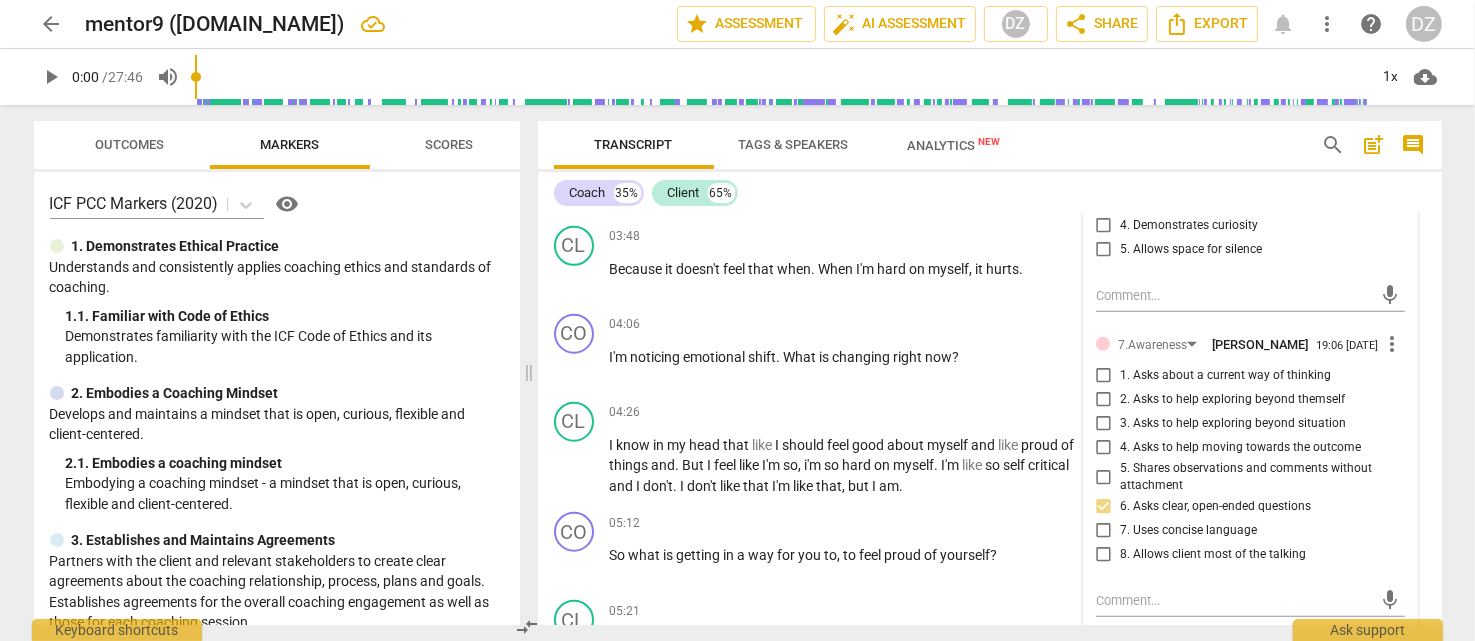click on "8. Allows client most of the talking" at bounding box center (1213, 555) 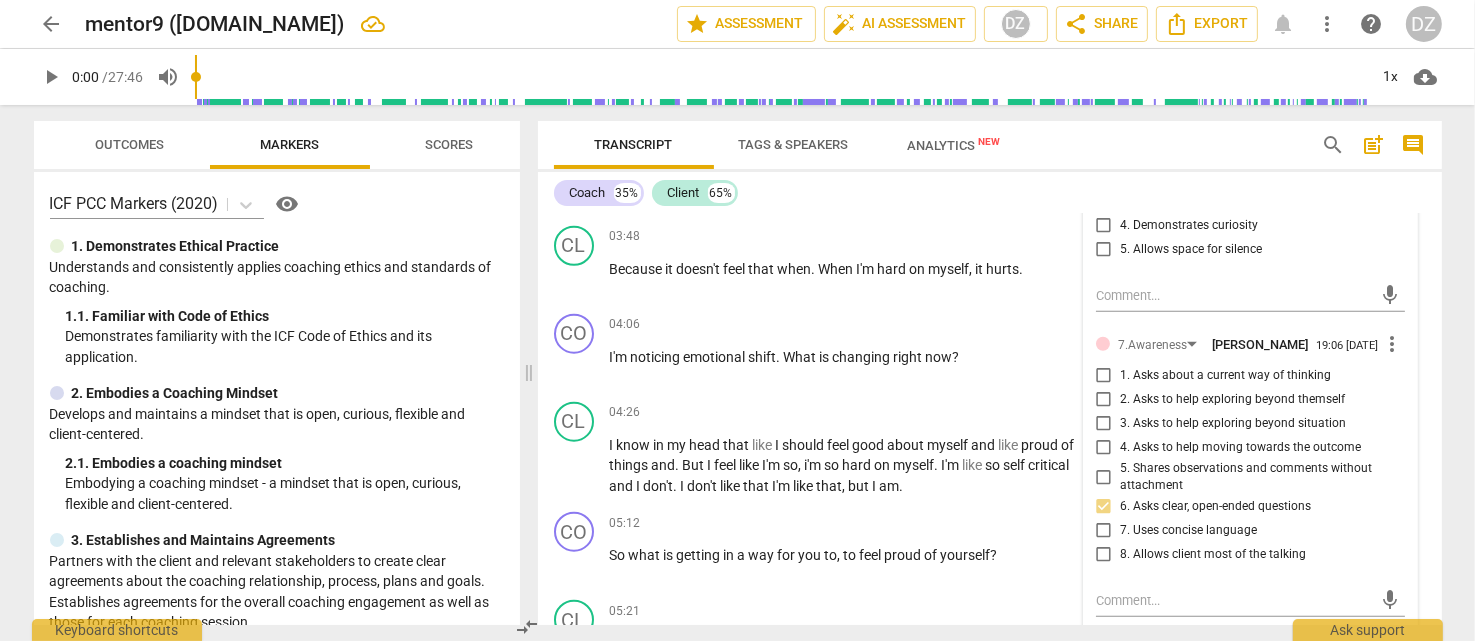 click on "8. Allows client most of the talking" at bounding box center [1104, 555] 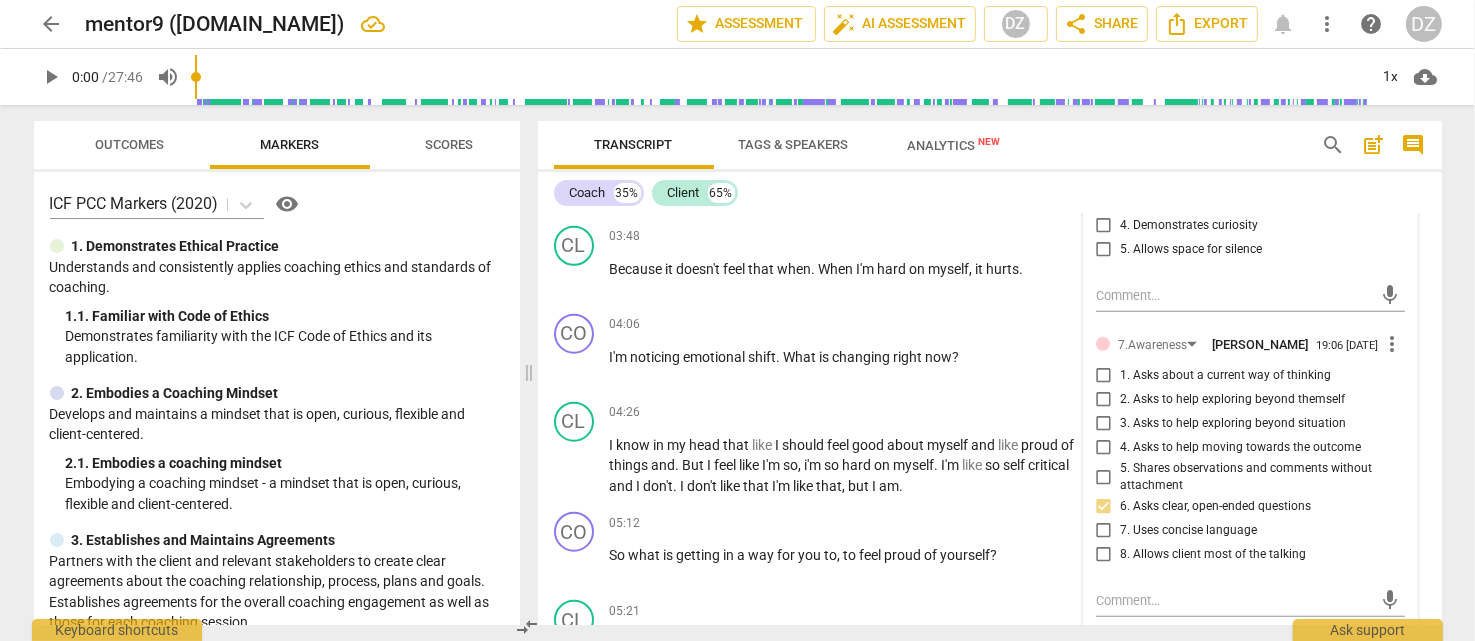 checkbox on "true" 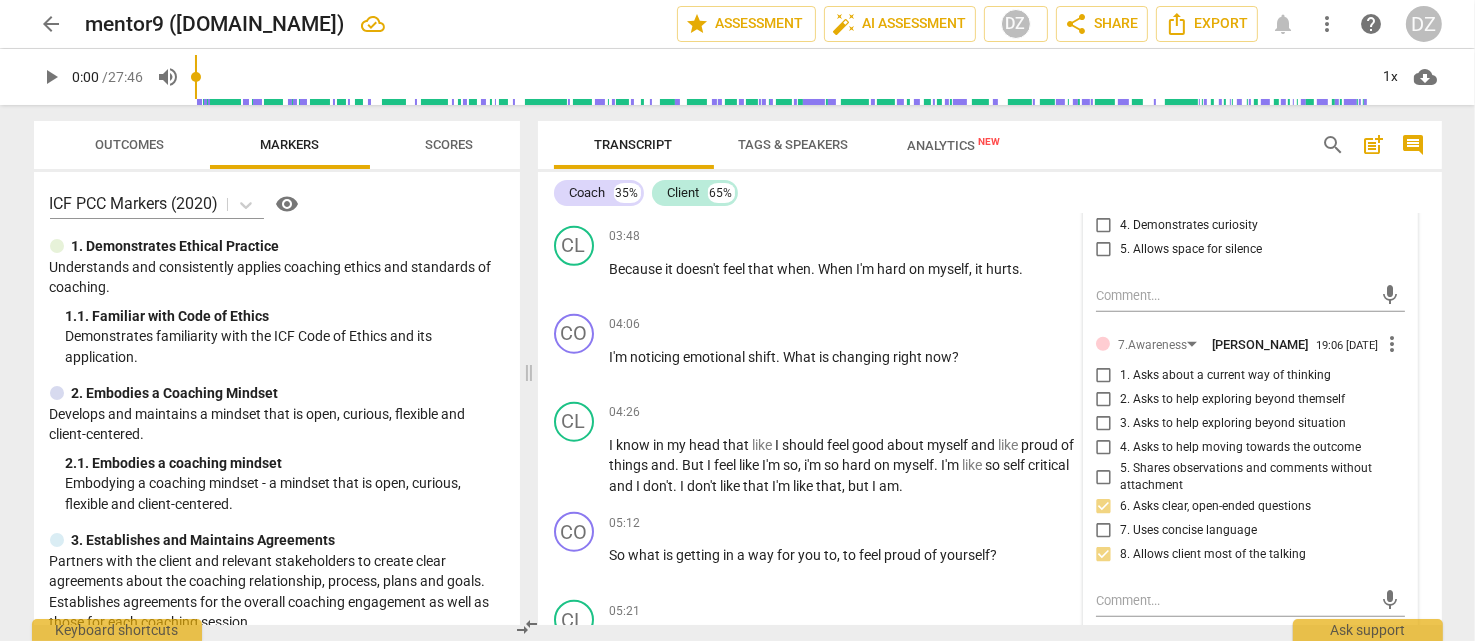 click on "7. Uses concise language" at bounding box center [1188, 531] 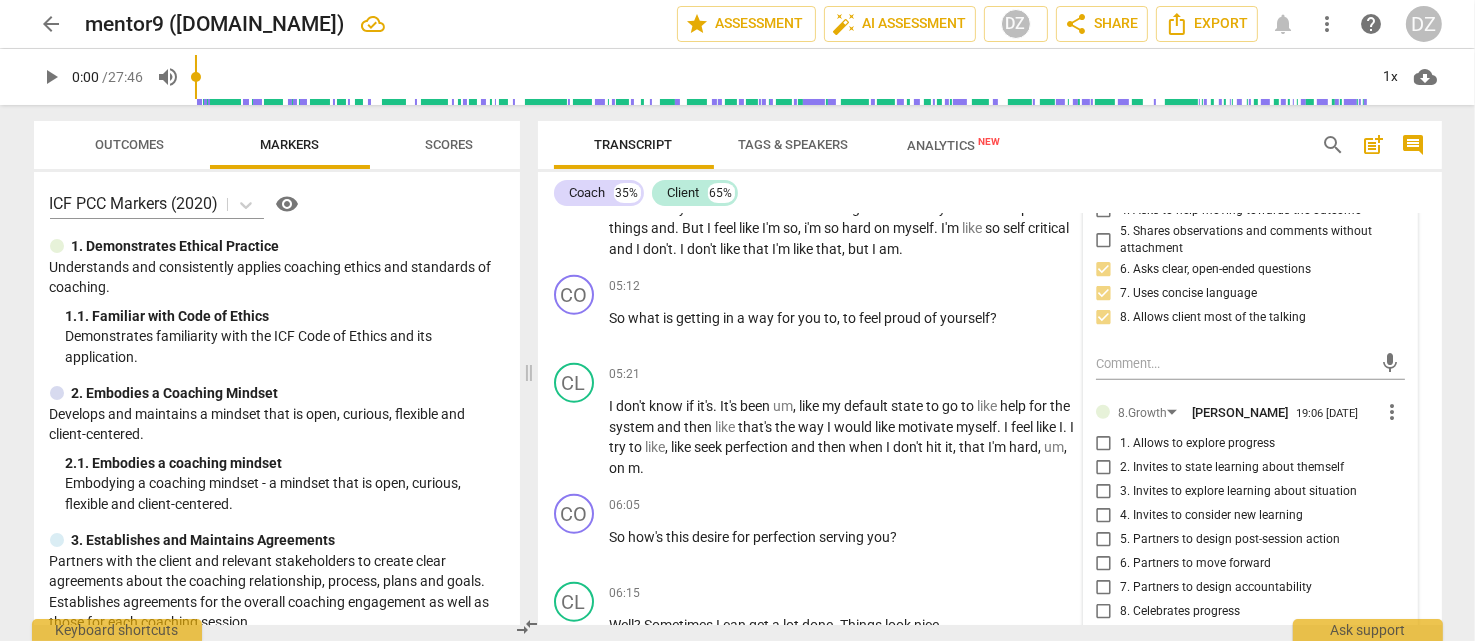 scroll, scrollTop: 2221, scrollLeft: 0, axis: vertical 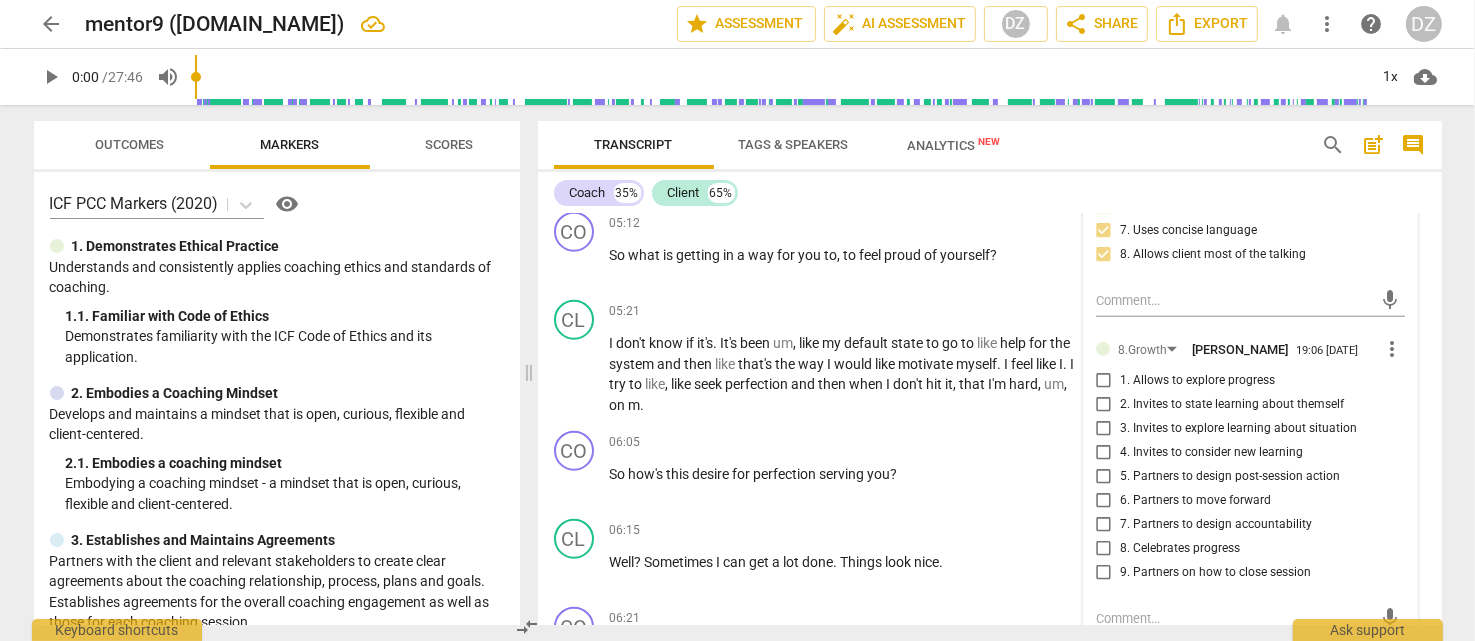 click on "6. Partners to move forward" at bounding box center [1195, 501] 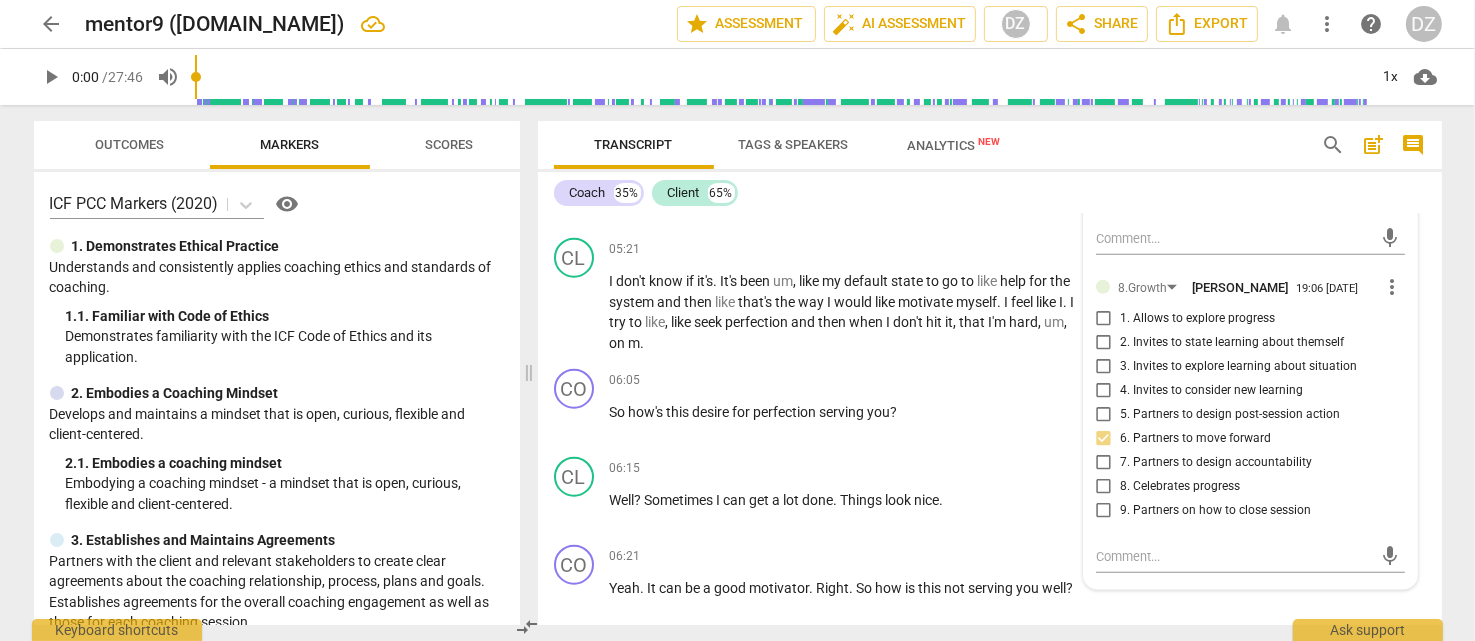 scroll, scrollTop: 2321, scrollLeft: 0, axis: vertical 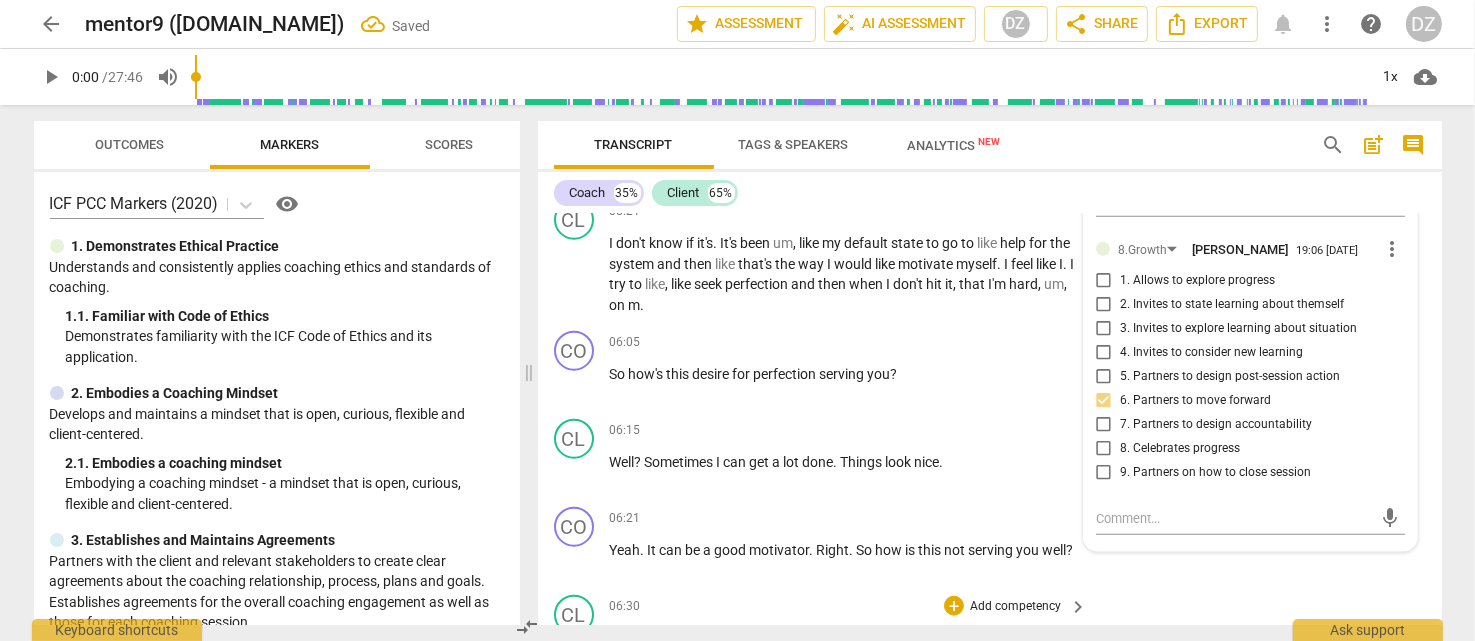 click on "CL play_arrow pause 06:30 + Add competency keyboard_arrow_right Causing   me   to   feel   bad   about   myself   and   like   all   of   my   accomplishments   are   not   good   enough ." at bounding box center [990, 632] 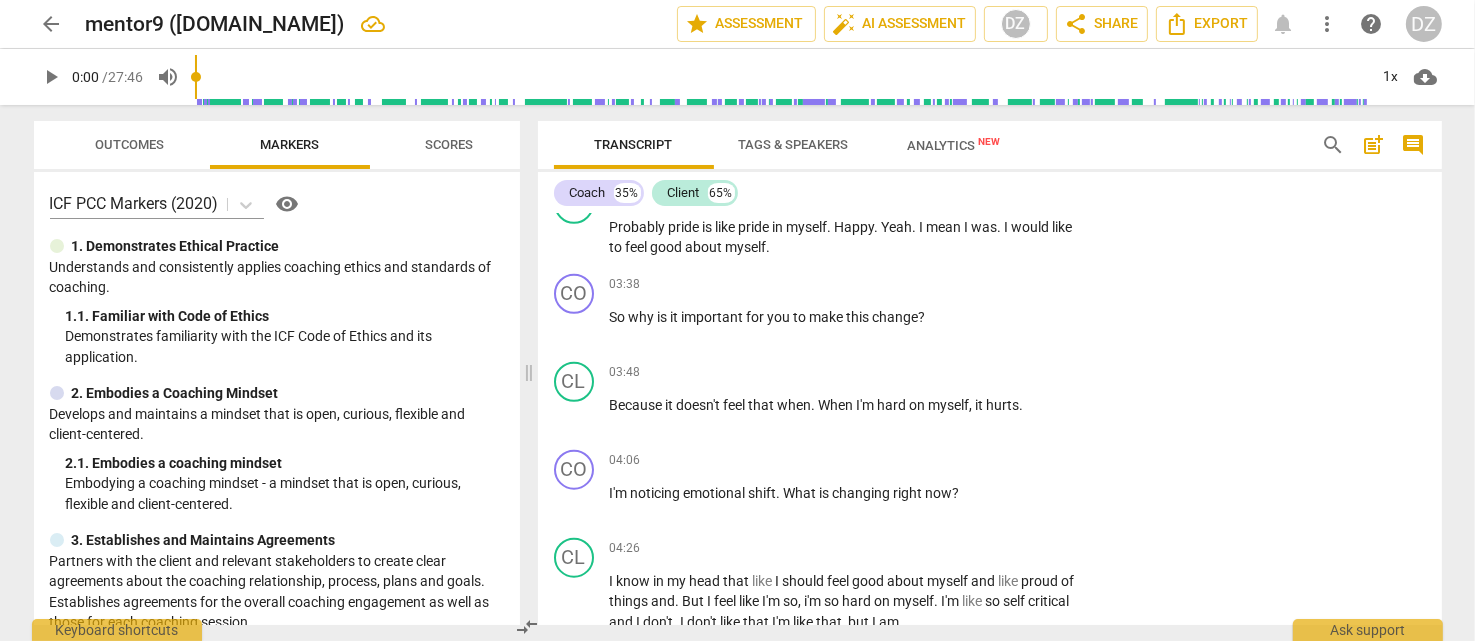 scroll, scrollTop: 1721, scrollLeft: 0, axis: vertical 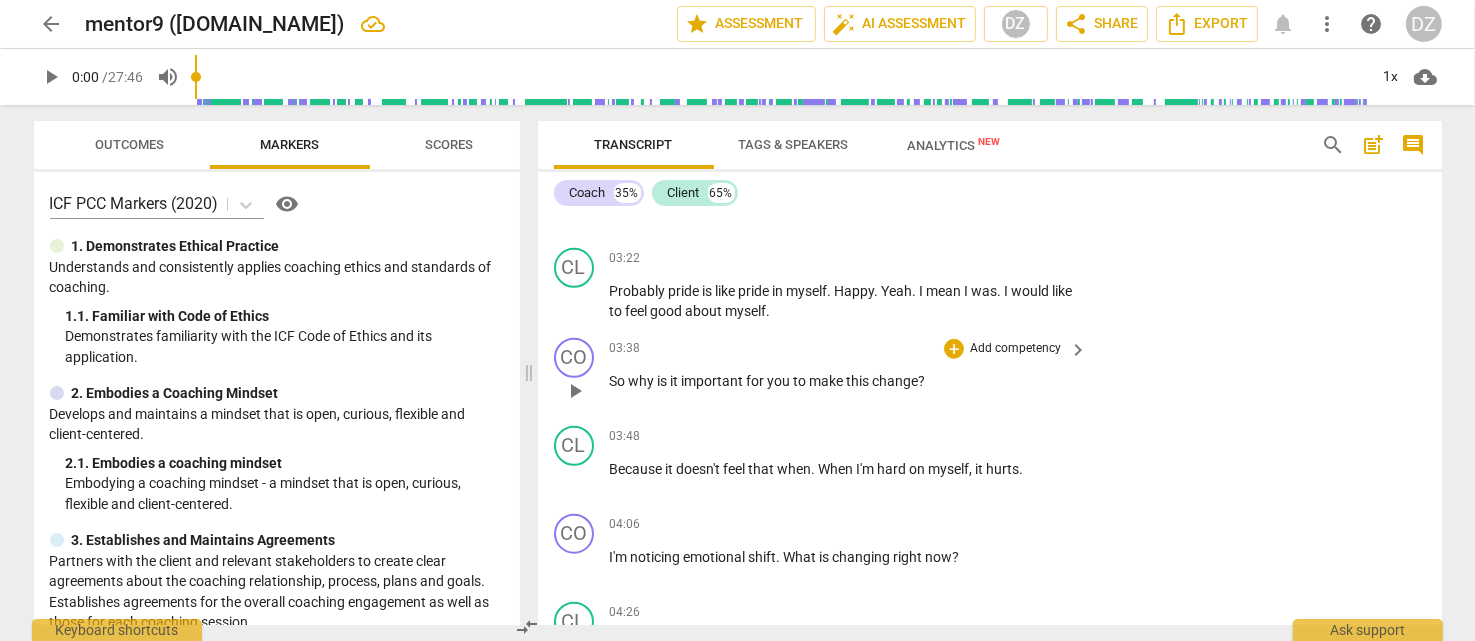 click on "Add competency" at bounding box center (1015, 349) 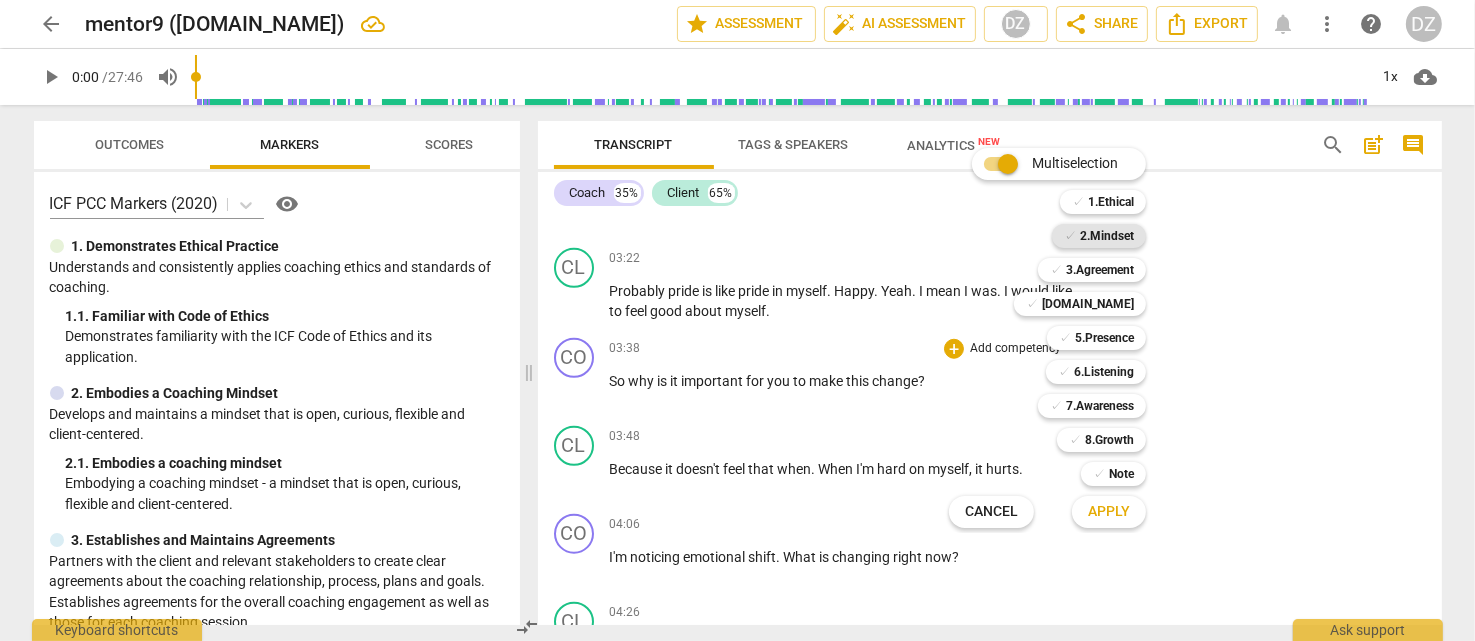 click on "2.Mindset" at bounding box center [1107, 236] 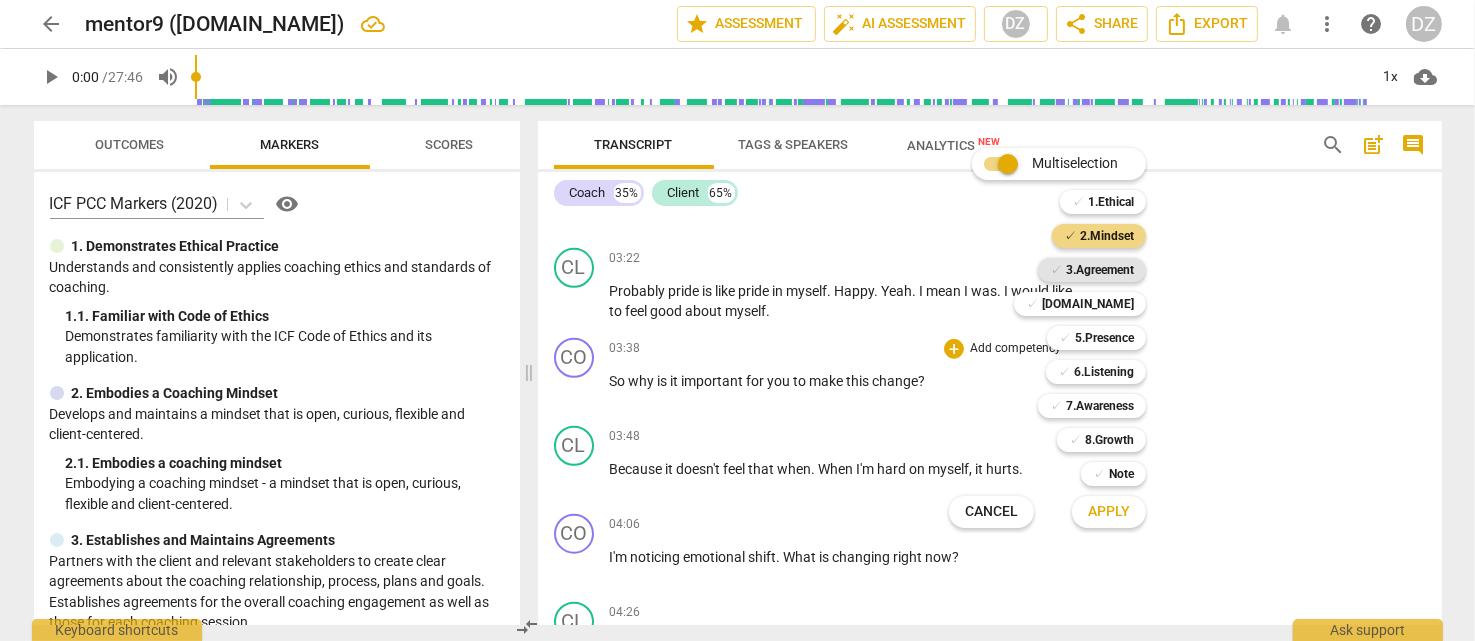 click on "3.Agreement" at bounding box center (1100, 270) 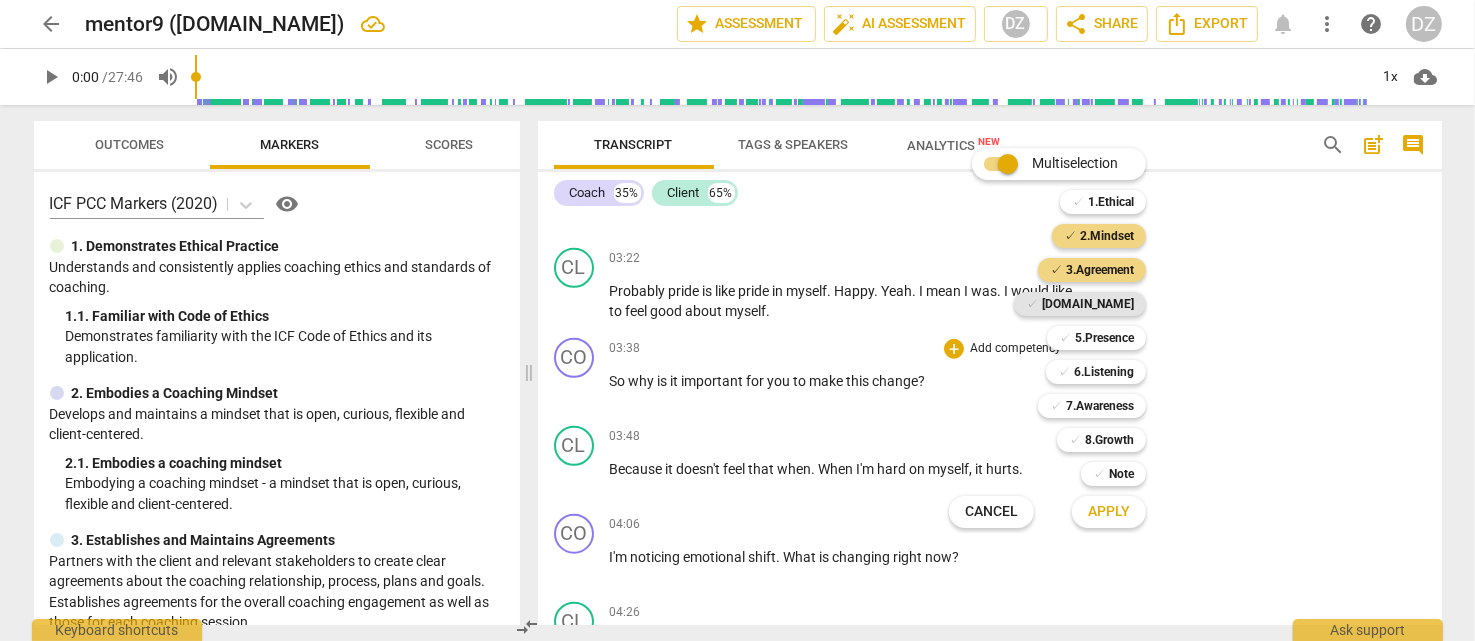 click on "[DOMAIN_NAME]" at bounding box center (1088, 304) 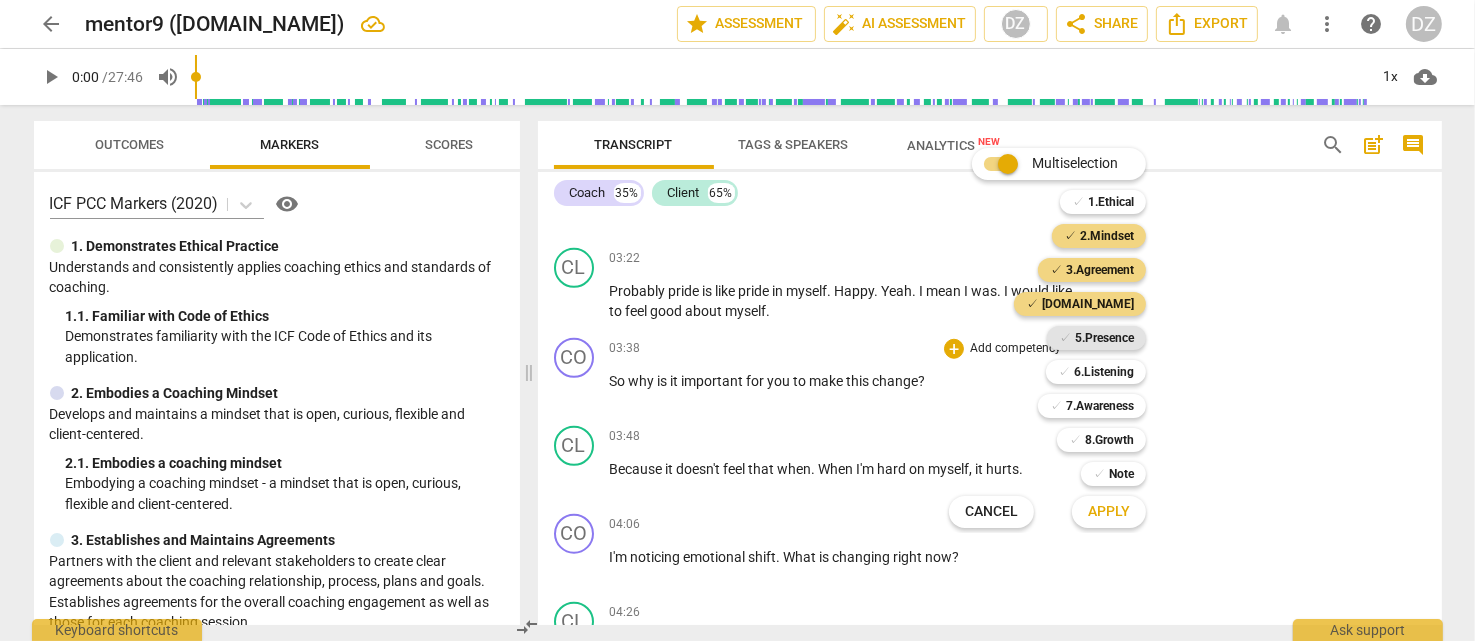 click on "5.Presence" at bounding box center [1104, 338] 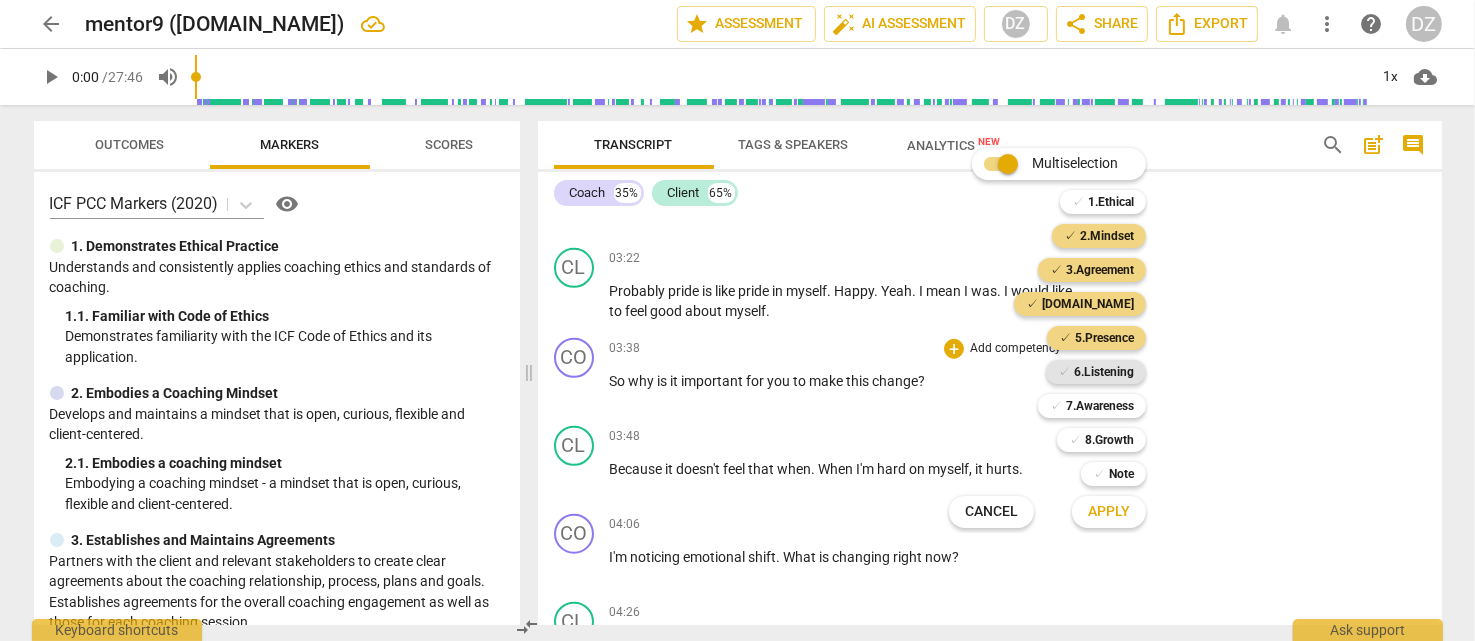click on "6.Listening" at bounding box center [1104, 372] 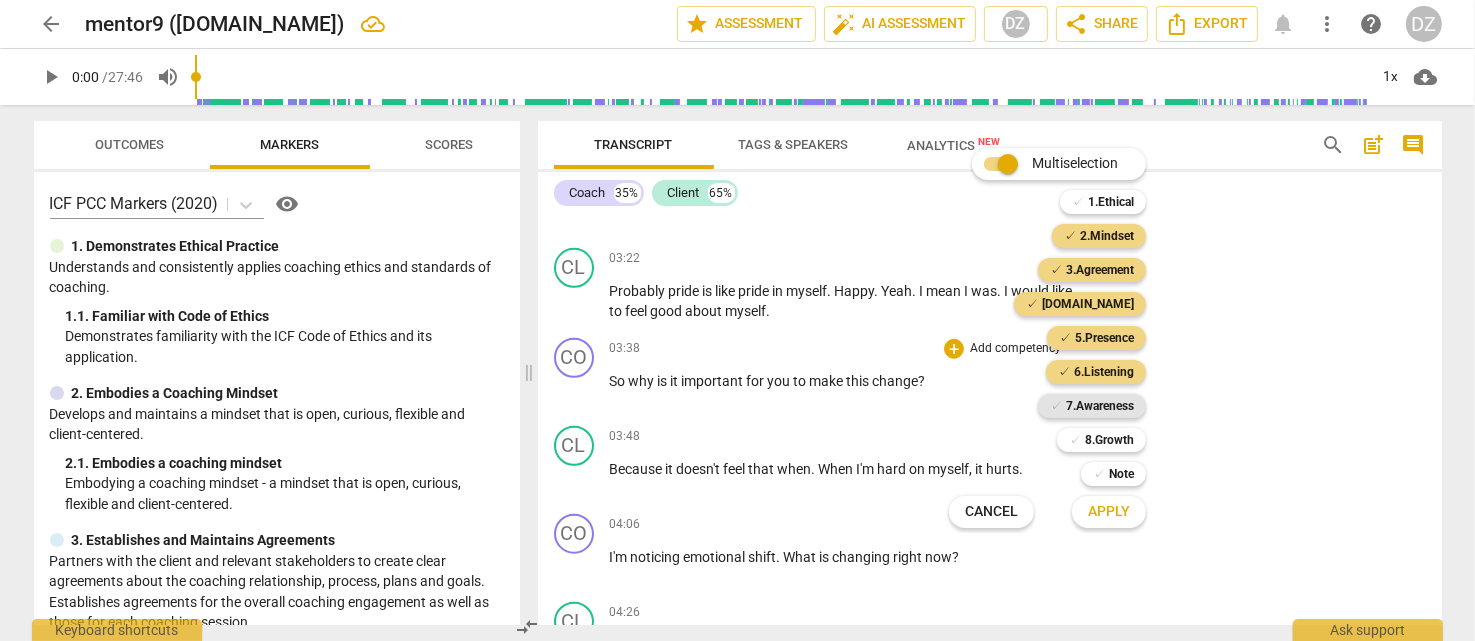 click on "7.Awareness" at bounding box center (1100, 406) 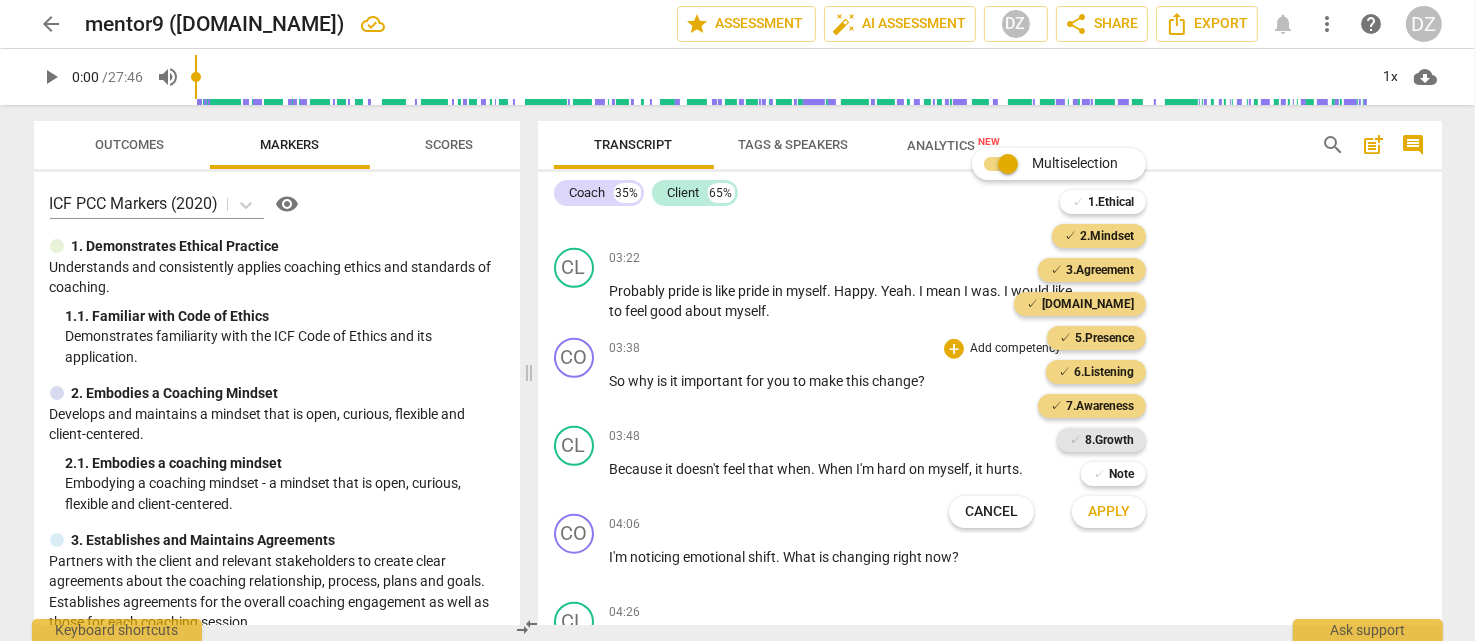 click on "8.Growth" at bounding box center (1109, 440) 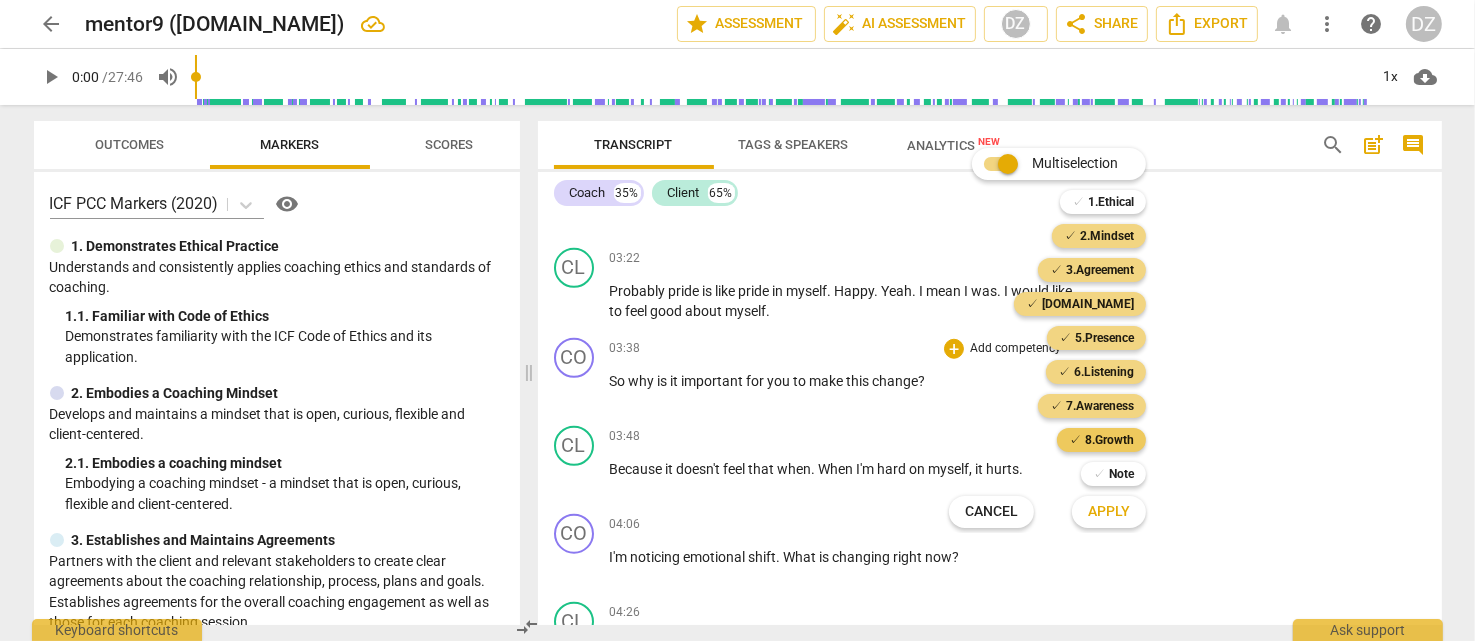 click on "8.Growth" at bounding box center [1109, 440] 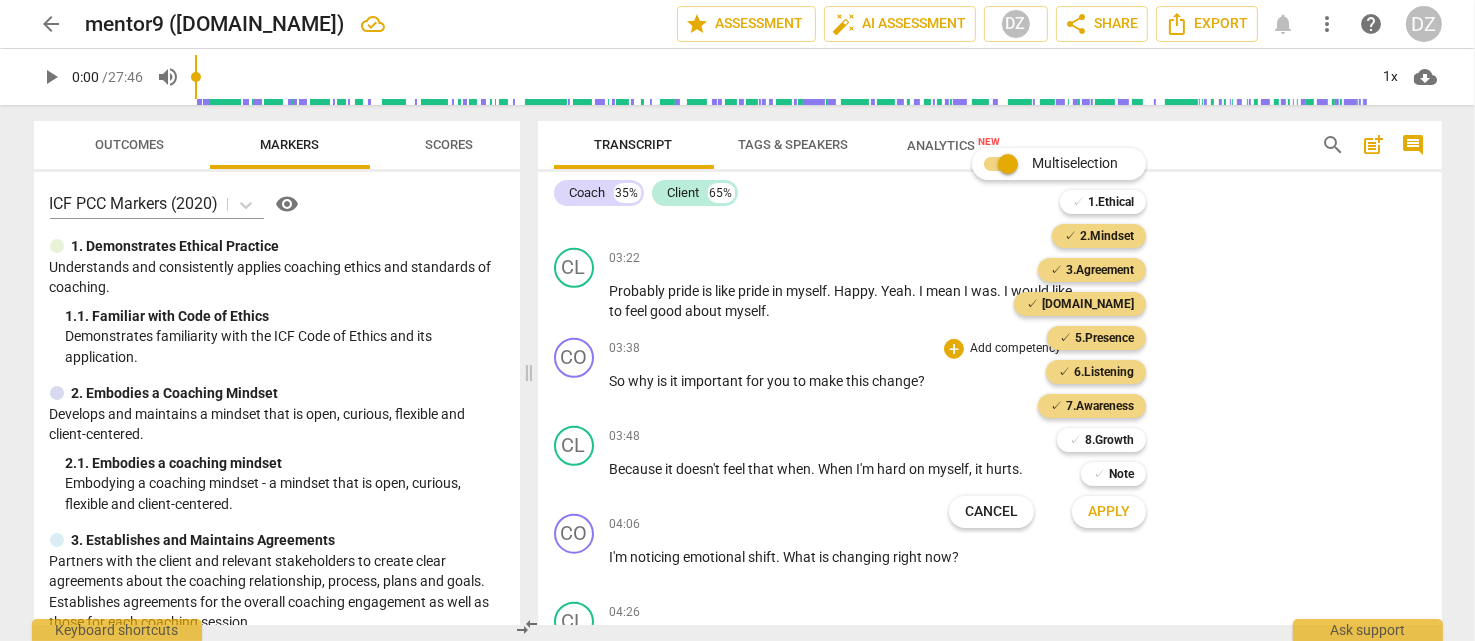 click on "Apply" at bounding box center [1109, 512] 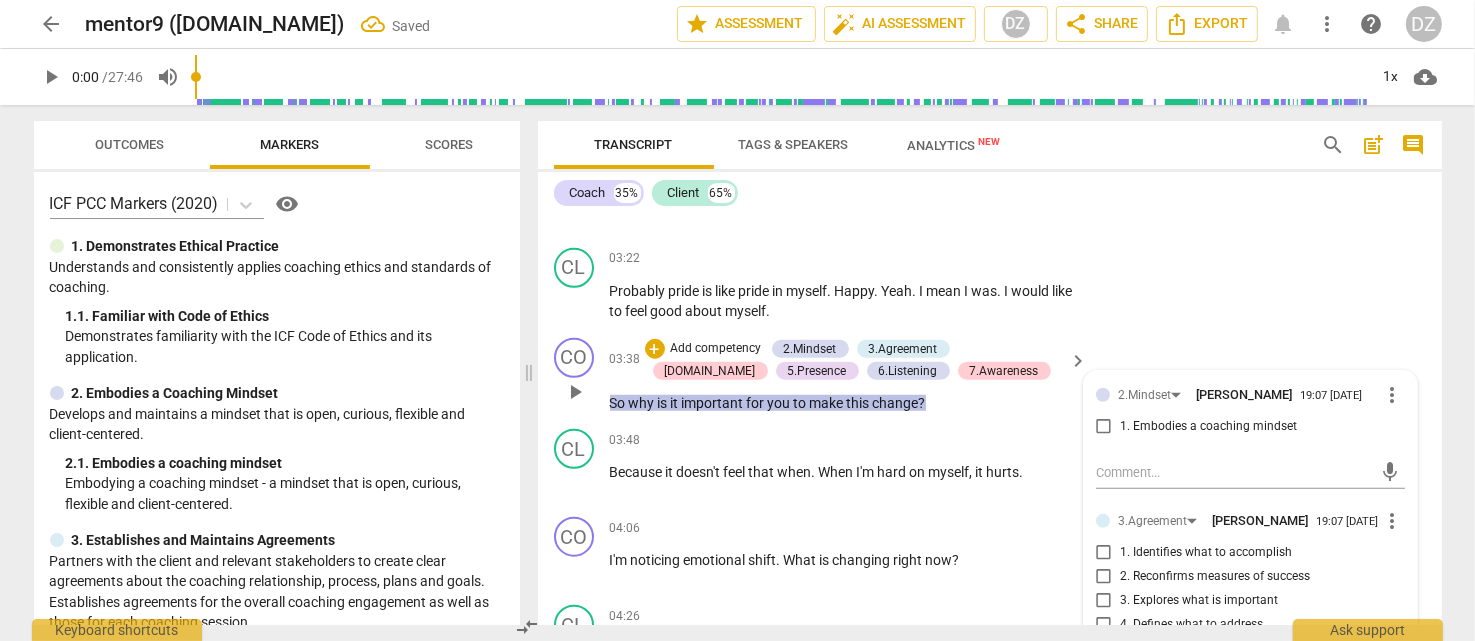 click on "3. Explores what is important" at bounding box center [1199, 601] 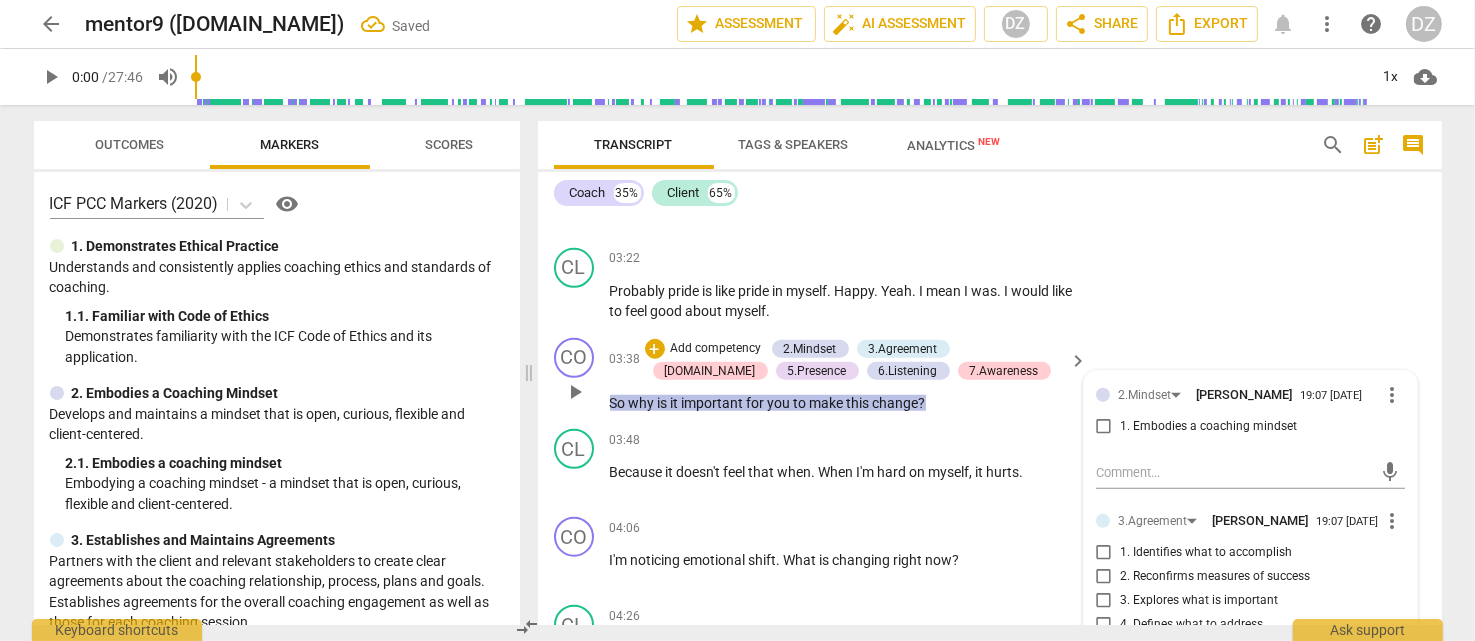 click on "3. Explores what is important" at bounding box center [1104, 601] 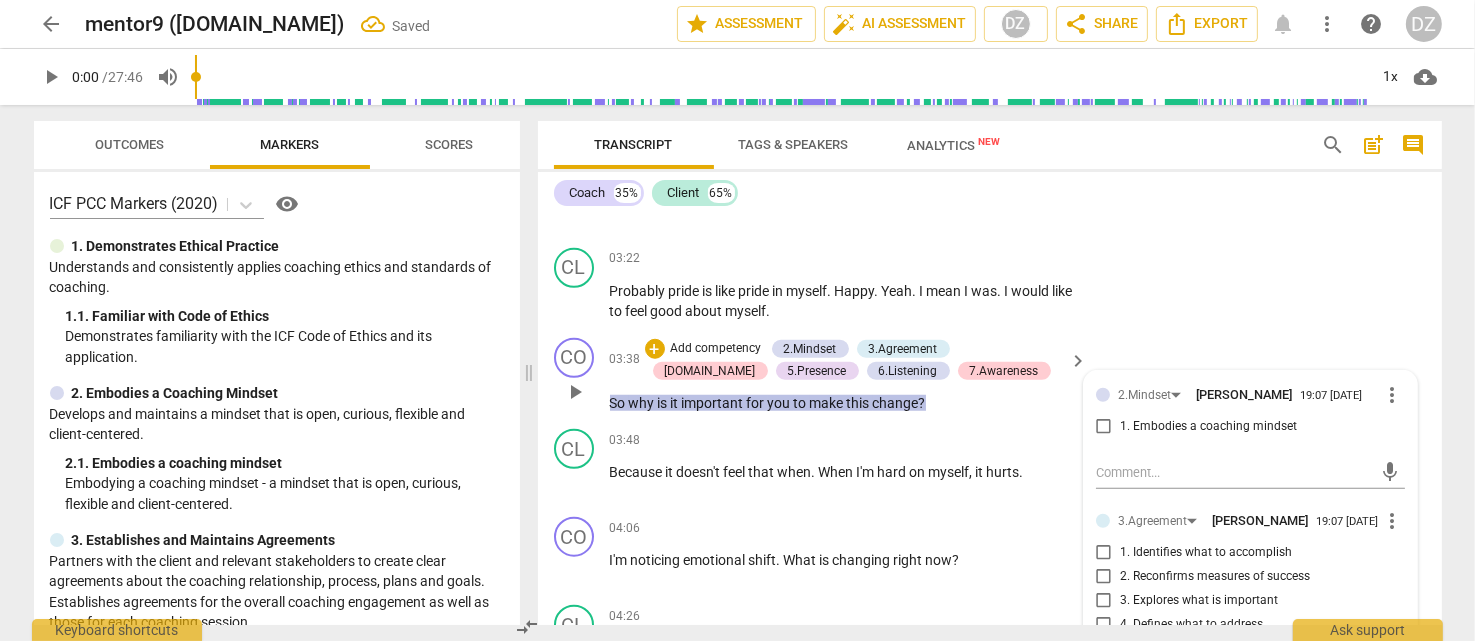 checkbox on "true" 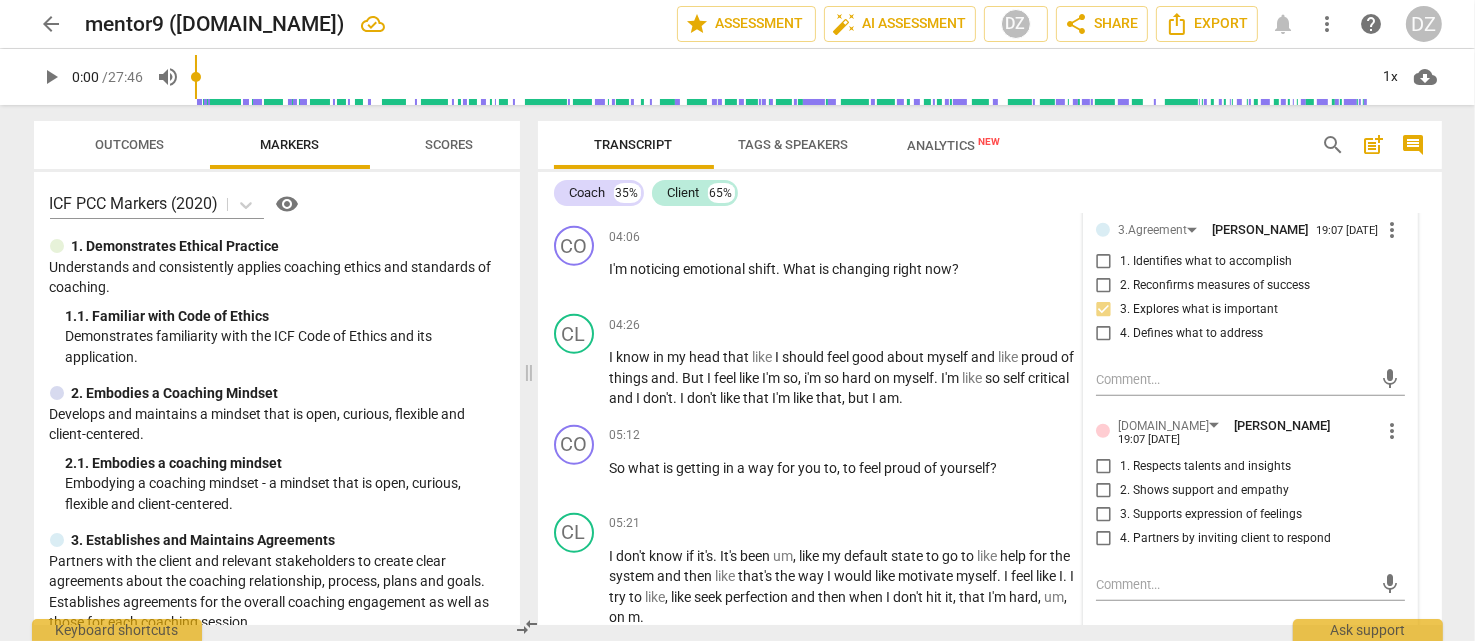 scroll, scrollTop: 2021, scrollLeft: 0, axis: vertical 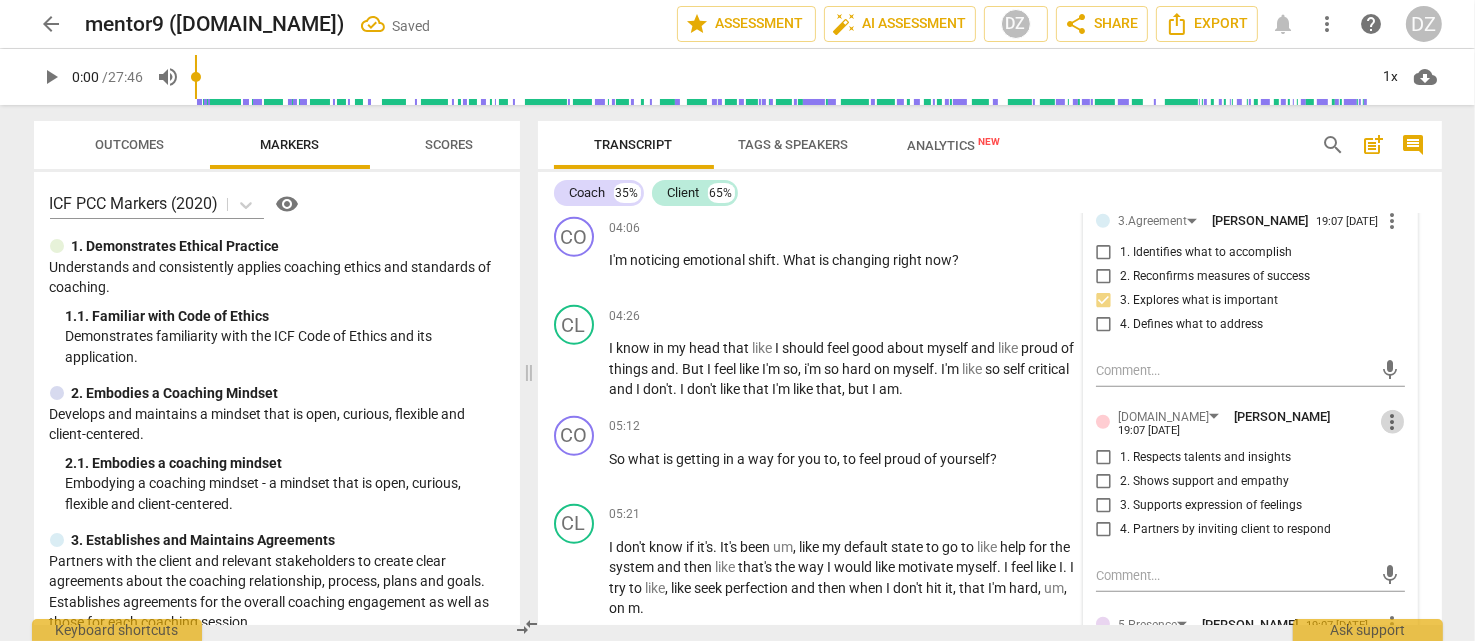 click on "more_vert" at bounding box center [1393, 422] 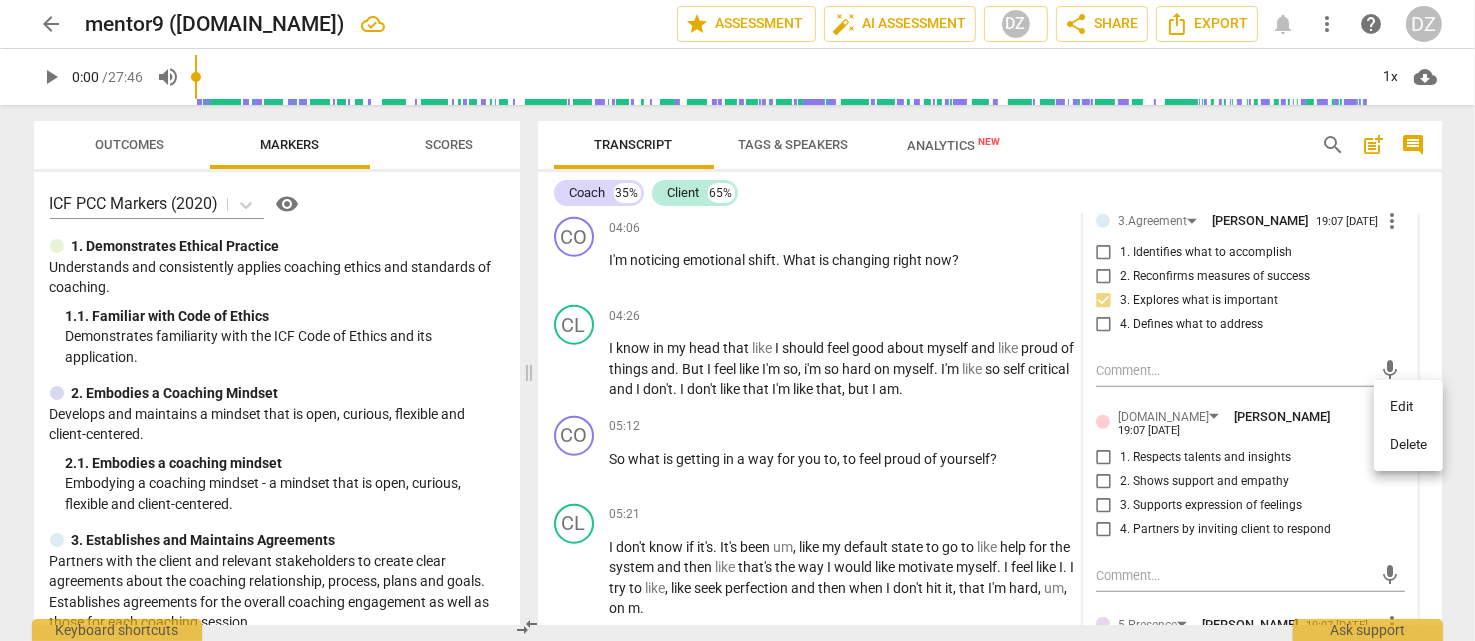 click at bounding box center [737, 320] 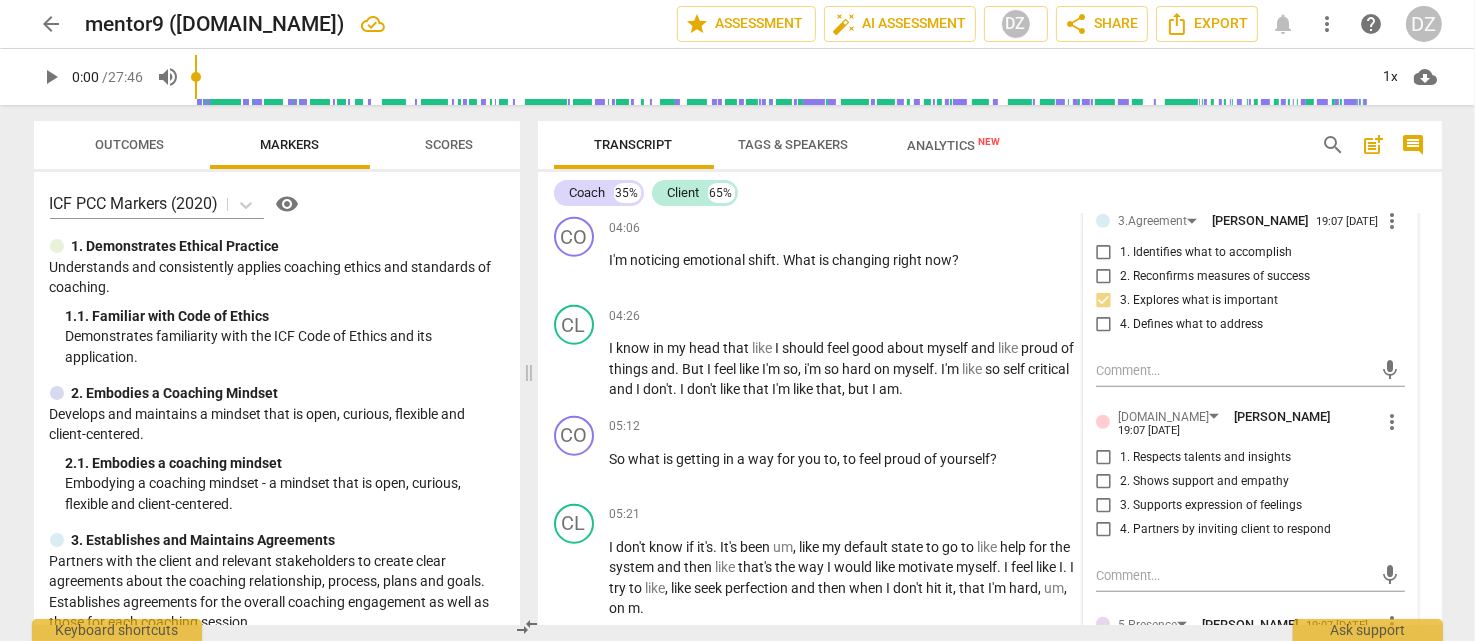 click on "3. Supports expression of feelings" at bounding box center [1242, 506] 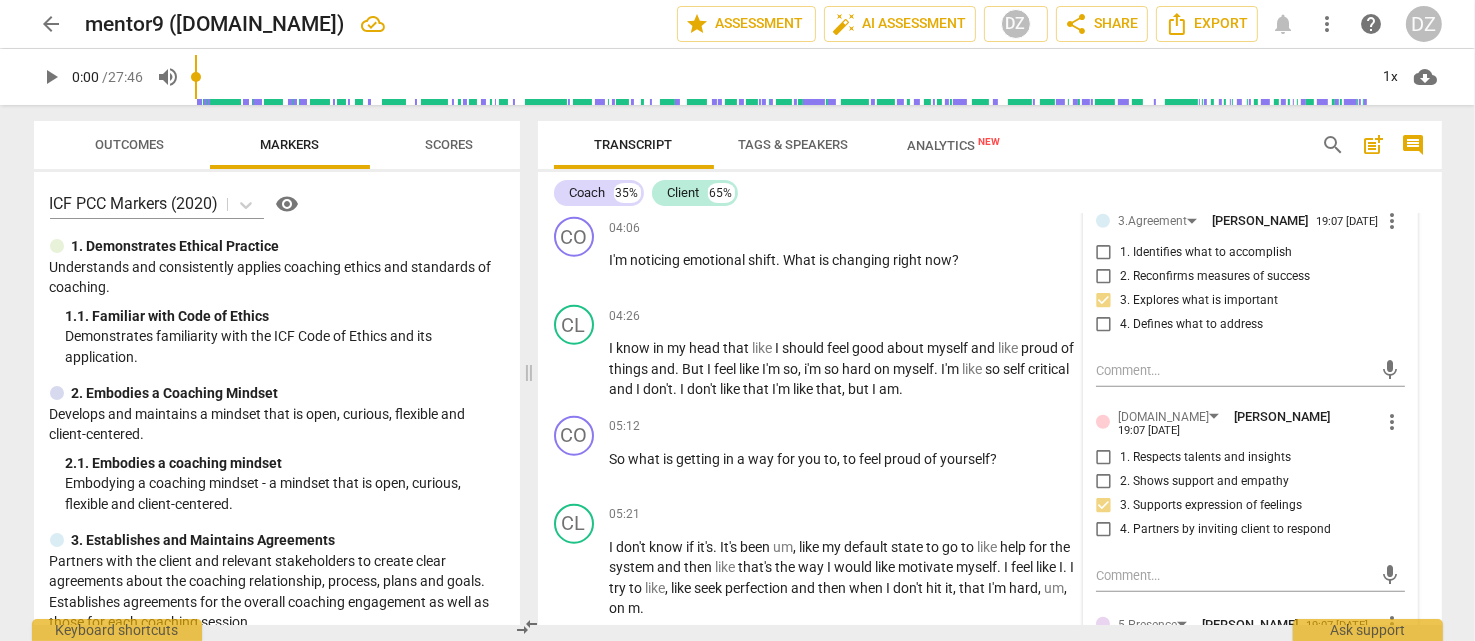 click on "4. Partners by inviting client to respond" at bounding box center [1242, 530] 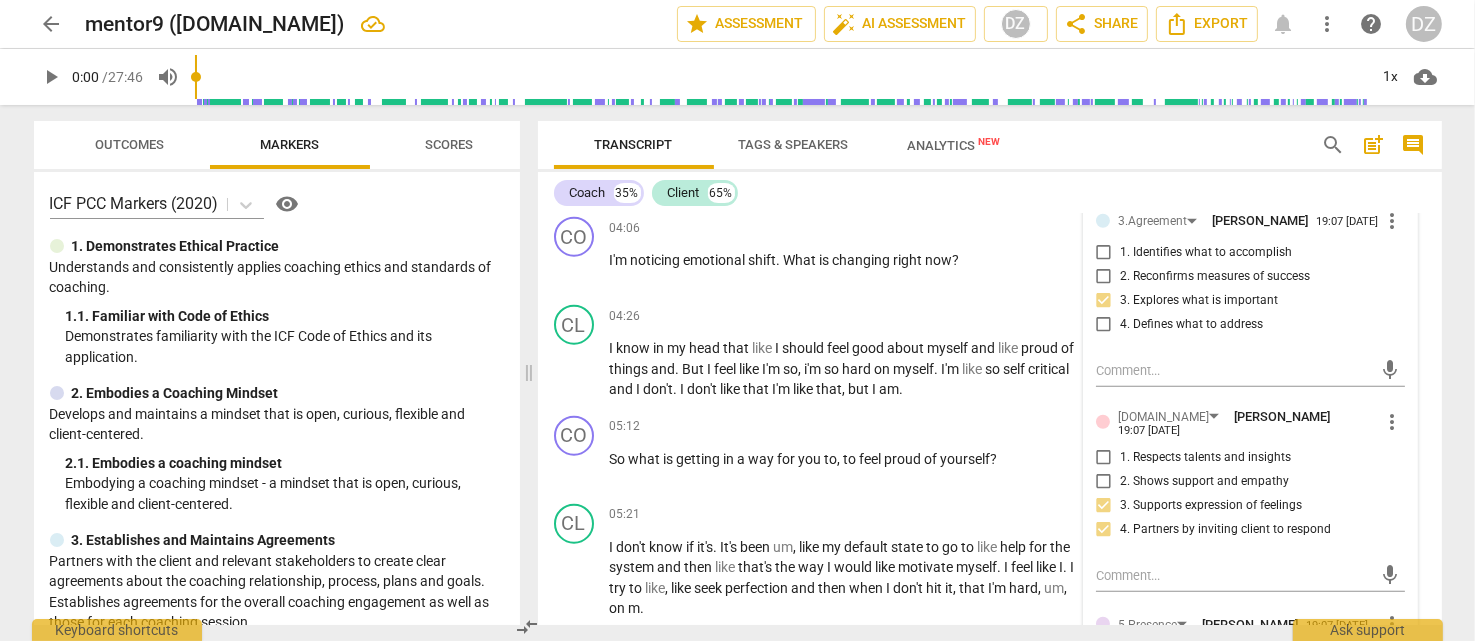 click on "4. Partners by inviting client to respond" at bounding box center [1225, 530] 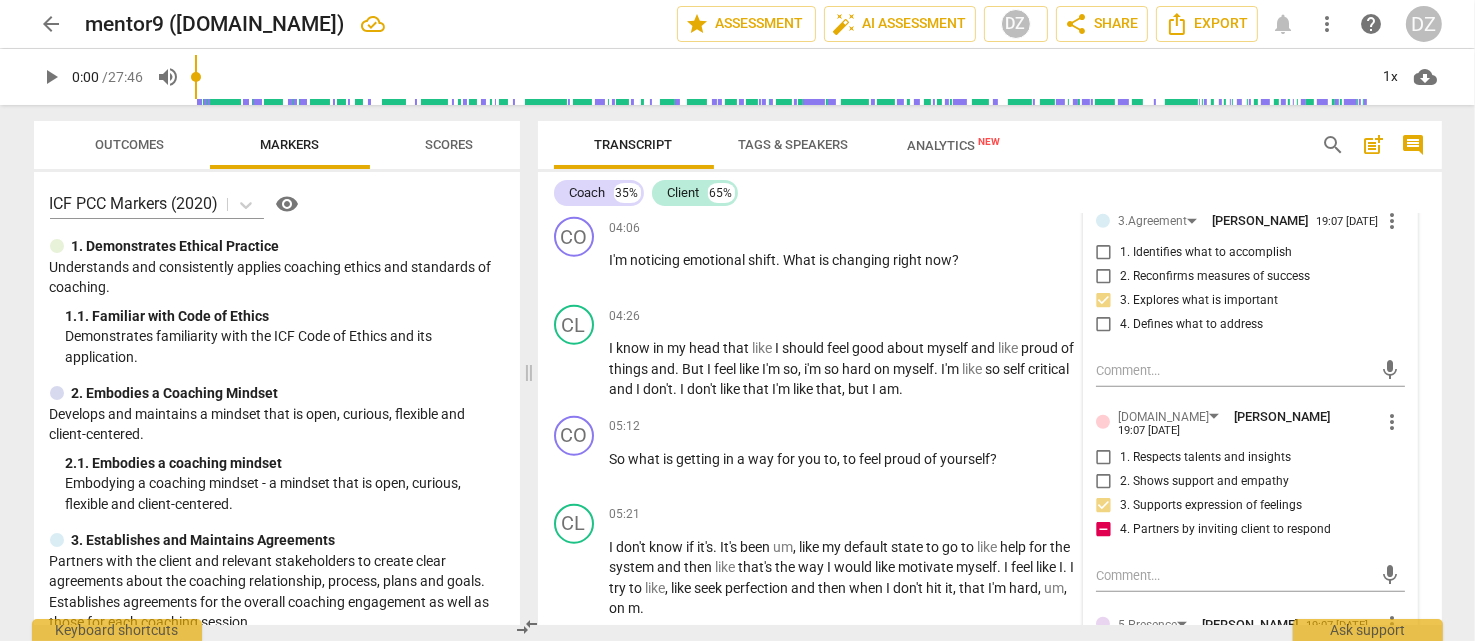 click on "3. Supports expression of feelings" at bounding box center [1211, 506] 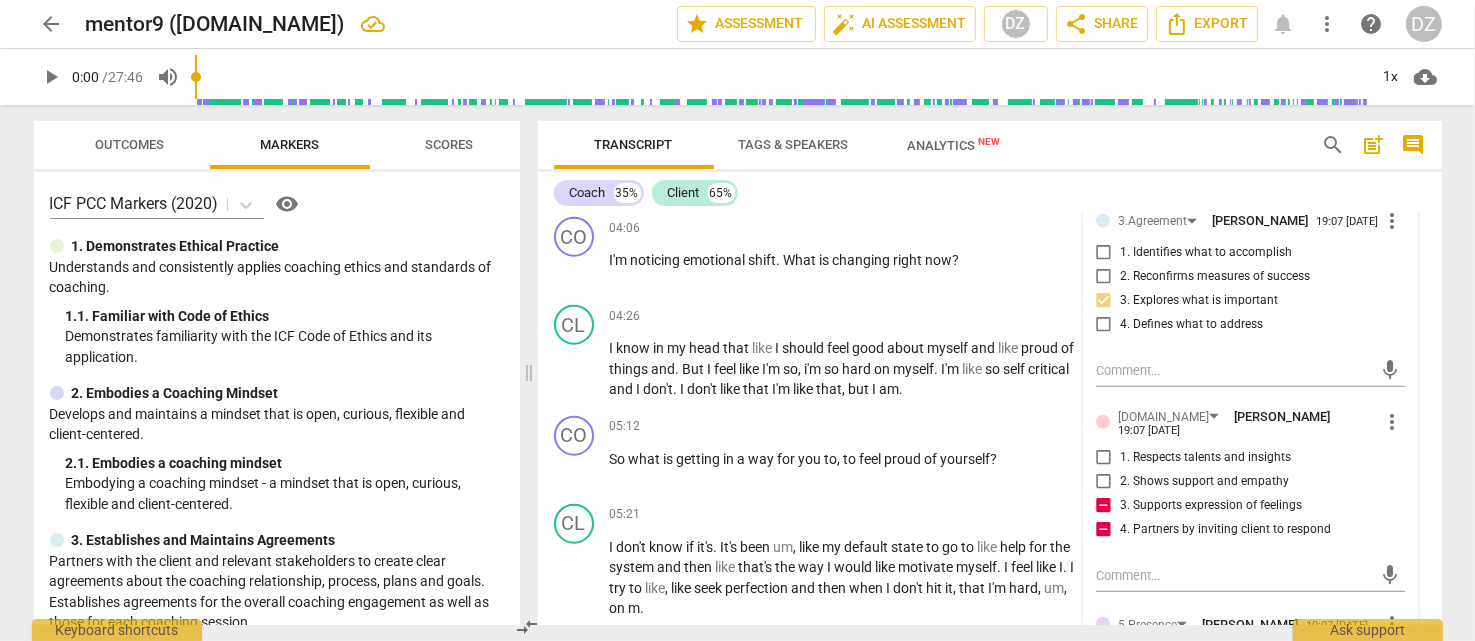click on "3. Supports expression of feelings" at bounding box center [1211, 506] 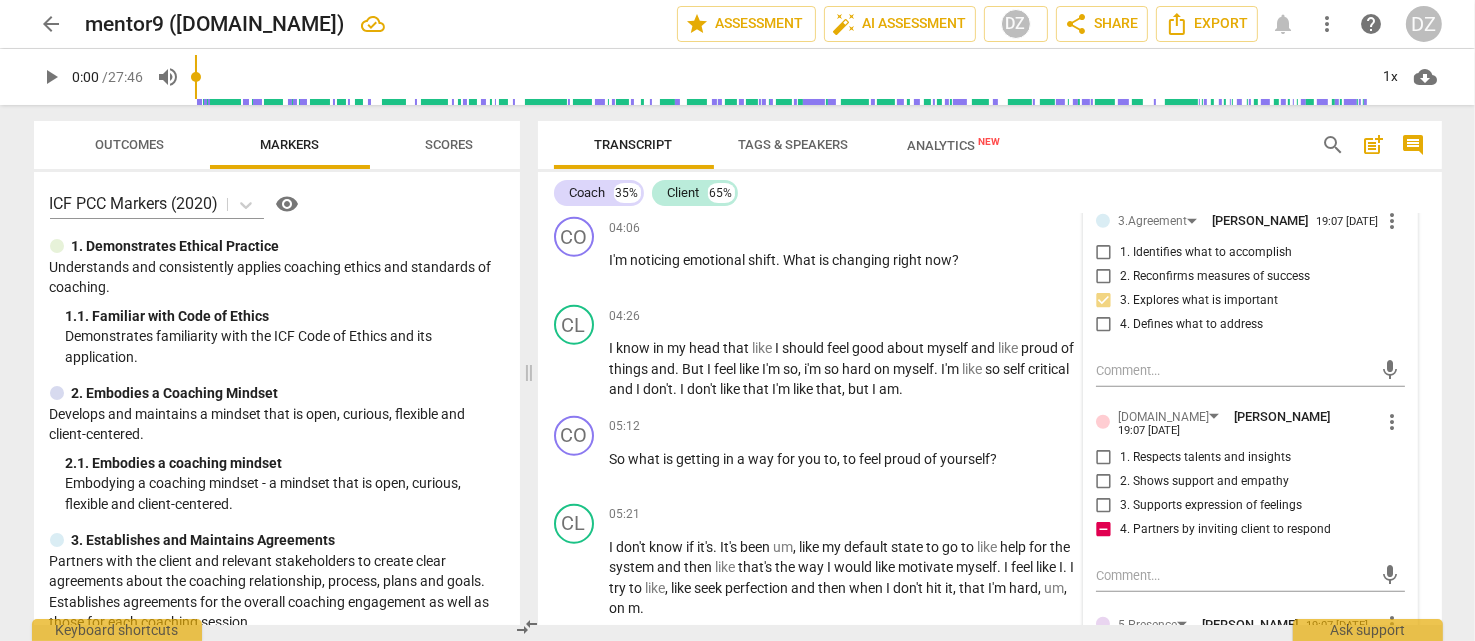click on "4. Partners by inviting client to respond" at bounding box center [1225, 530] 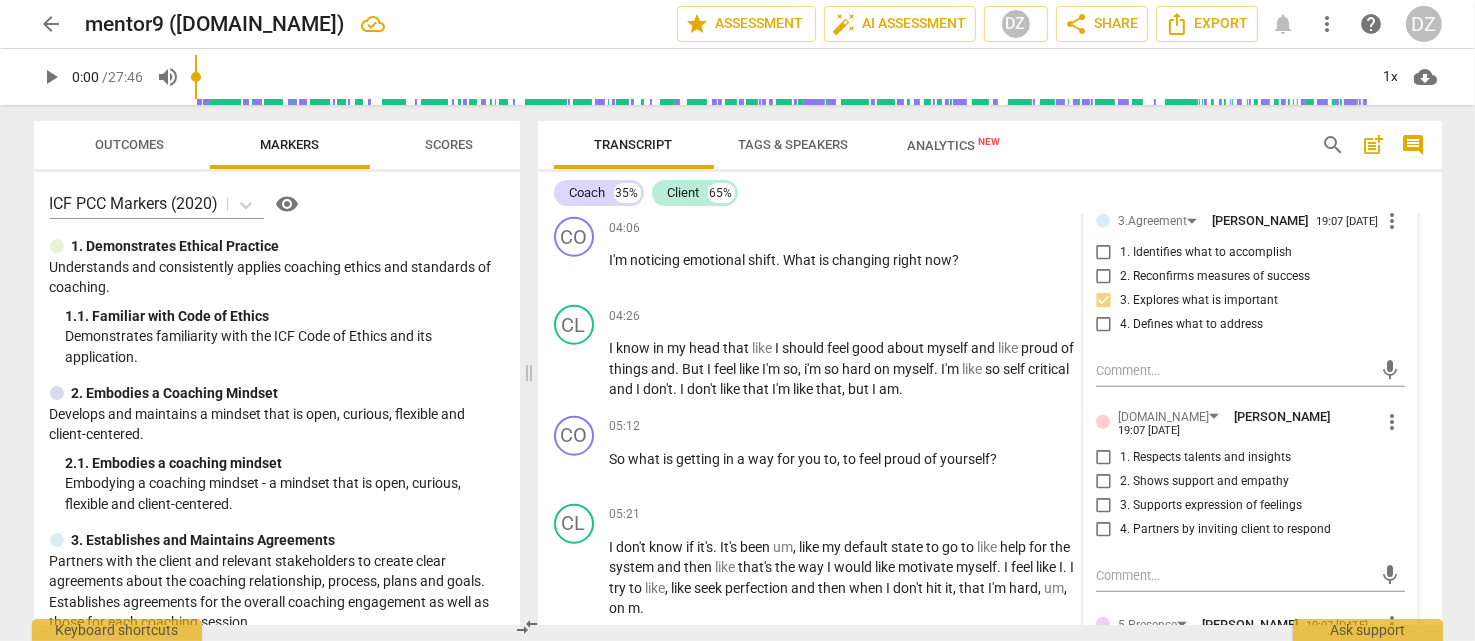 click on "4. Partners by inviting client to respond" at bounding box center (1225, 530) 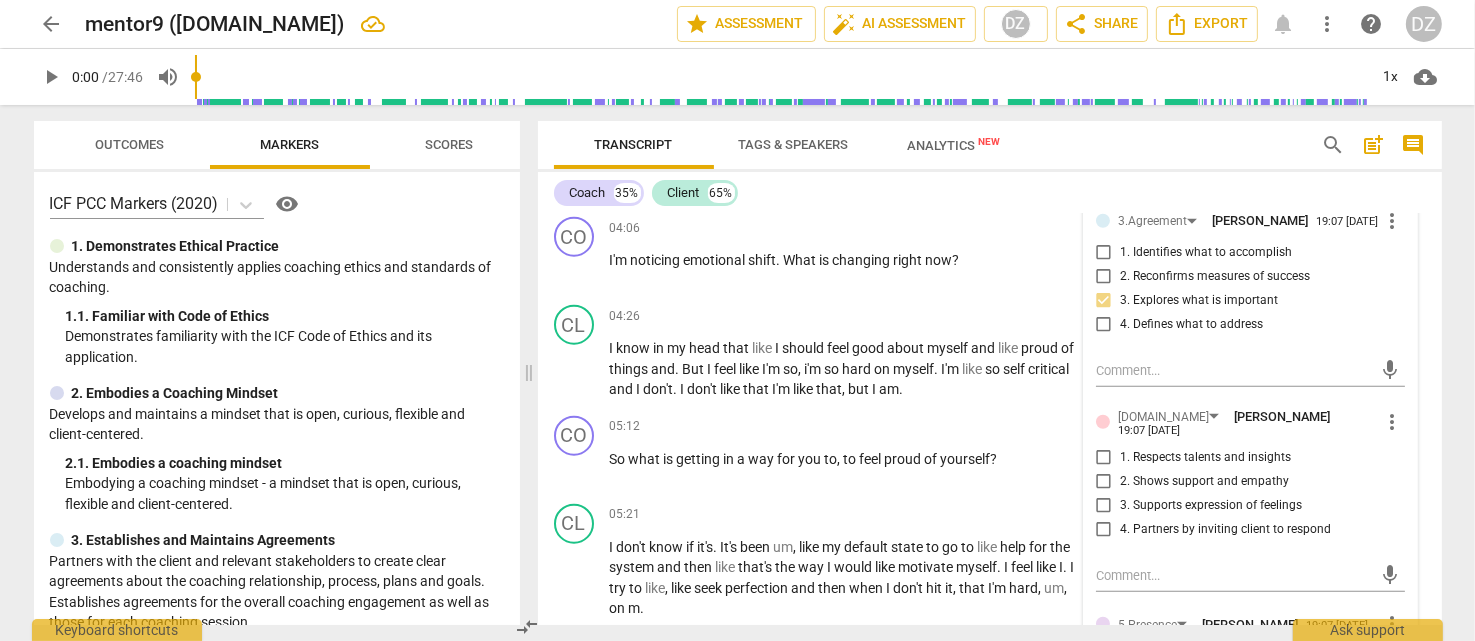 checkbox on "true" 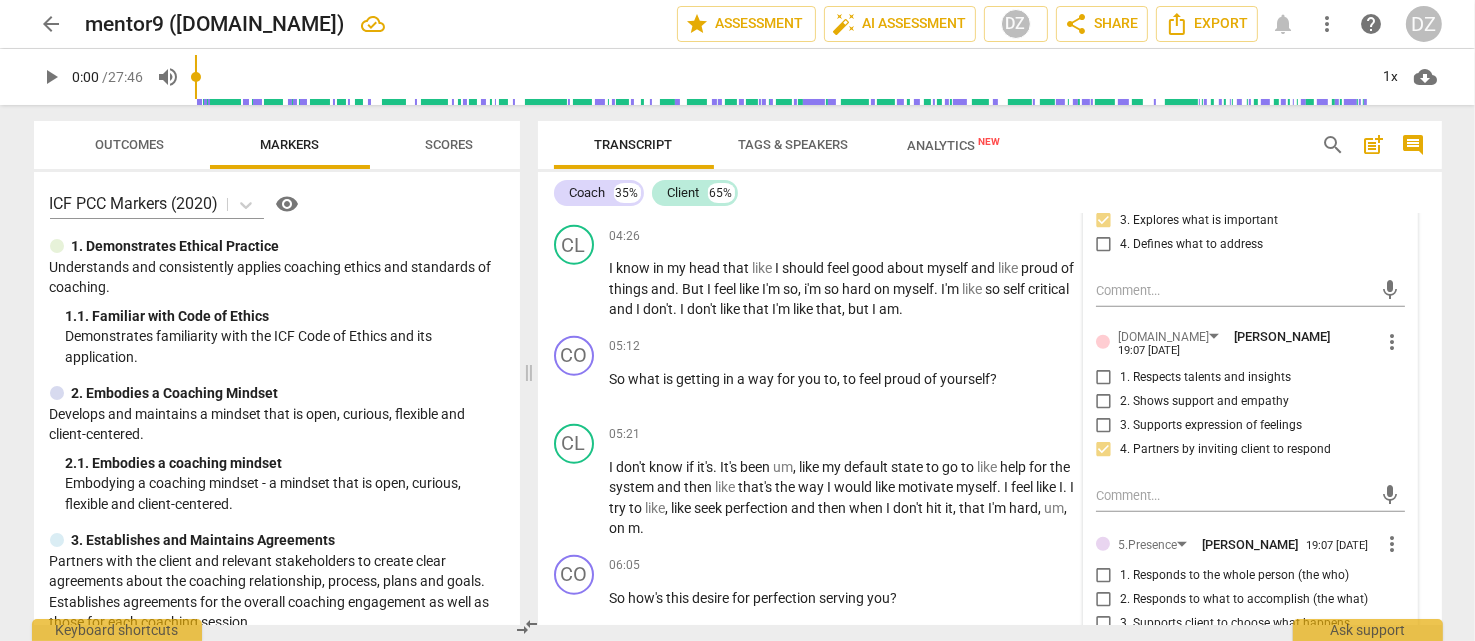 scroll, scrollTop: 2221, scrollLeft: 0, axis: vertical 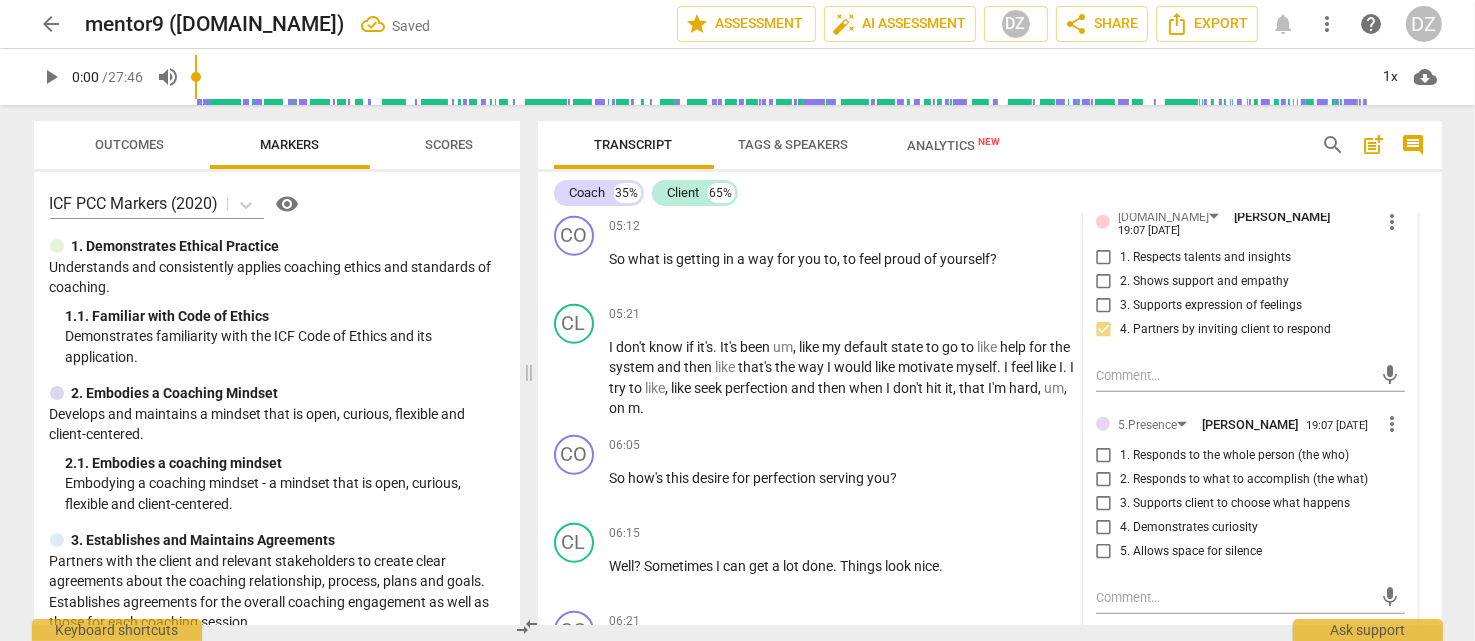 click on "5.Presence [PERSON_NAME] 19:07 [DATE] more_vert 1. Responds to the whole person (the who) 2. Responds to what to accomplish (the what) 3. Supports client to choose what happens 4. Demonstrates curiosity 5. Allows space for silence" at bounding box center (1250, 493) 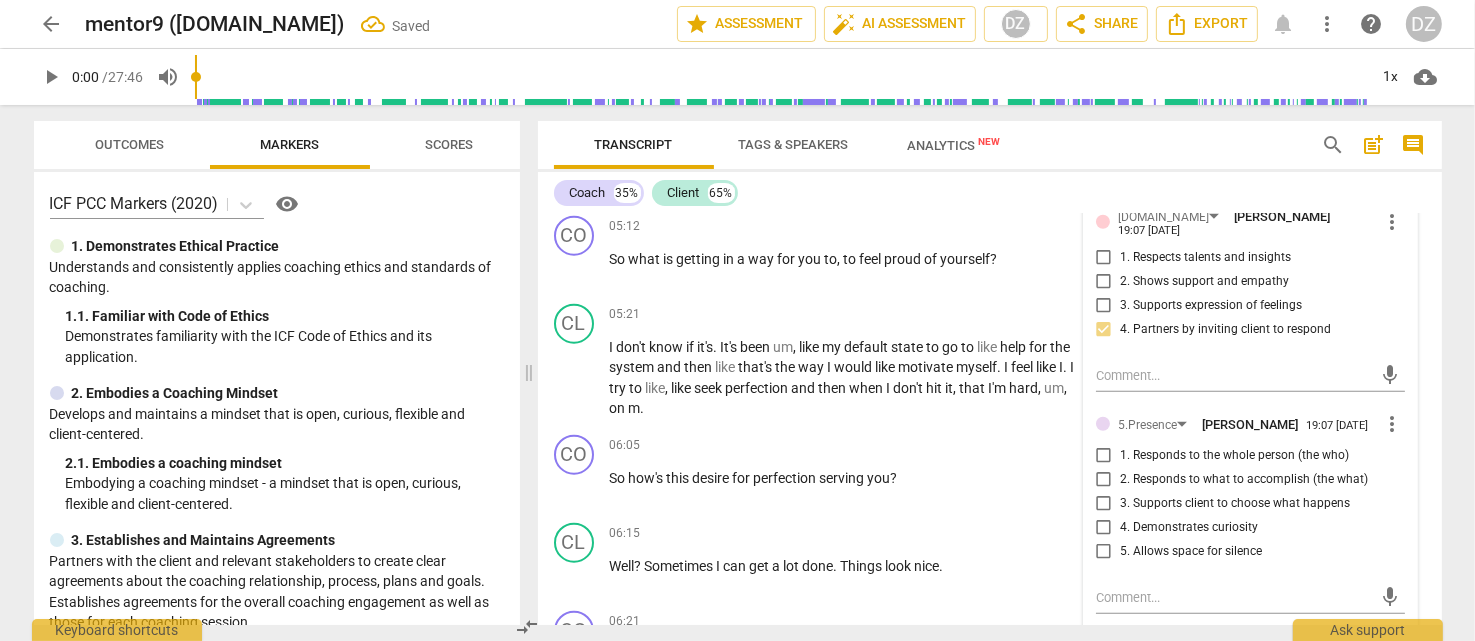 click on "1. Responds to the whole person (the who)" at bounding box center [1234, 456] 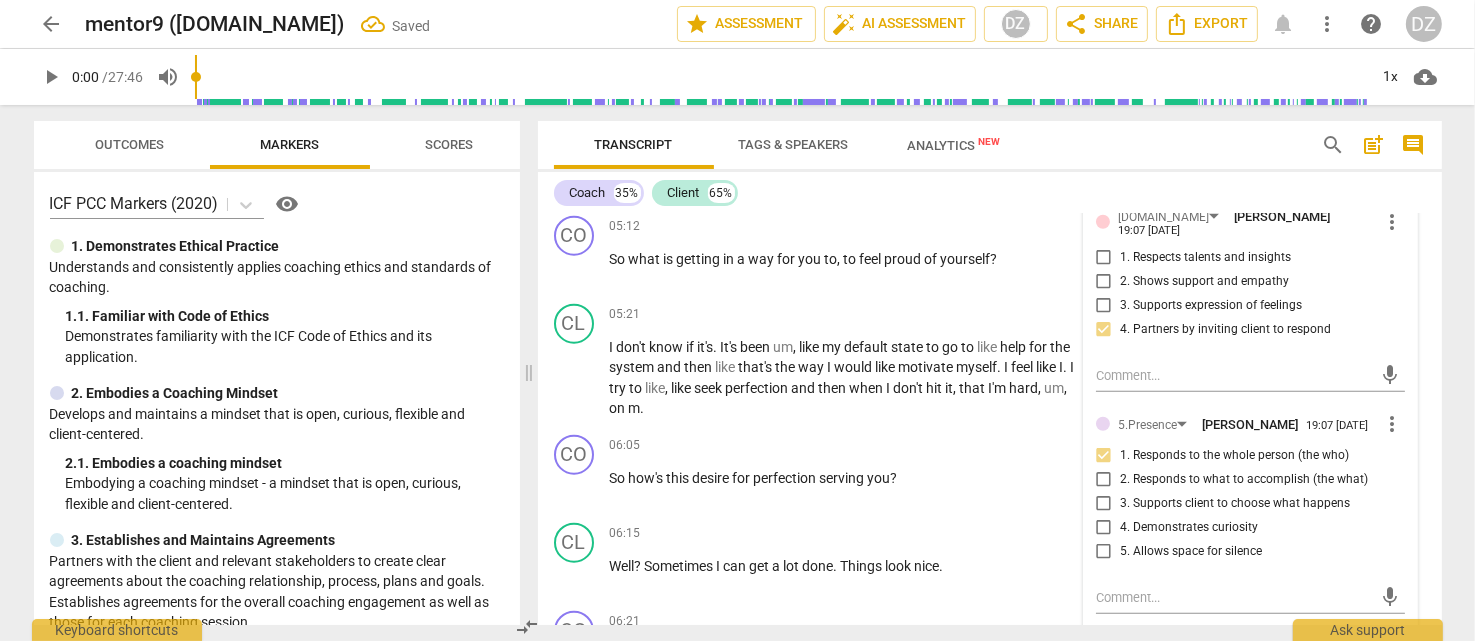 click on "3. Supports client to choose what happens" at bounding box center [1235, 504] 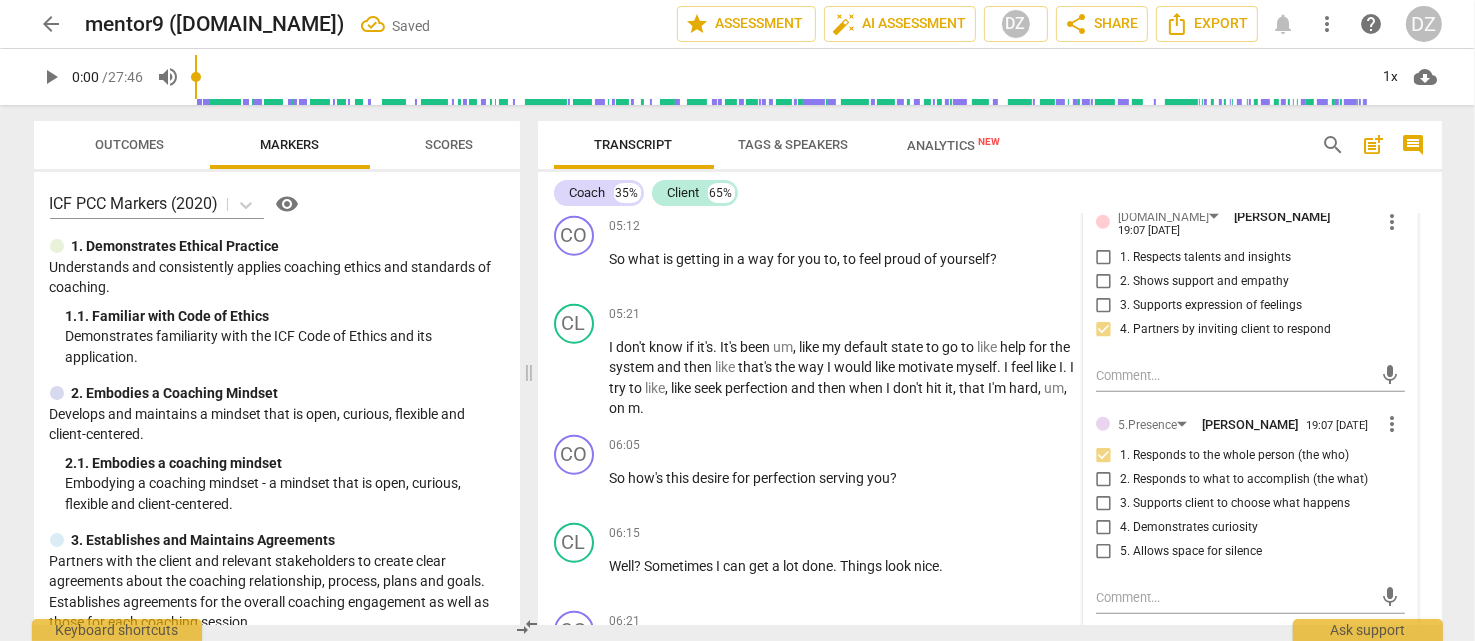 click on "3. Supports client to choose what happens" at bounding box center (1104, 504) 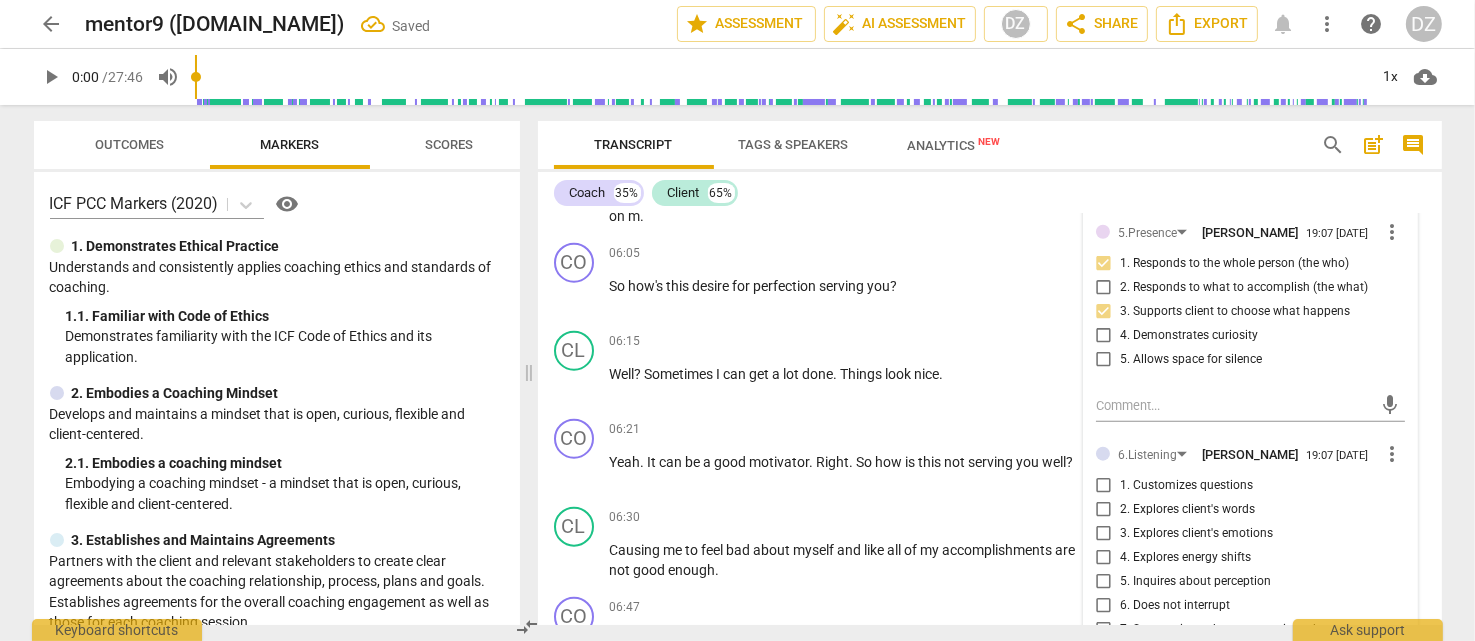 scroll, scrollTop: 2421, scrollLeft: 0, axis: vertical 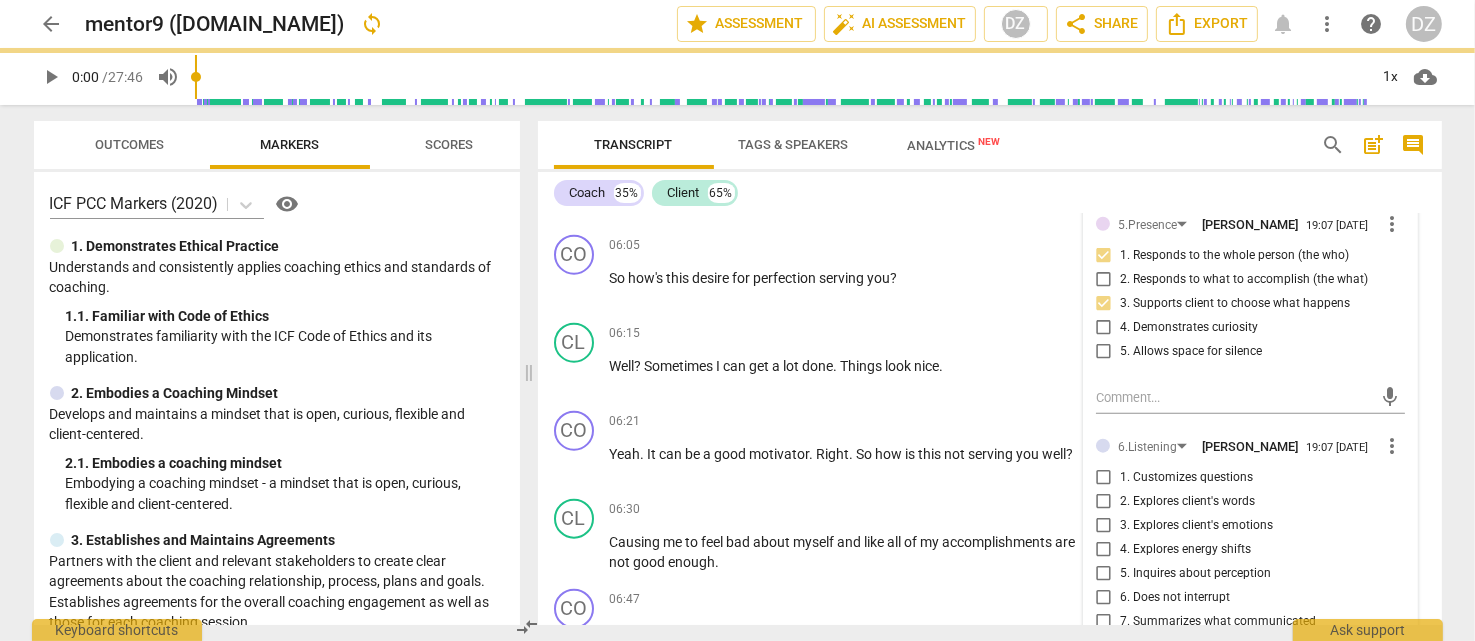 click on "4. Demonstrates curiosity" at bounding box center [1189, 328] 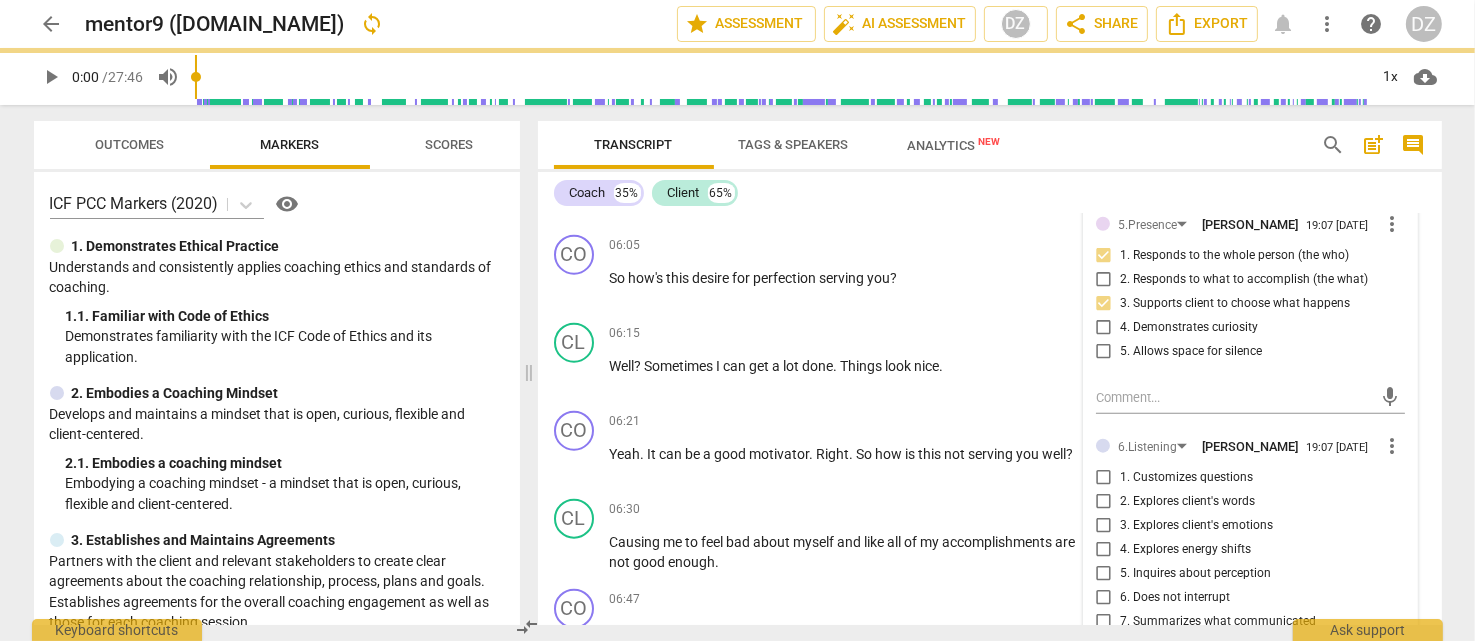 click on "4. Demonstrates curiosity" at bounding box center [1104, 328] 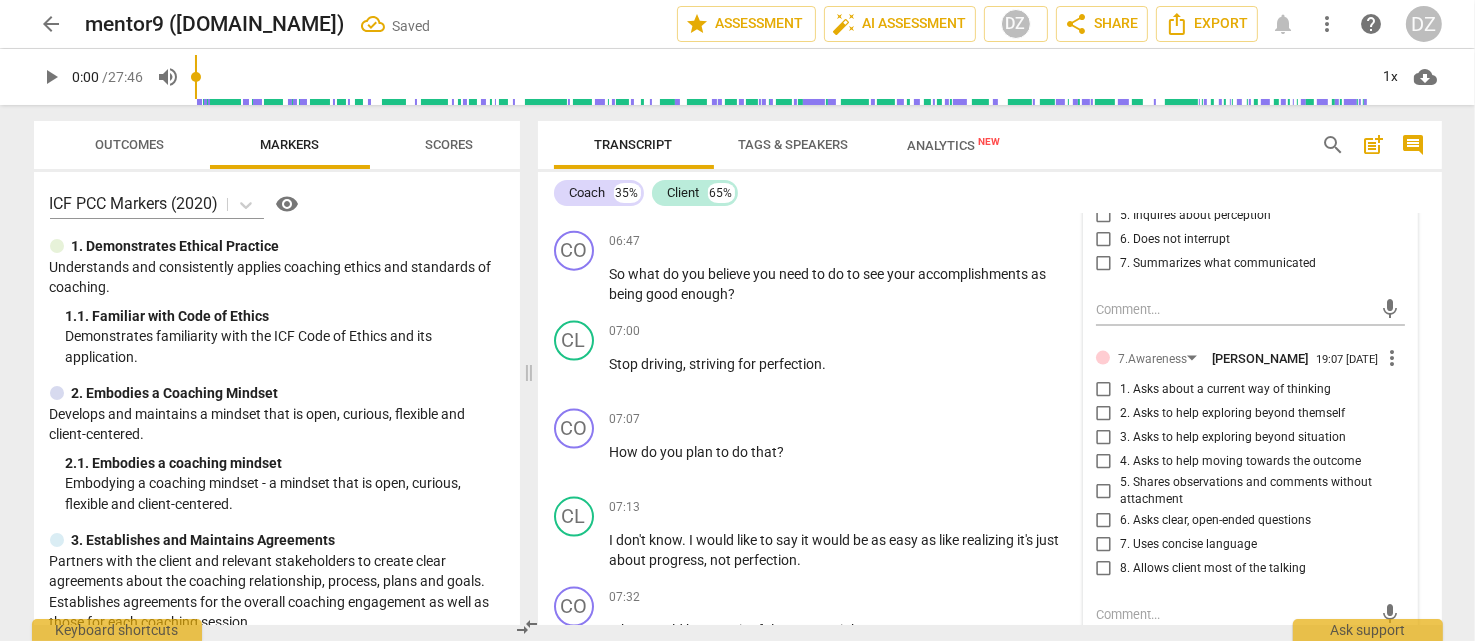 scroll, scrollTop: 2821, scrollLeft: 0, axis: vertical 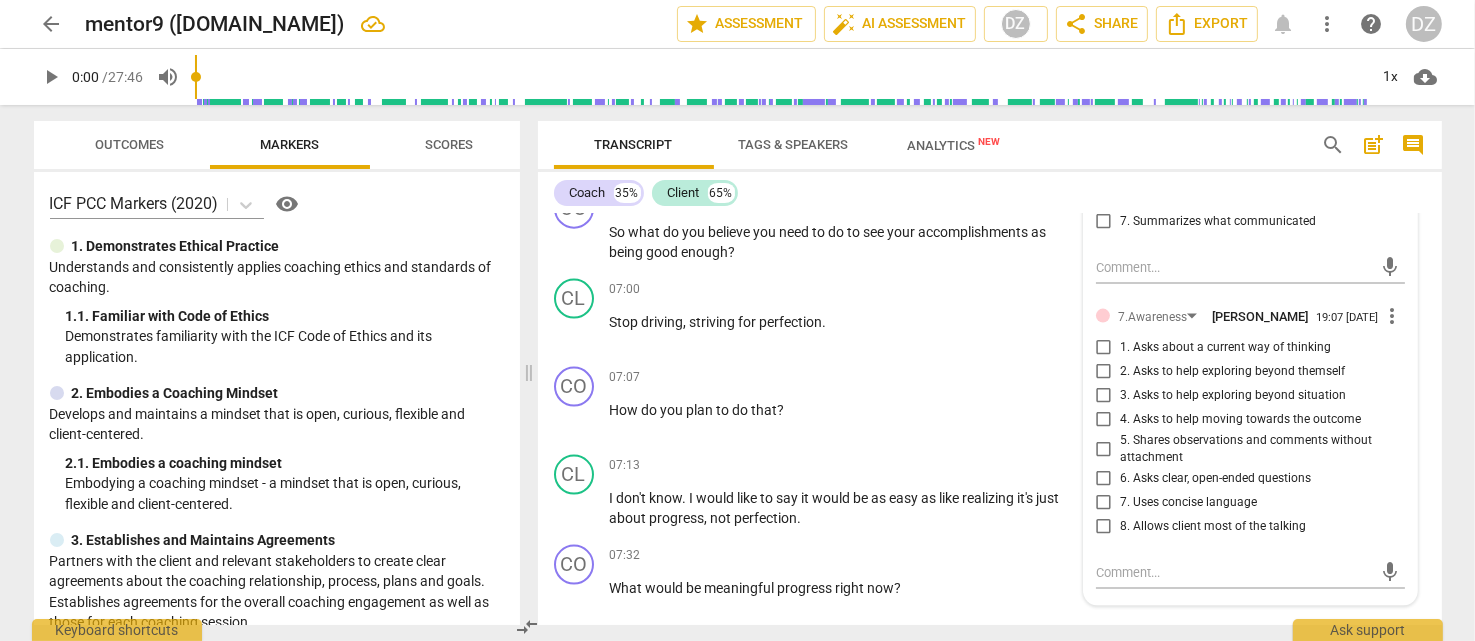 click on "1. Asks about a current way of thinking" at bounding box center [1225, 348] 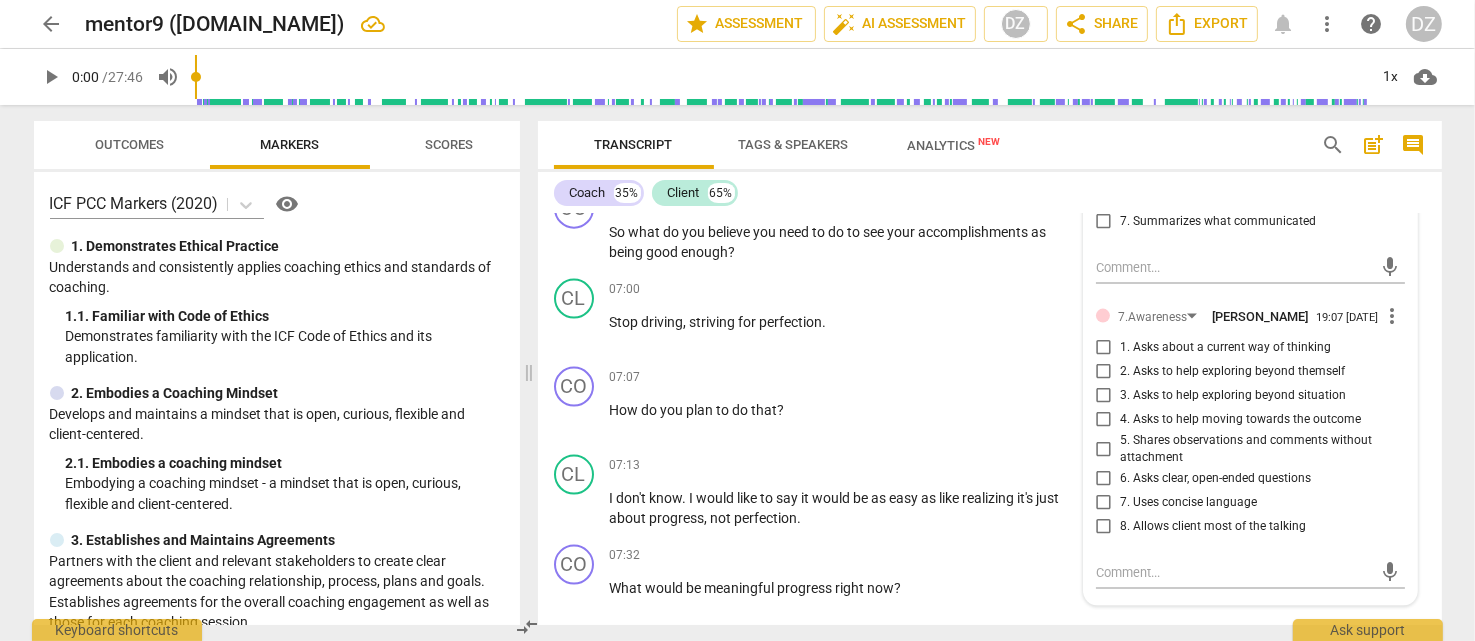 click on "1. Asks about a current way of thinking" at bounding box center [1104, 348] 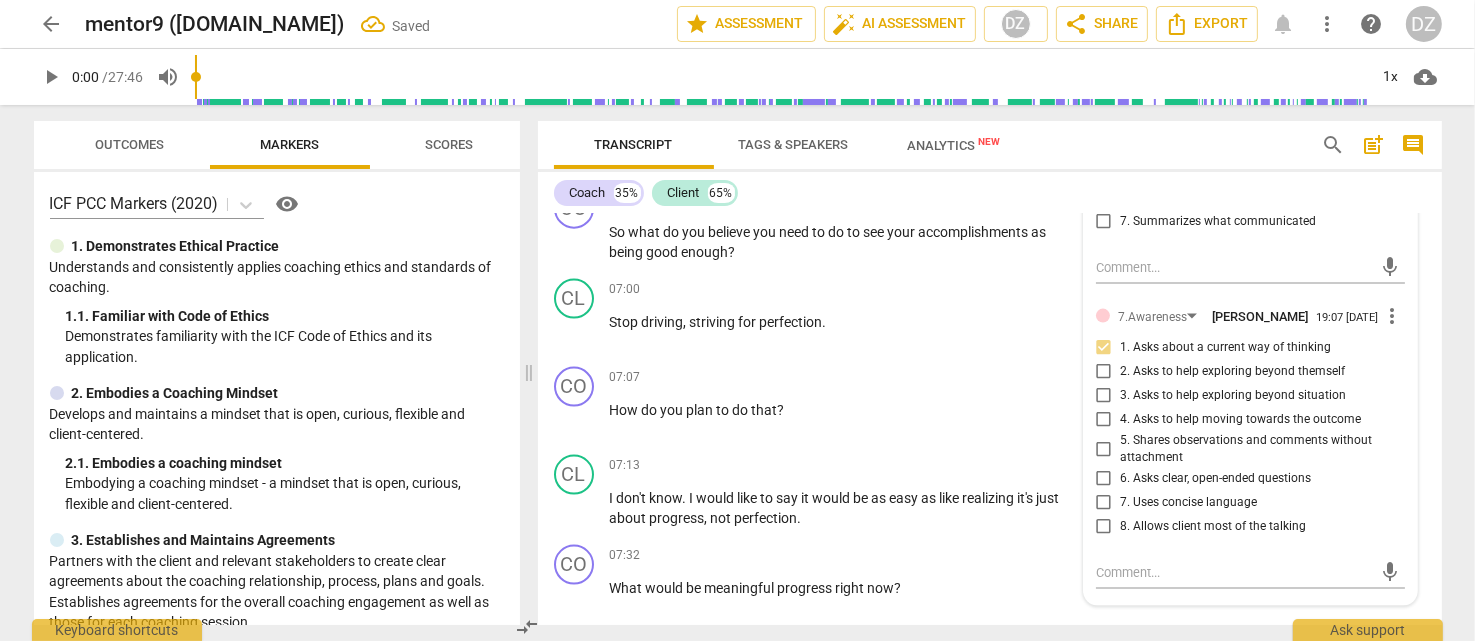 click on "3. Asks to help exploring beyond situation" at bounding box center [1242, 396] 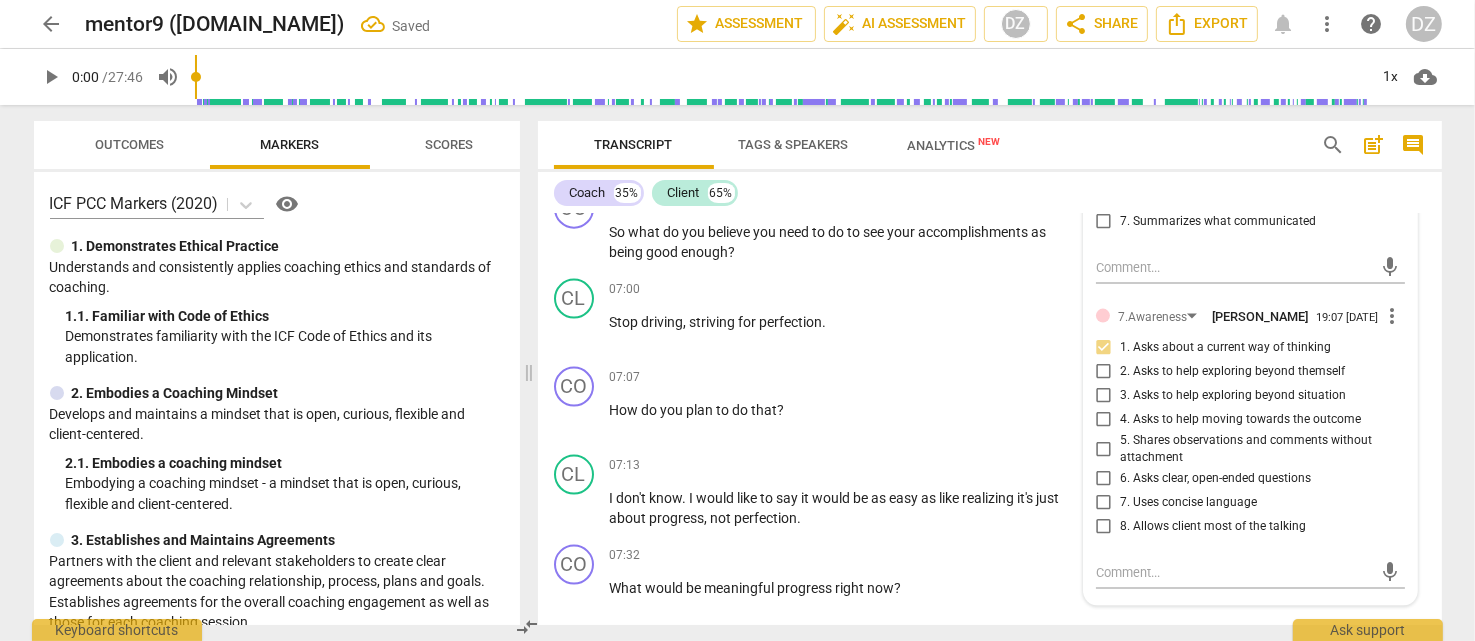 click on "3. Asks to help exploring beyond situation" at bounding box center (1104, 396) 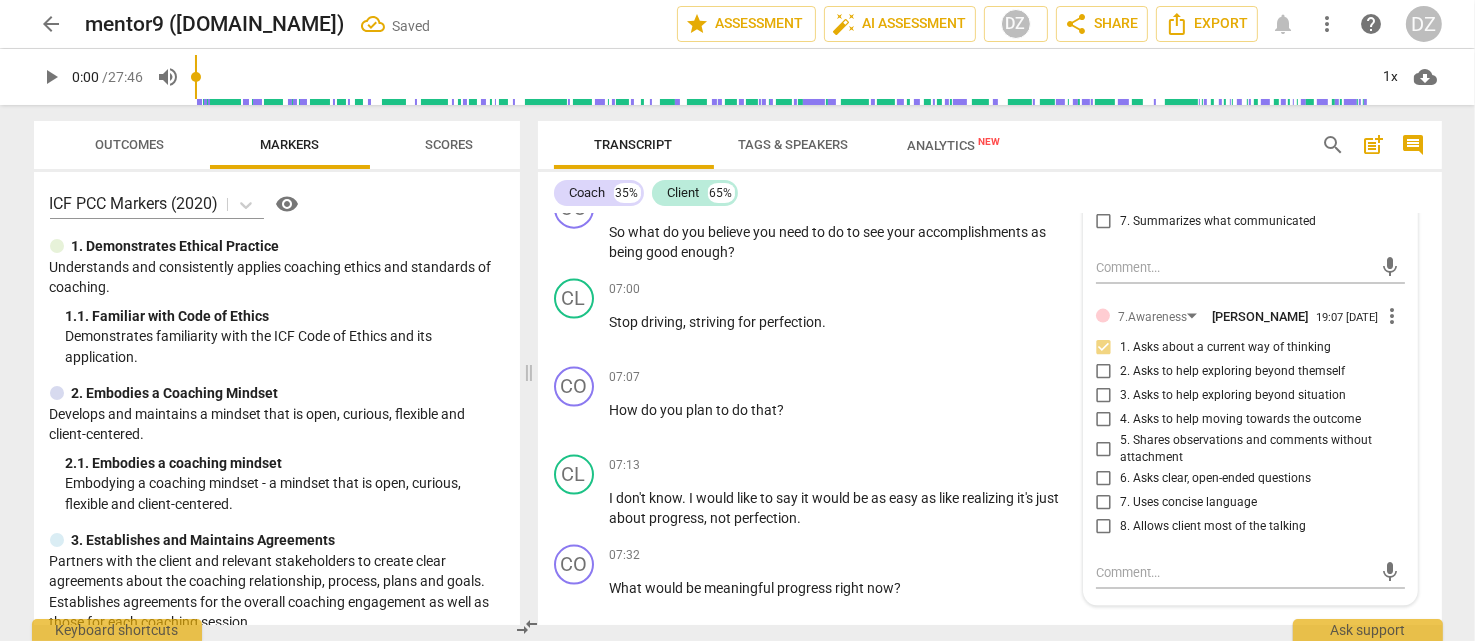 checkbox on "true" 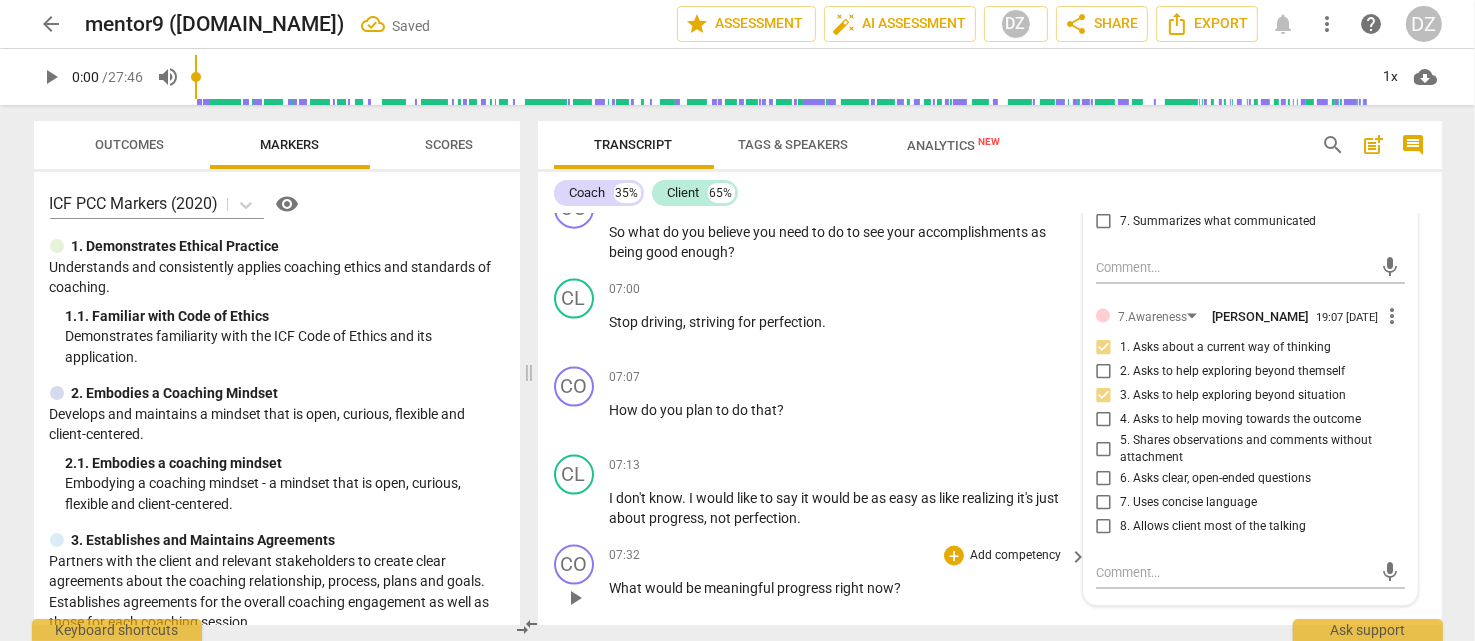 click on "CO play_arrow pause 07:32 + Add competency keyboard_arrow_right What   would   be   meaningful   progress   right   now ?" at bounding box center [990, 581] 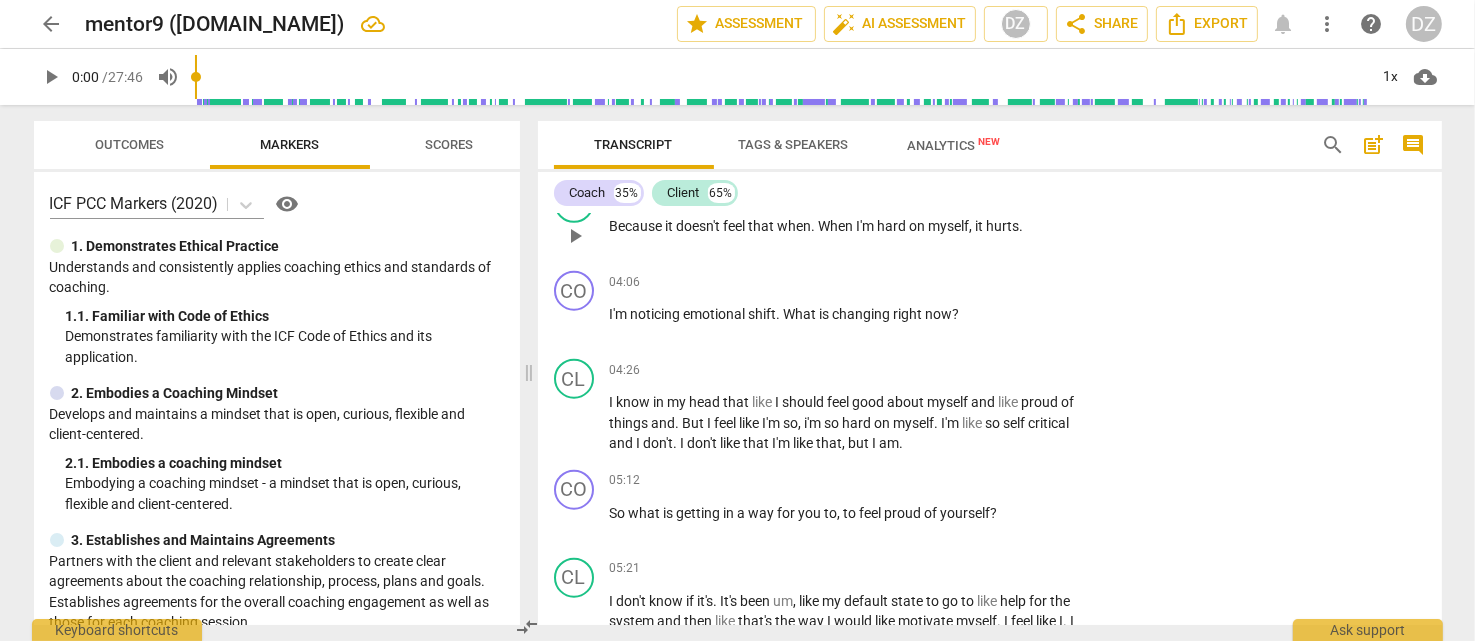 scroll, scrollTop: 1921, scrollLeft: 0, axis: vertical 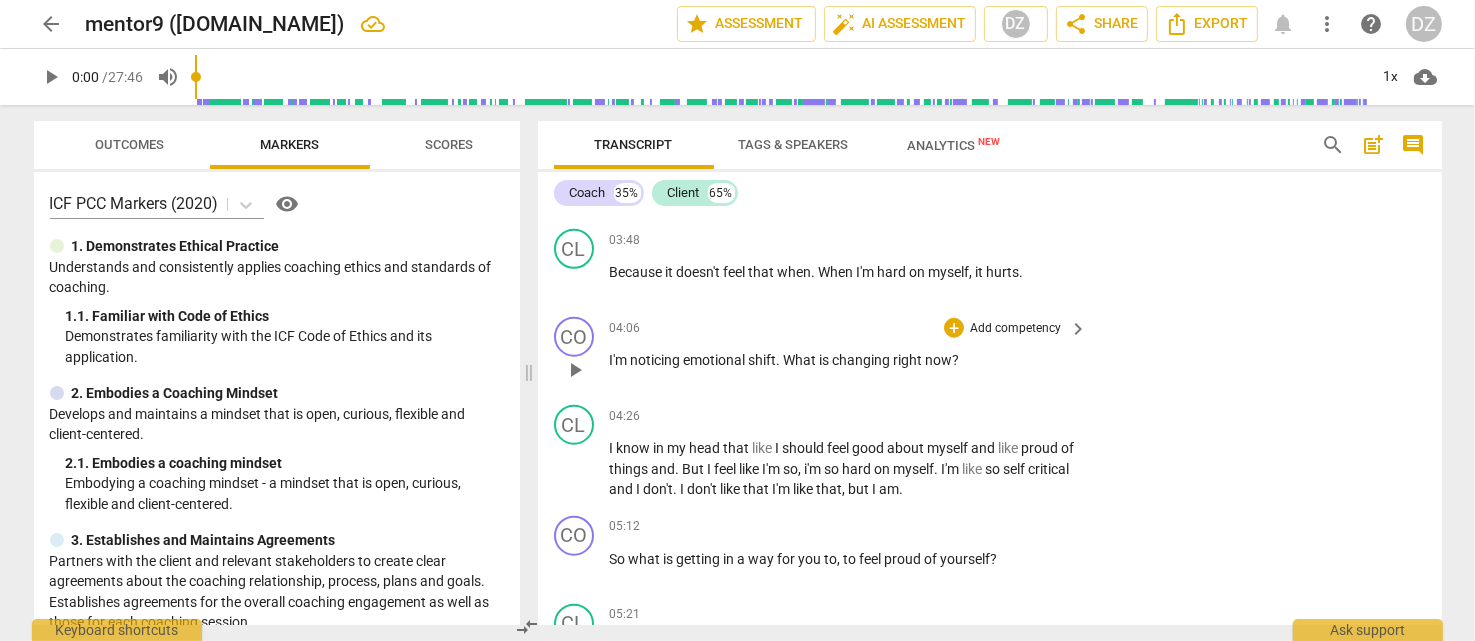click on "Add competency" at bounding box center (1015, 329) 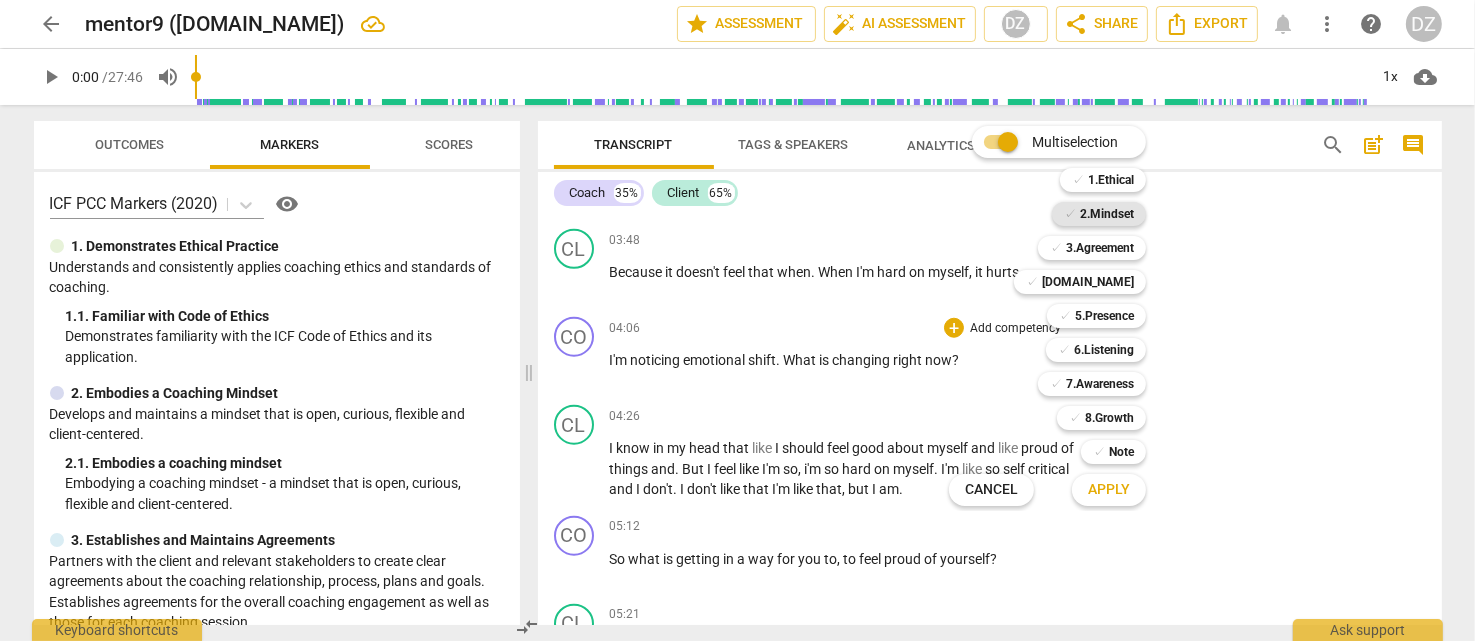 click on "2.Mindset" at bounding box center [1107, 214] 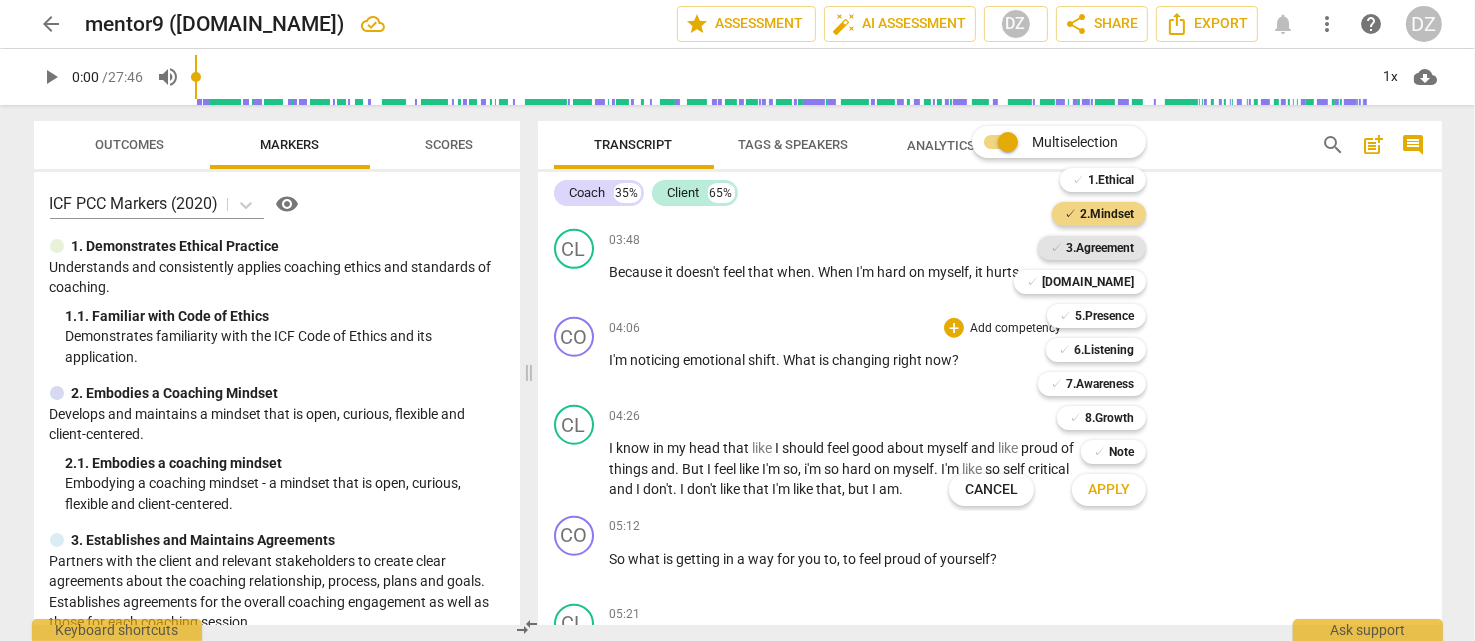 click on "3.Agreement" at bounding box center (1100, 248) 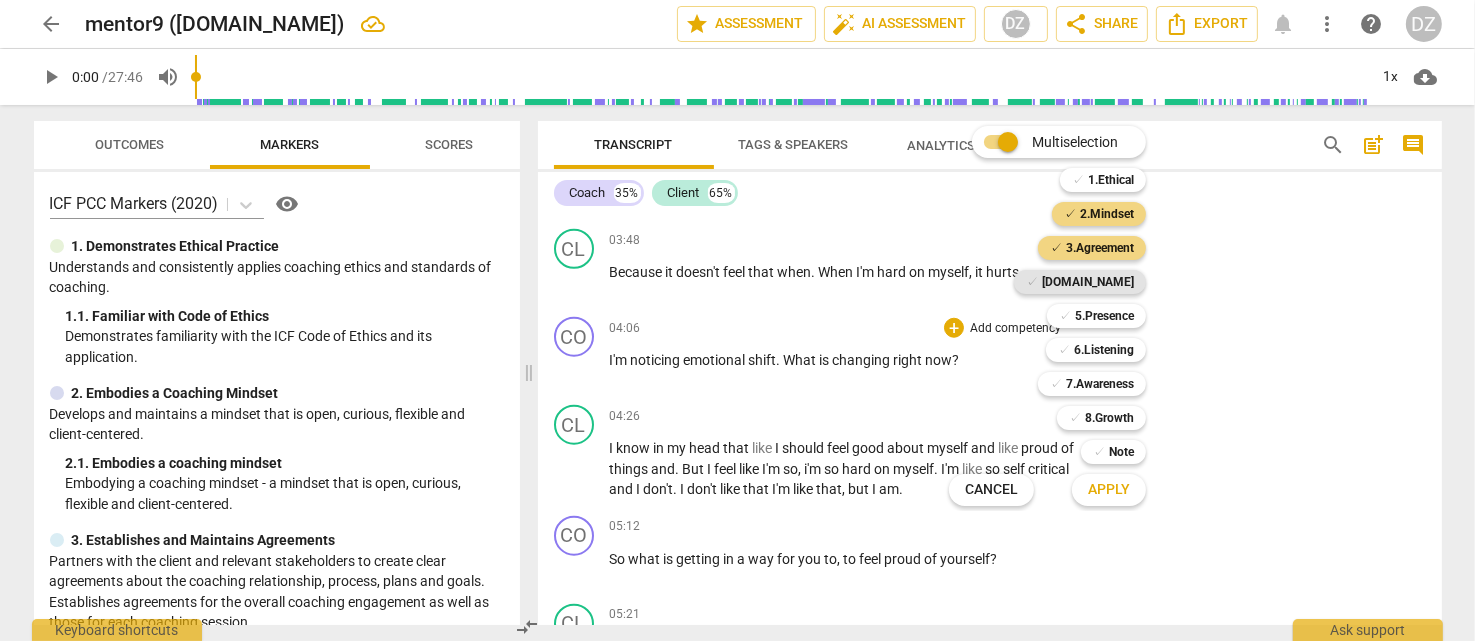 click on "[DOMAIN_NAME]" at bounding box center (1088, 282) 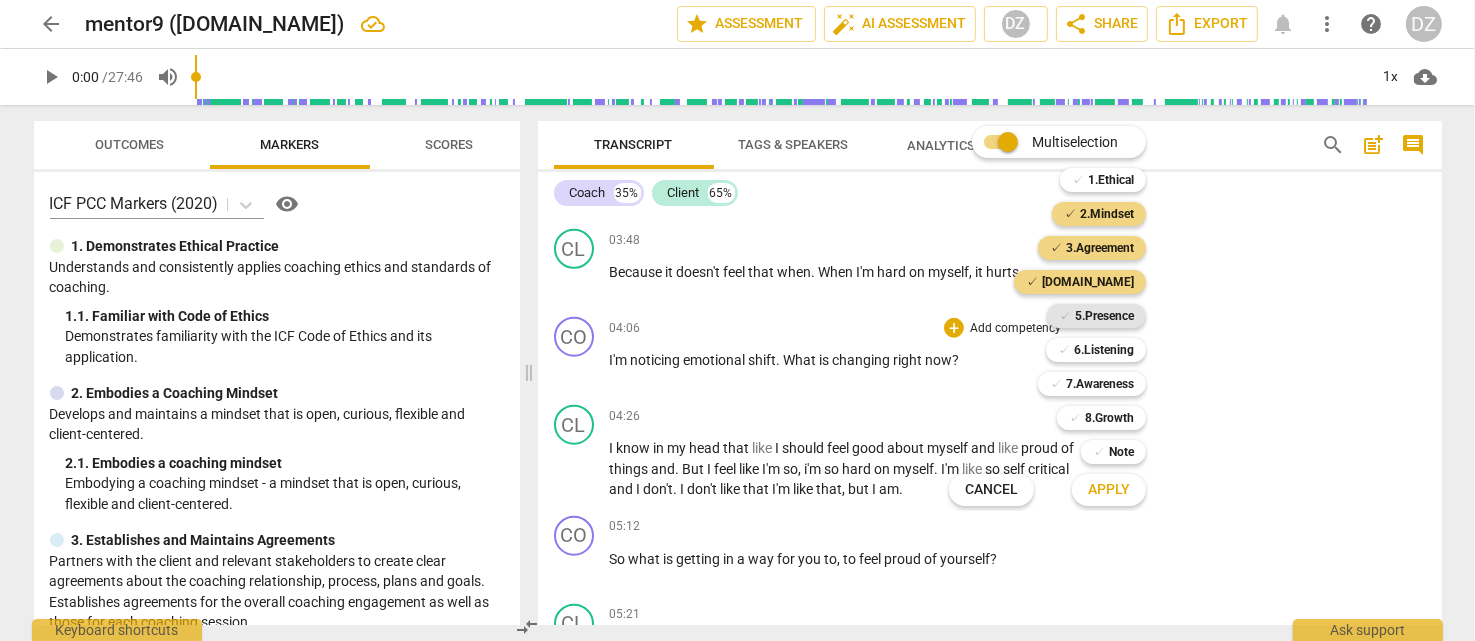 click on "5.Presence" at bounding box center (1104, 316) 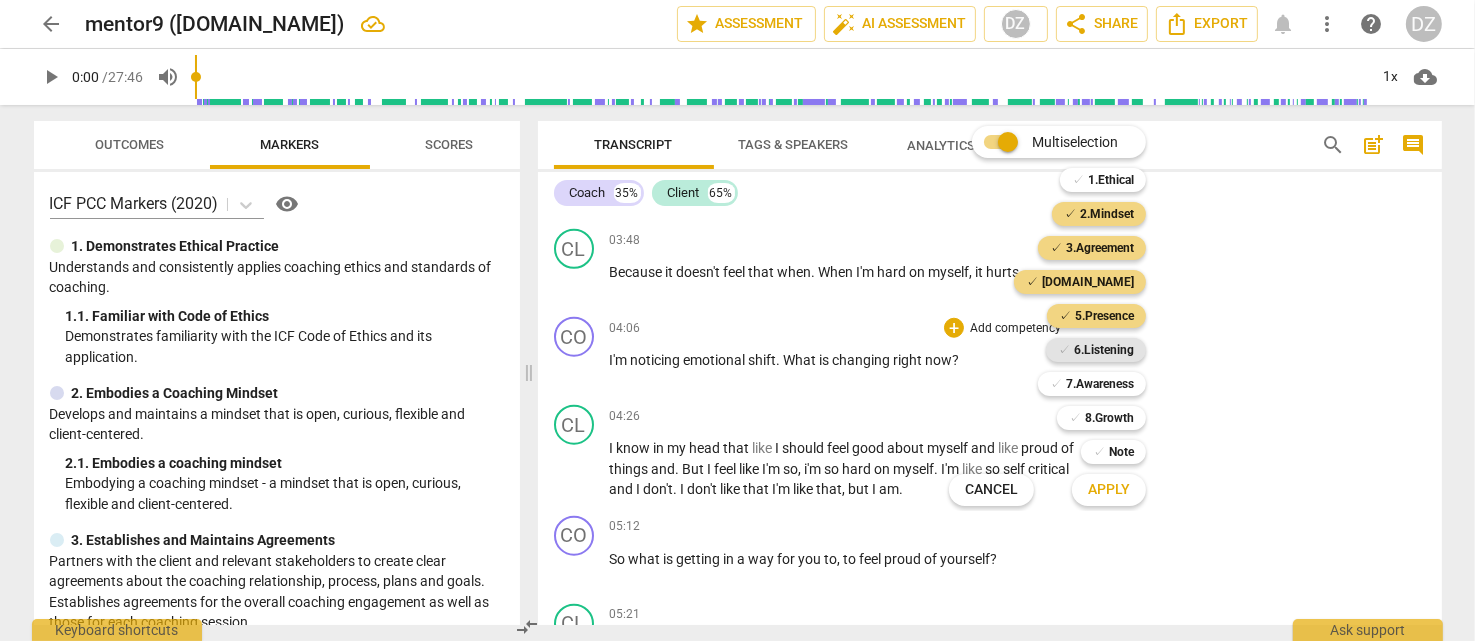 click on "6.Listening" at bounding box center [1104, 350] 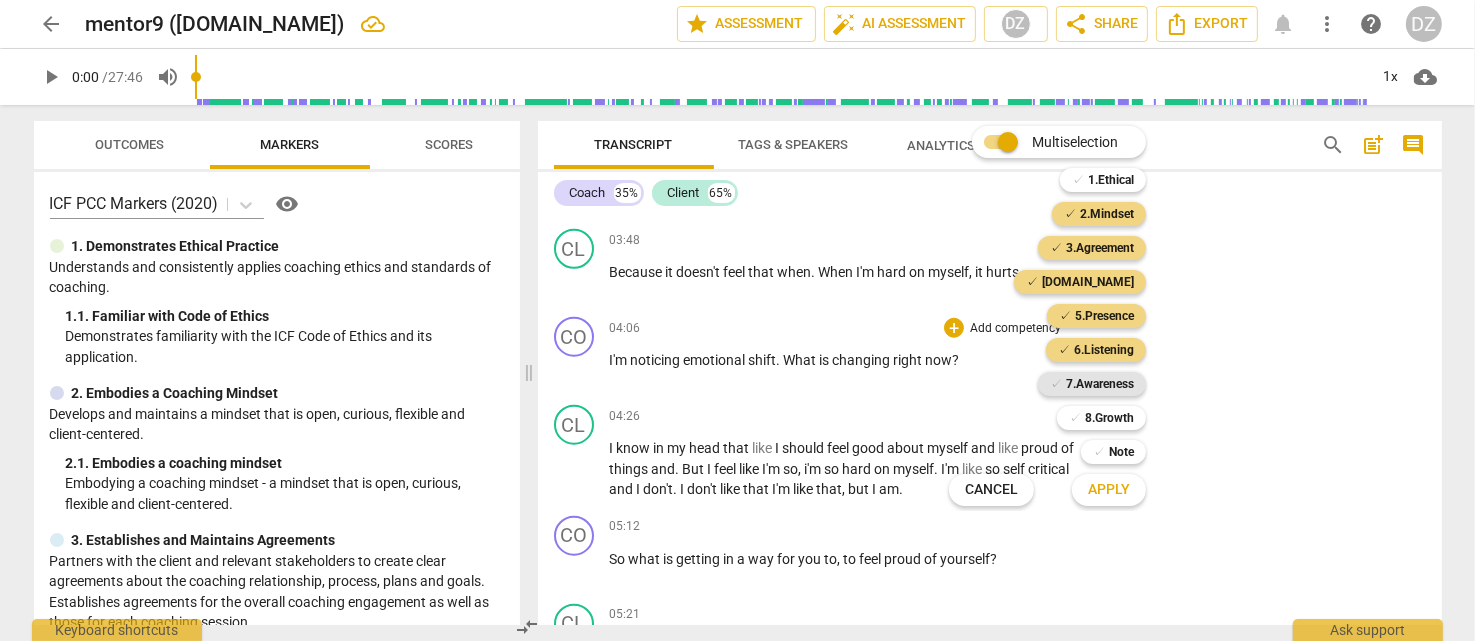 click on "7.Awareness" at bounding box center [1100, 384] 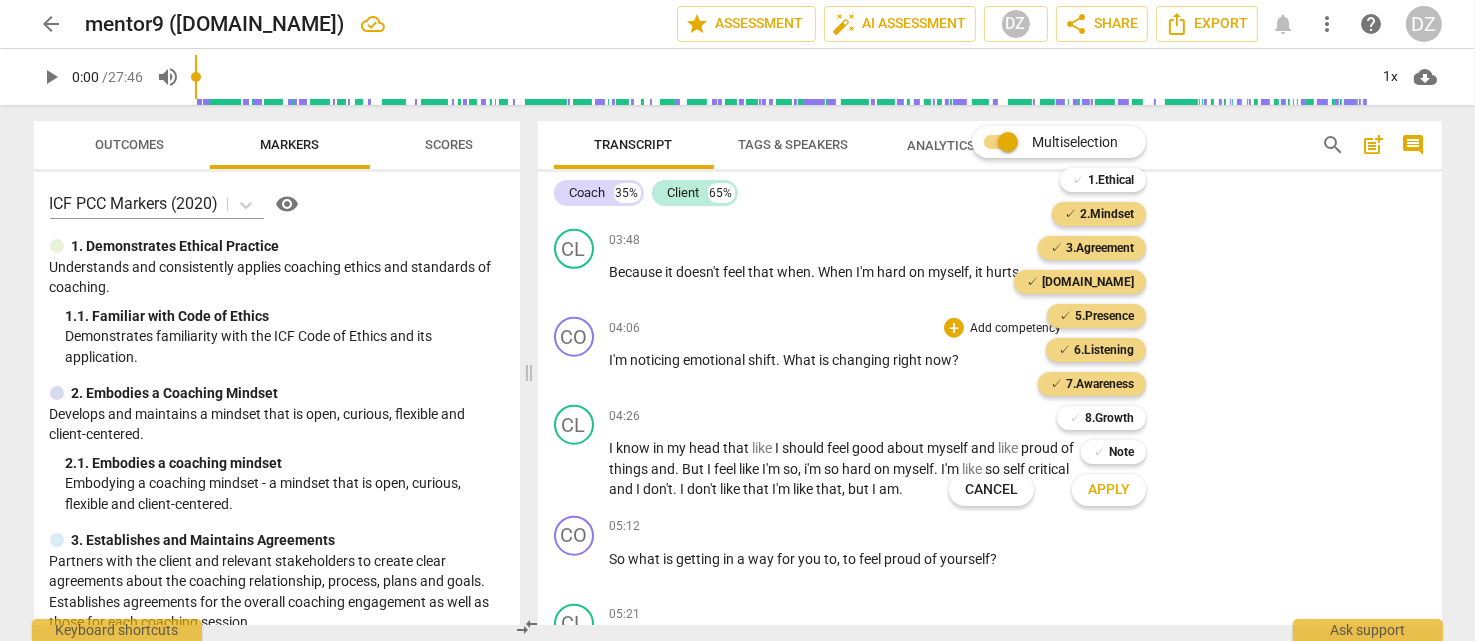 click on "Apply" at bounding box center (1109, 490) 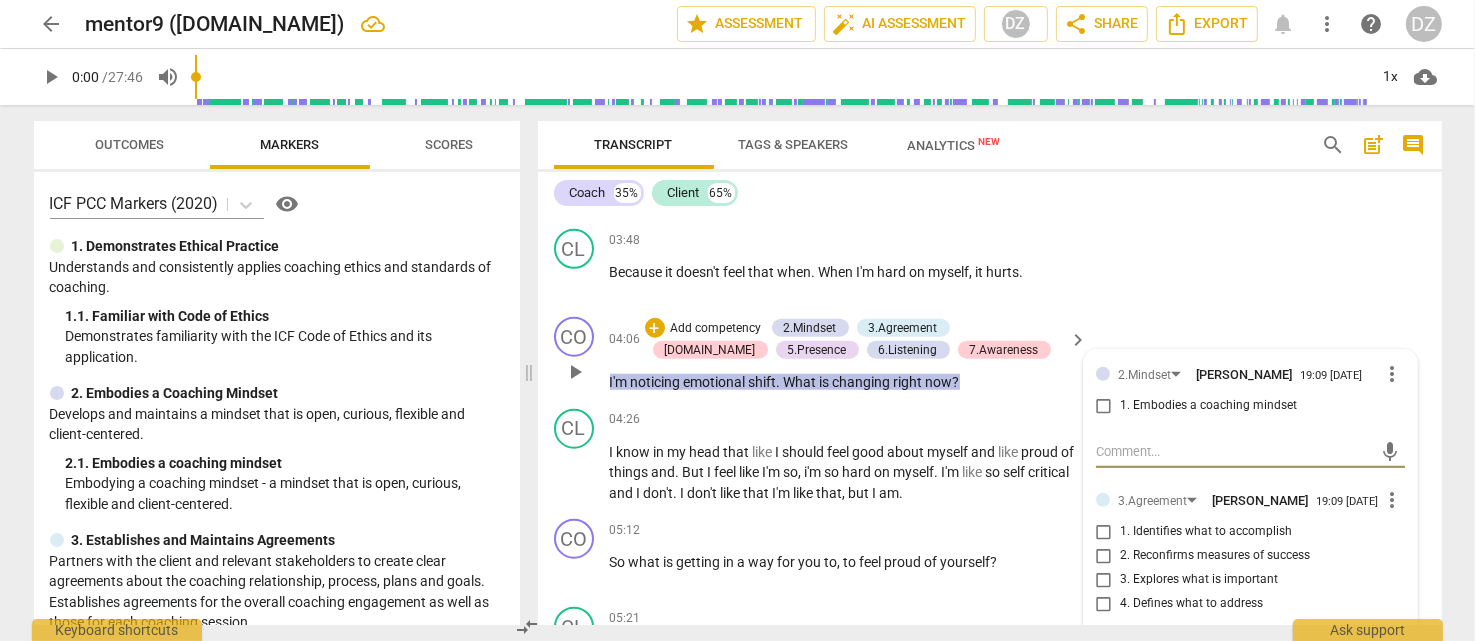 click on "more_vert" at bounding box center (1393, 500) 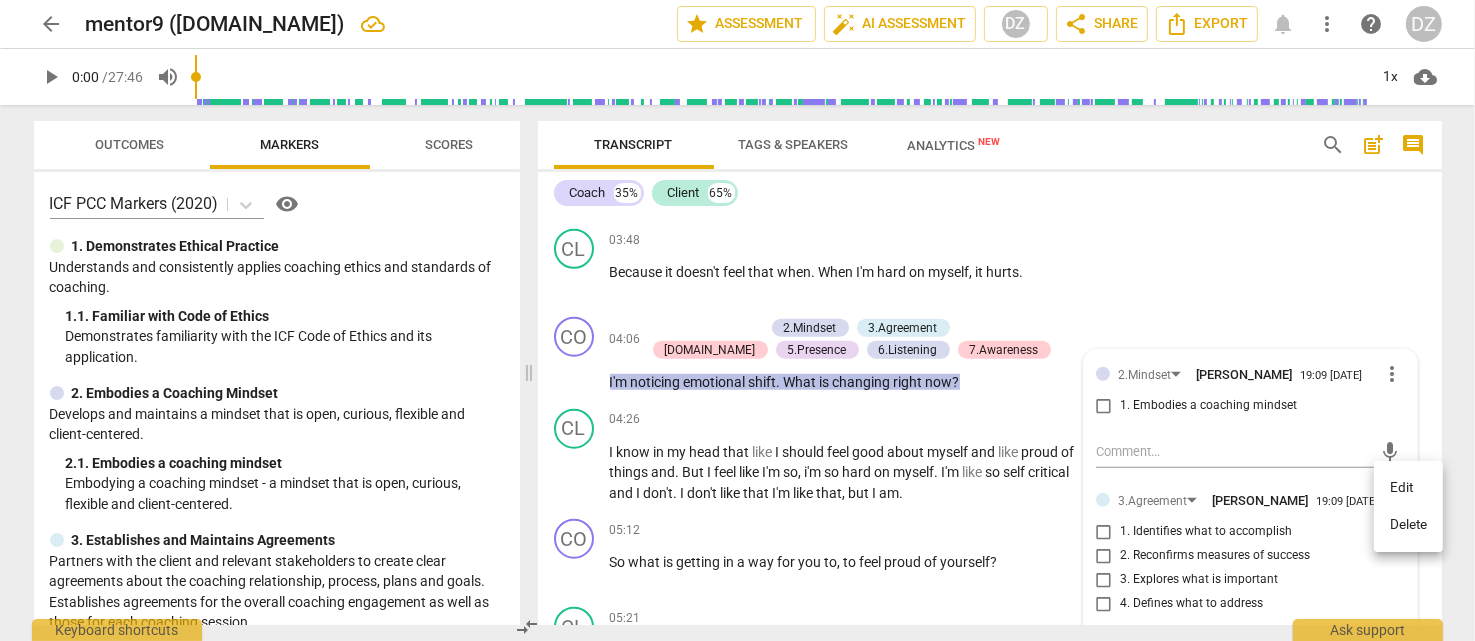 click on "Delete" at bounding box center [1408, 525] 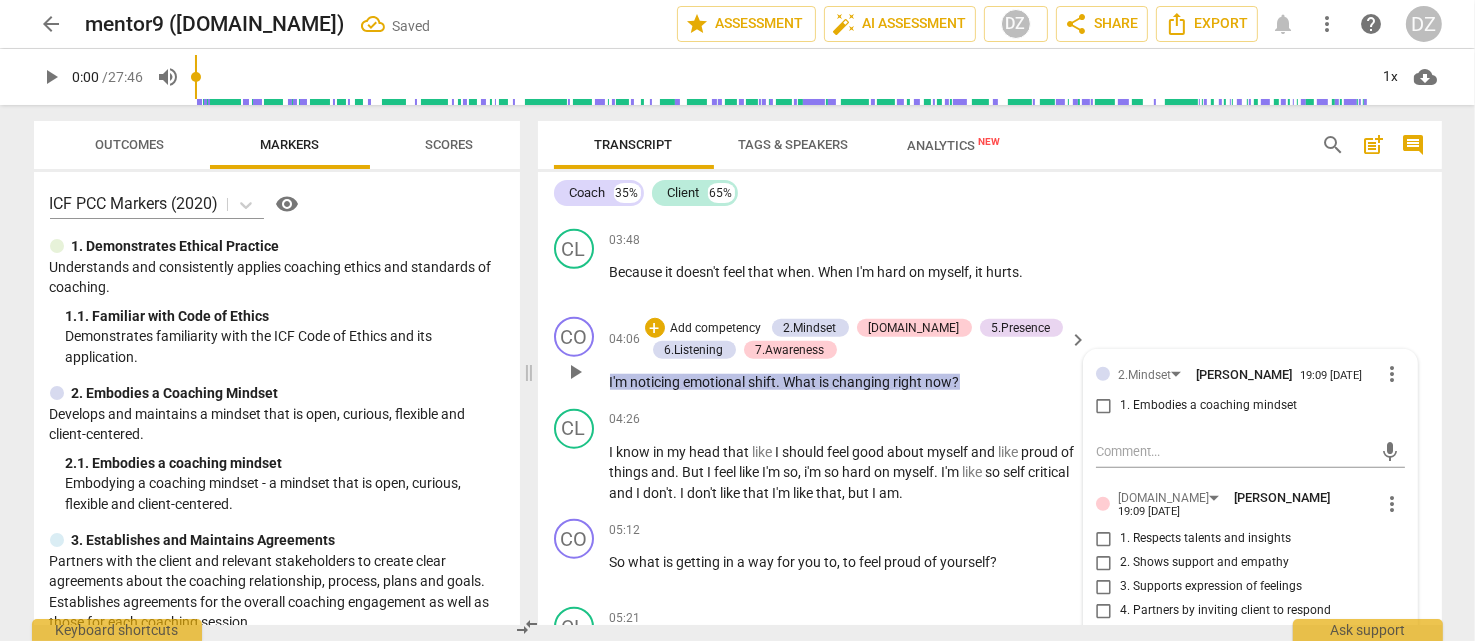 click on "4. Partners by inviting client to respond" at bounding box center (1225, 611) 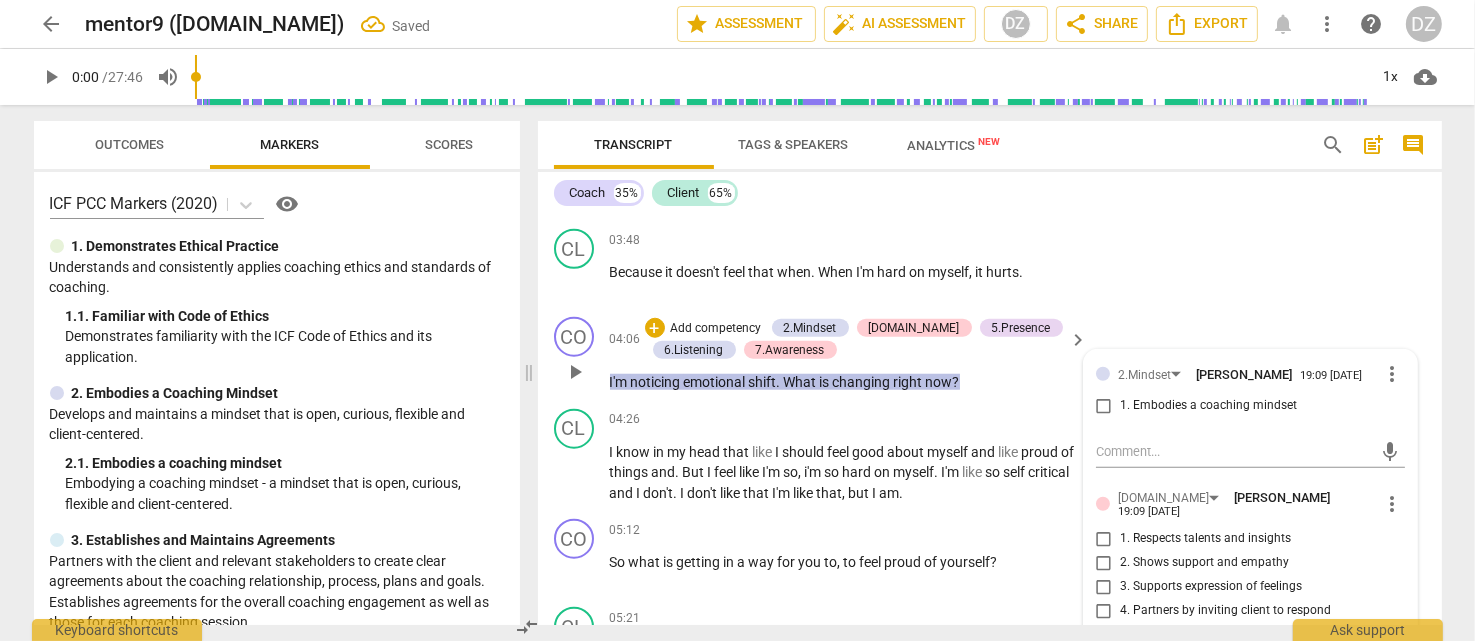 click on "4. Partners by inviting client to respond" at bounding box center (1104, 611) 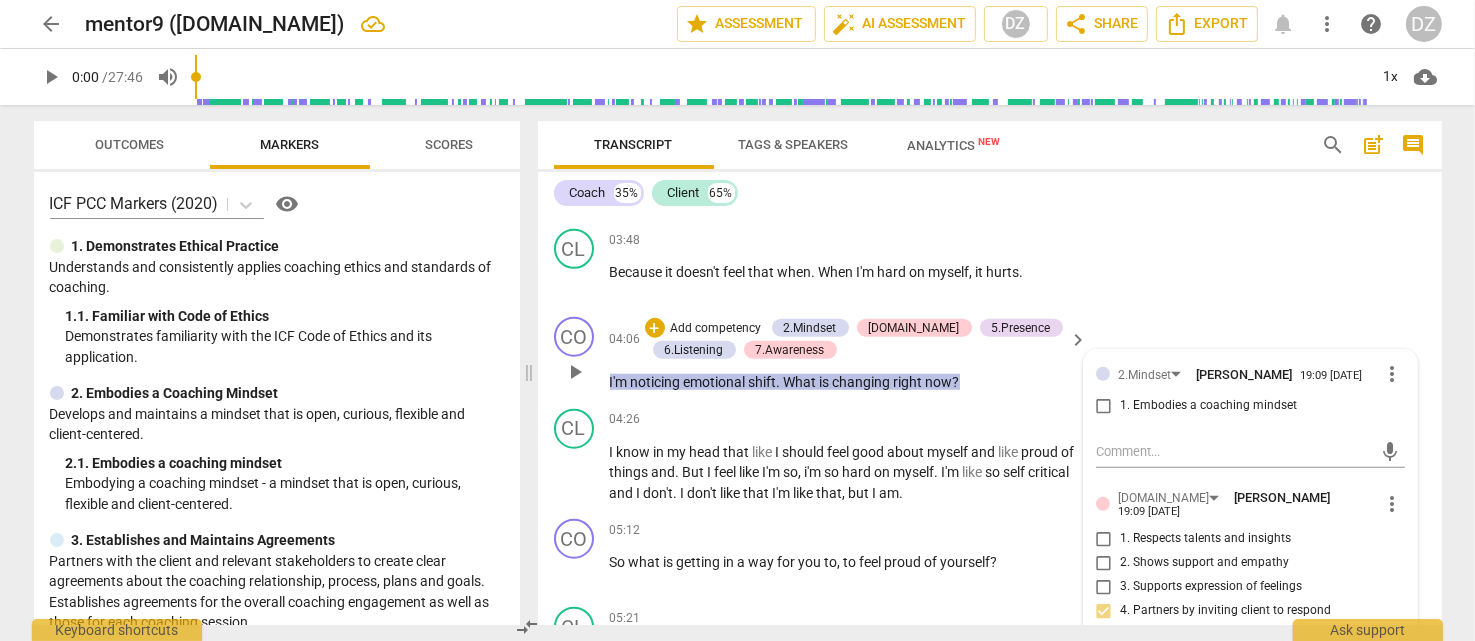 click on "3. Supports expression of feelings" at bounding box center (1211, 587) 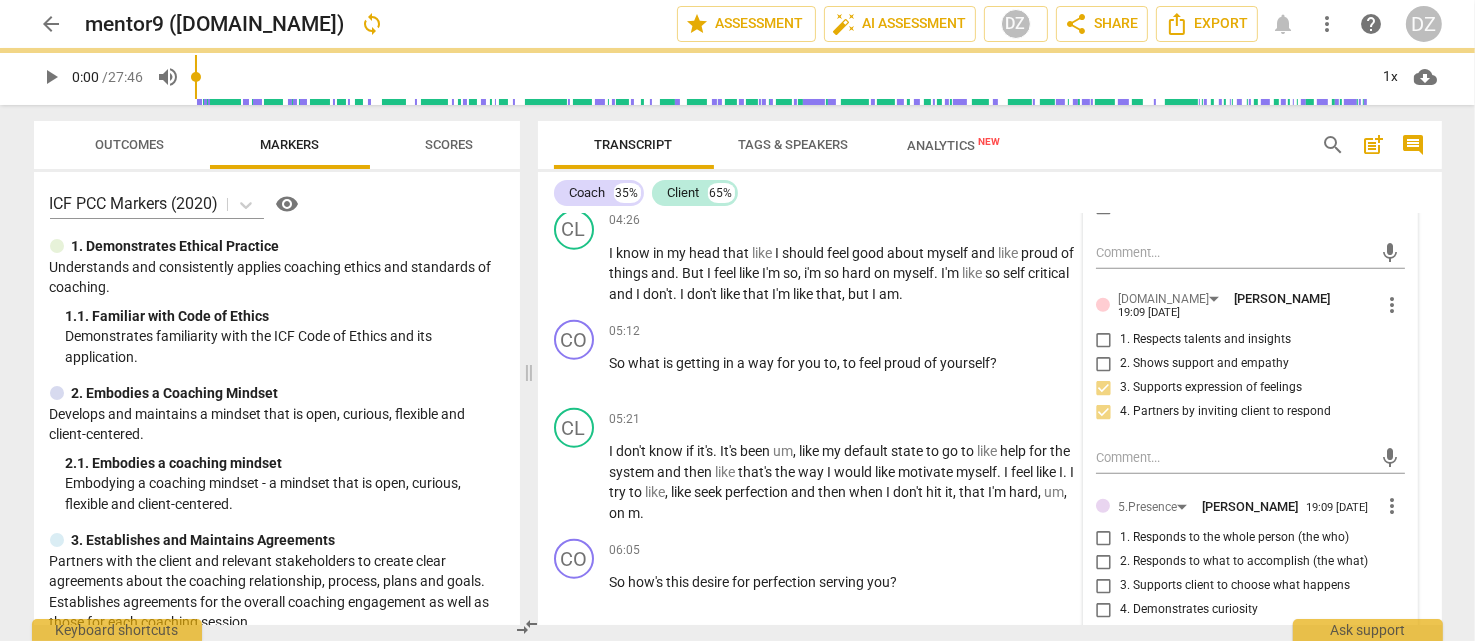scroll, scrollTop: 2121, scrollLeft: 0, axis: vertical 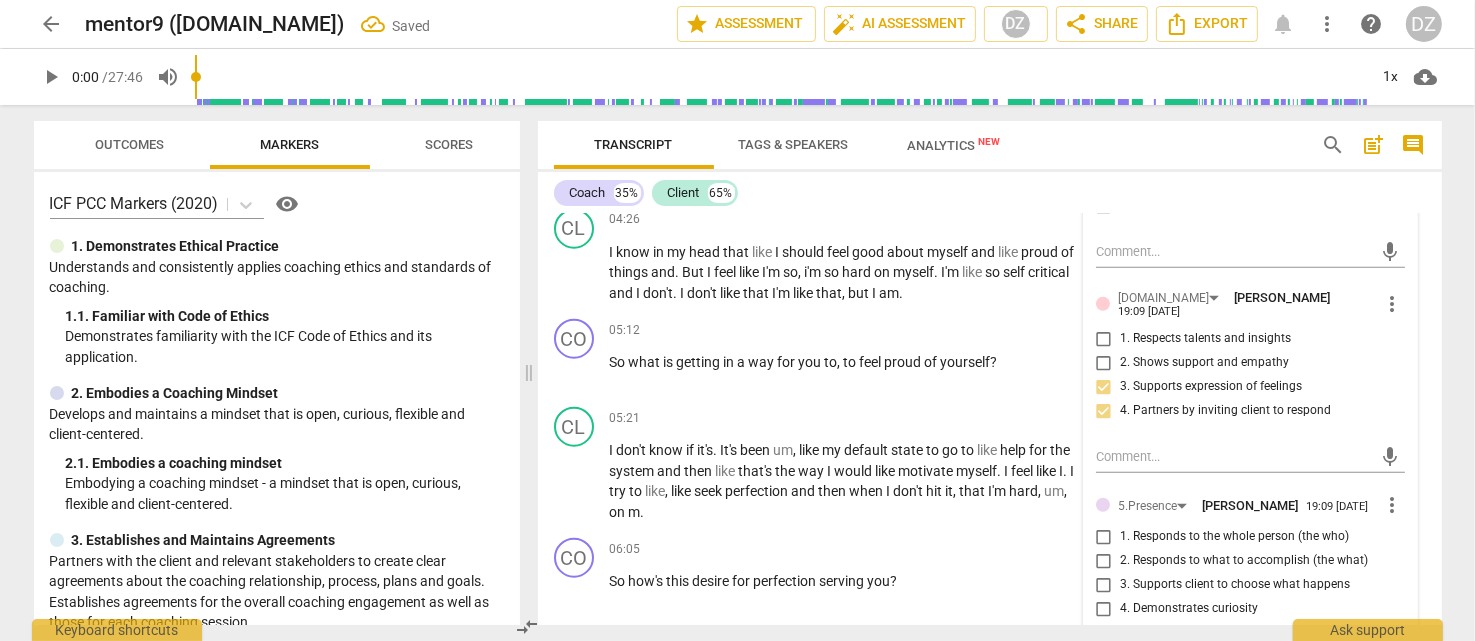 click on "1. Responds to the whole person (the who)" at bounding box center (1234, 537) 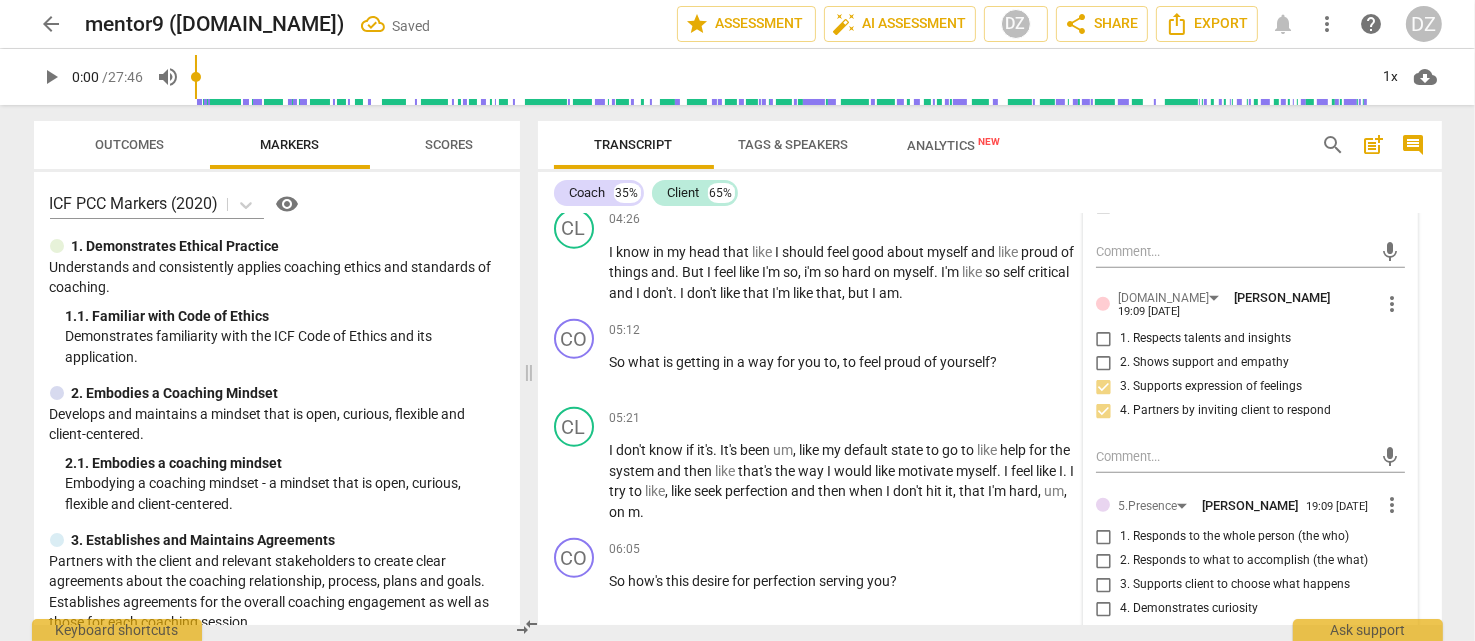 click on "1. Responds to the whole person (the who)" at bounding box center [1104, 537] 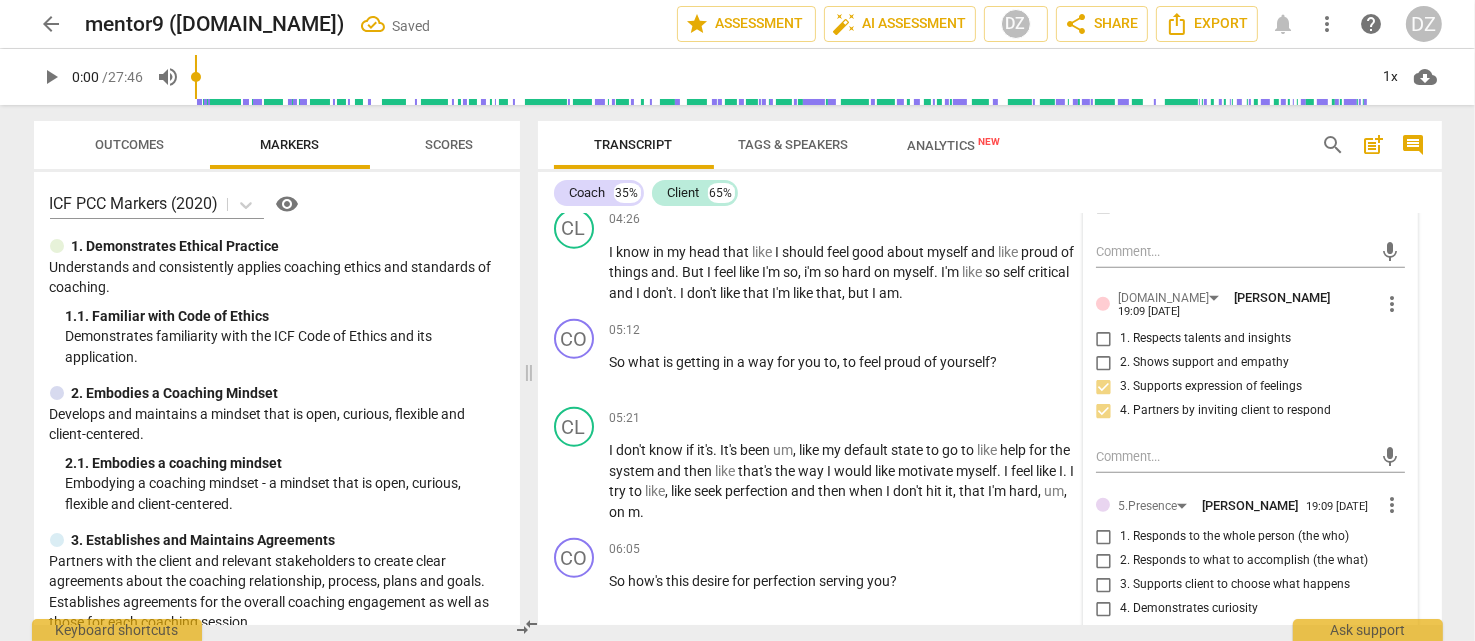 checkbox on "true" 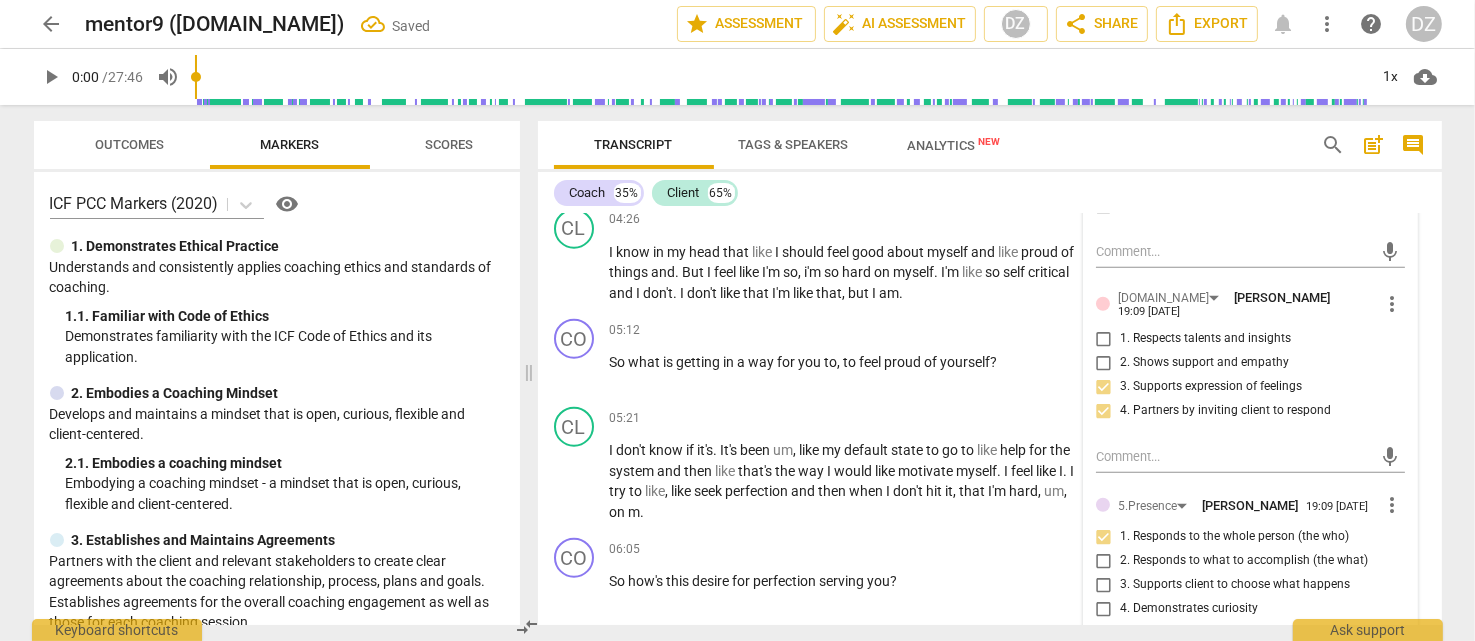 click on "3. Supports client to choose what happens" at bounding box center (1235, 585) 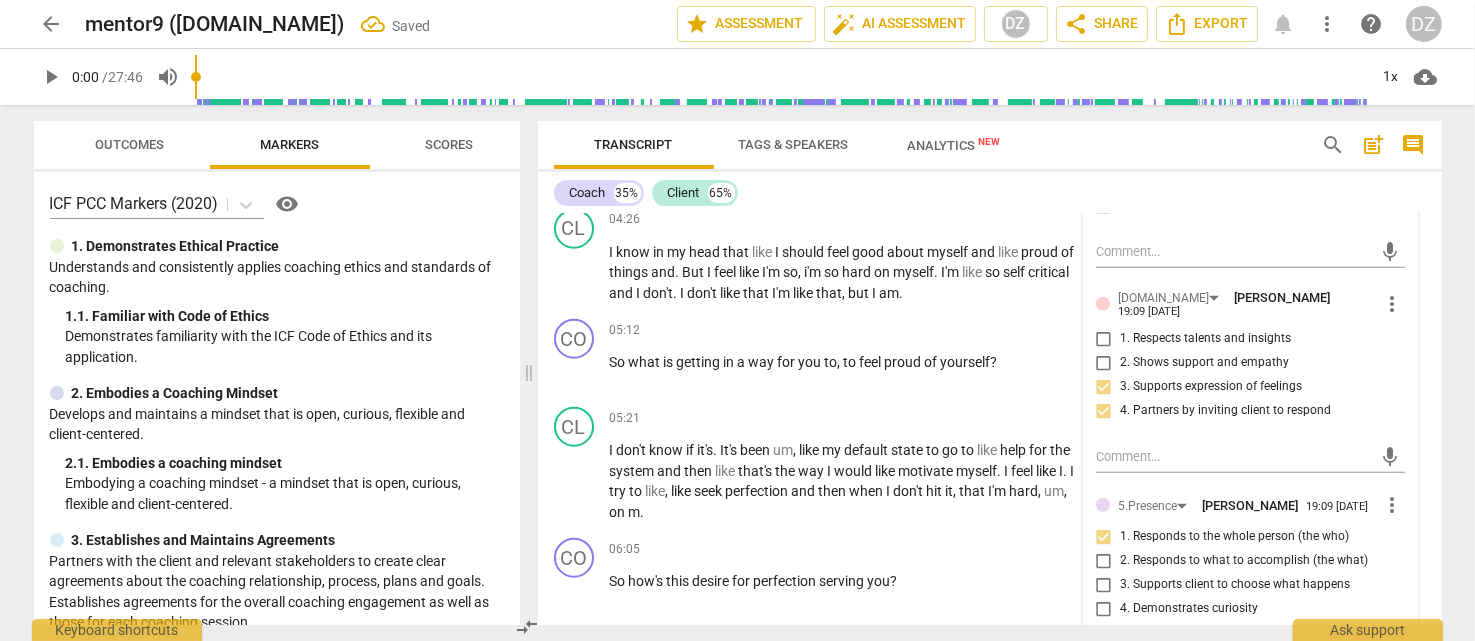 checkbox on "true" 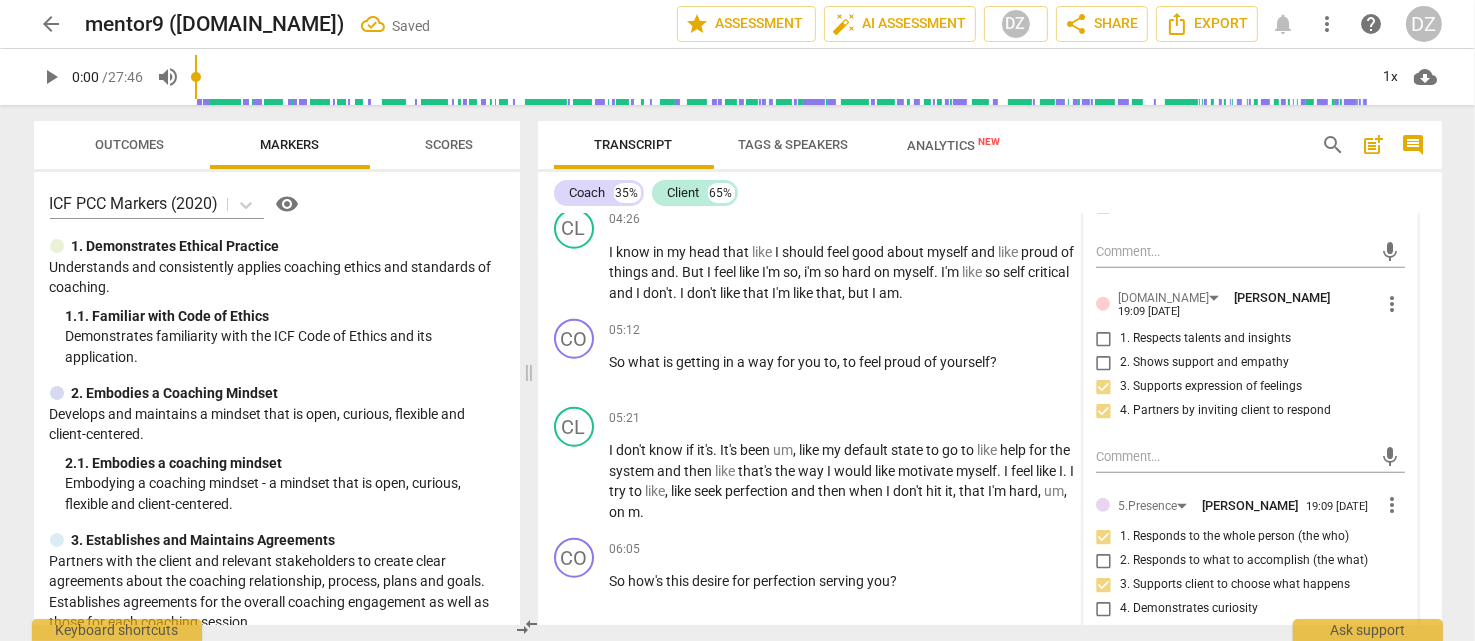 click on "4. Demonstrates curiosity" at bounding box center [1189, 609] 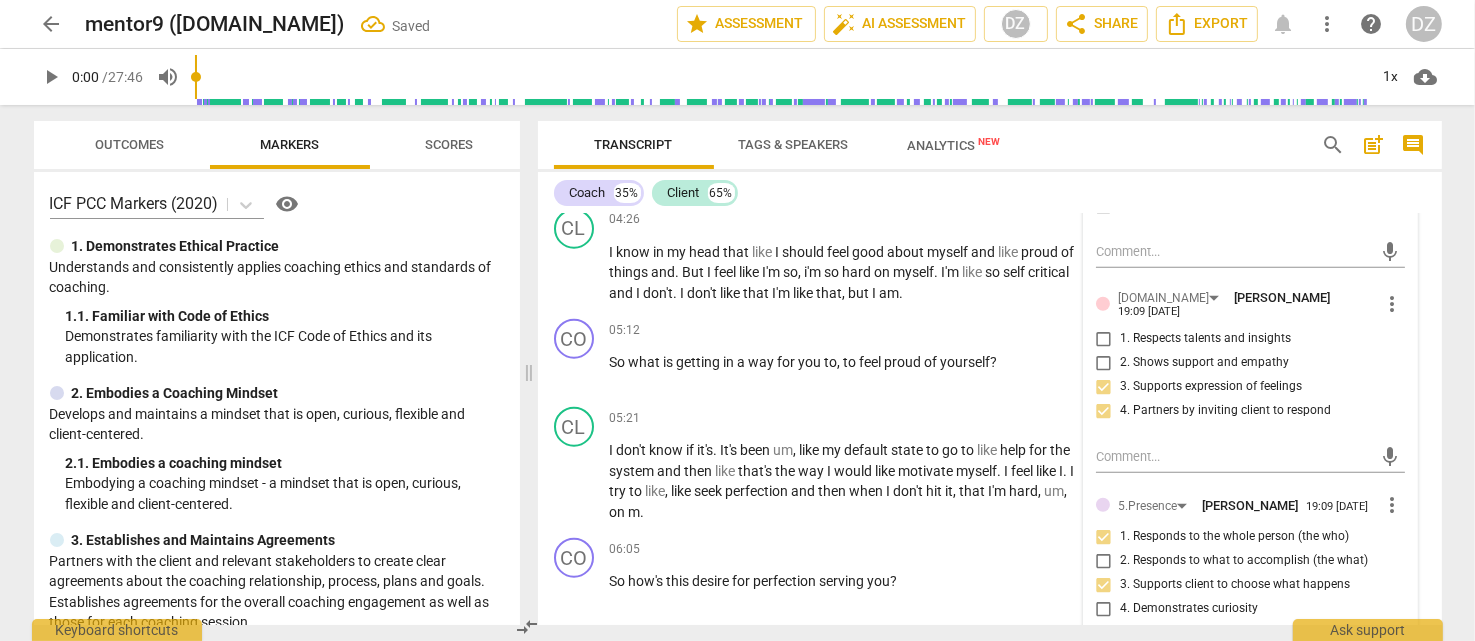 checkbox on "true" 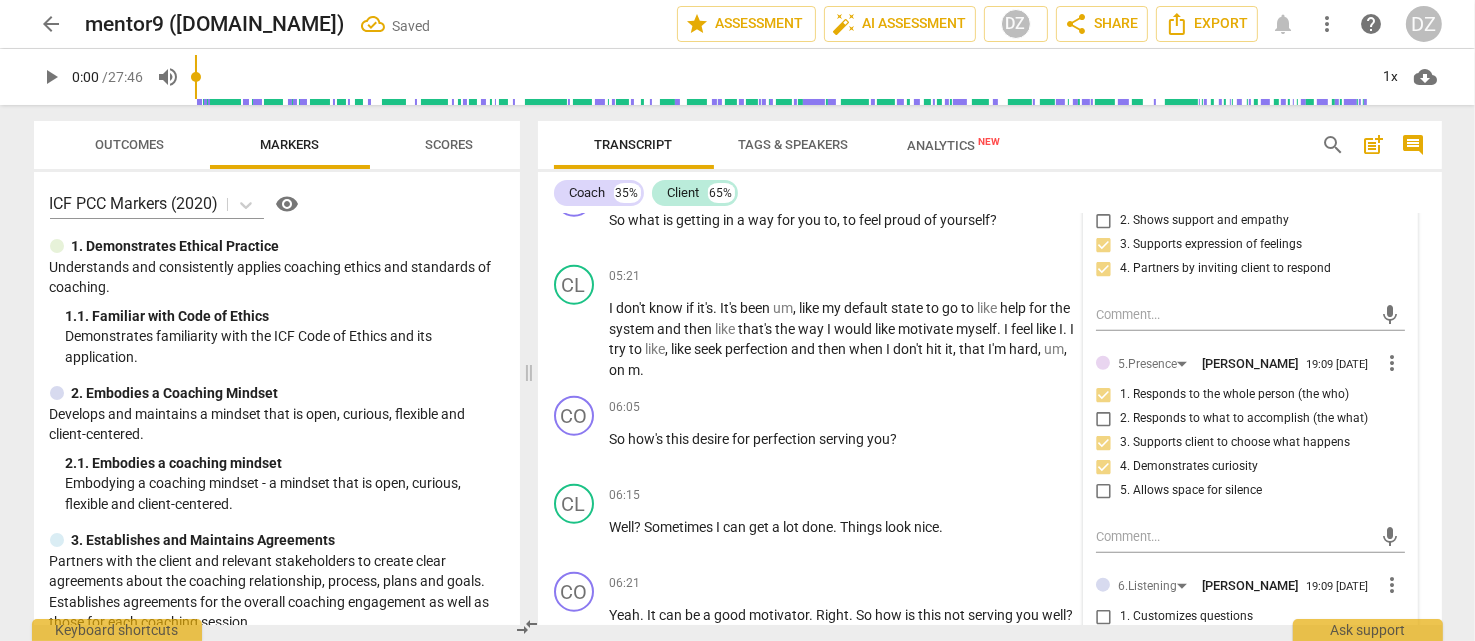 scroll, scrollTop: 2321, scrollLeft: 0, axis: vertical 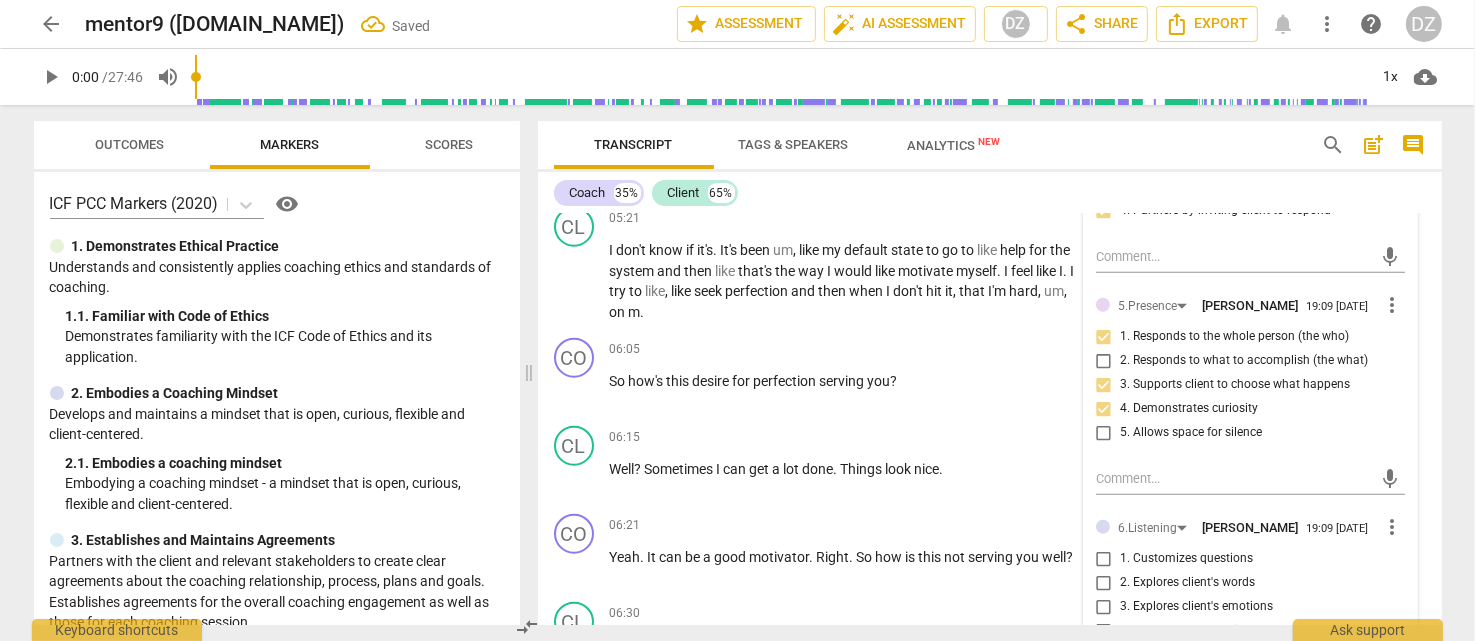 click on "5. Allows space for silence" at bounding box center (1191, 433) 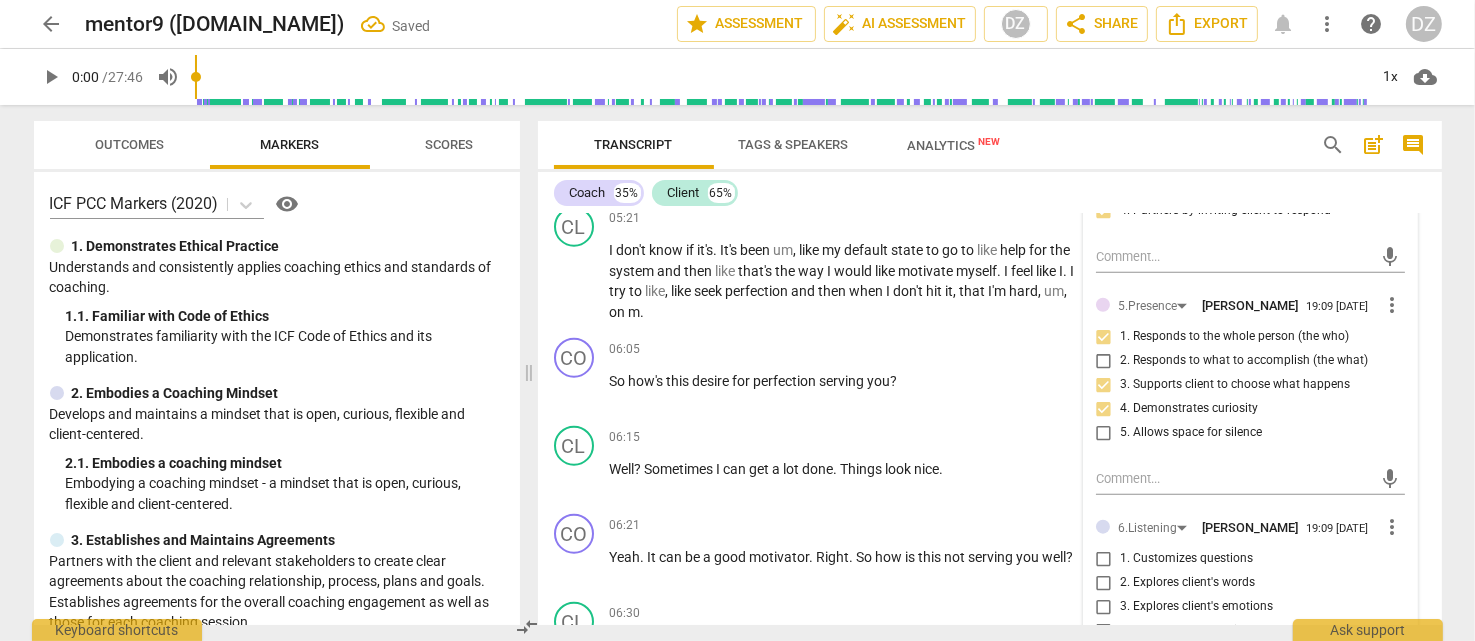 click on "5. Allows space for silence" at bounding box center [1104, 433] 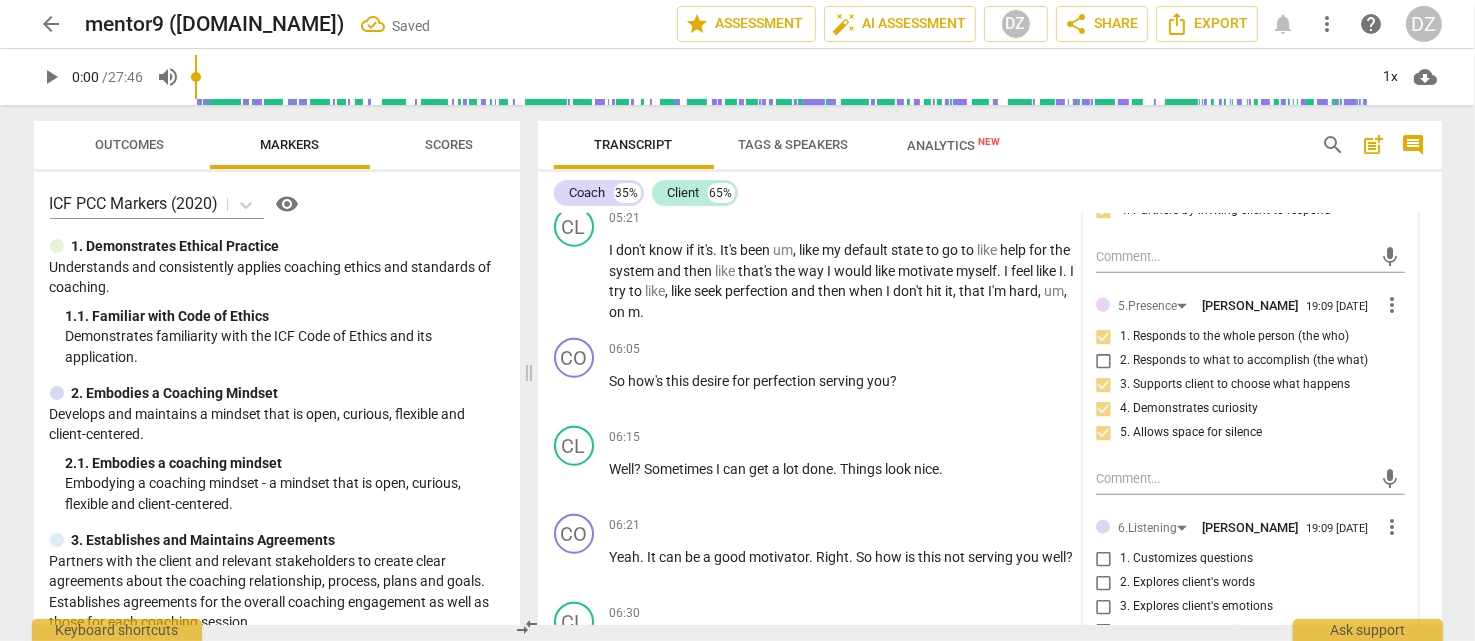 click on "1. Customizes questions" at bounding box center (1186, 559) 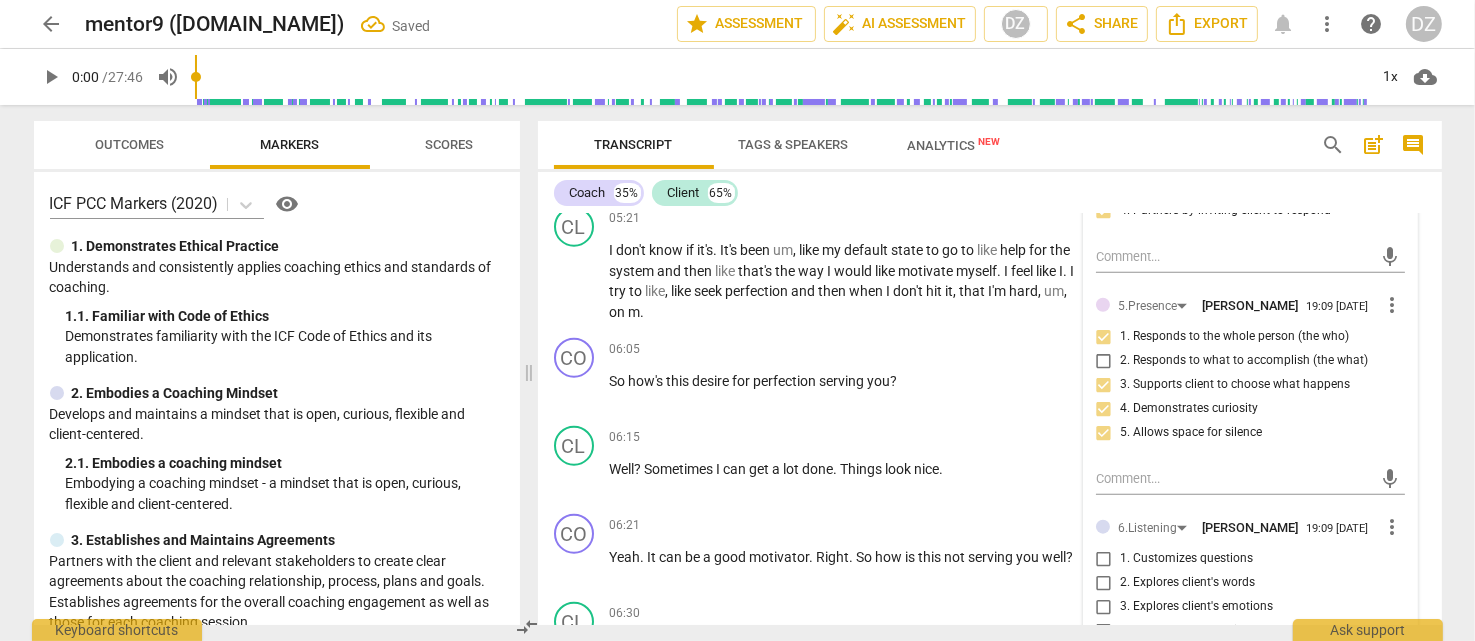checkbox on "true" 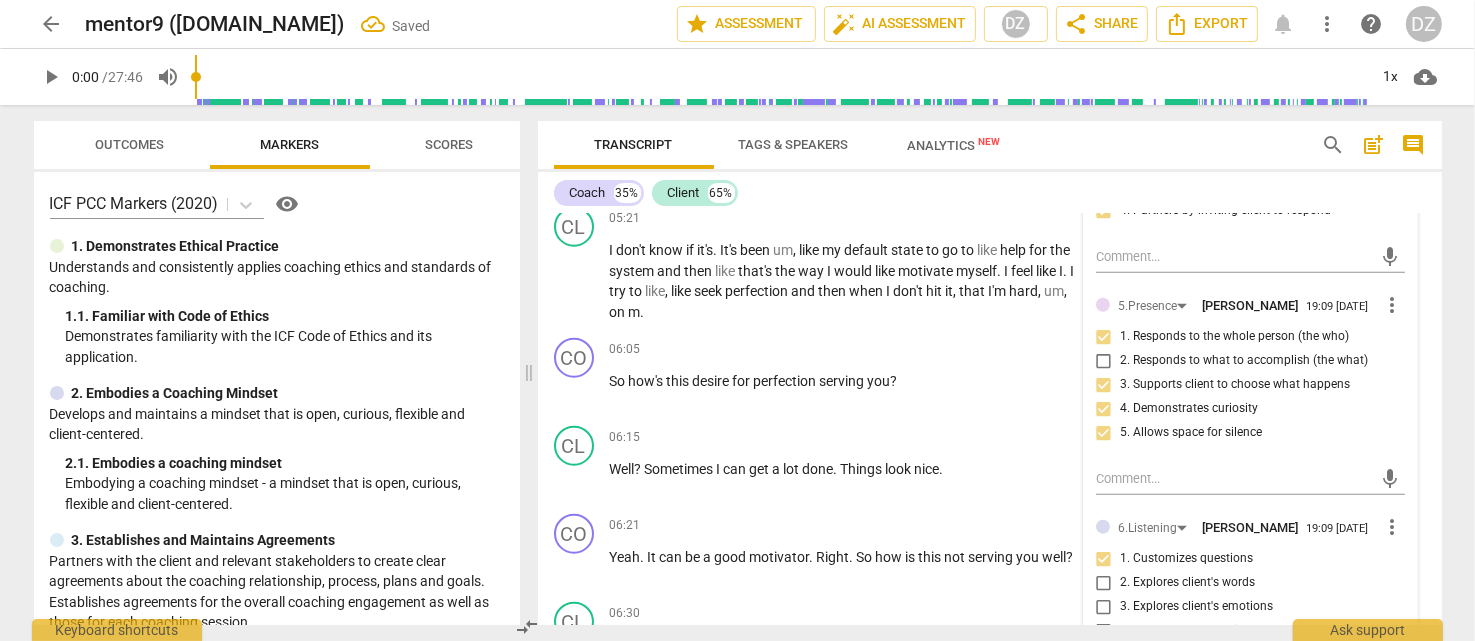 click on "3. Explores client's emotions" at bounding box center (1196, 607) 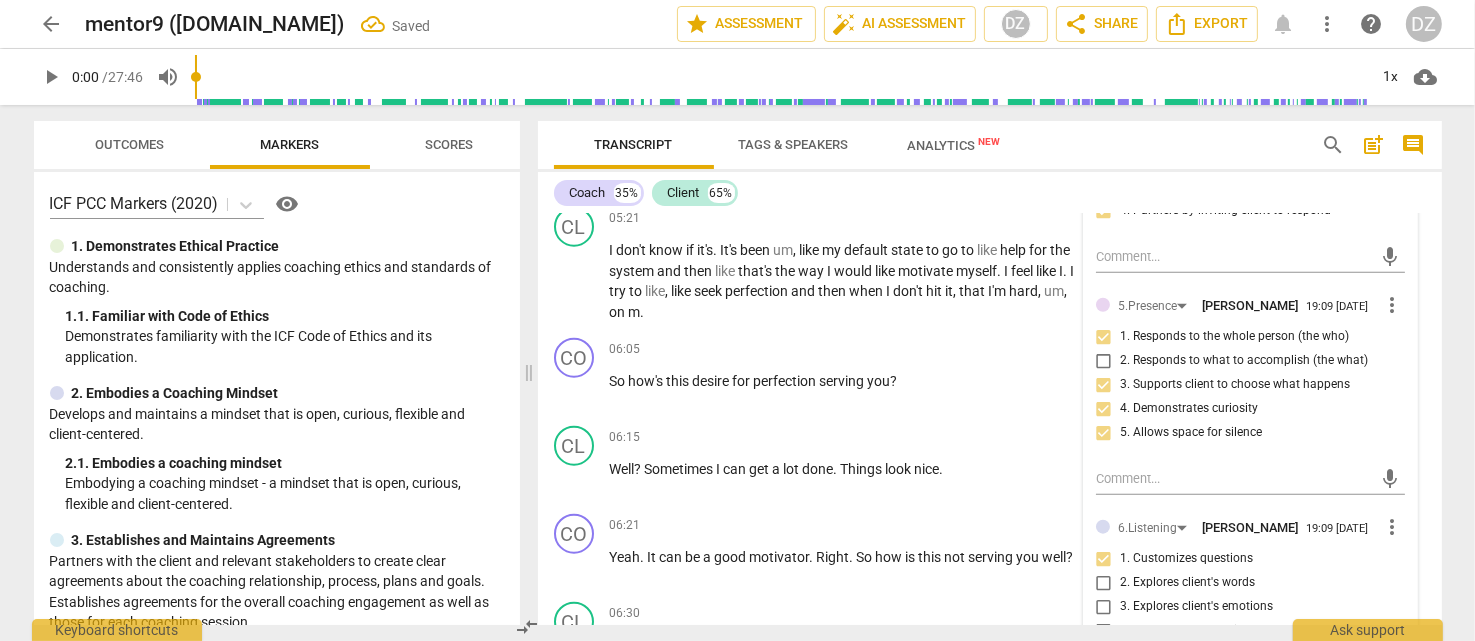click on "3. Explores client's emotions" at bounding box center [1104, 607] 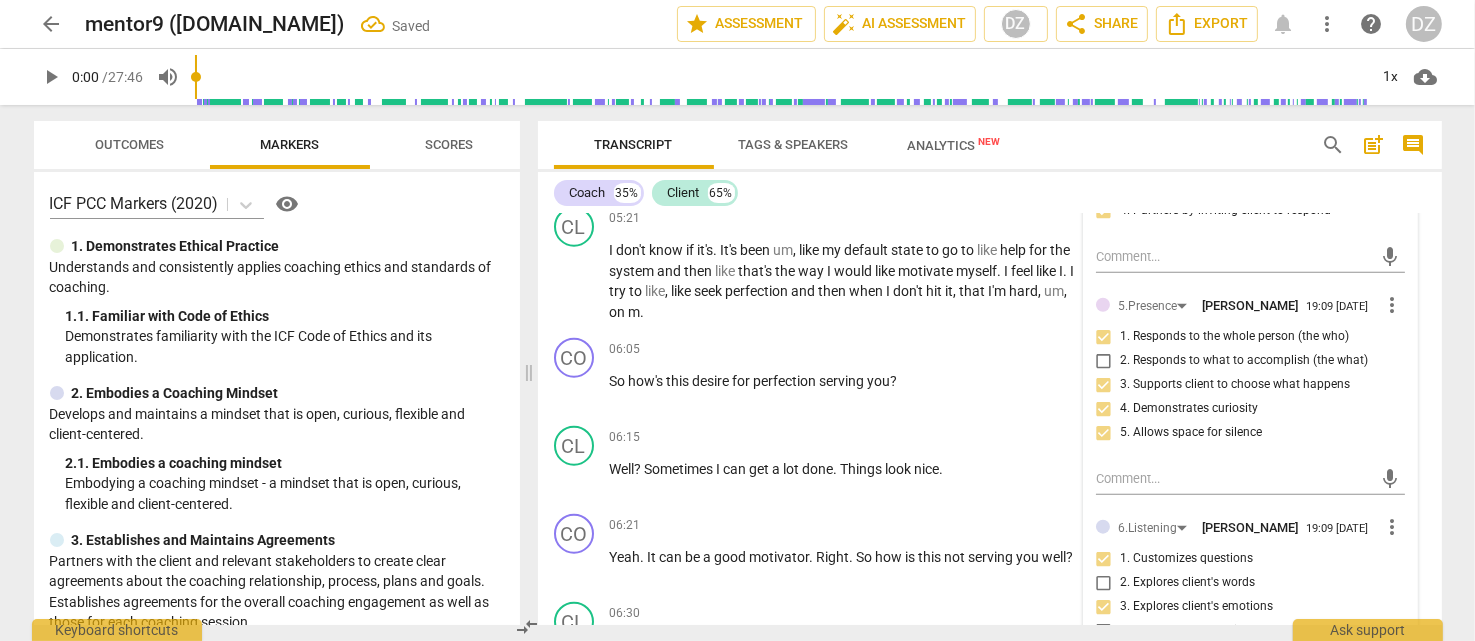 click on "4. Explores energy shifts" at bounding box center [1185, 631] 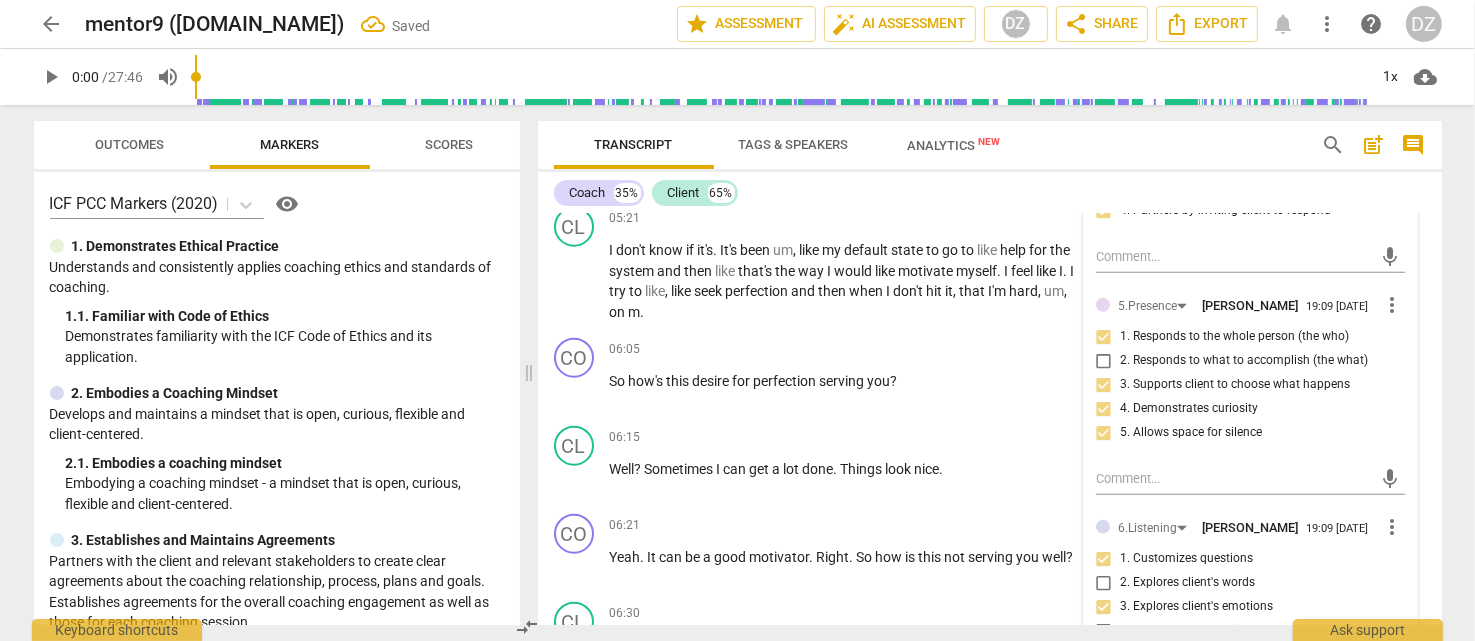 click on "4. Explores energy shifts" at bounding box center (1104, 631) 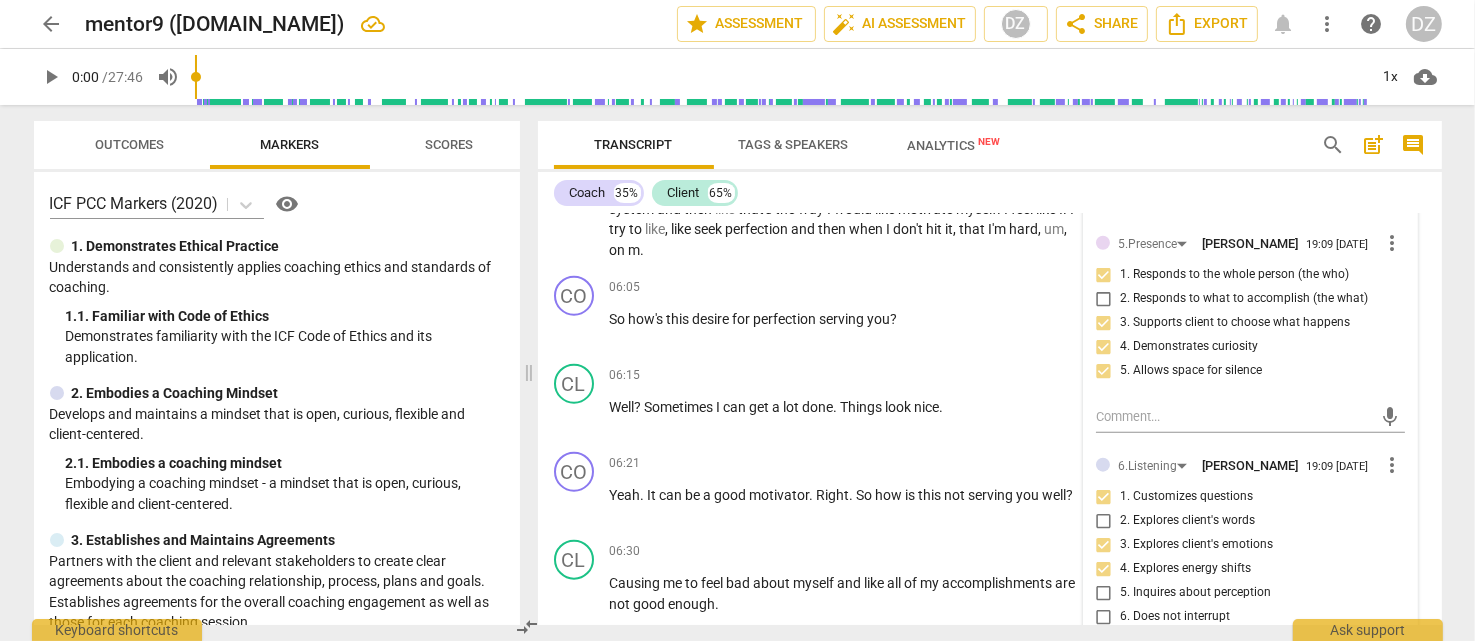scroll, scrollTop: 2421, scrollLeft: 0, axis: vertical 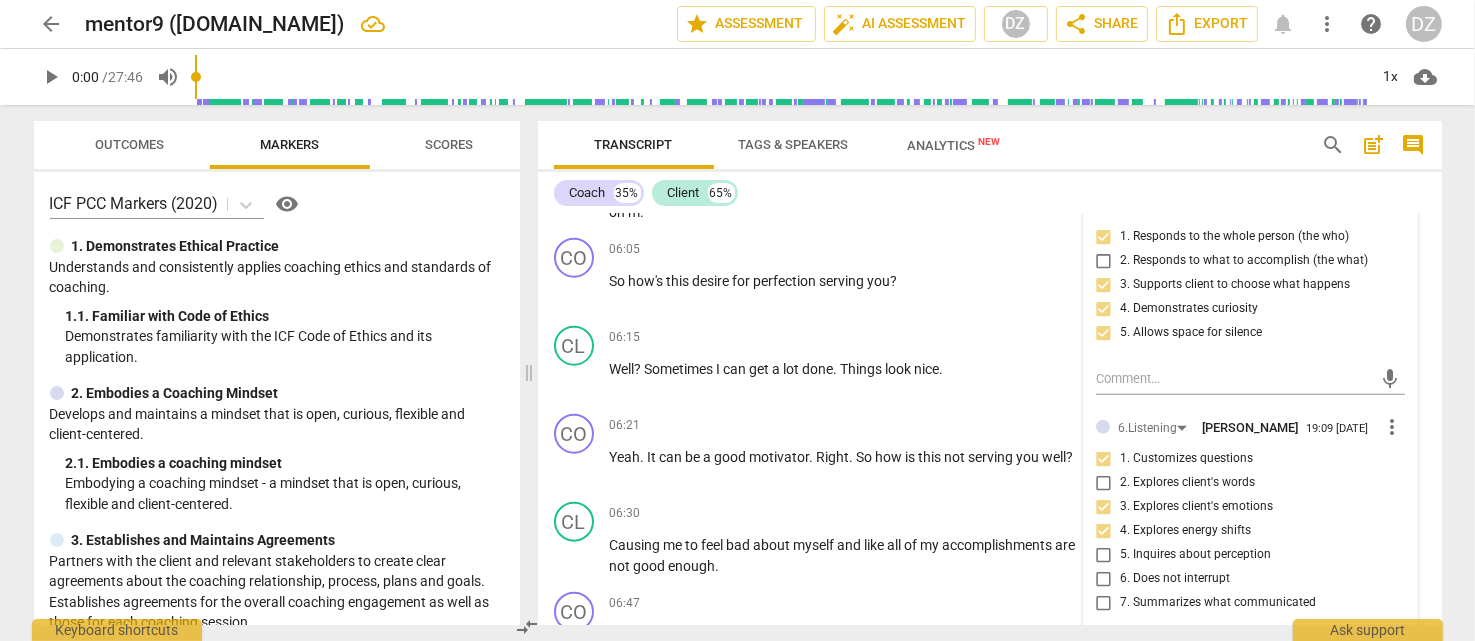 click on "4. Explores energy shifts" at bounding box center (1185, 531) 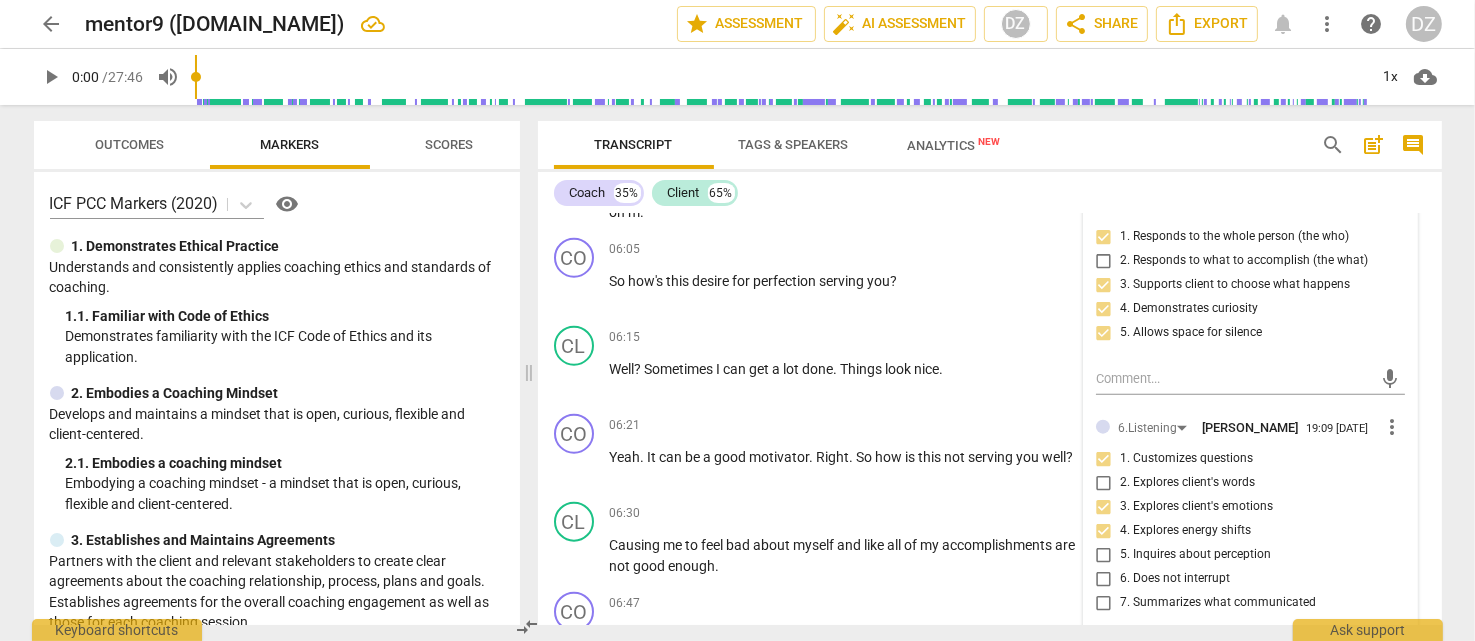 click on "4. Explores energy shifts" at bounding box center [1104, 531] 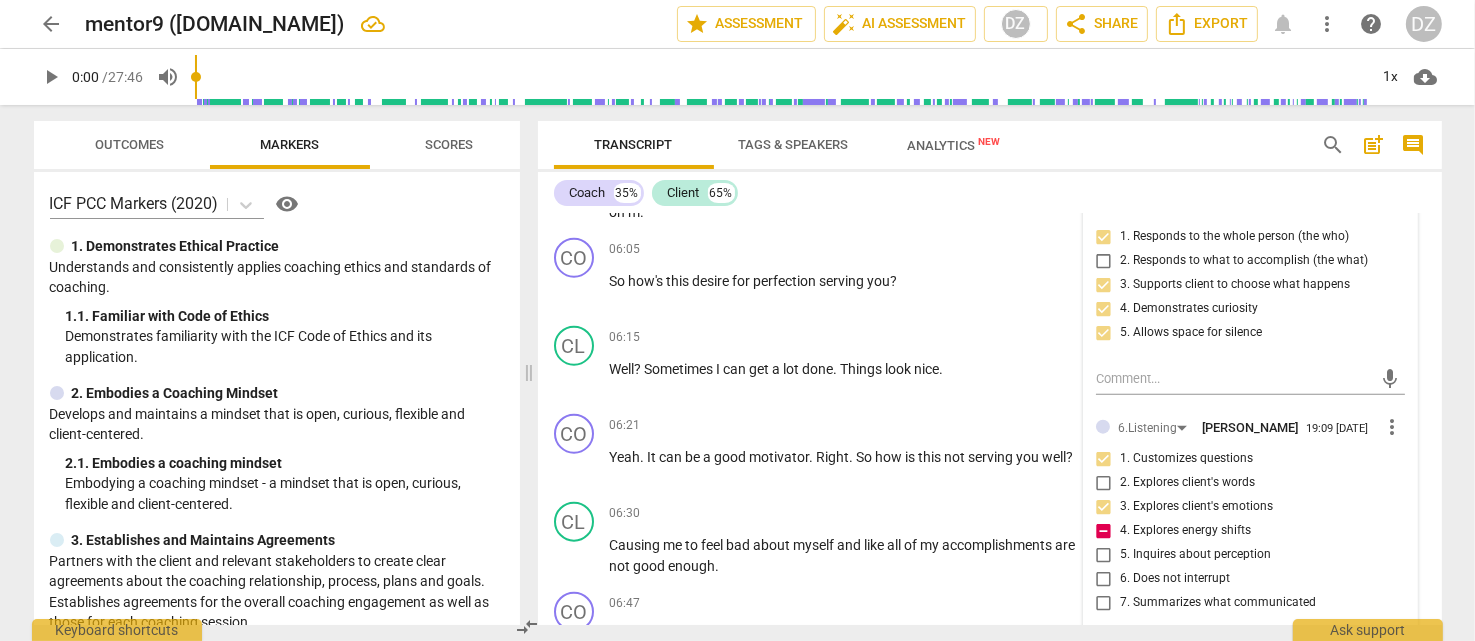 click on "4. Explores energy shifts" at bounding box center [1185, 531] 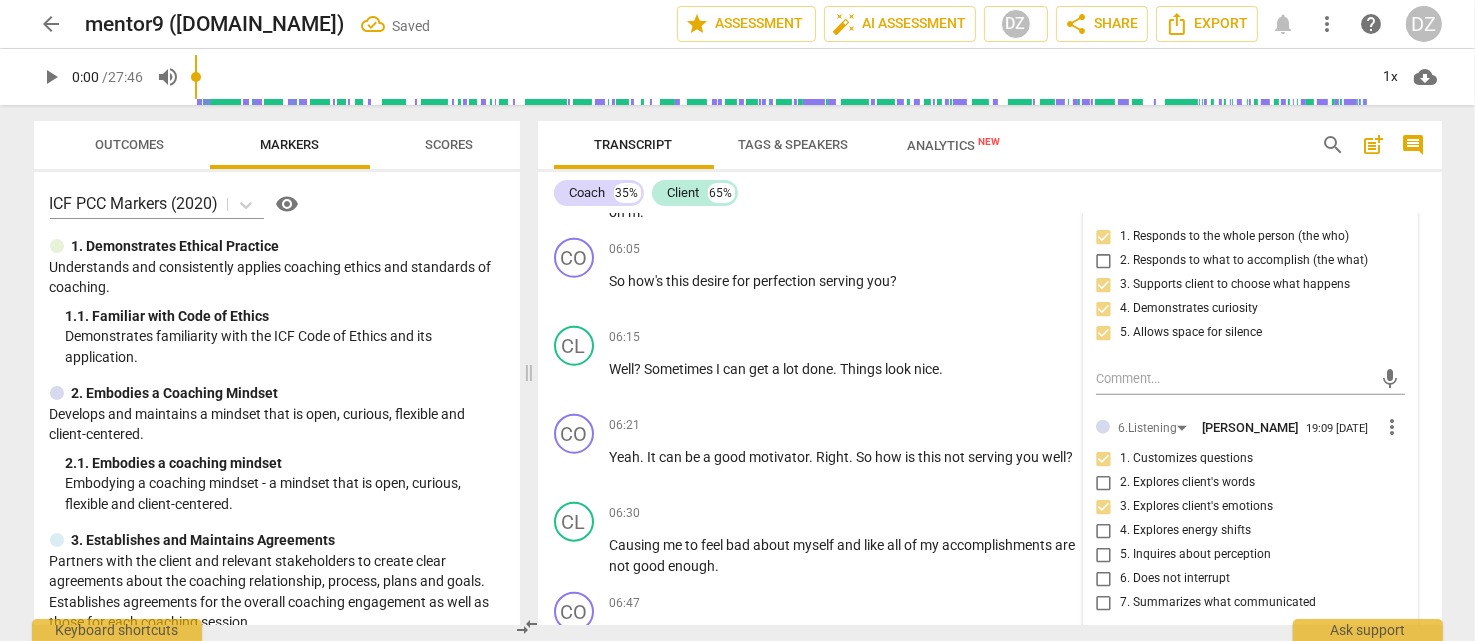 click on "5. Inquires about perception" at bounding box center (1195, 555) 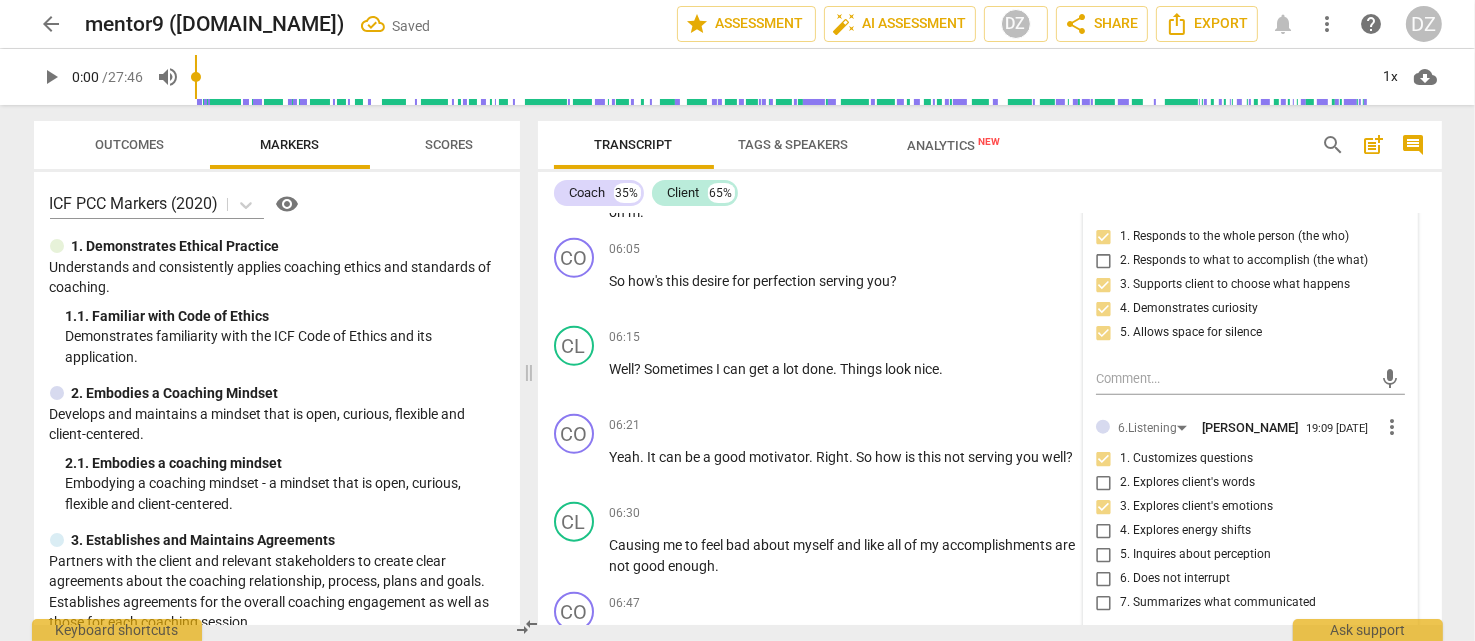 click on "5. Inquires about perception" at bounding box center [1104, 555] 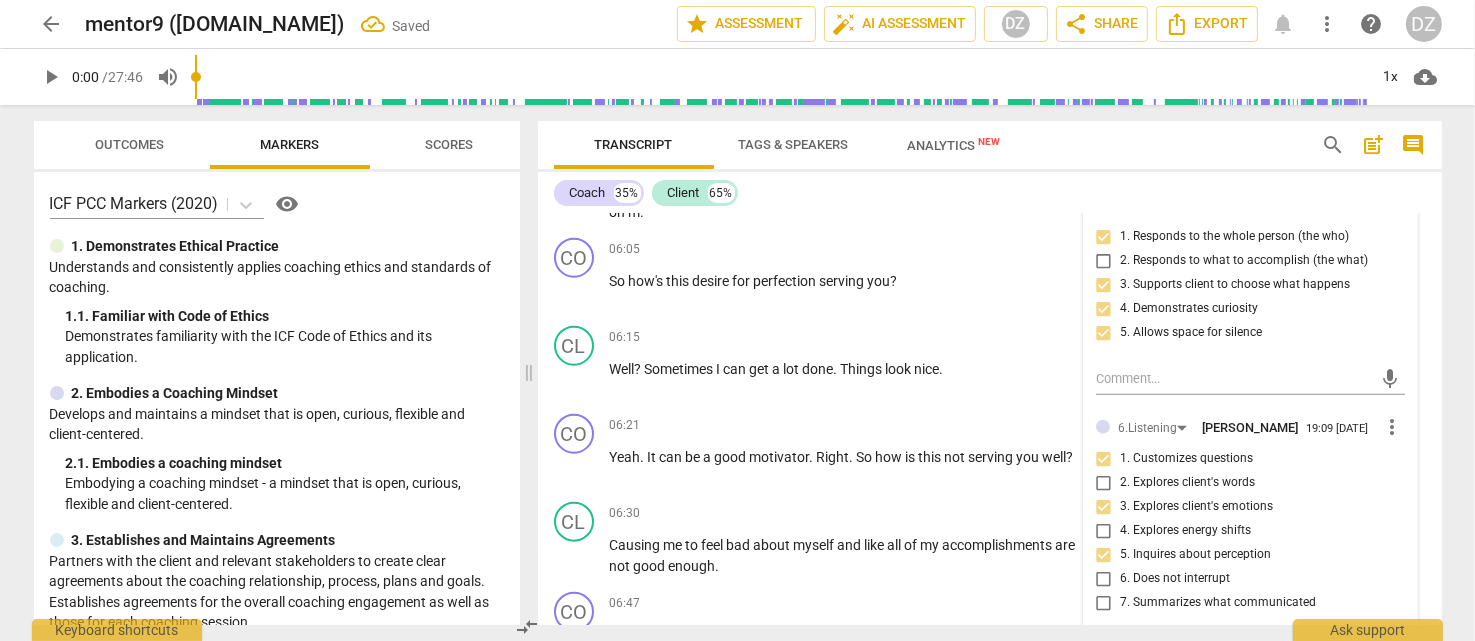 scroll, scrollTop: 2621, scrollLeft: 0, axis: vertical 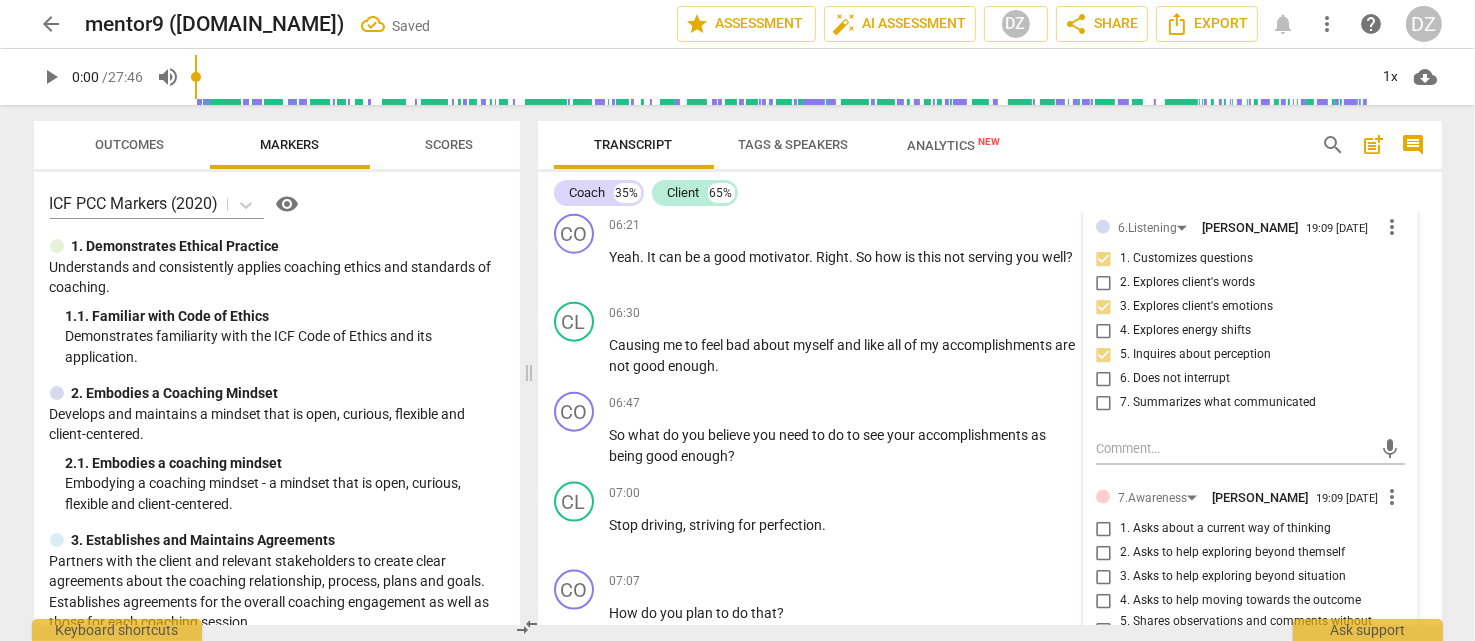 click on "2. Asks to help exploring beyond themself" at bounding box center (1232, 553) 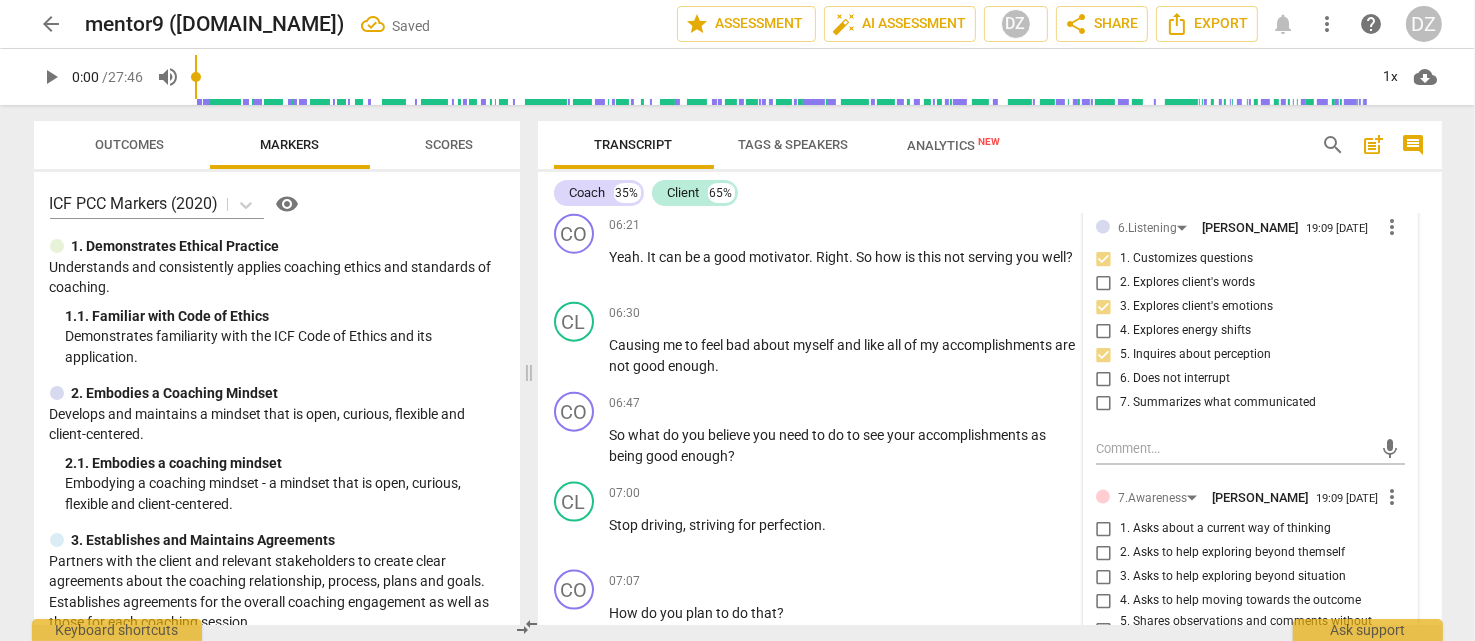 click on "2. Asks to help exploring beyond themself" at bounding box center [1104, 553] 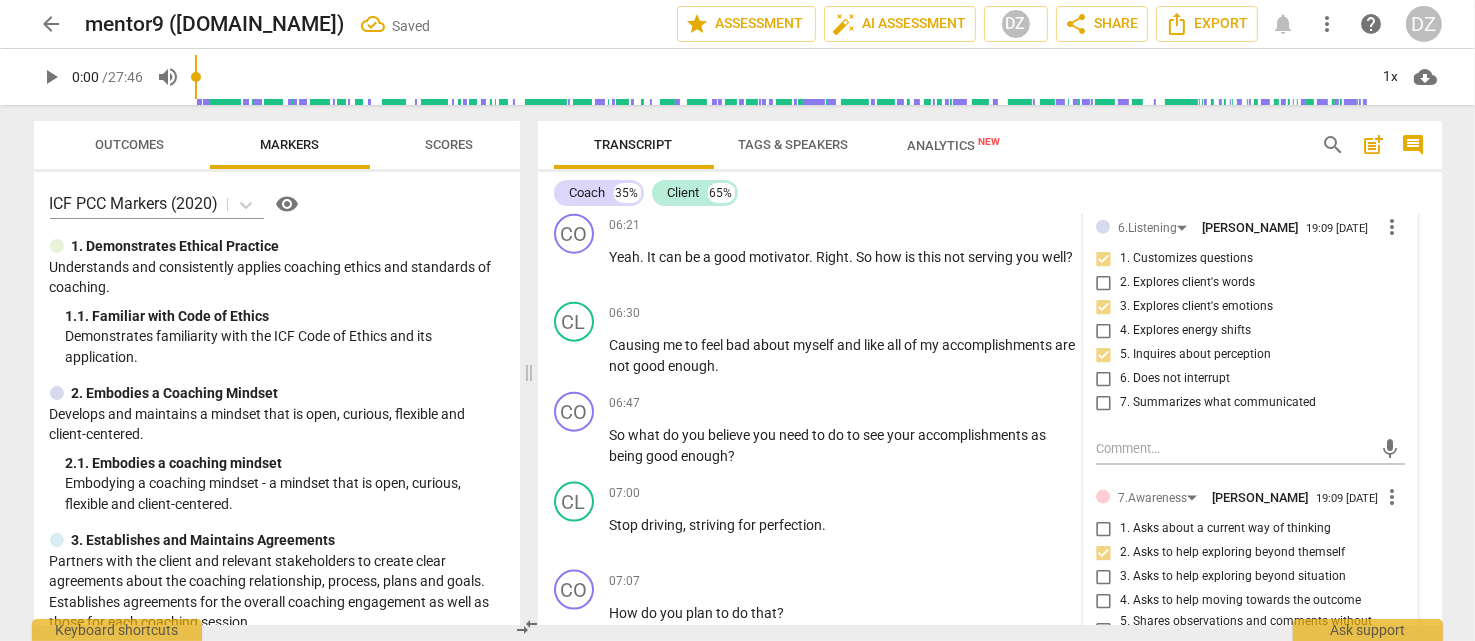 scroll, scrollTop: 2721, scrollLeft: 0, axis: vertical 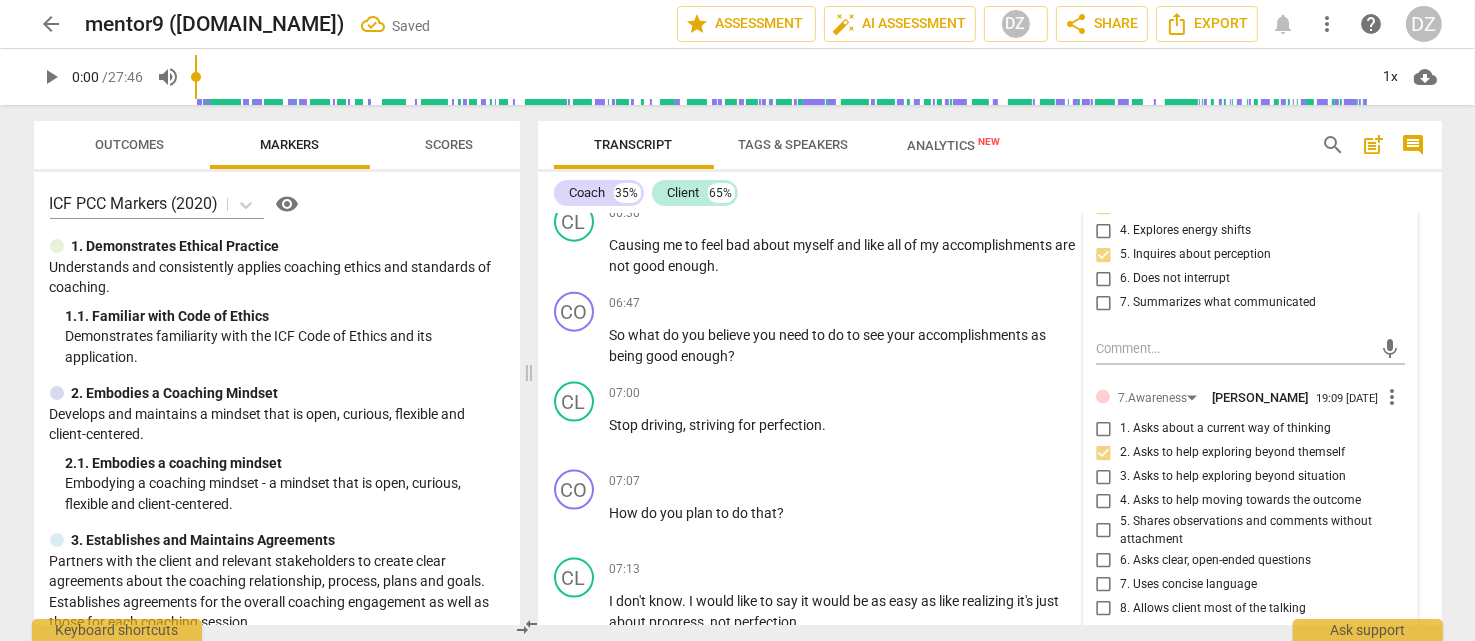 click on "8. Allows client most of the talking" at bounding box center (1213, 609) 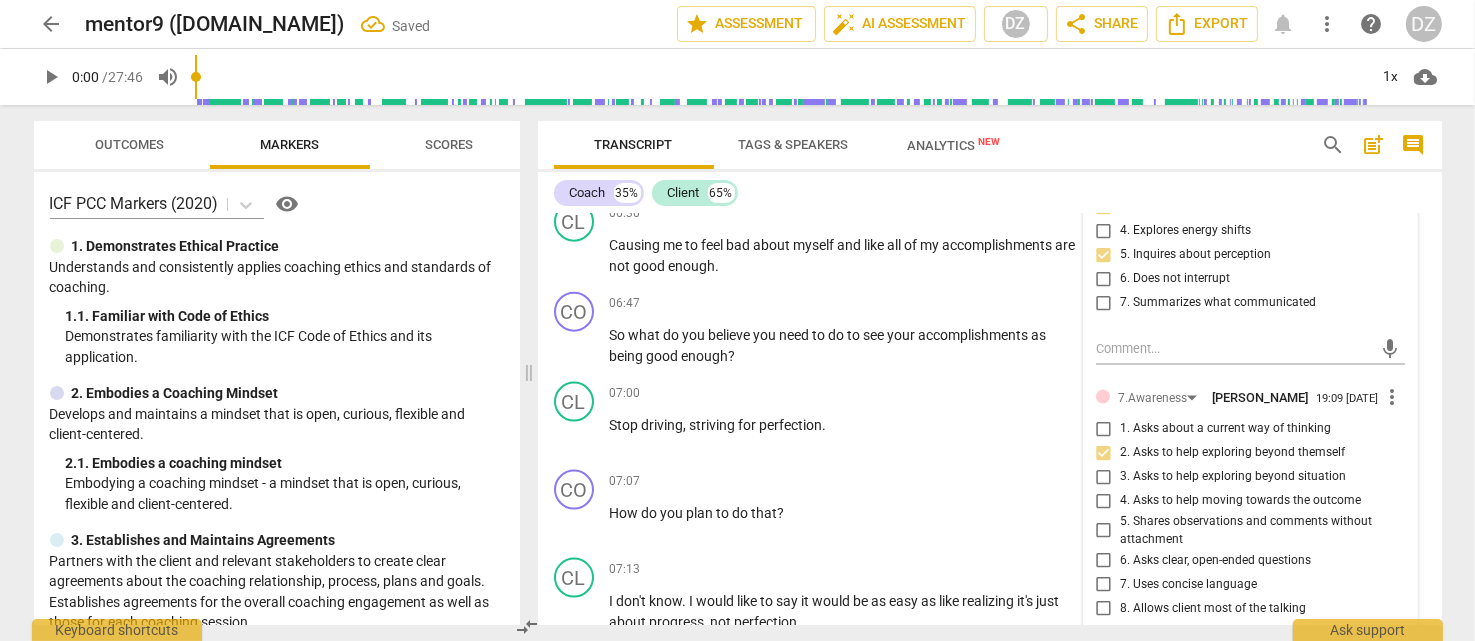 checkbox on "true" 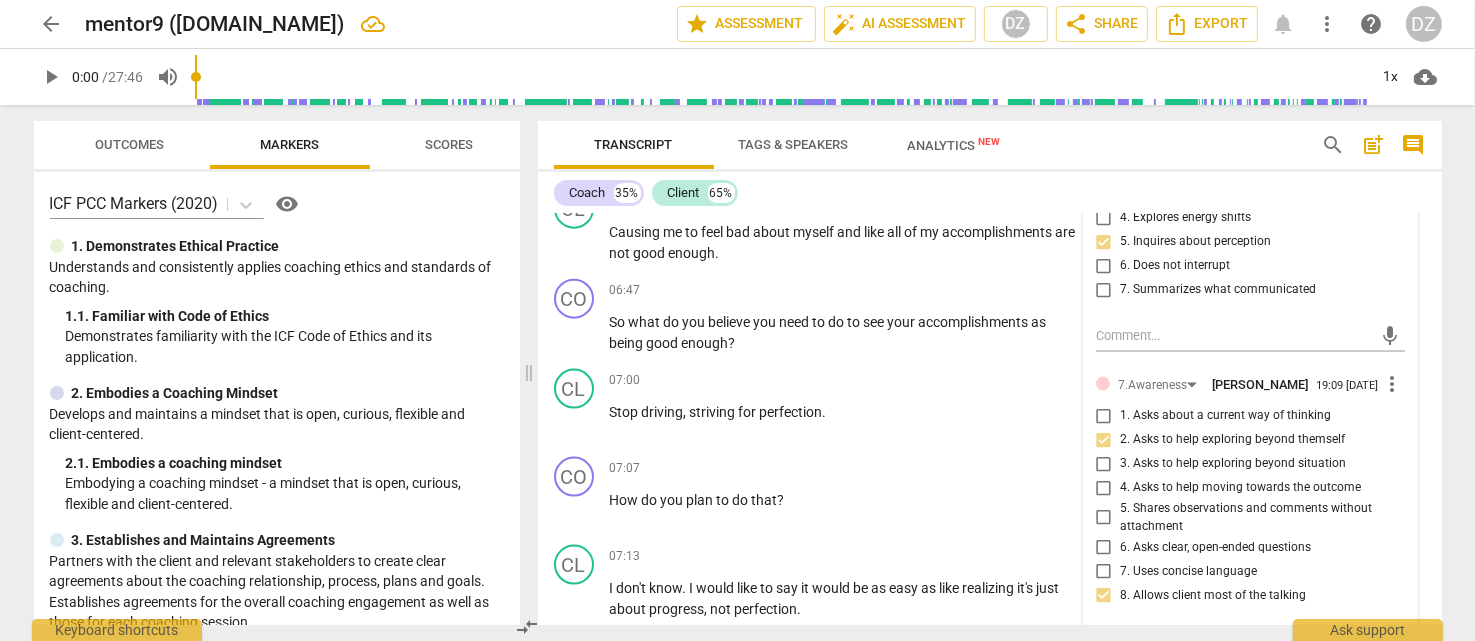 scroll, scrollTop: 2721, scrollLeft: 0, axis: vertical 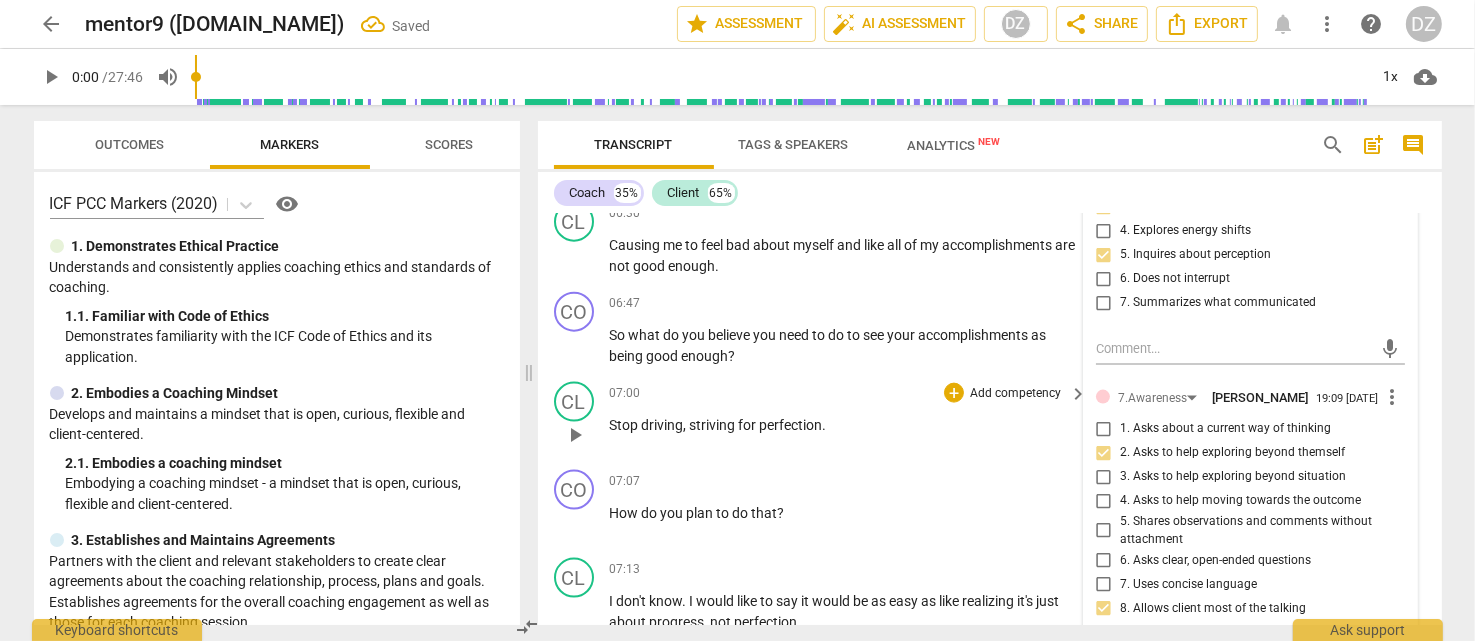 click on "Stop   driving ,   striving   for   perfection ." at bounding box center (844, 425) 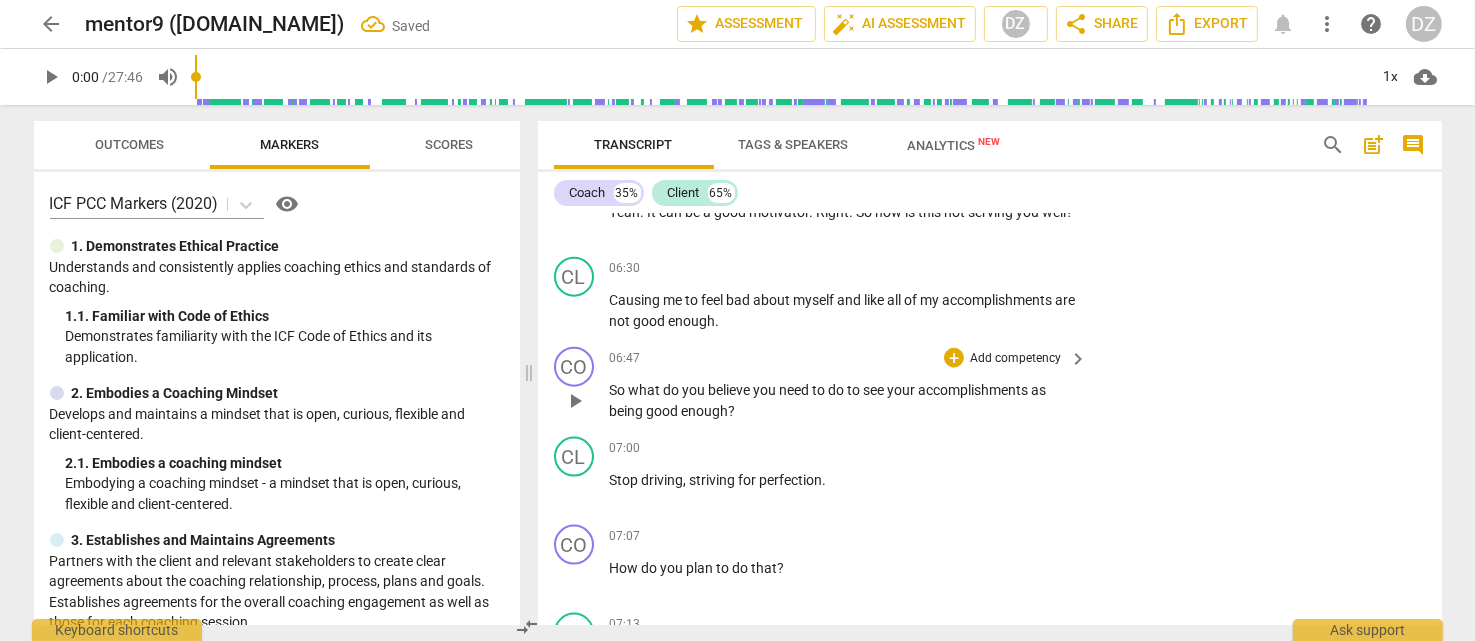 scroll, scrollTop: 2621, scrollLeft: 0, axis: vertical 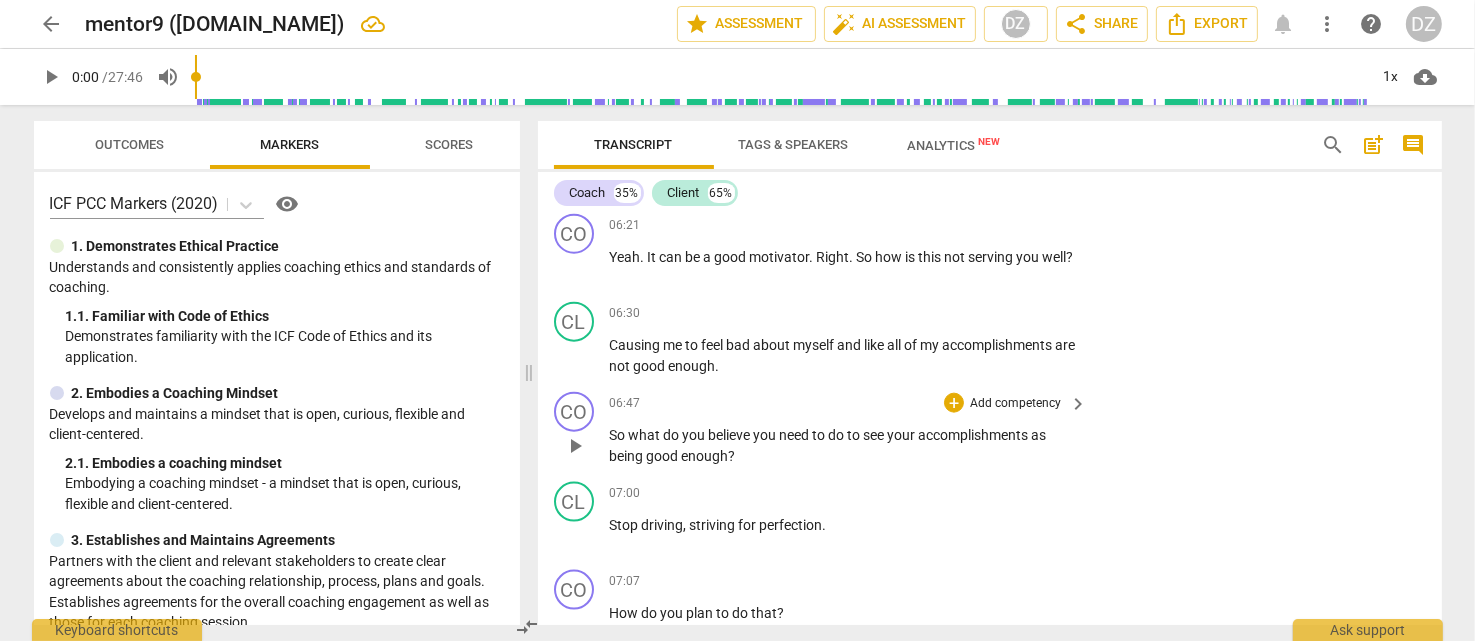 click on "Add competency" at bounding box center (1015, 404) 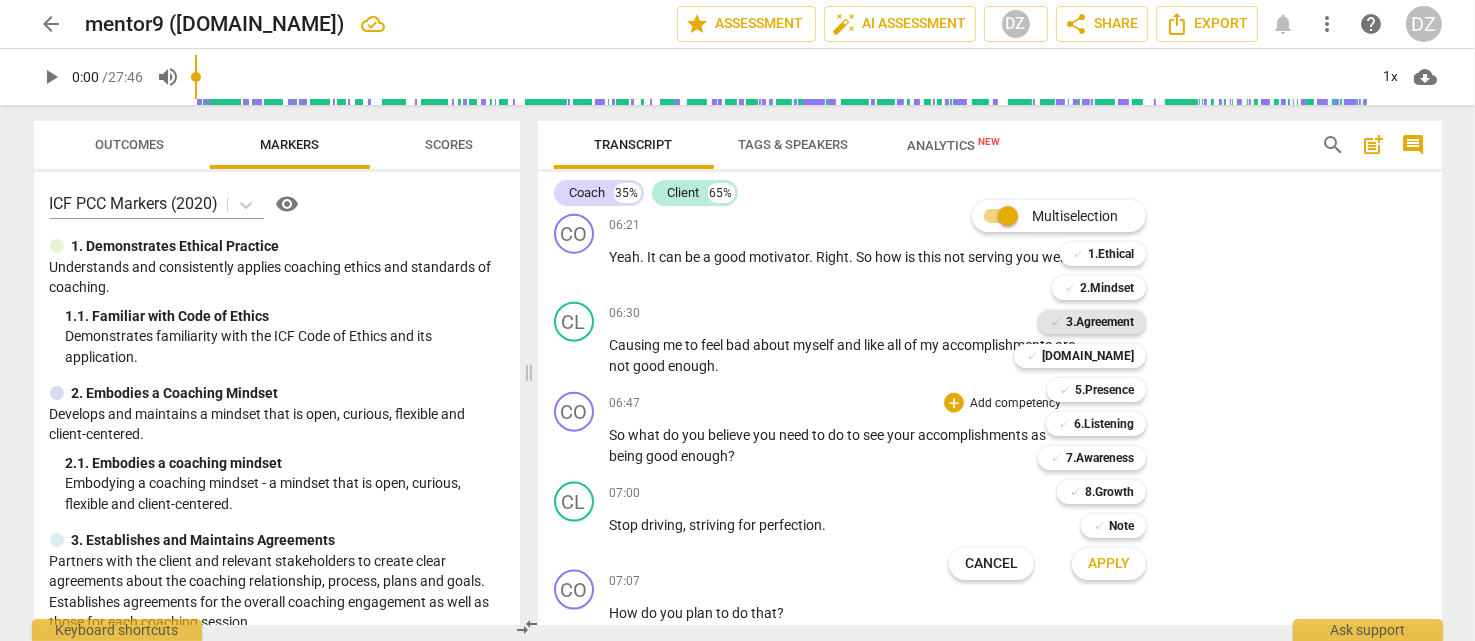 click on "3.Agreement" at bounding box center (1100, 322) 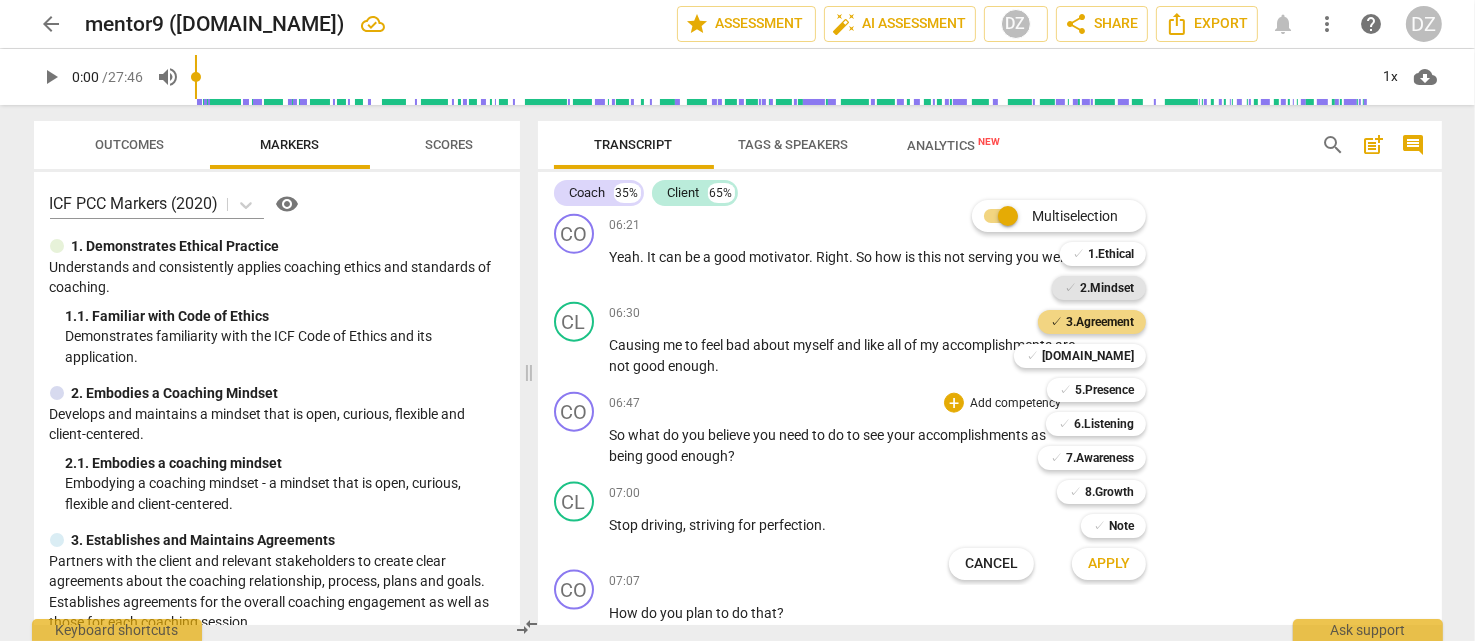 click on "2.Mindset" at bounding box center (1107, 288) 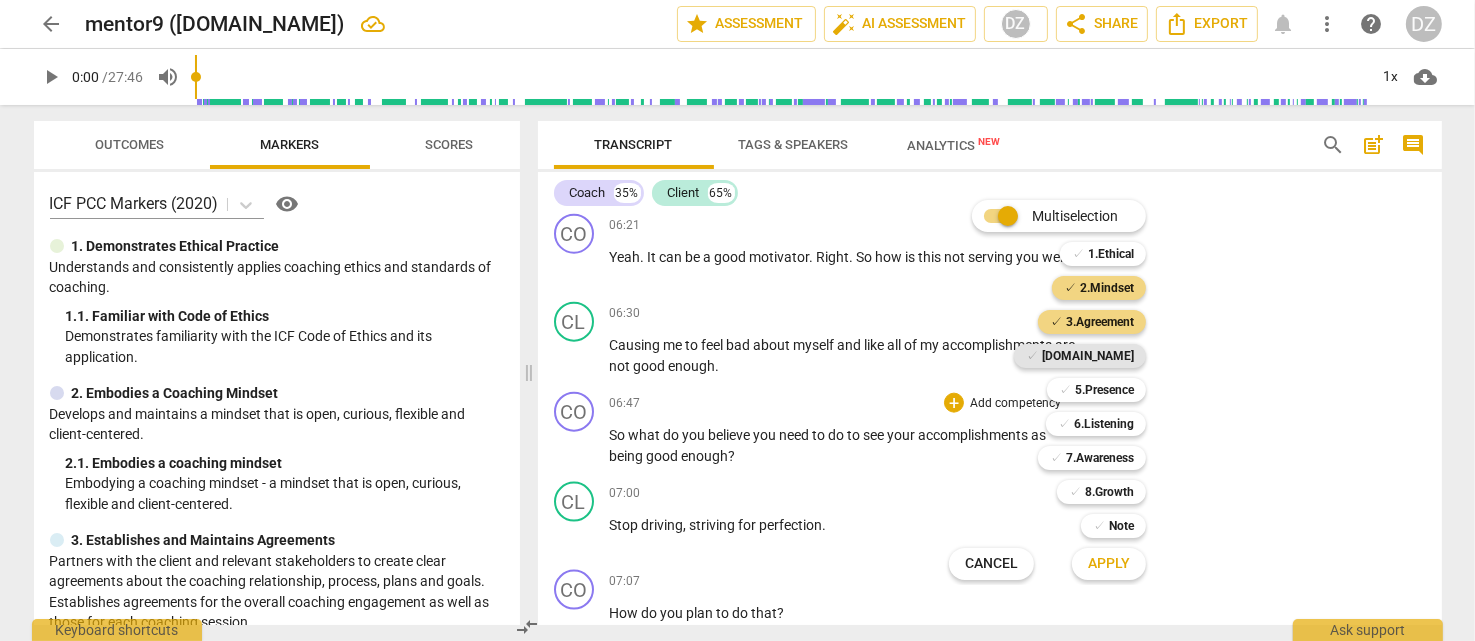 click on "[DOMAIN_NAME]" at bounding box center [1088, 356] 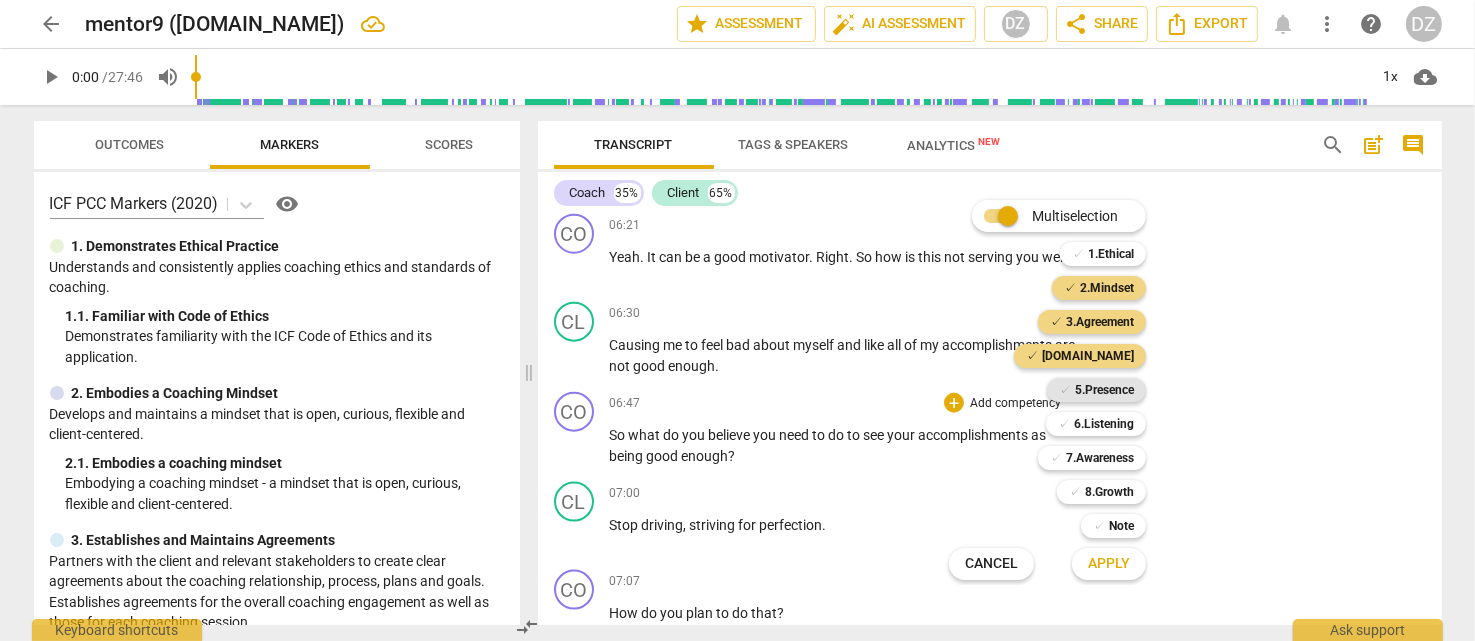 click on "5.Presence" at bounding box center (1104, 390) 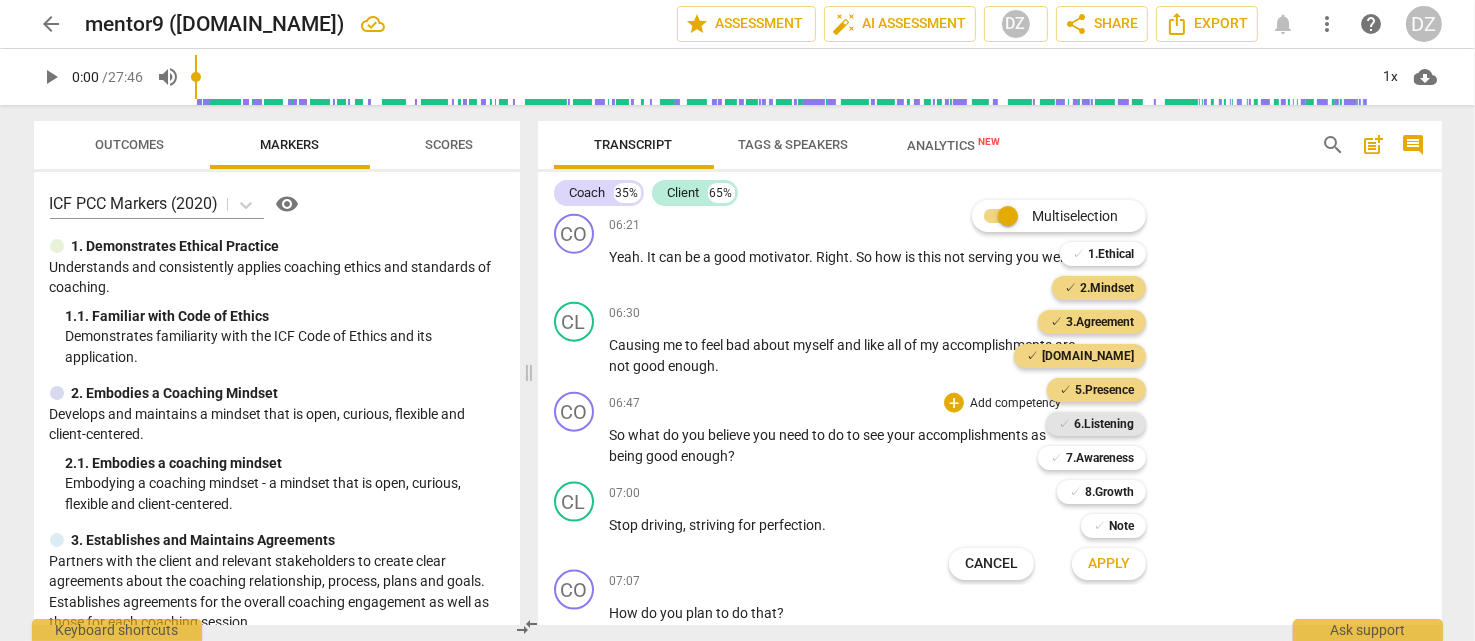 click on "6.Listening" at bounding box center [1104, 424] 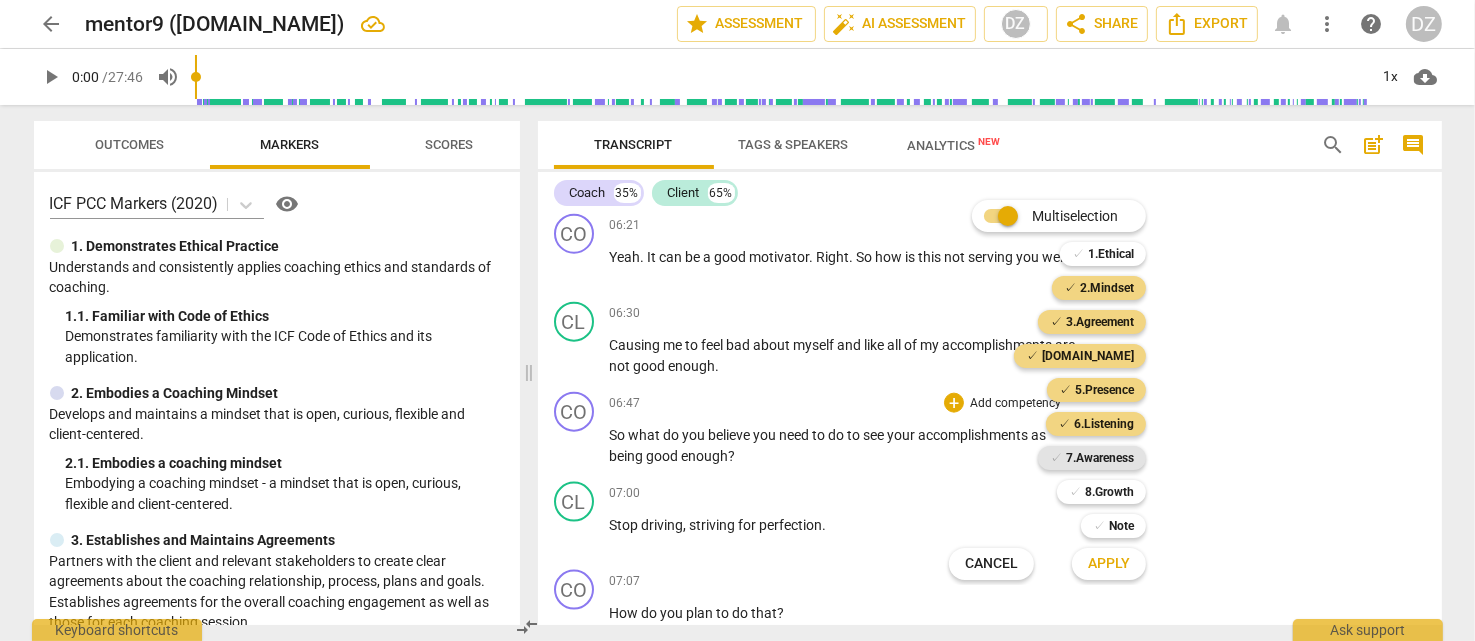 click on "7.Awareness" at bounding box center (1100, 458) 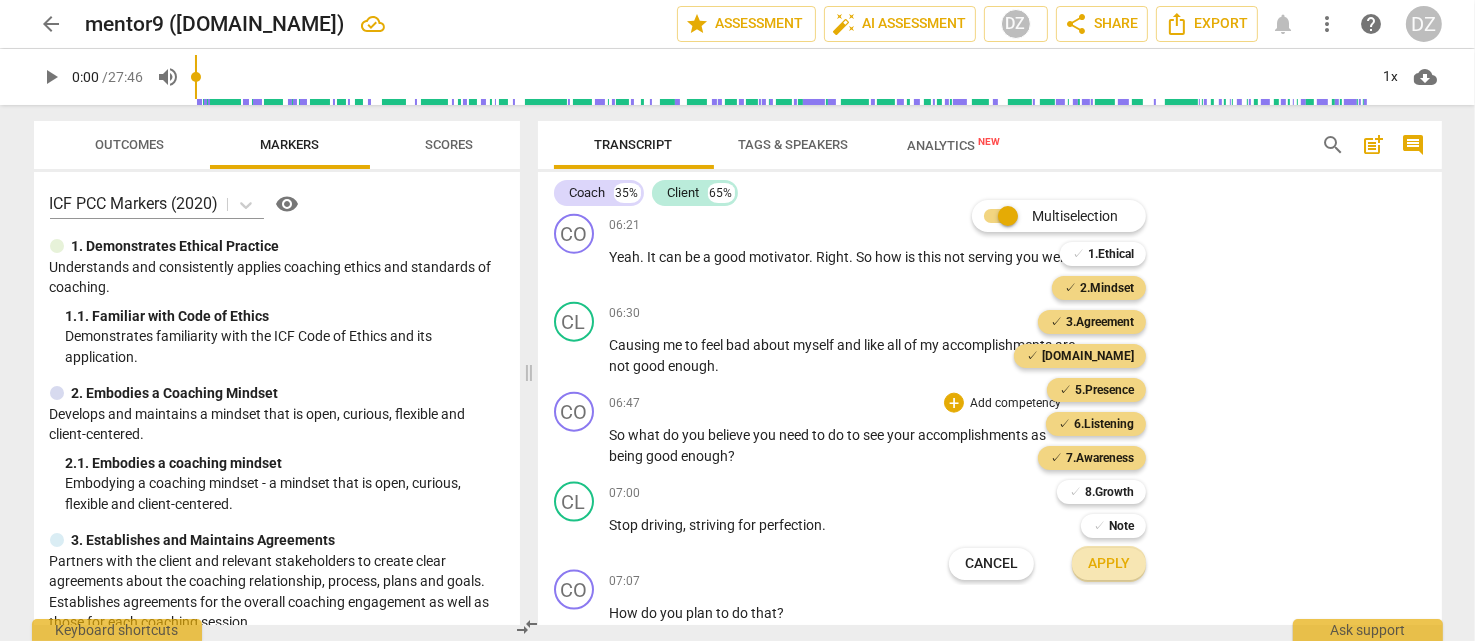 click on "Apply" at bounding box center [1109, 564] 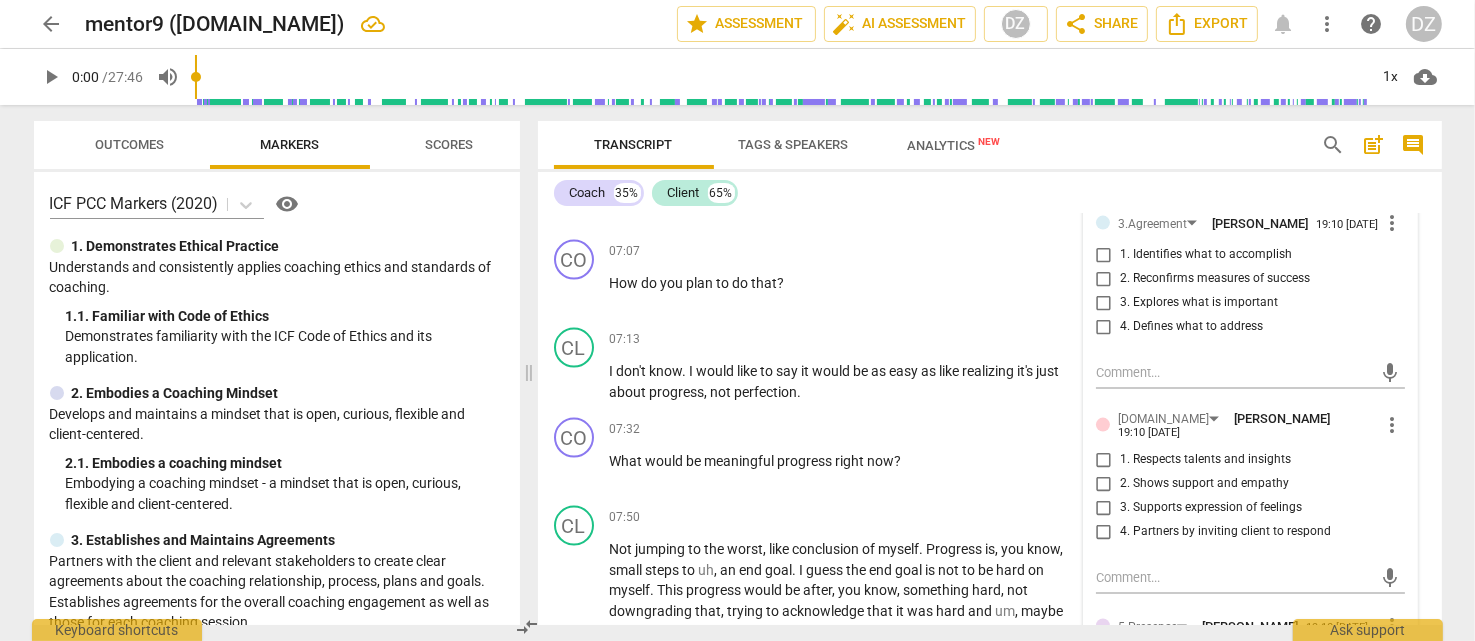 scroll, scrollTop: 3021, scrollLeft: 0, axis: vertical 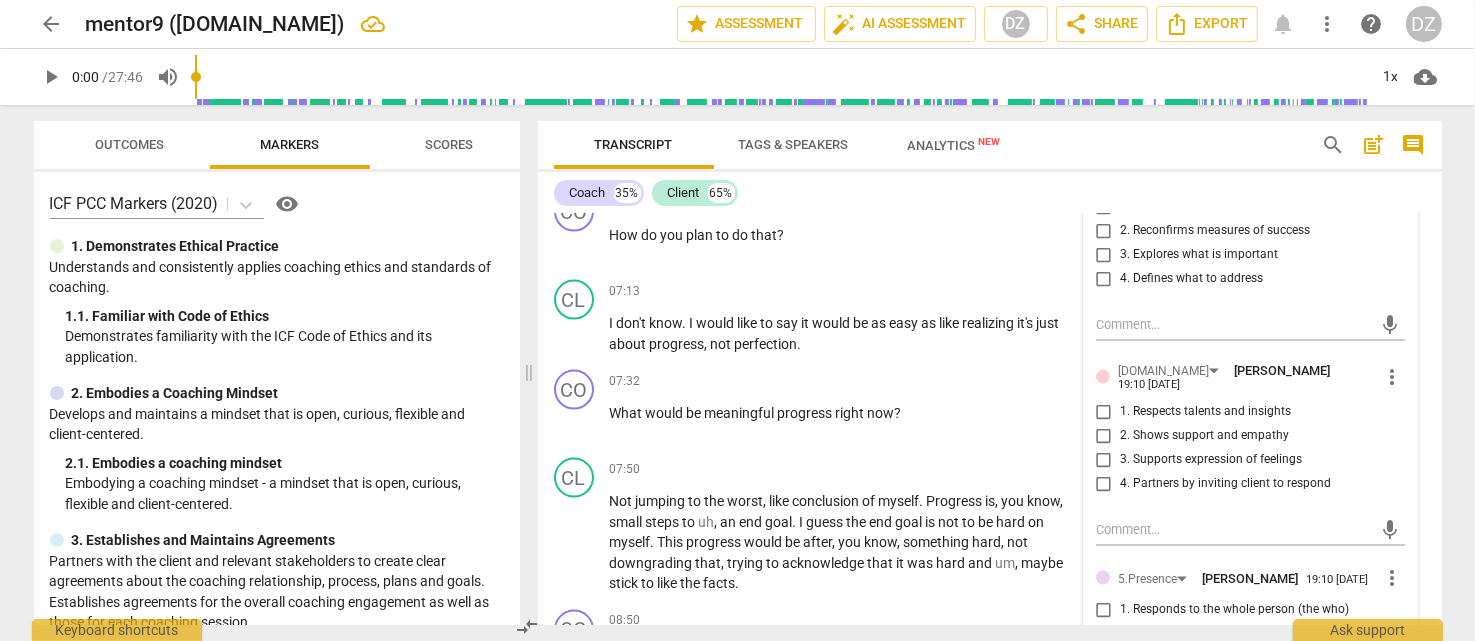 click on "1. Respects talents and insights" at bounding box center (1205, 412) 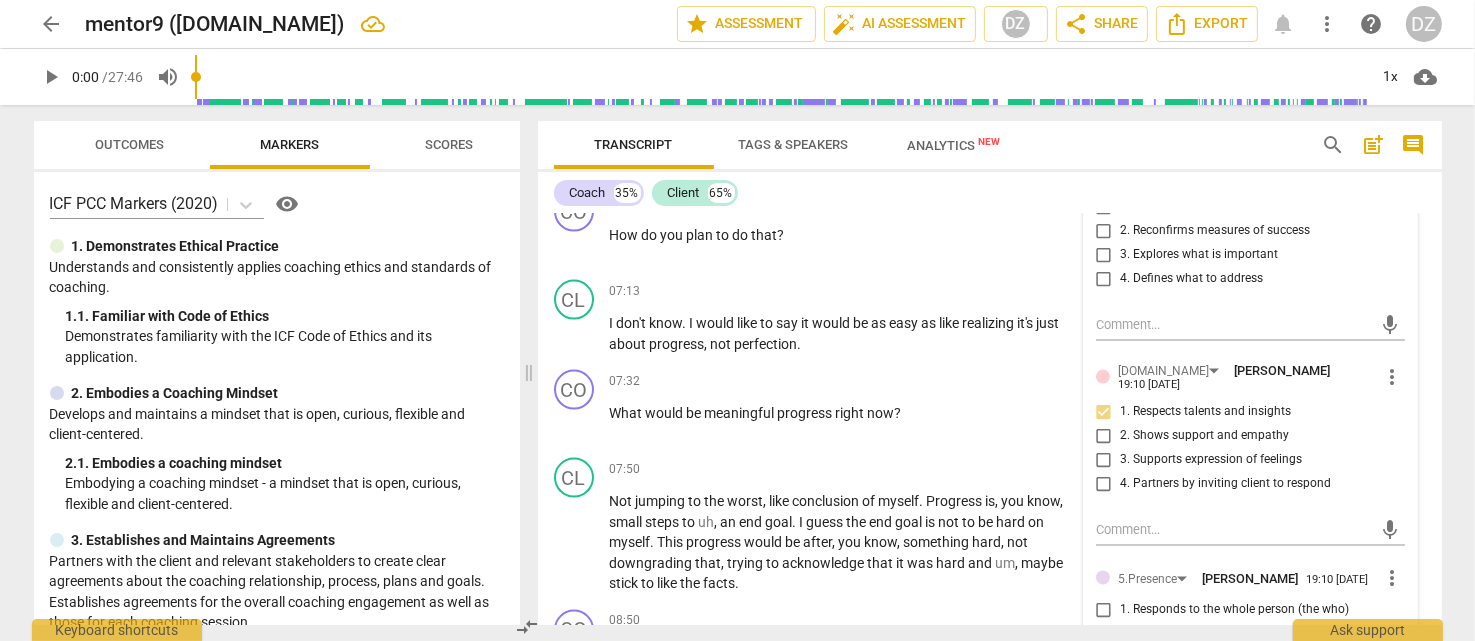 click on "2. Shows support and empathy" at bounding box center (1204, 436) 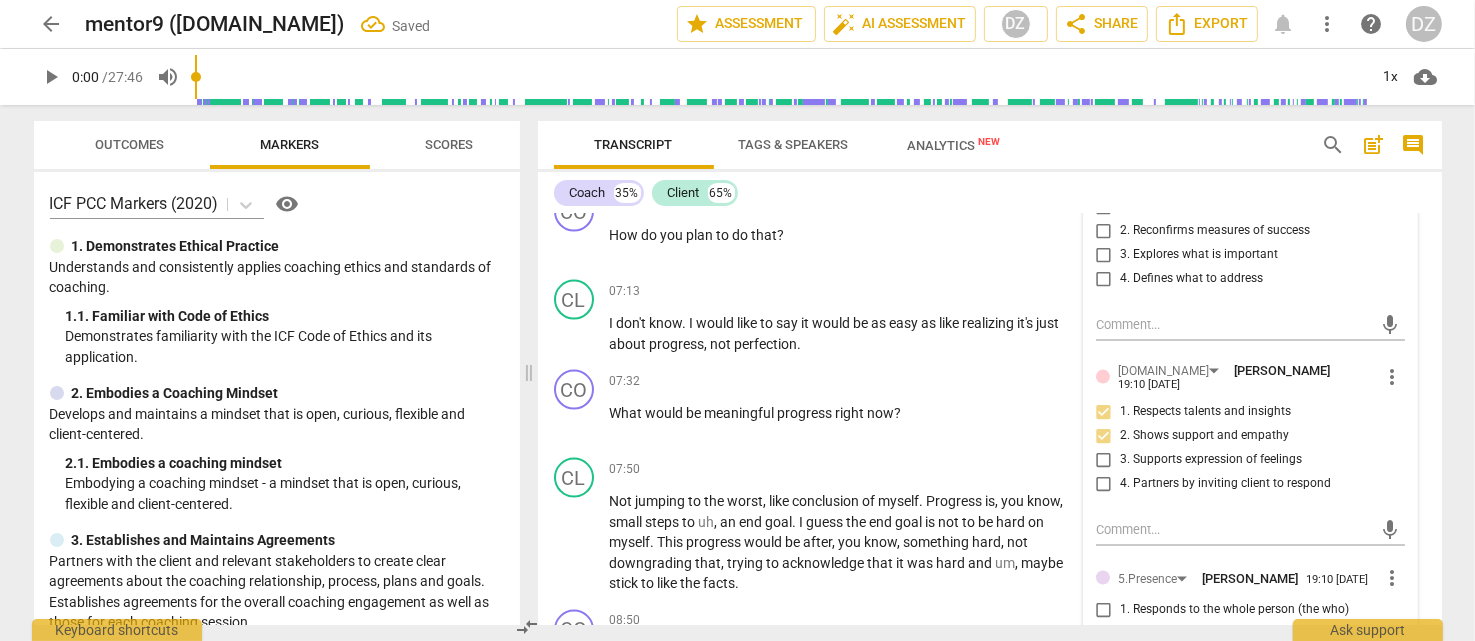click on "4. Partners by inviting client to respond" at bounding box center [1225, 484] 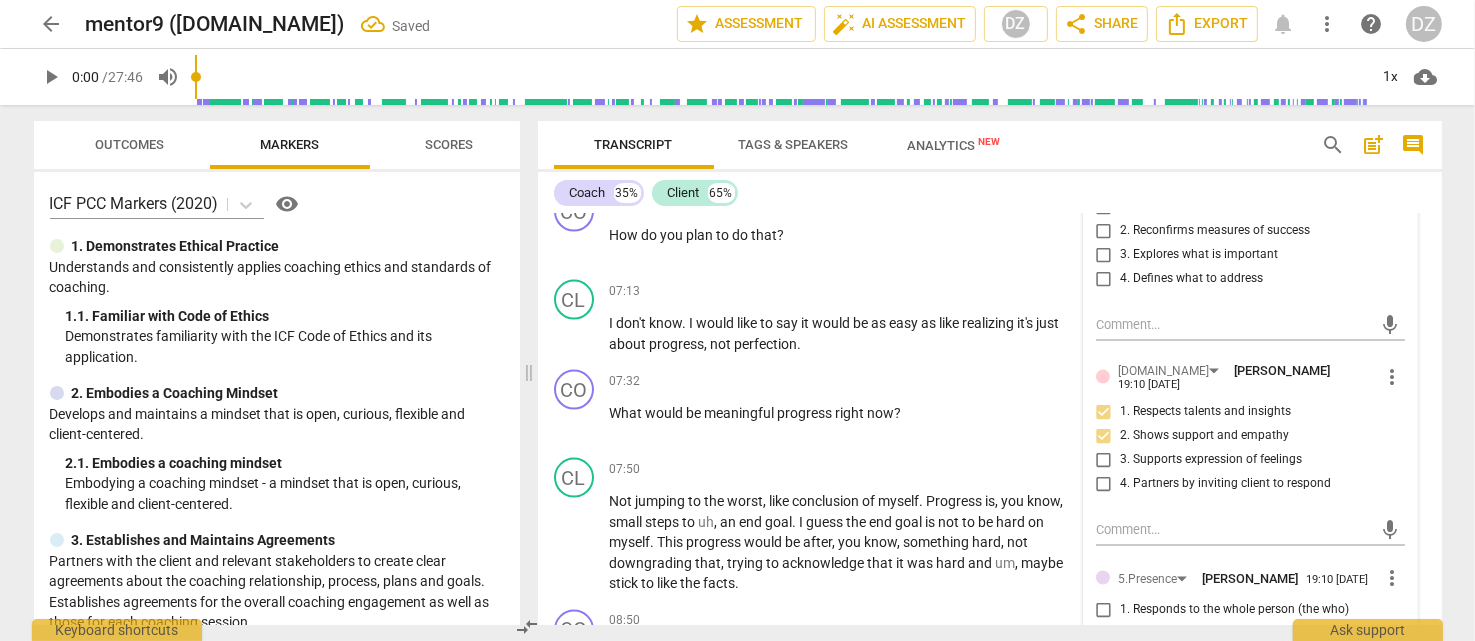 click on "4. Partners by inviting client to respond" at bounding box center [1104, 484] 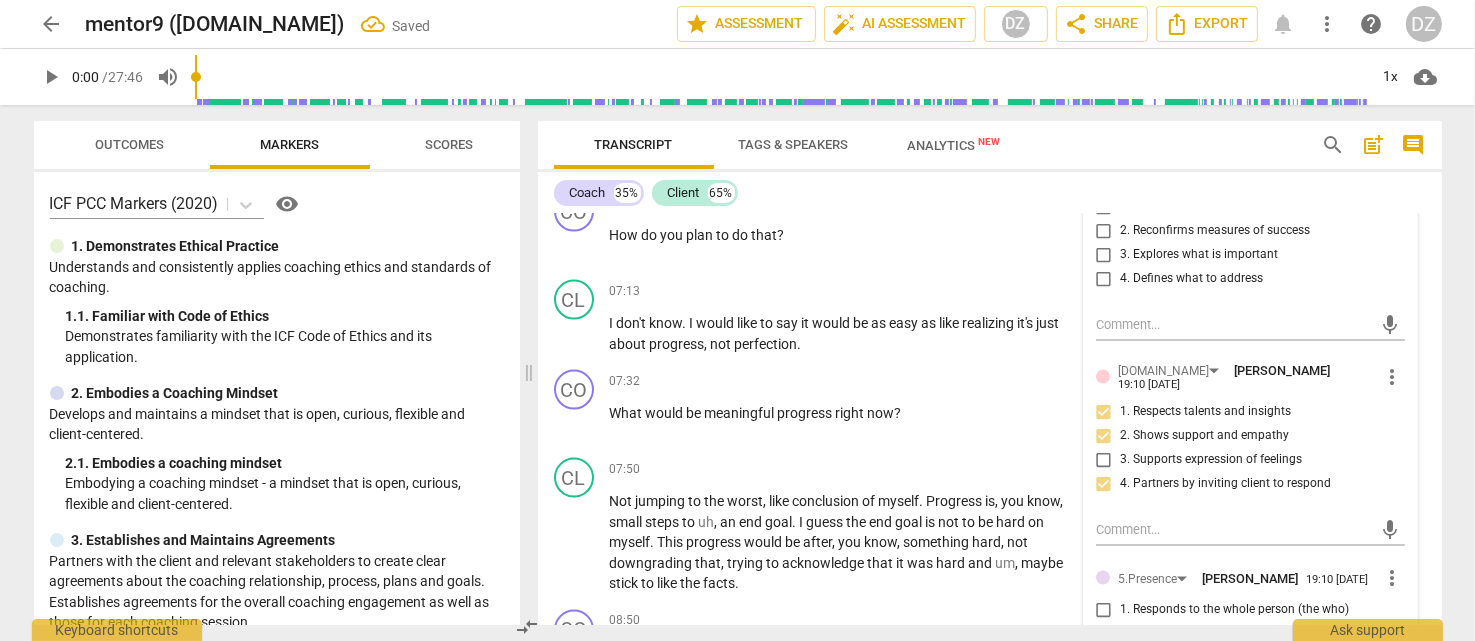 scroll, scrollTop: 3121, scrollLeft: 0, axis: vertical 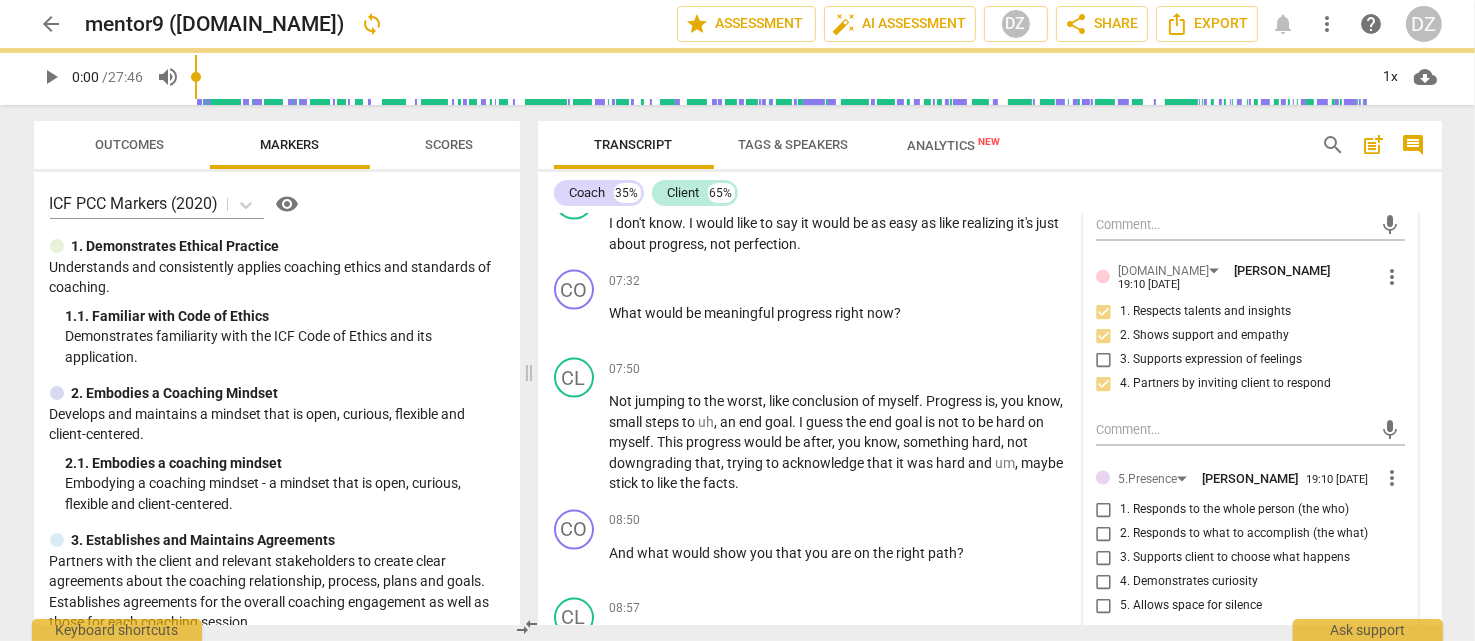 click on "2. Shows support and empathy" at bounding box center (1204, 336) 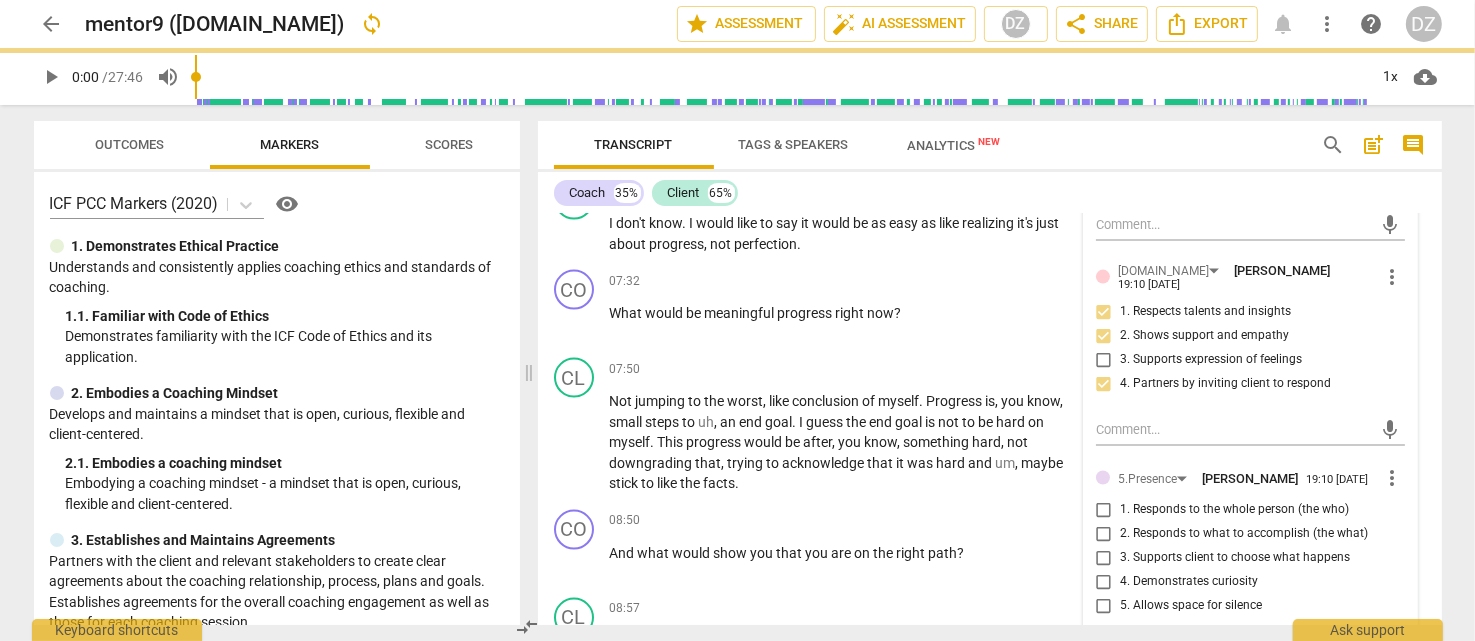 click on "2. Shows support and empathy" at bounding box center (1104, 336) 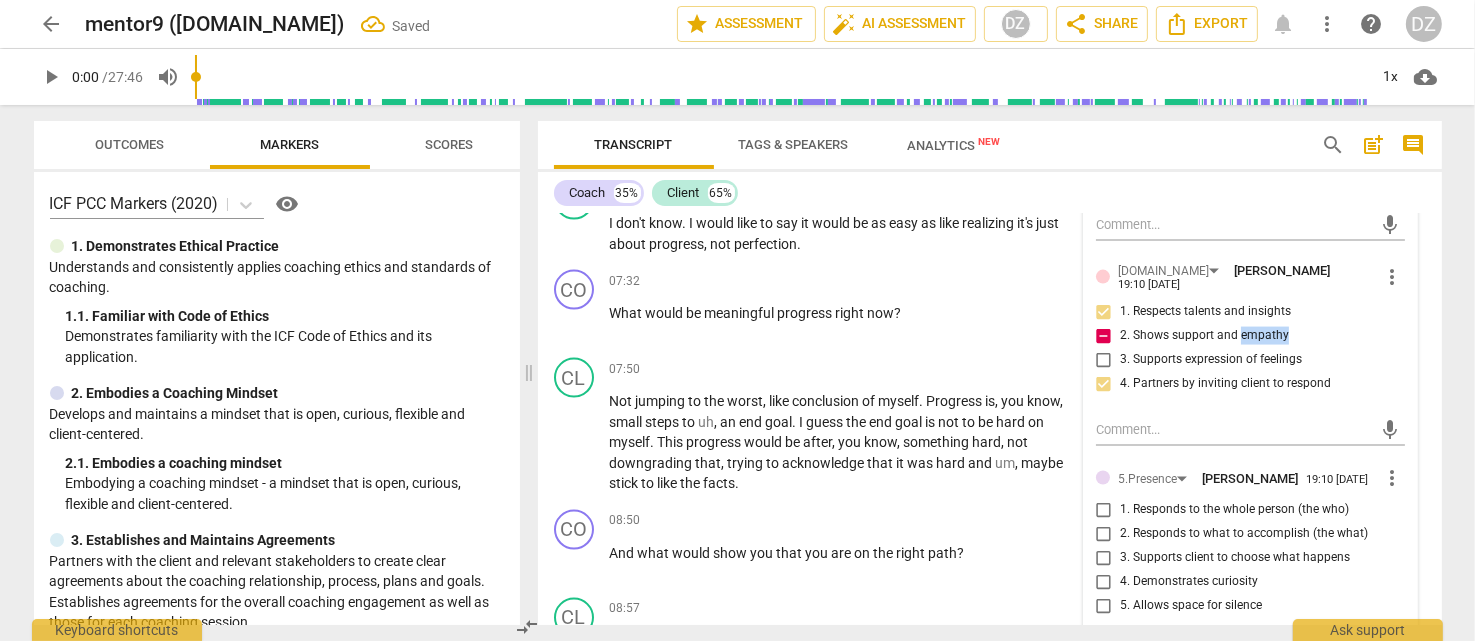 click on "2. Shows support and empathy" at bounding box center (1204, 336) 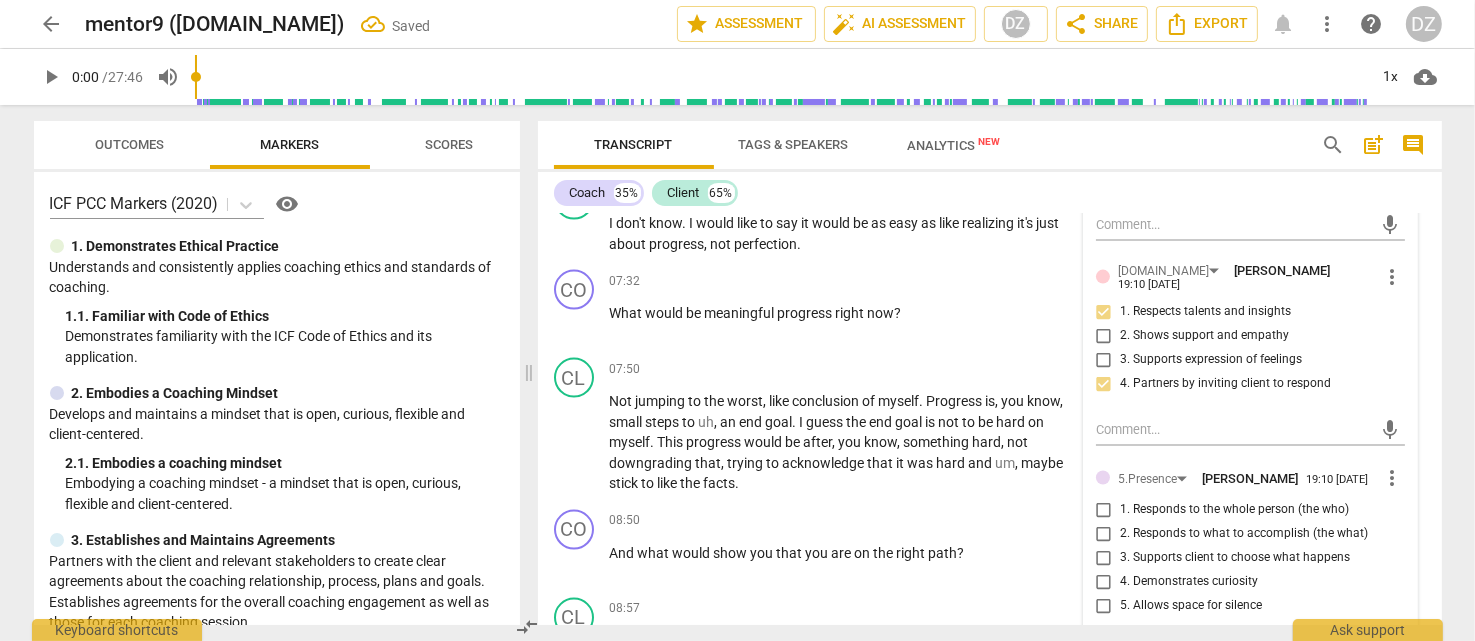 click on "2. Shows support and empathy" at bounding box center (1204, 336) 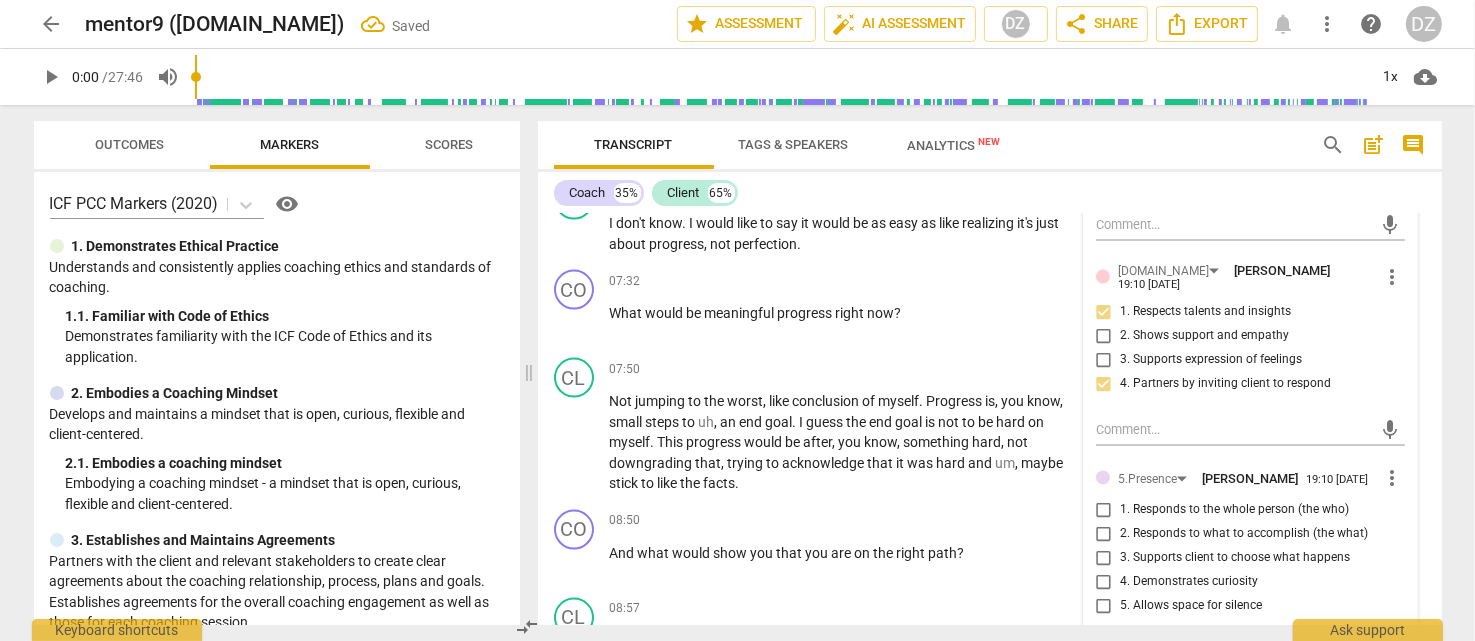 click on "2. Shows support and empathy" at bounding box center (1104, 336) 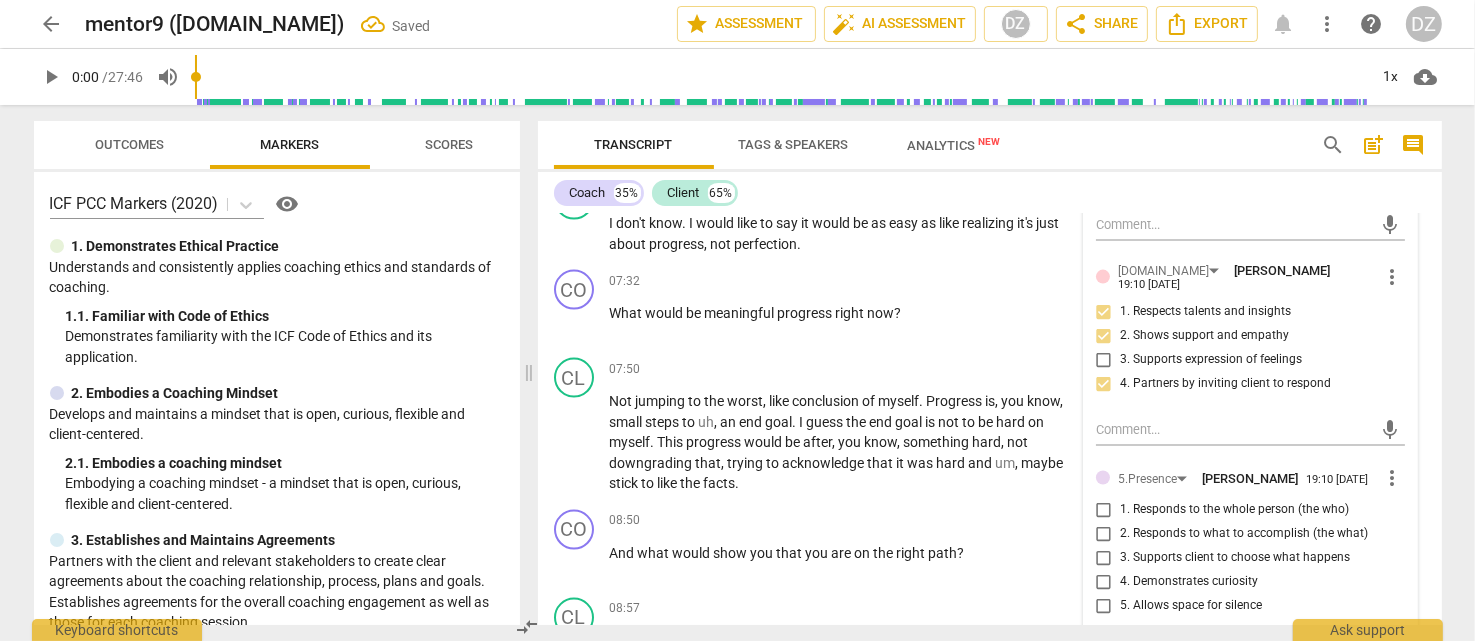 click on "2. Shows support and empathy" at bounding box center (1204, 336) 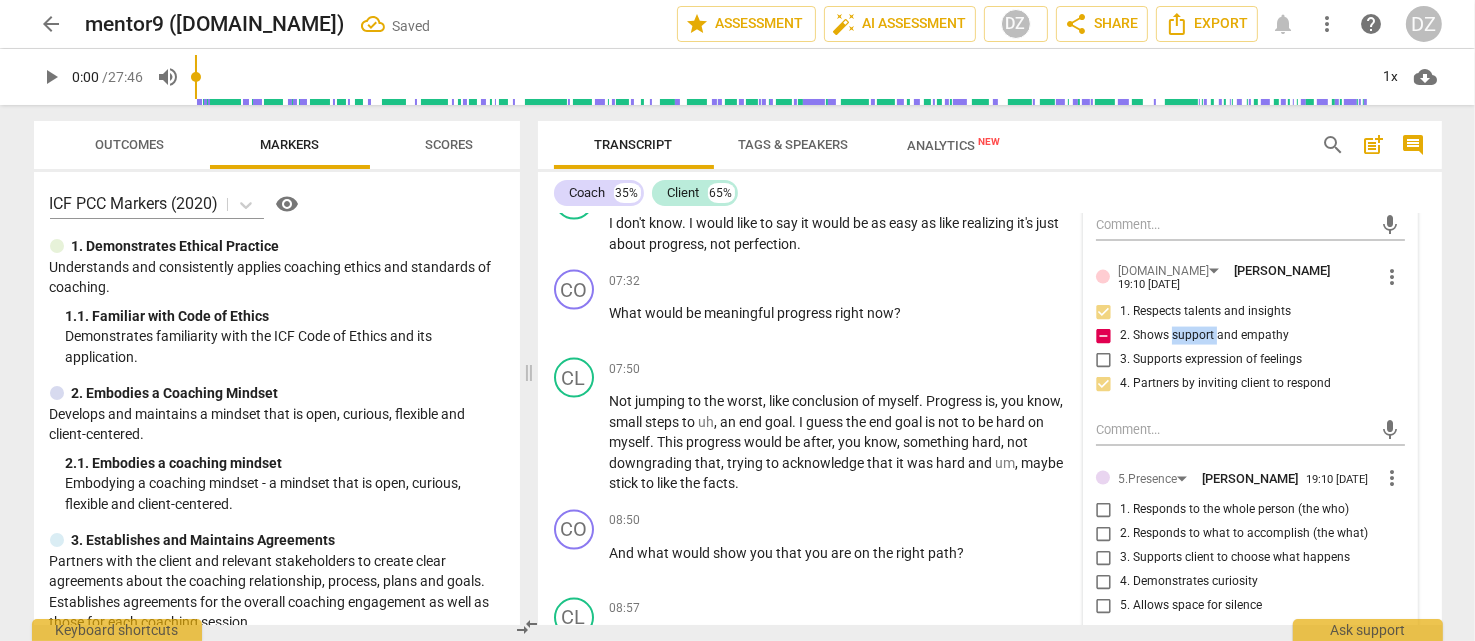 click on "2. Shows support and empathy" at bounding box center [1204, 336] 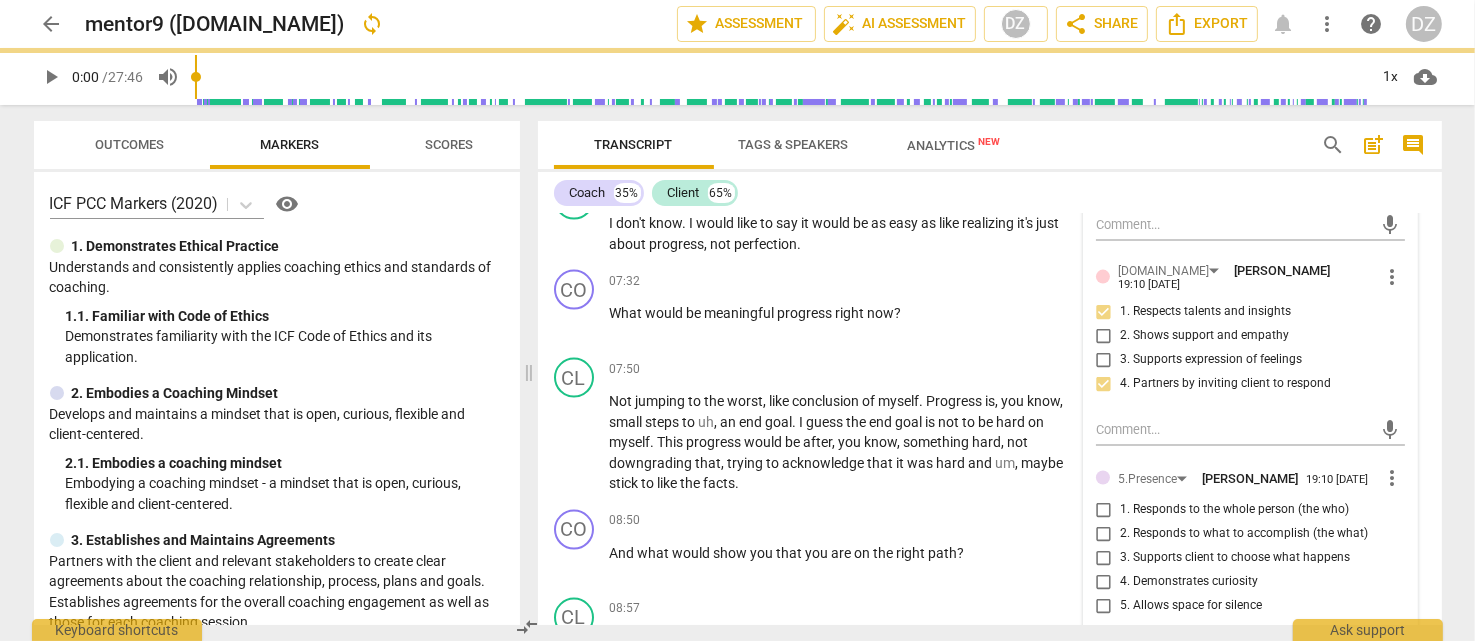 click on "1. Responds to the whole person (the who)" at bounding box center [1234, 510] 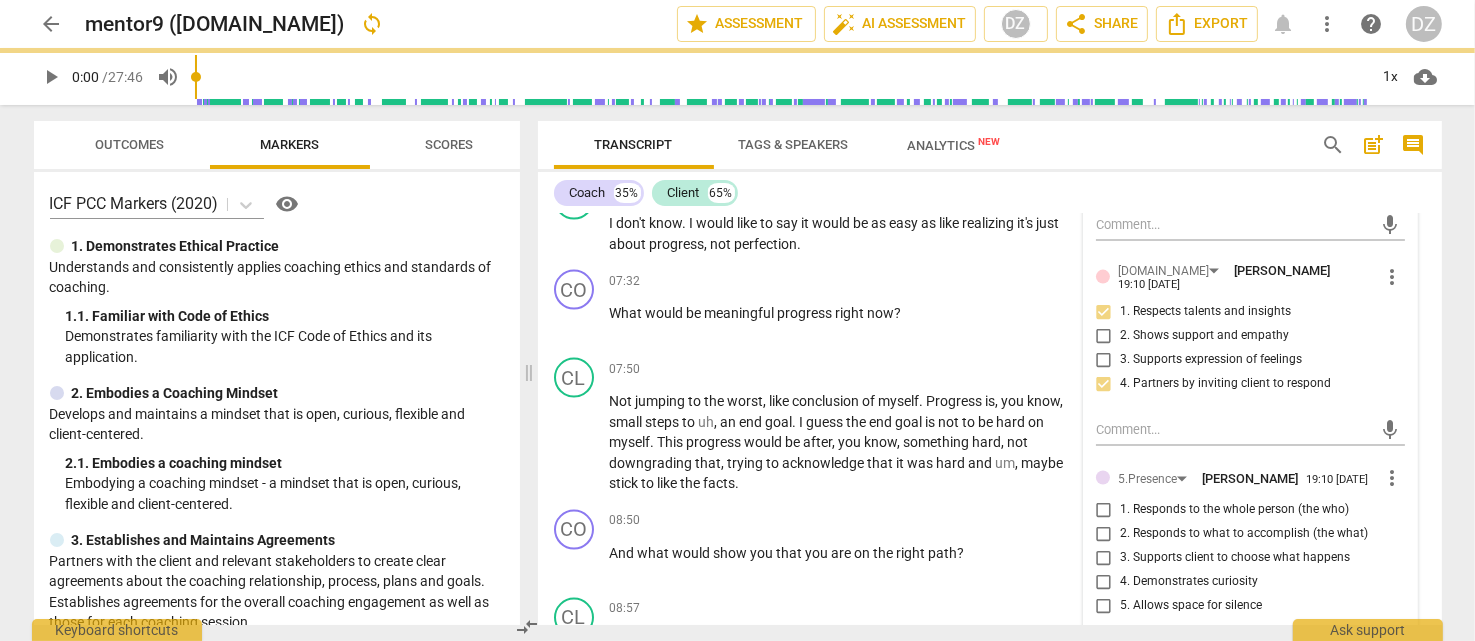 click on "1. Responds to the whole person (the who)" at bounding box center [1104, 510] 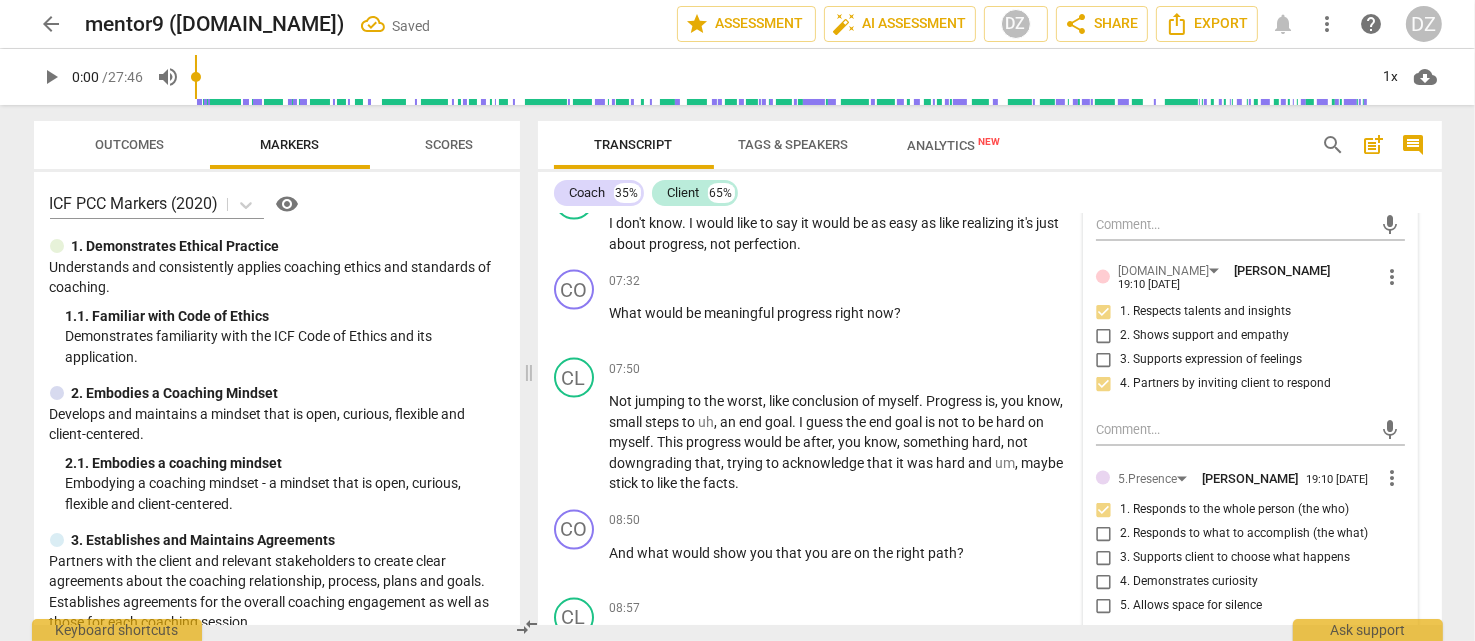 click on "2. Responds to what to accomplish (the what)" at bounding box center (1244, 534) 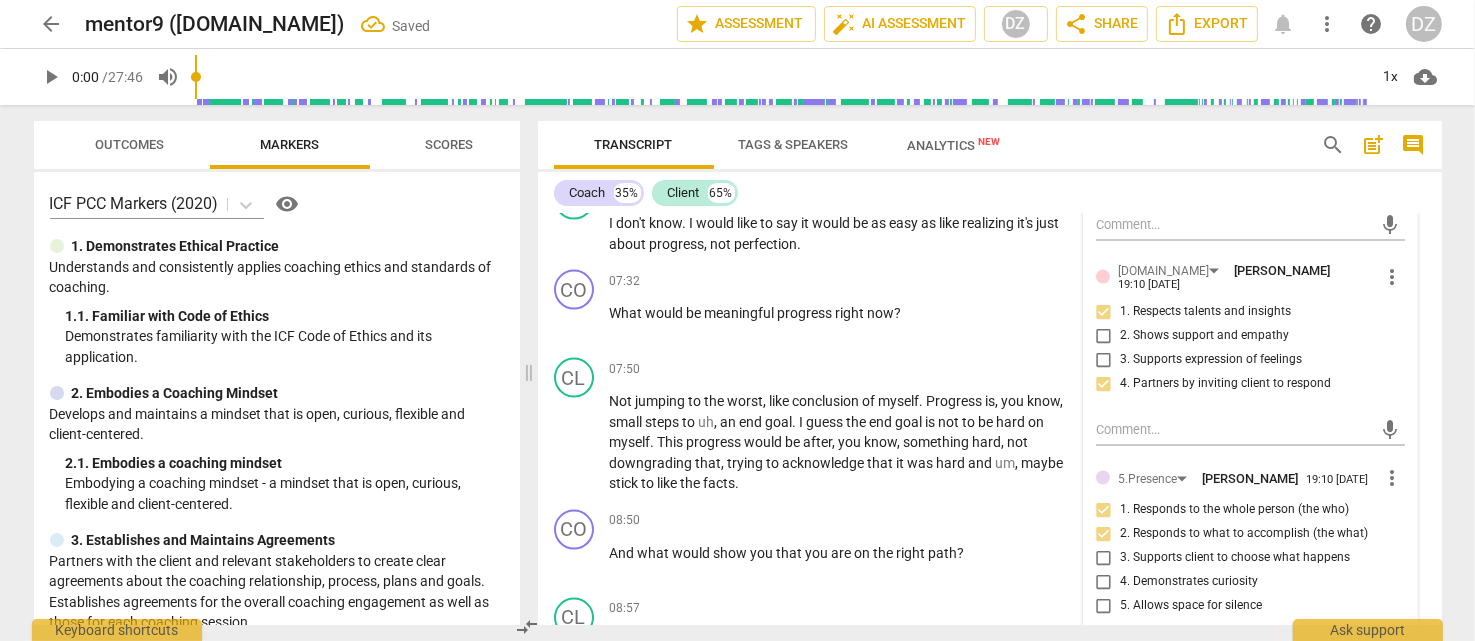 click on "3. Supports client to choose what happens" at bounding box center [1235, 558] 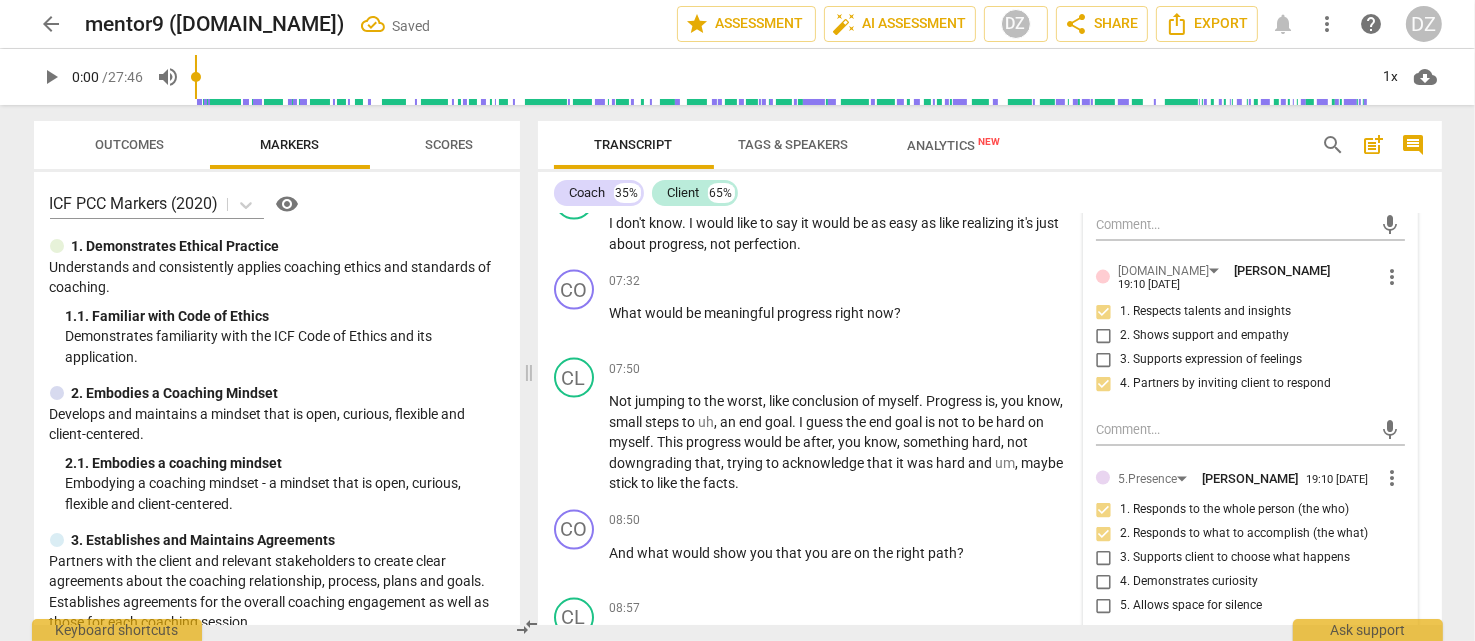 click on "3. Supports client to choose what happens" at bounding box center (1104, 558) 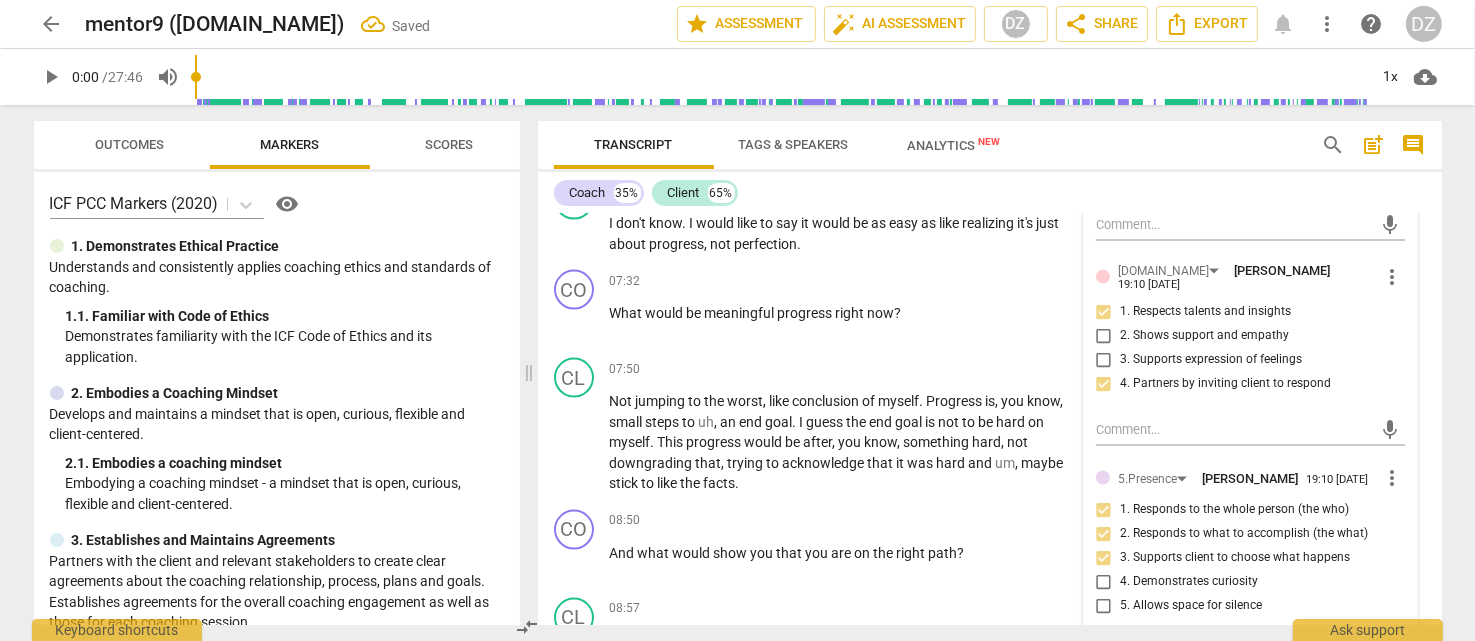 click on "4. Demonstrates curiosity" at bounding box center (1189, 582) 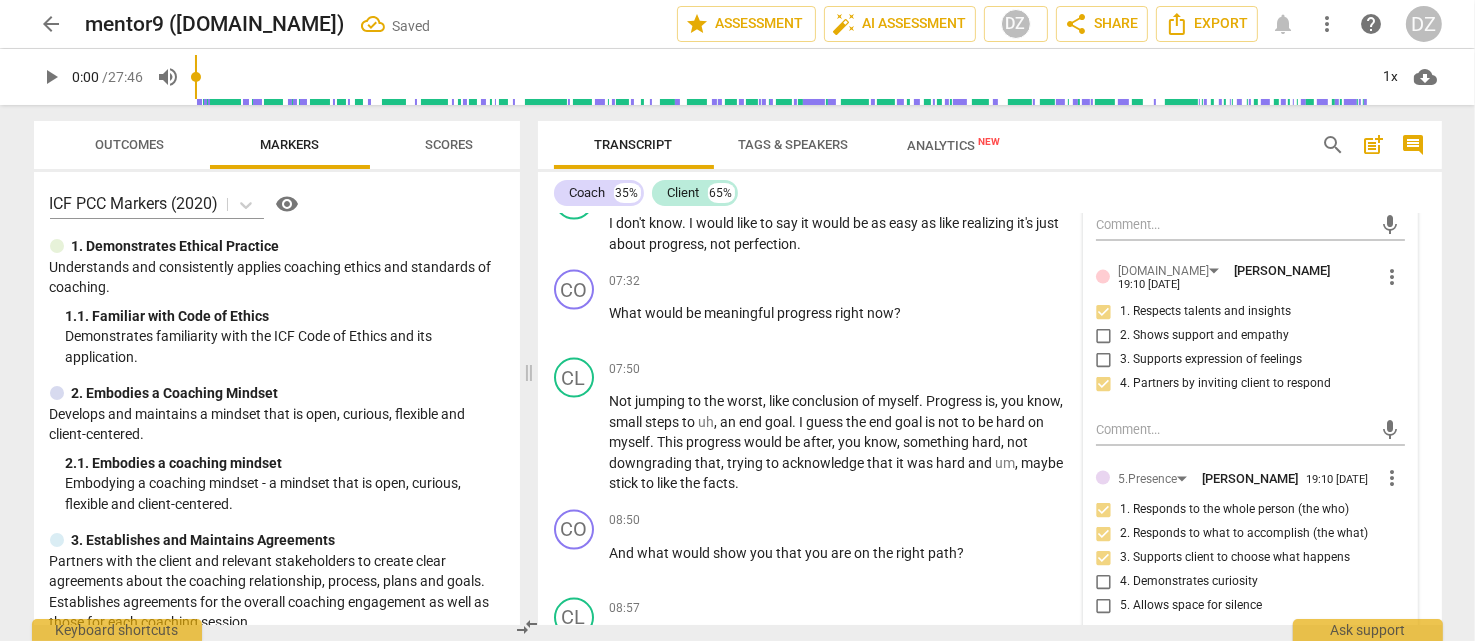 click on "4. Demonstrates curiosity" at bounding box center (1104, 582) 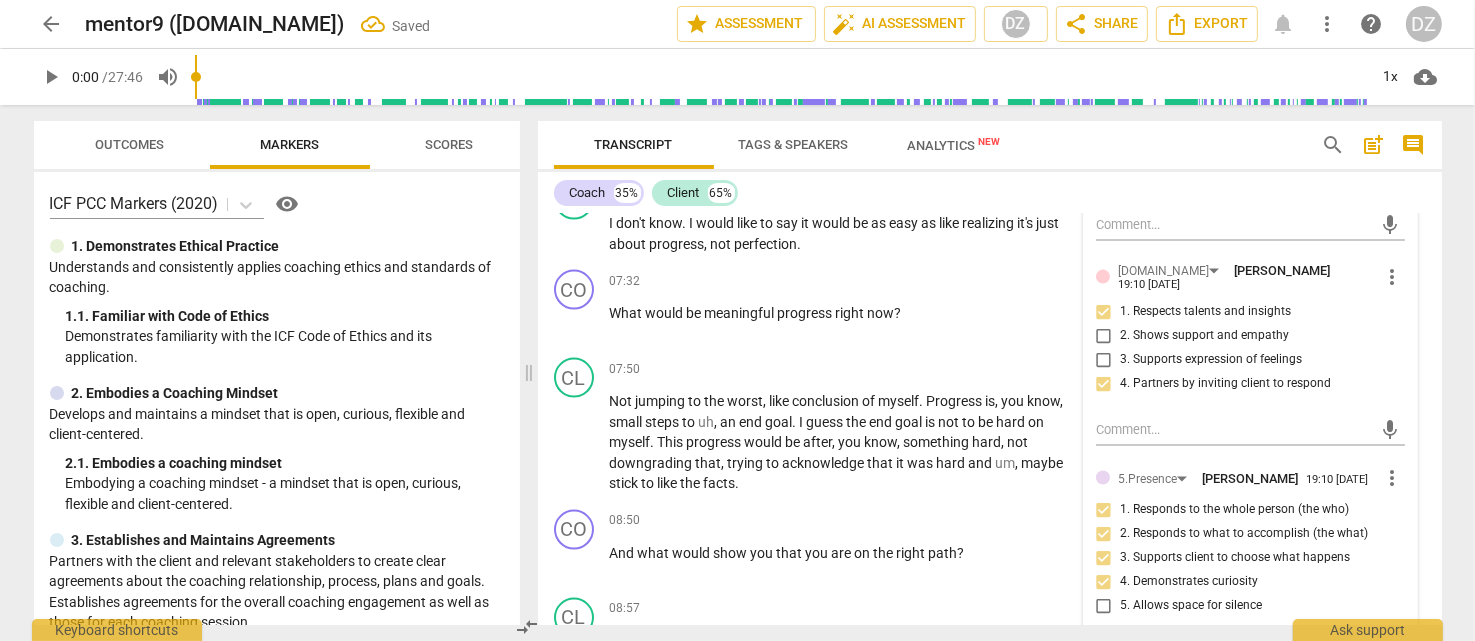 click on "5. Allows space for silence" at bounding box center (1191, 606) 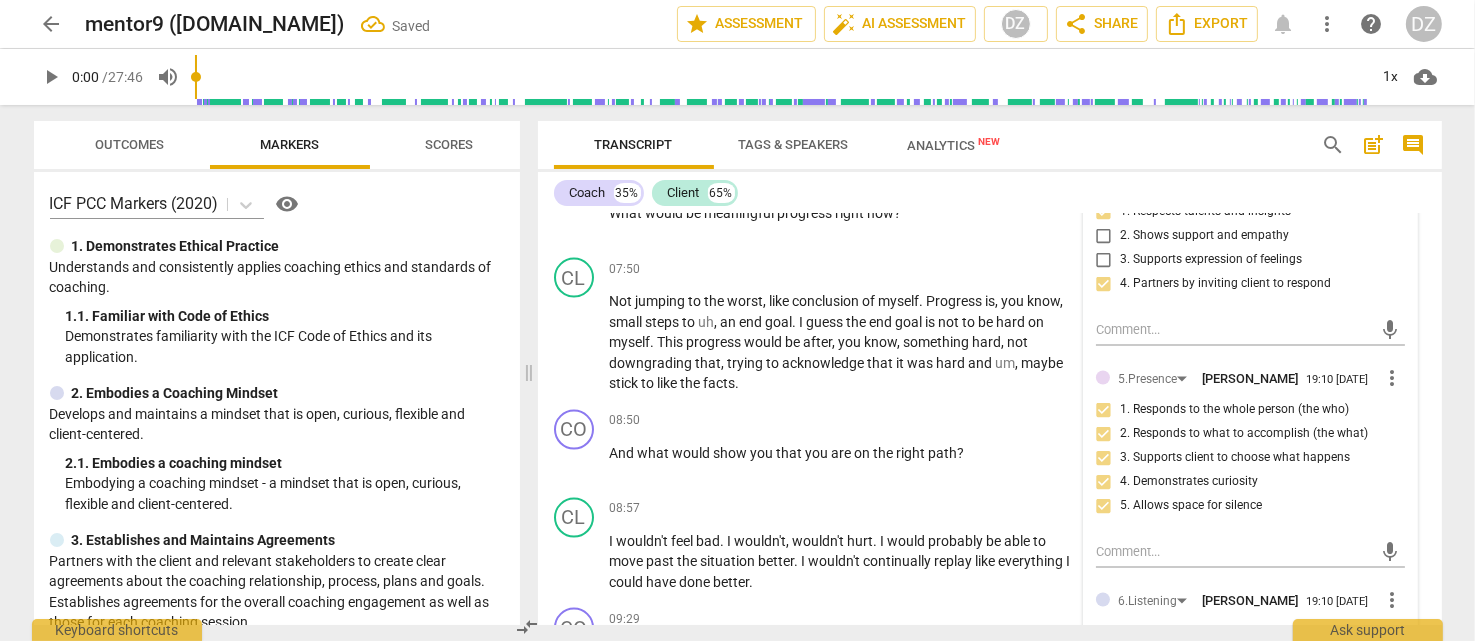 scroll, scrollTop: 3321, scrollLeft: 0, axis: vertical 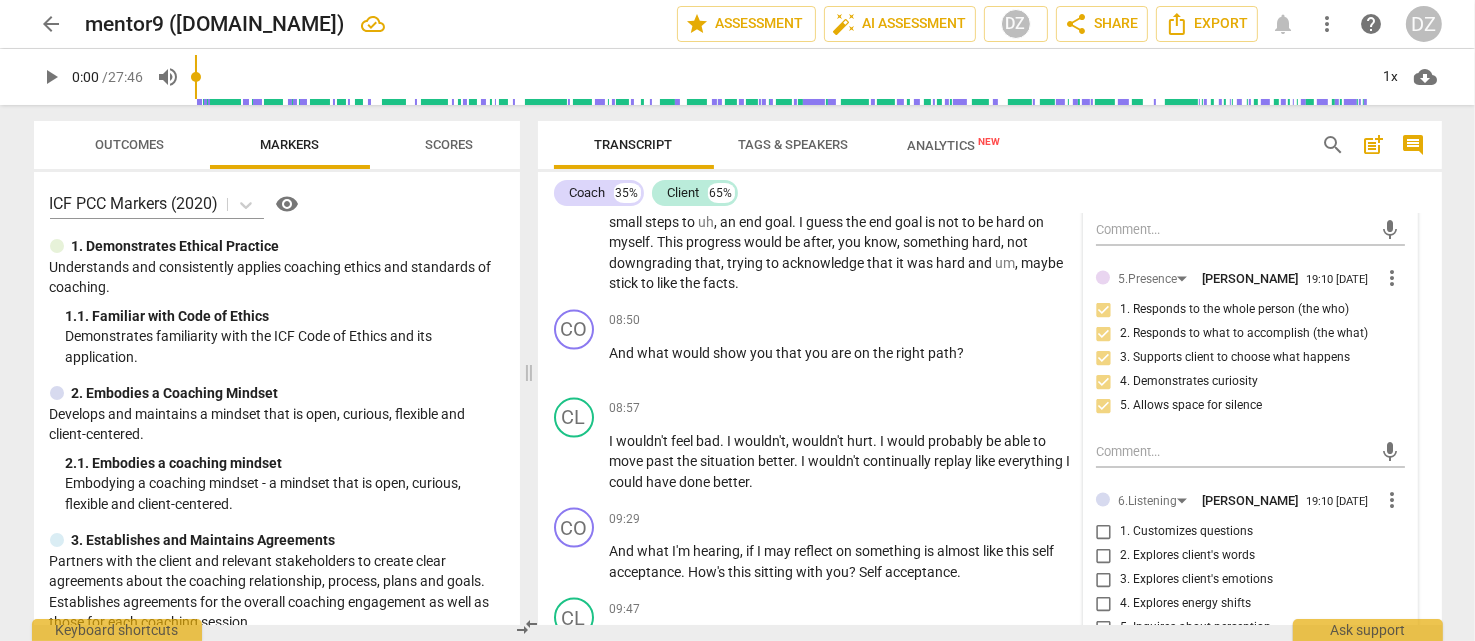 click on "1. Customizes questions" at bounding box center [1186, 532] 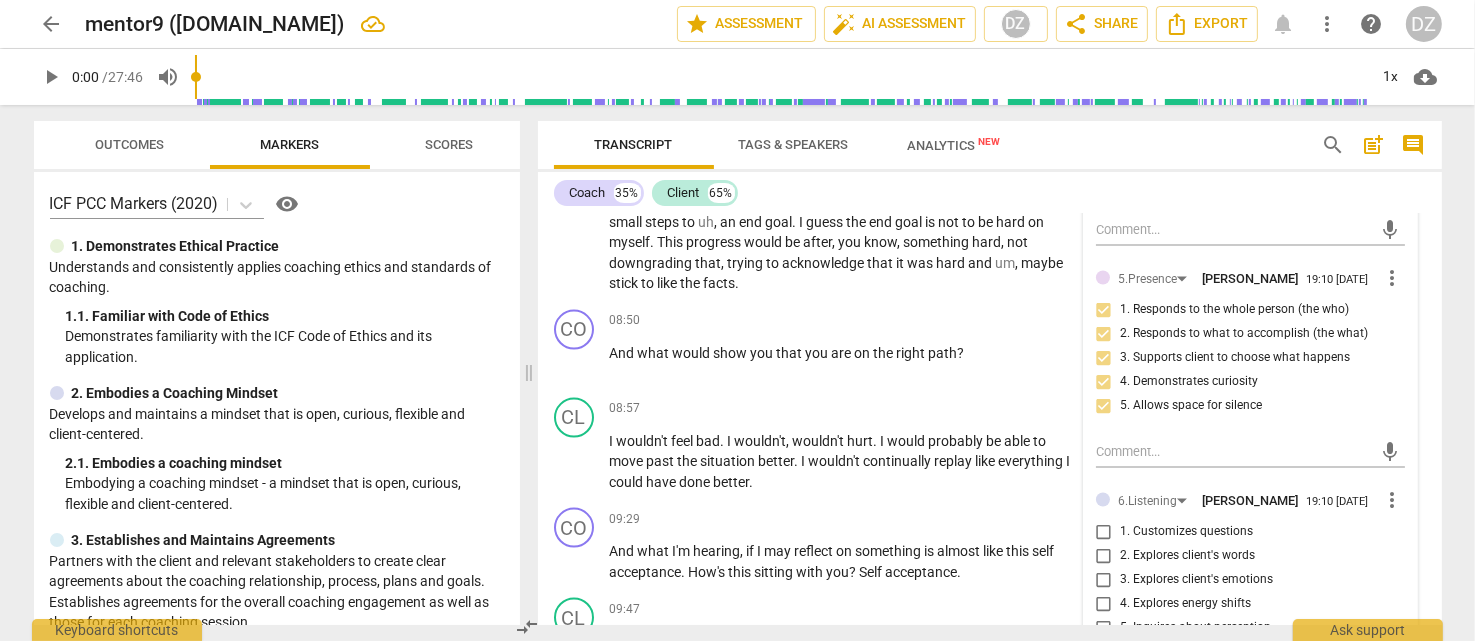 click on "1. Customizes questions" at bounding box center (1104, 532) 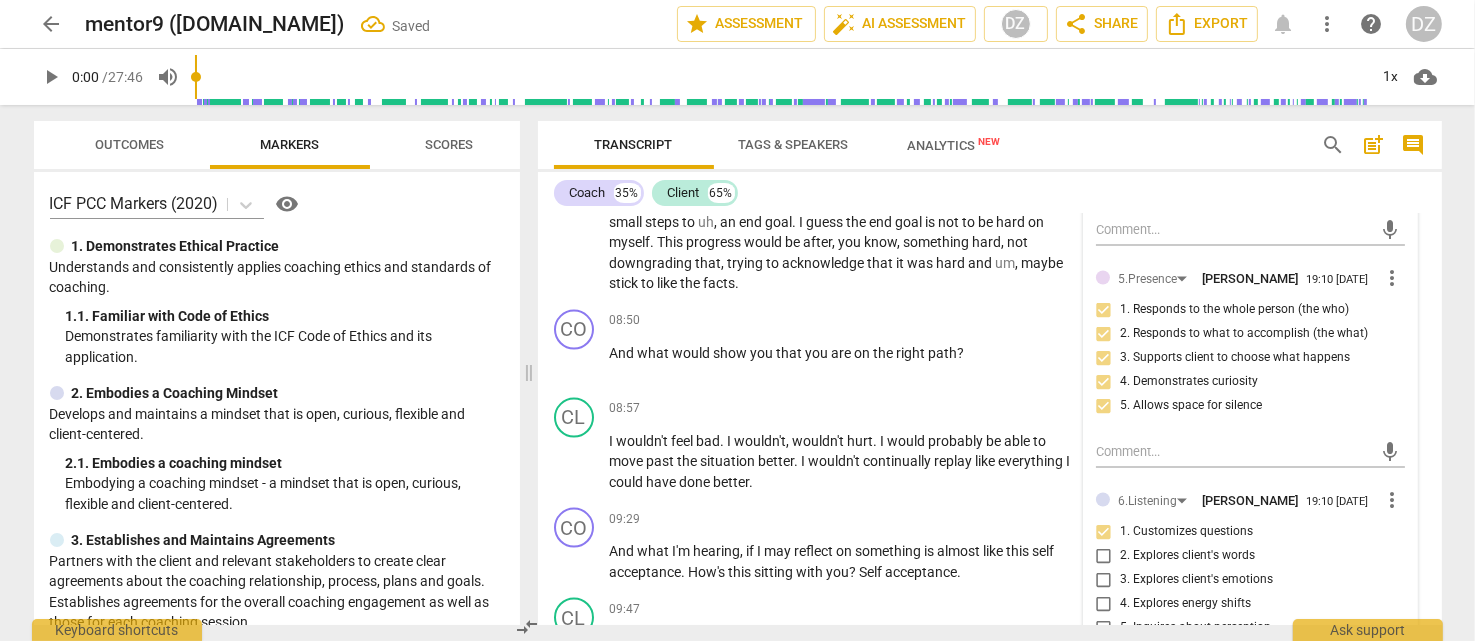 click on "2. Explores client's words" at bounding box center [1187, 556] 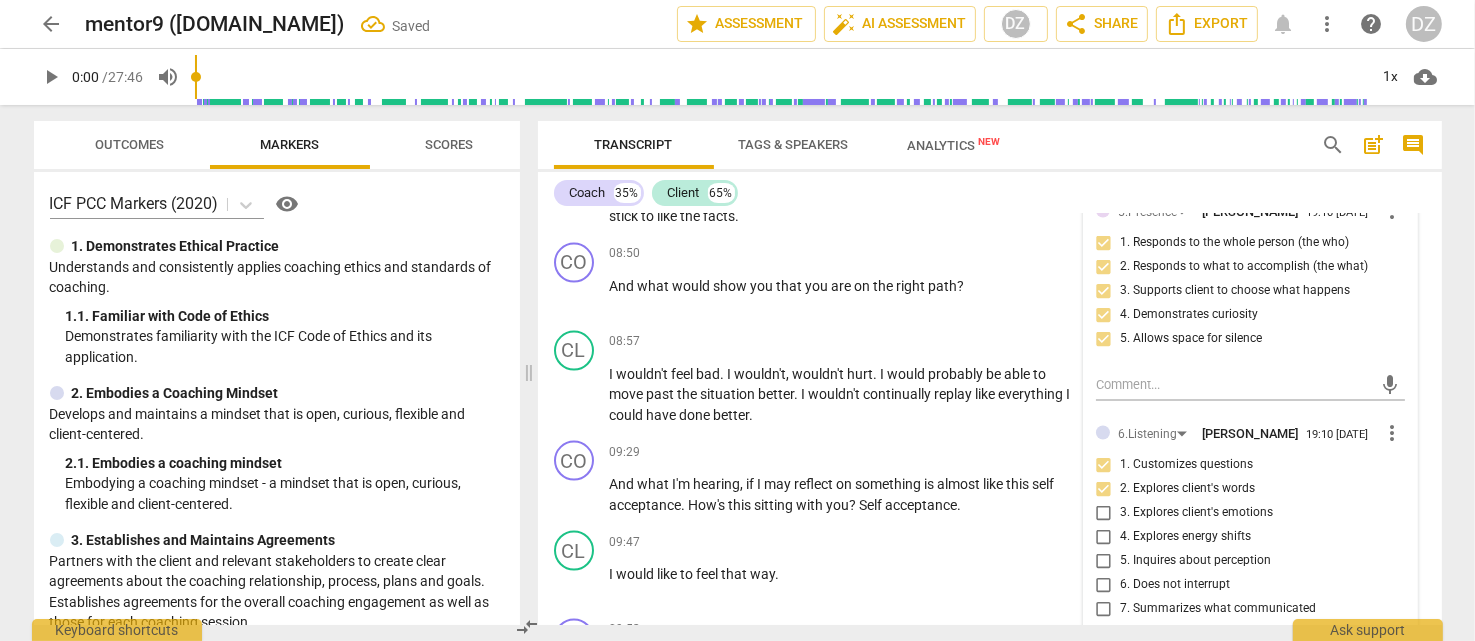 scroll, scrollTop: 3421, scrollLeft: 0, axis: vertical 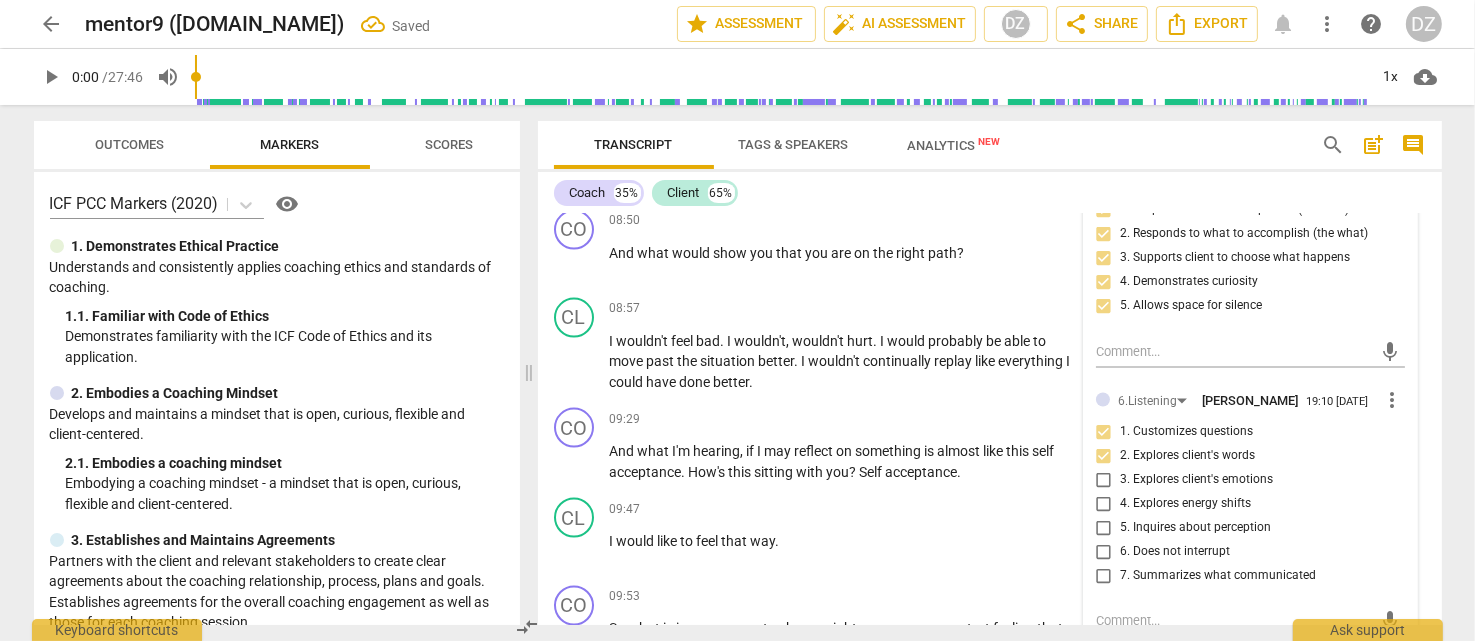 click on "6. Does not interrupt" at bounding box center [1175, 552] 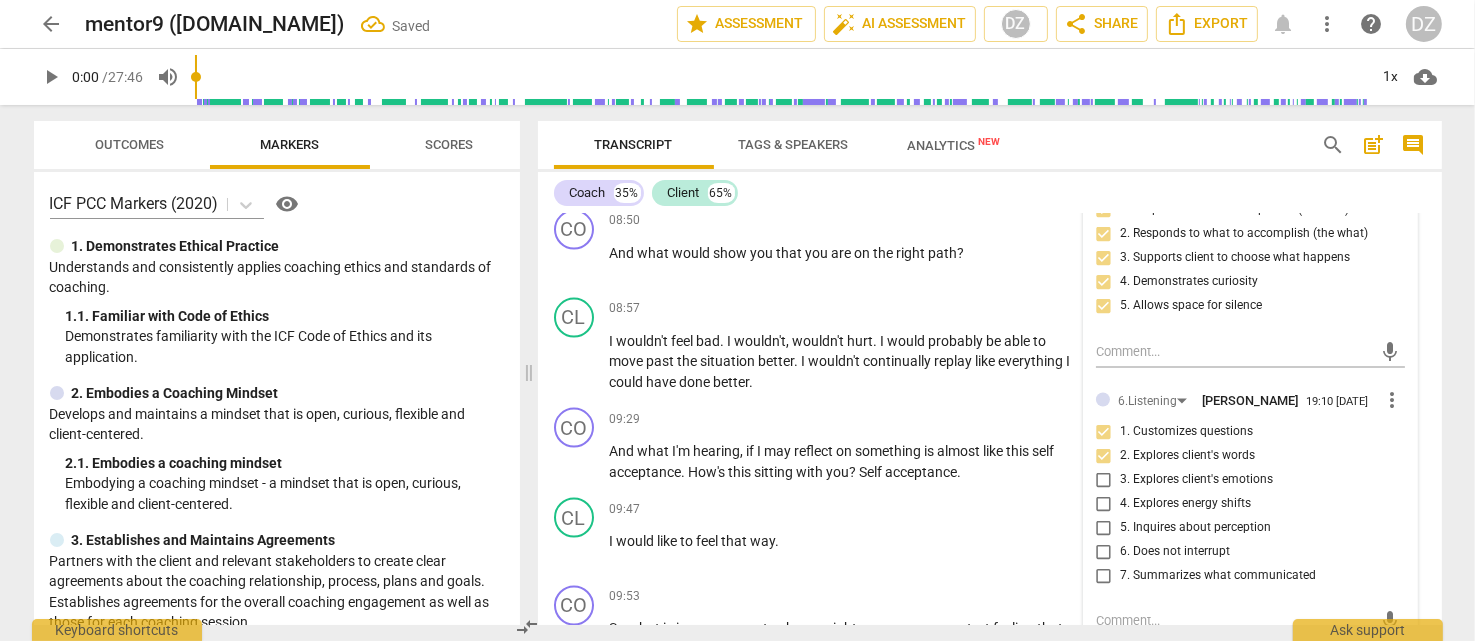 click on "6. Does not interrupt" at bounding box center [1104, 552] 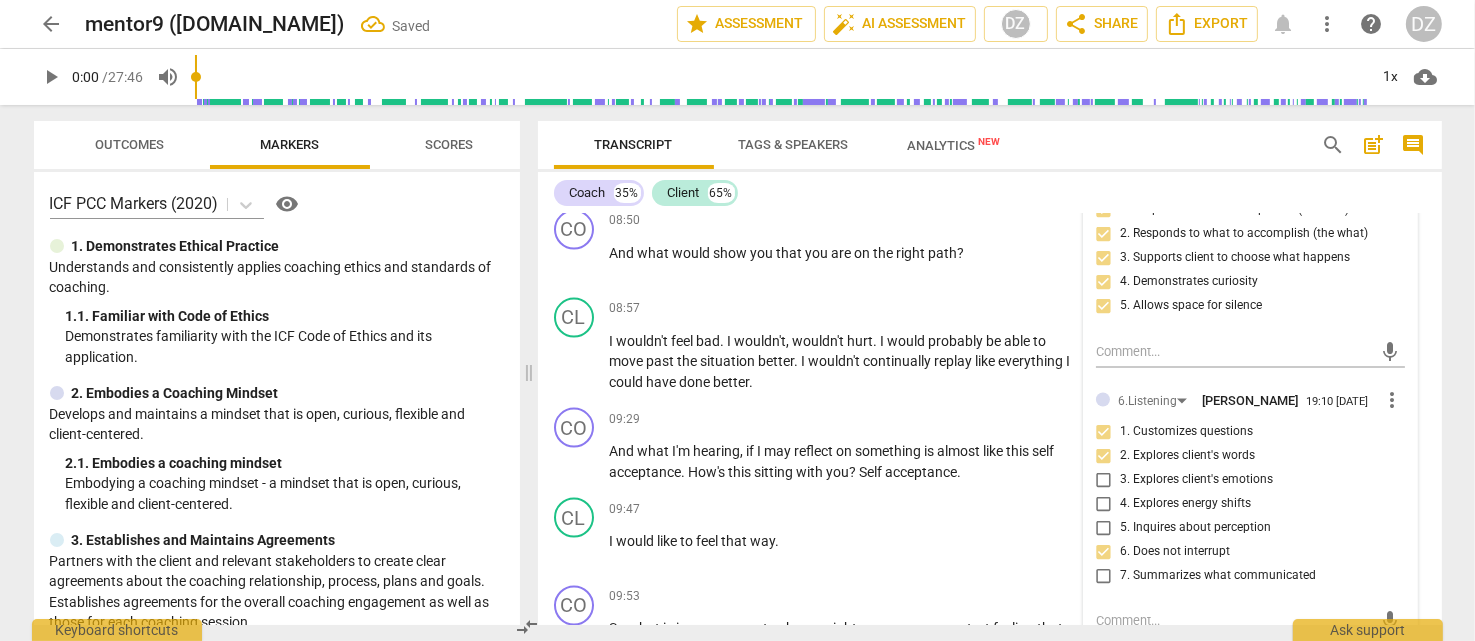 click on "7. Summarizes what communicated" at bounding box center [1218, 576] 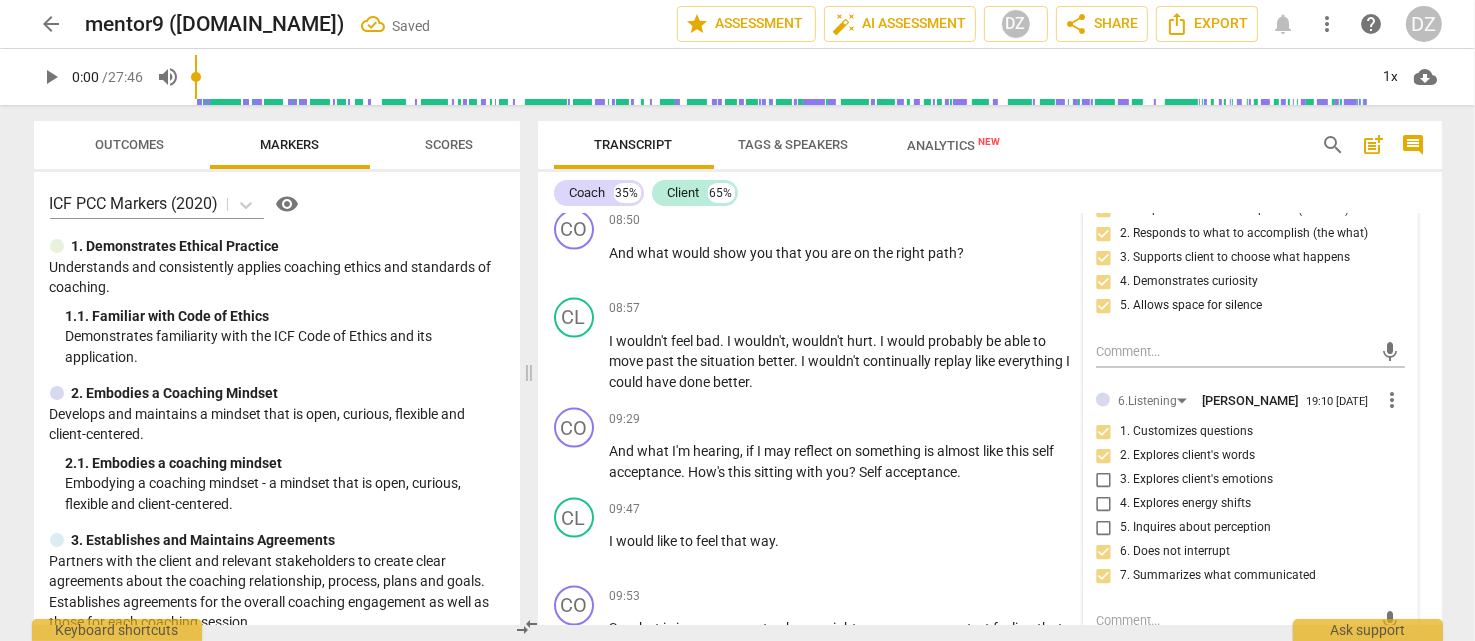 click on "7. Summarizes what communicated" at bounding box center (1218, 576) 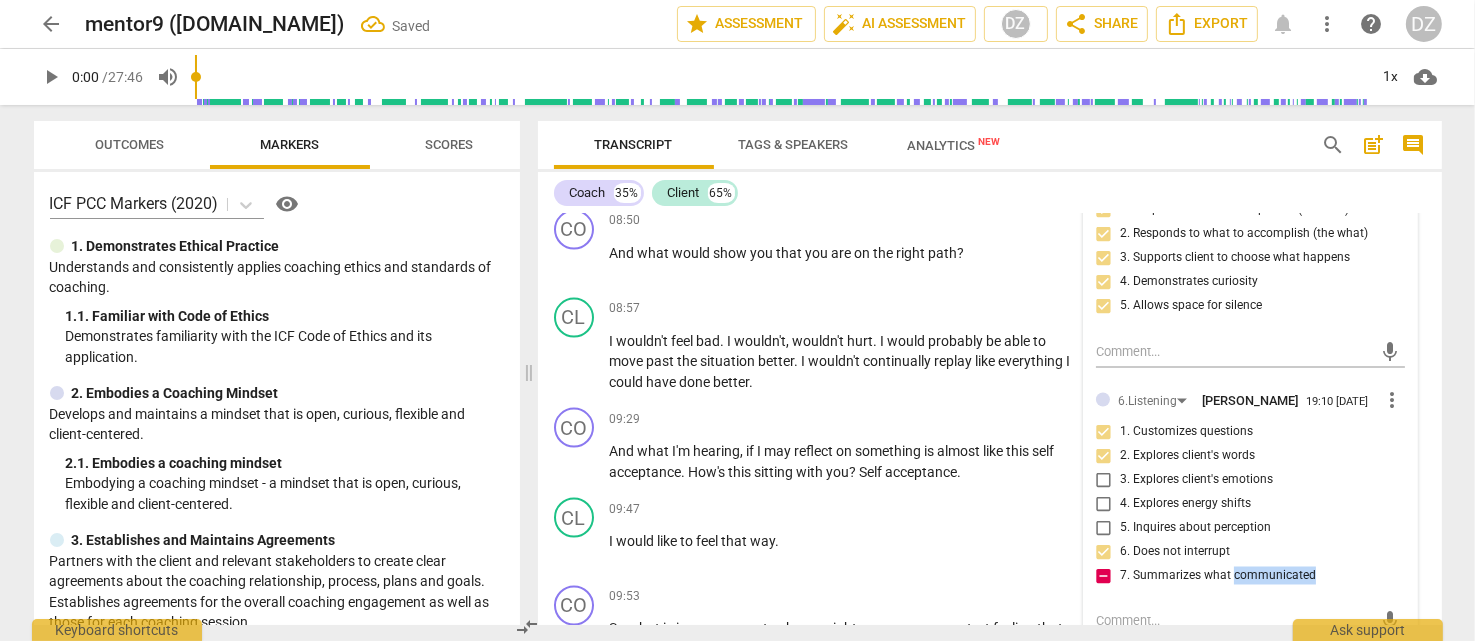 click on "7. Summarizes what communicated" at bounding box center (1218, 576) 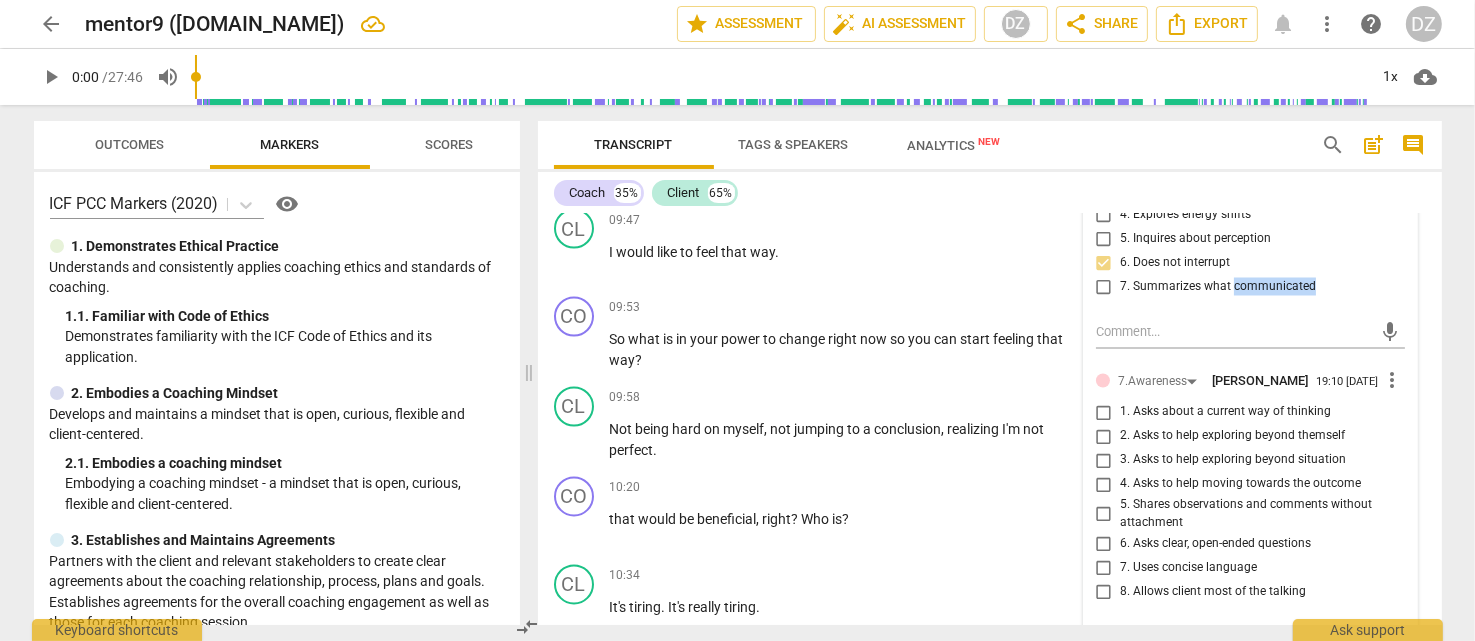 scroll, scrollTop: 3721, scrollLeft: 0, axis: vertical 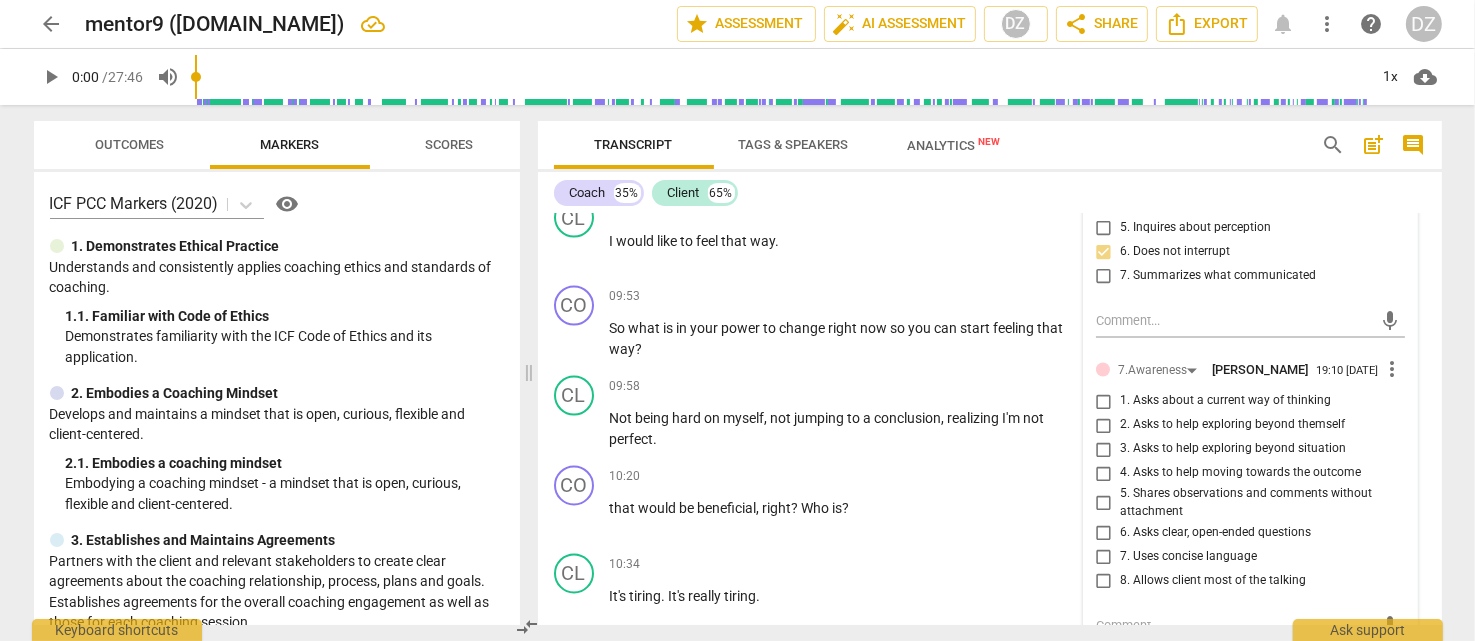 click on "6. Asks clear, open-ended questions" at bounding box center [1215, 534] 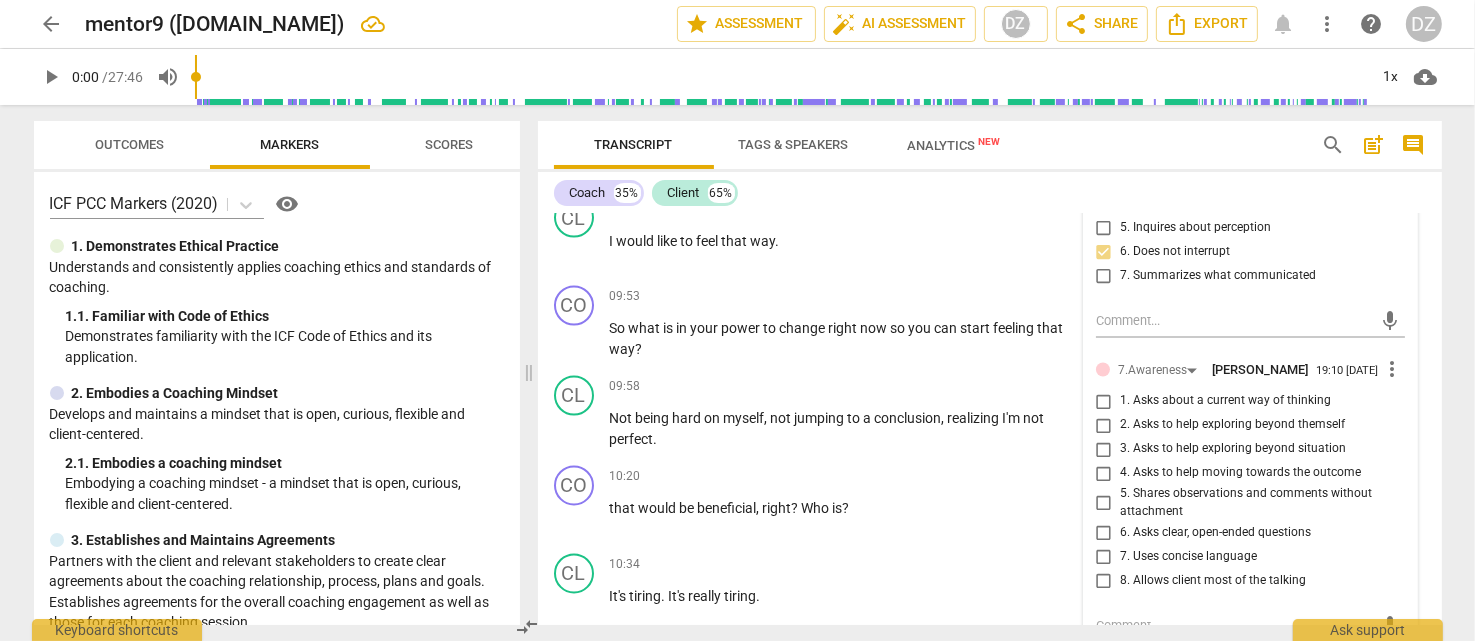 click on "6. Asks clear, open-ended questions" at bounding box center (1104, 533) 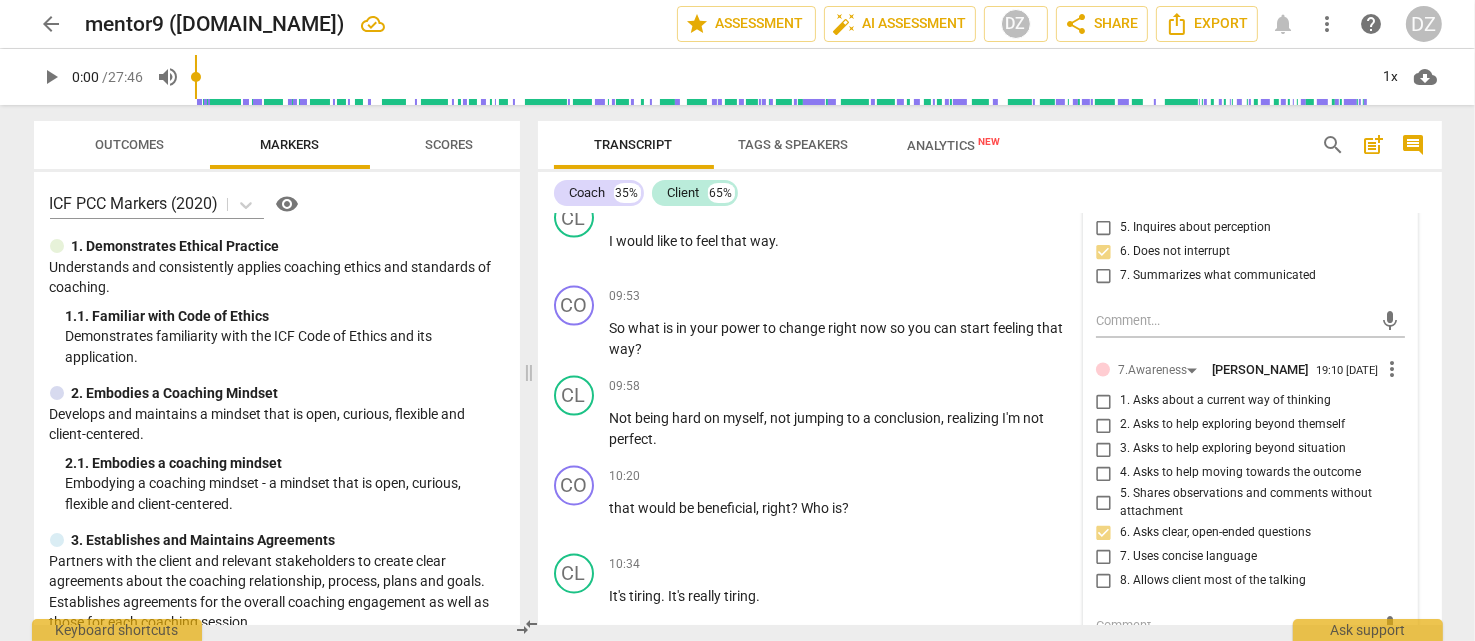 click on "7. Uses concise language" at bounding box center (1188, 558) 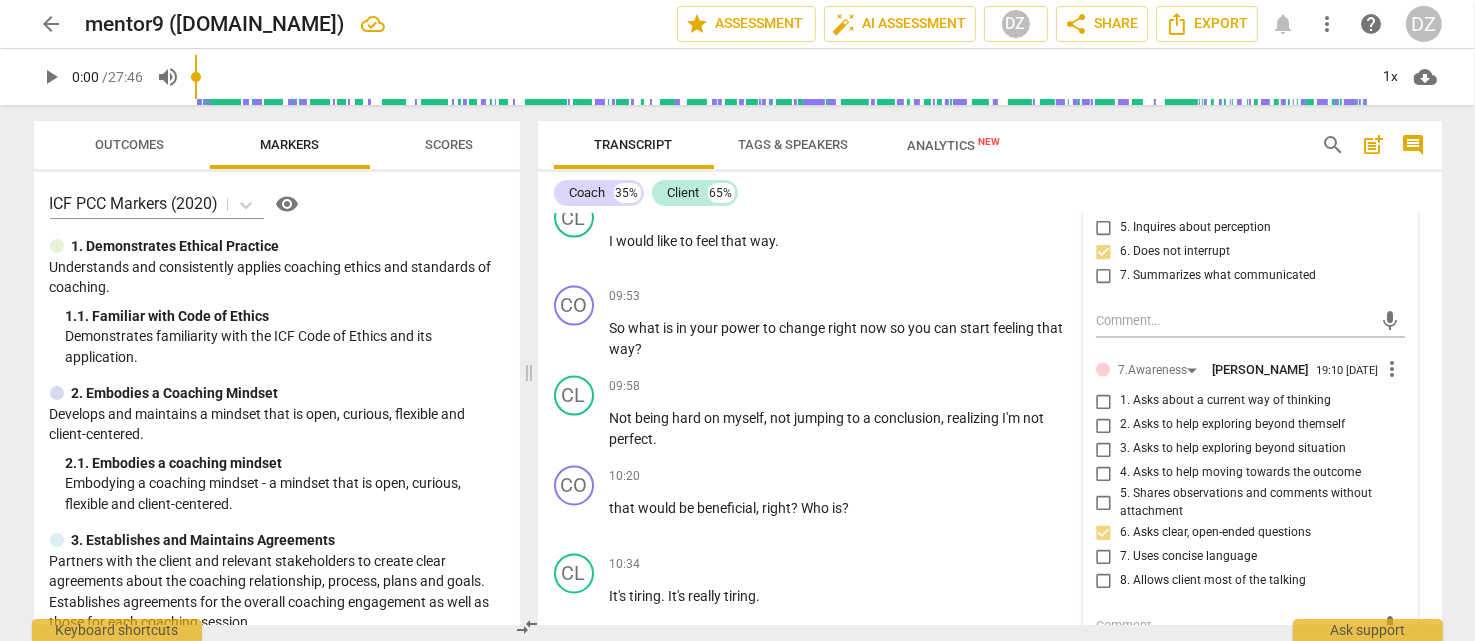 click on "7. Uses concise language" at bounding box center [1104, 557] 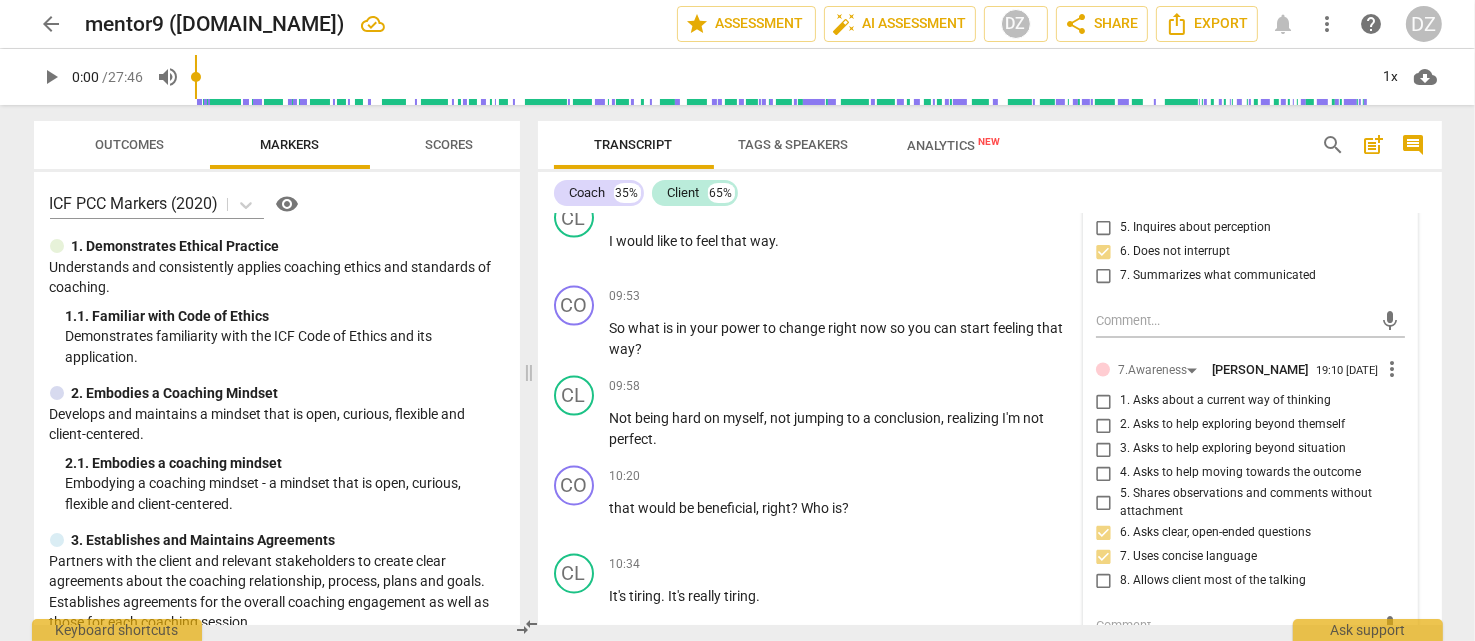click on "8. Allows client most of the talking" at bounding box center (1213, 582) 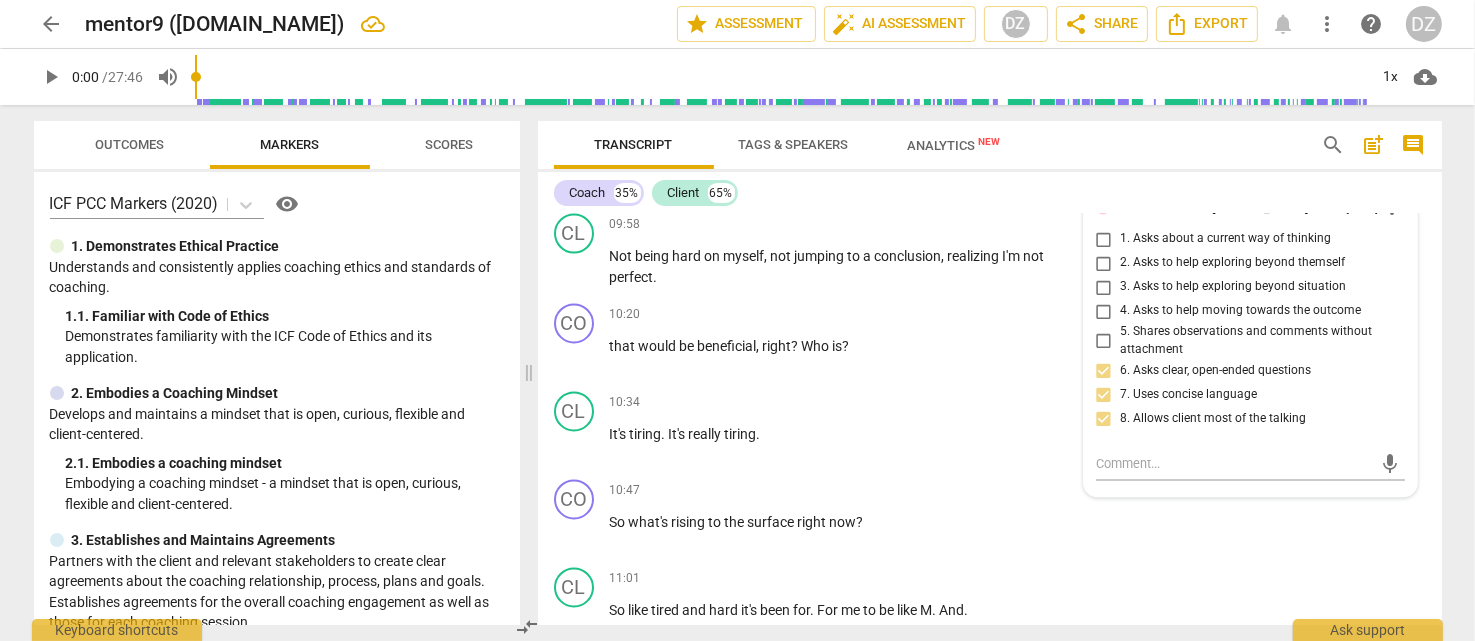 scroll, scrollTop: 4121, scrollLeft: 0, axis: vertical 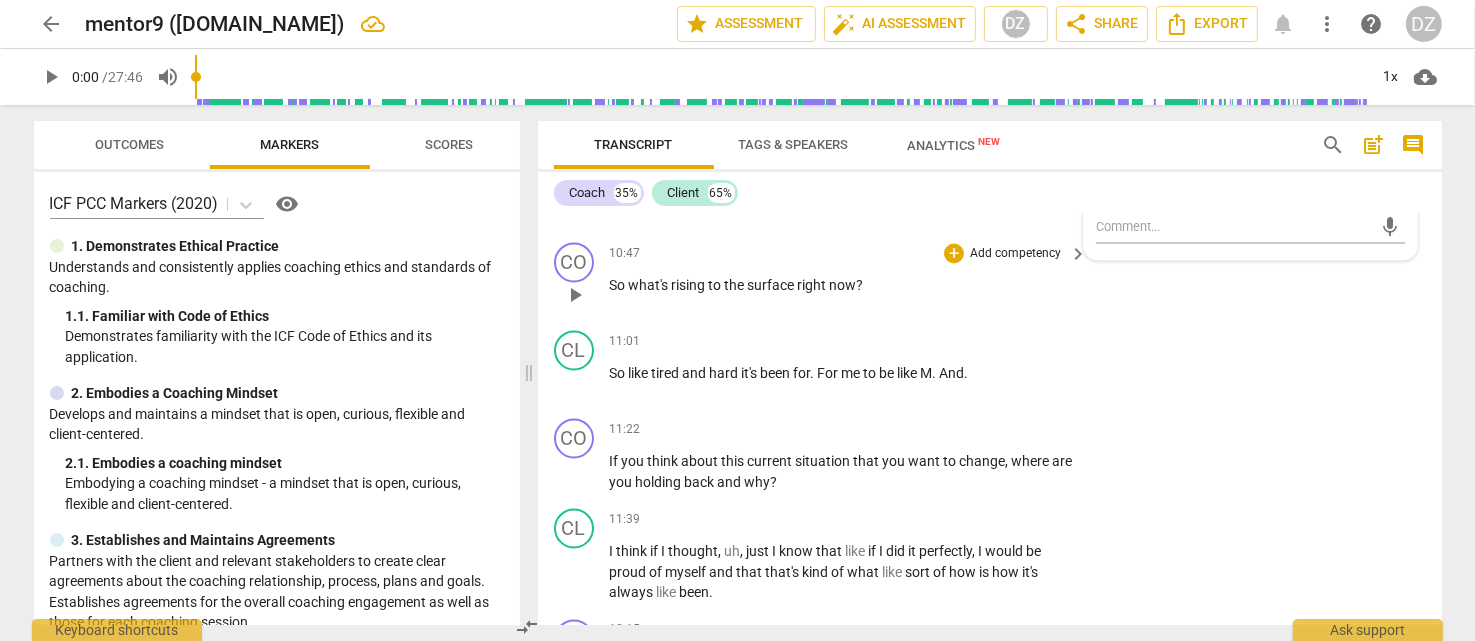 click on "rising" at bounding box center (690, 285) 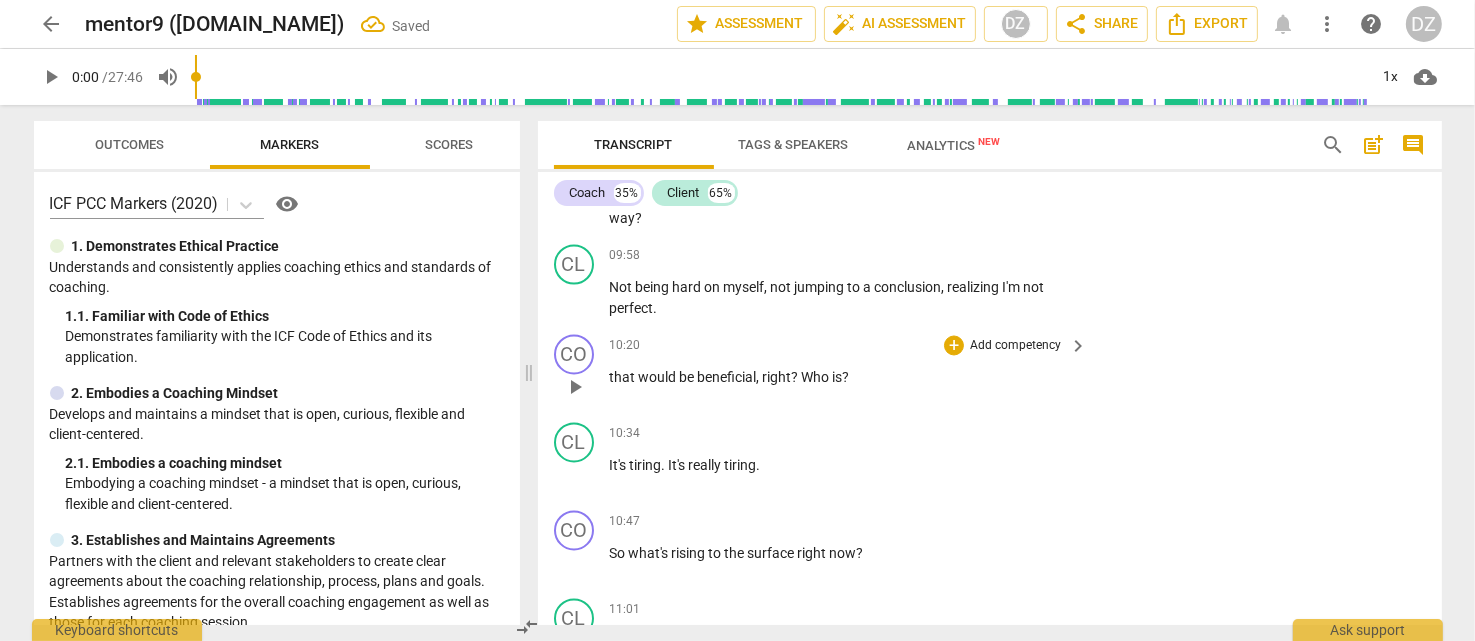 scroll, scrollTop: 3821, scrollLeft: 0, axis: vertical 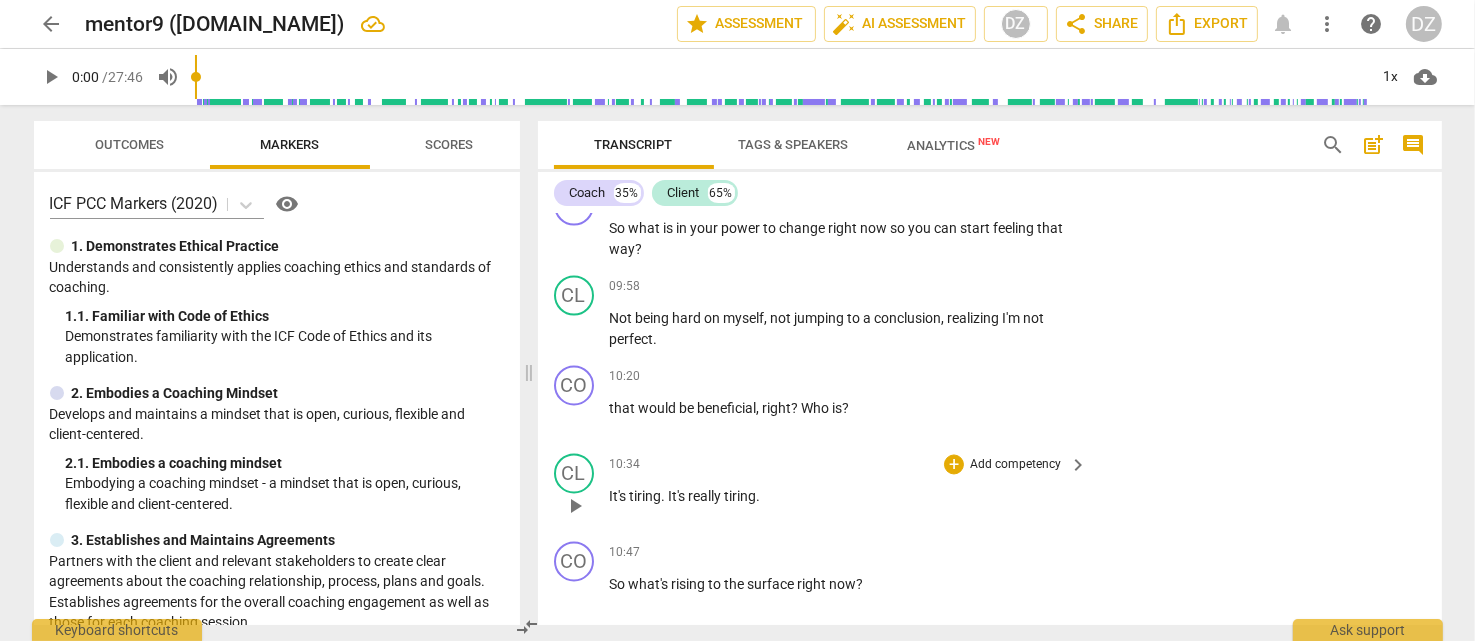 click on "tiring" at bounding box center [646, 497] 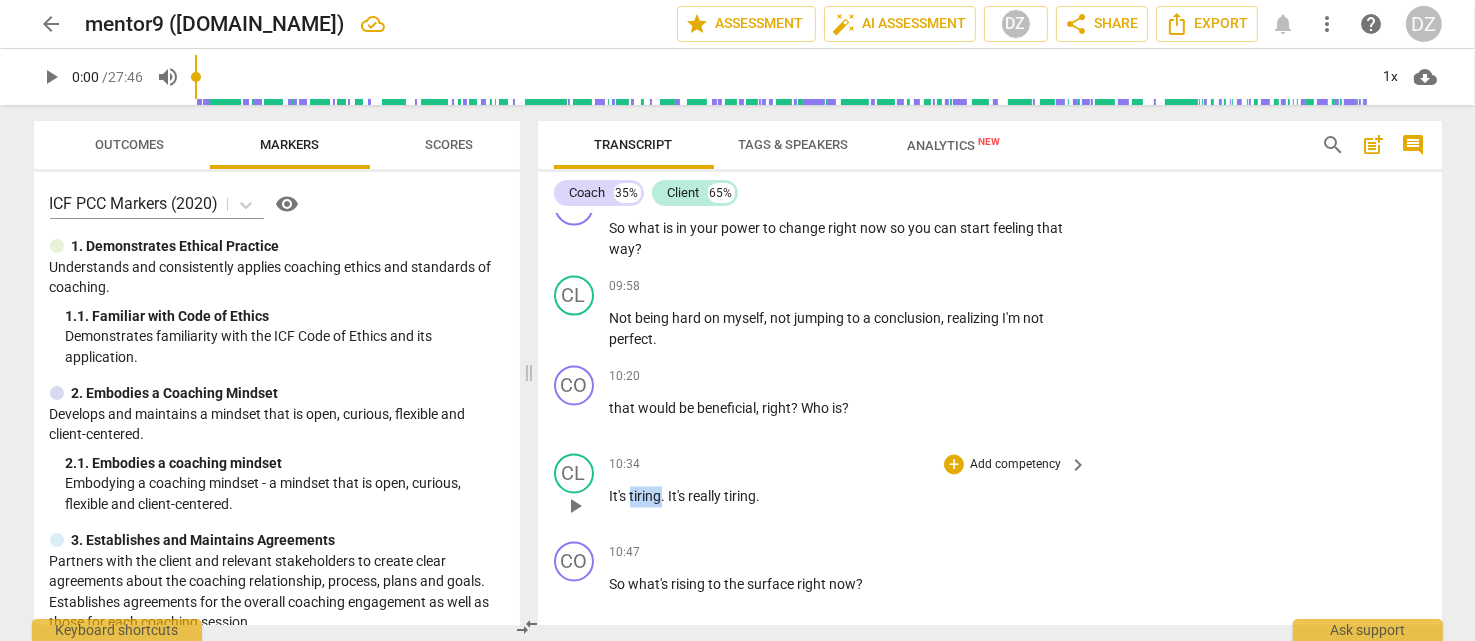 click on "tiring" at bounding box center [646, 497] 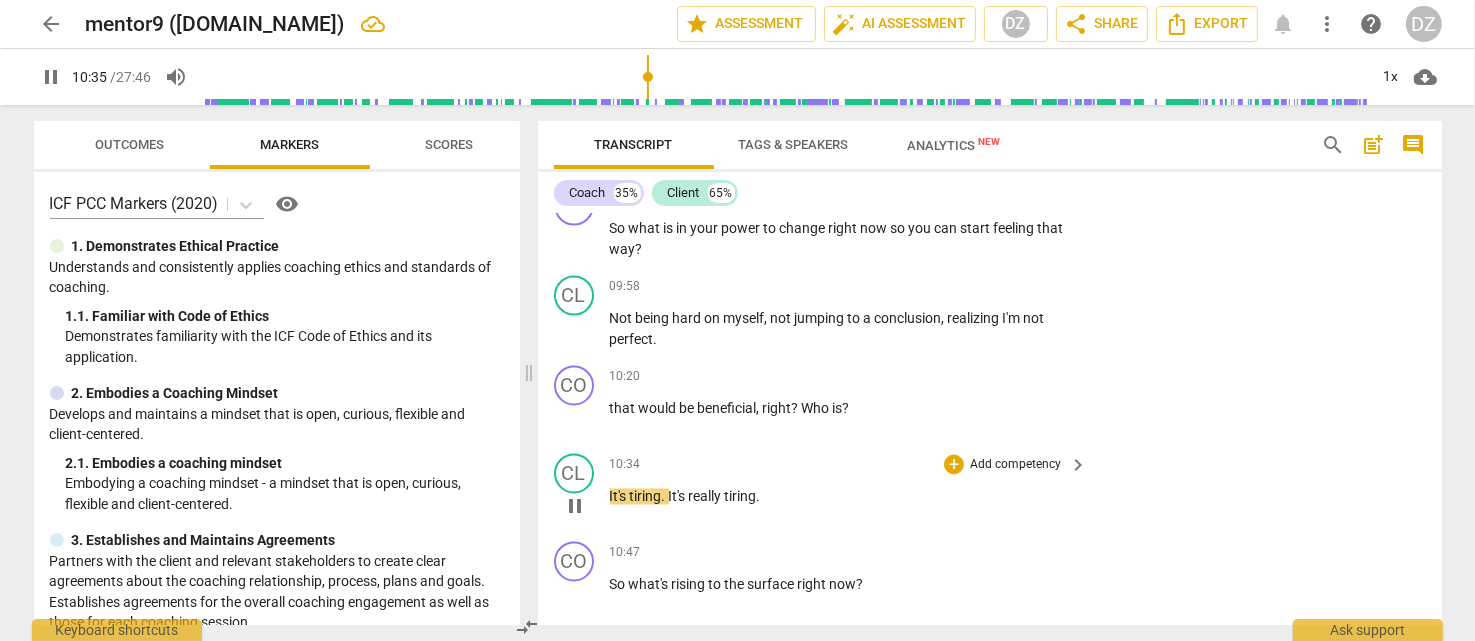 click on "tiring" at bounding box center [646, 497] 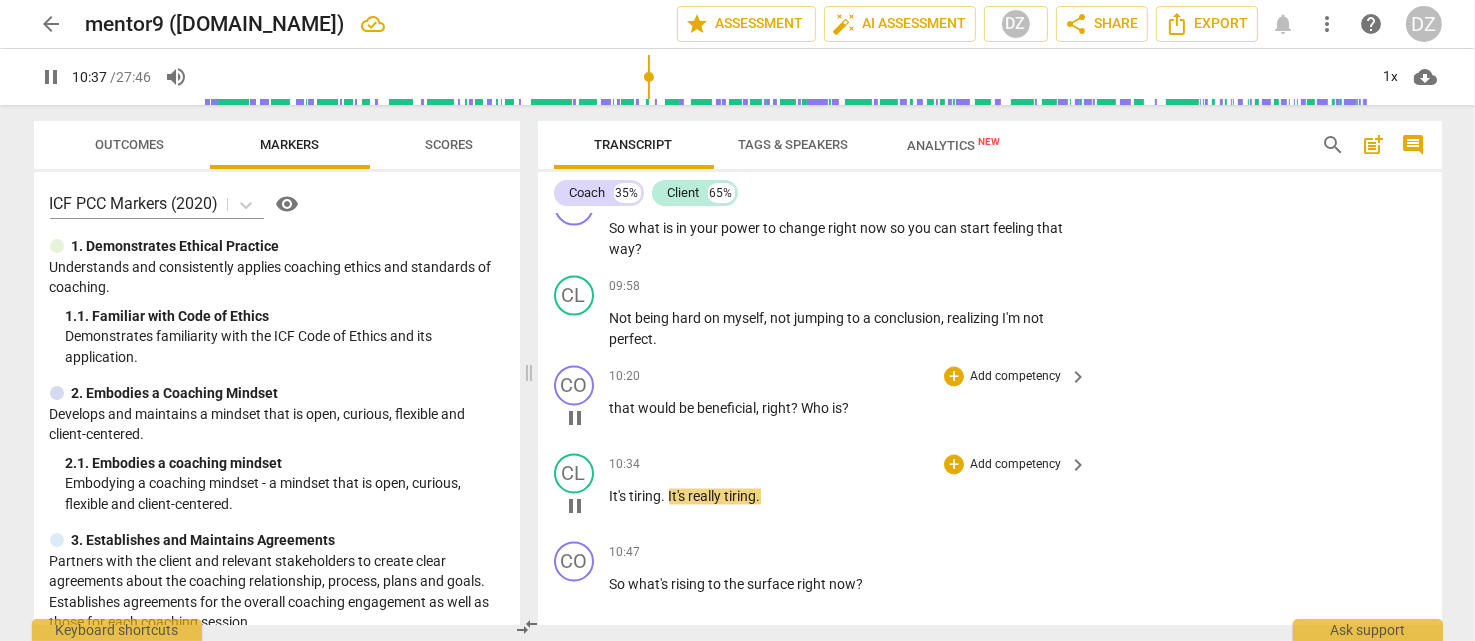 click on "10:20 + Add competency keyboard_arrow_right that   would   be   beneficial ,   right ?   Who   is ?" at bounding box center [850, 402] 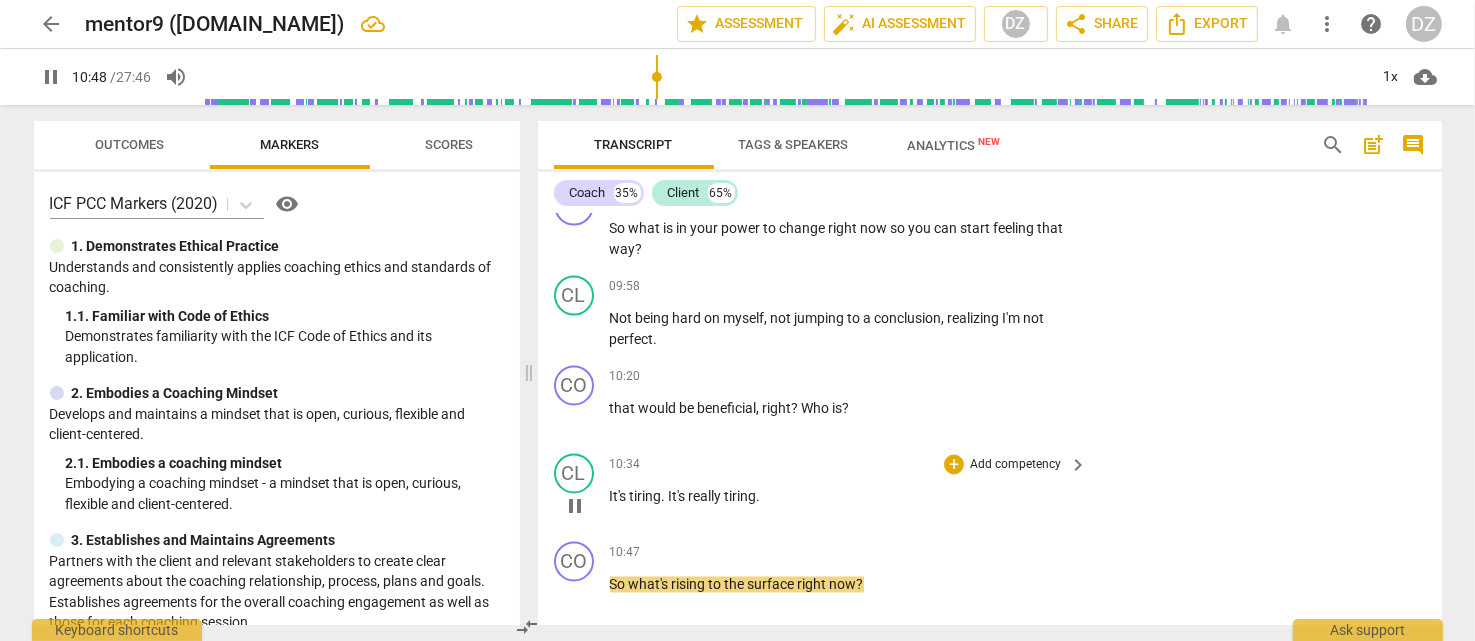 scroll, scrollTop: 3921, scrollLeft: 0, axis: vertical 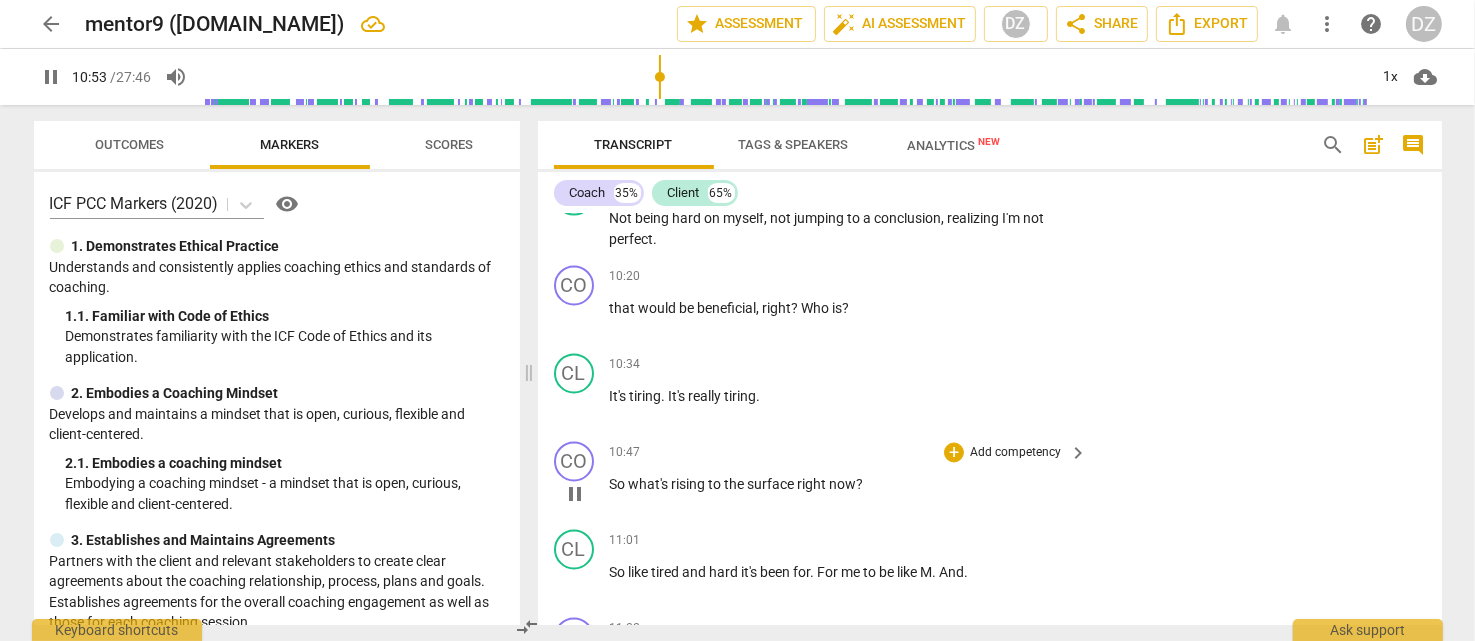 click on "Add competency" at bounding box center [1015, 454] 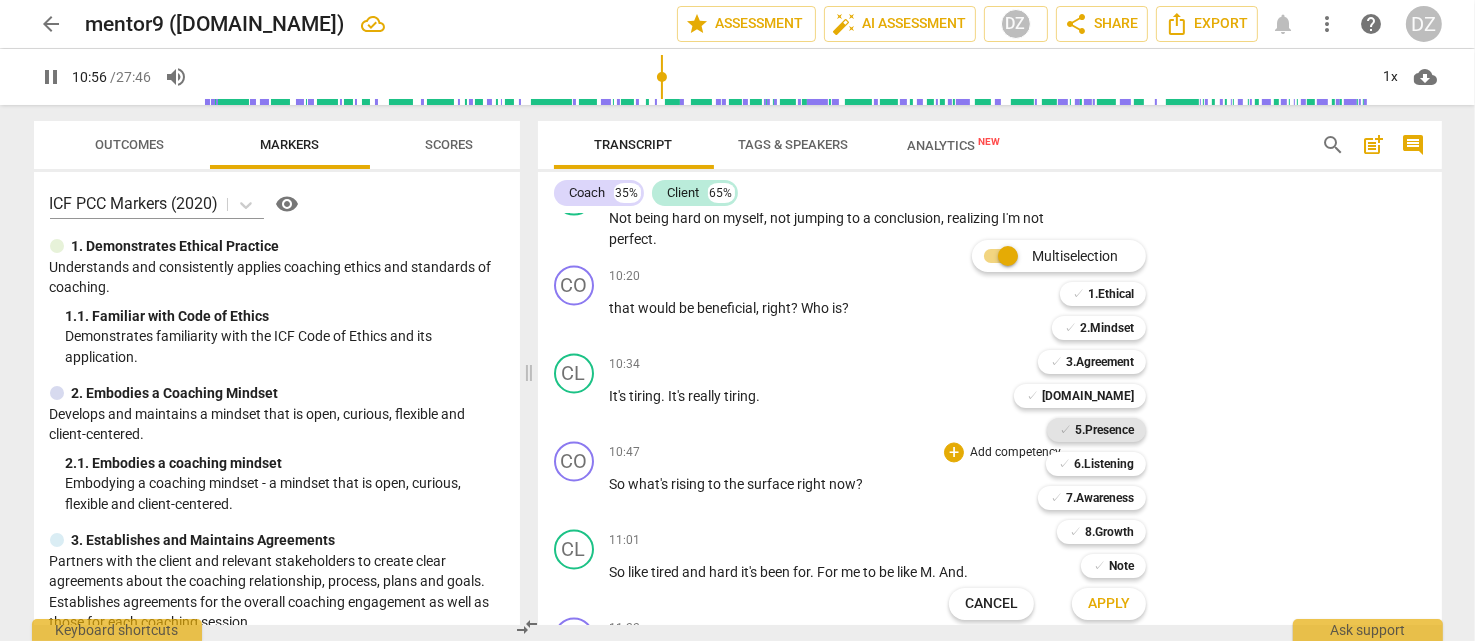 click on "5.Presence" at bounding box center (1104, 430) 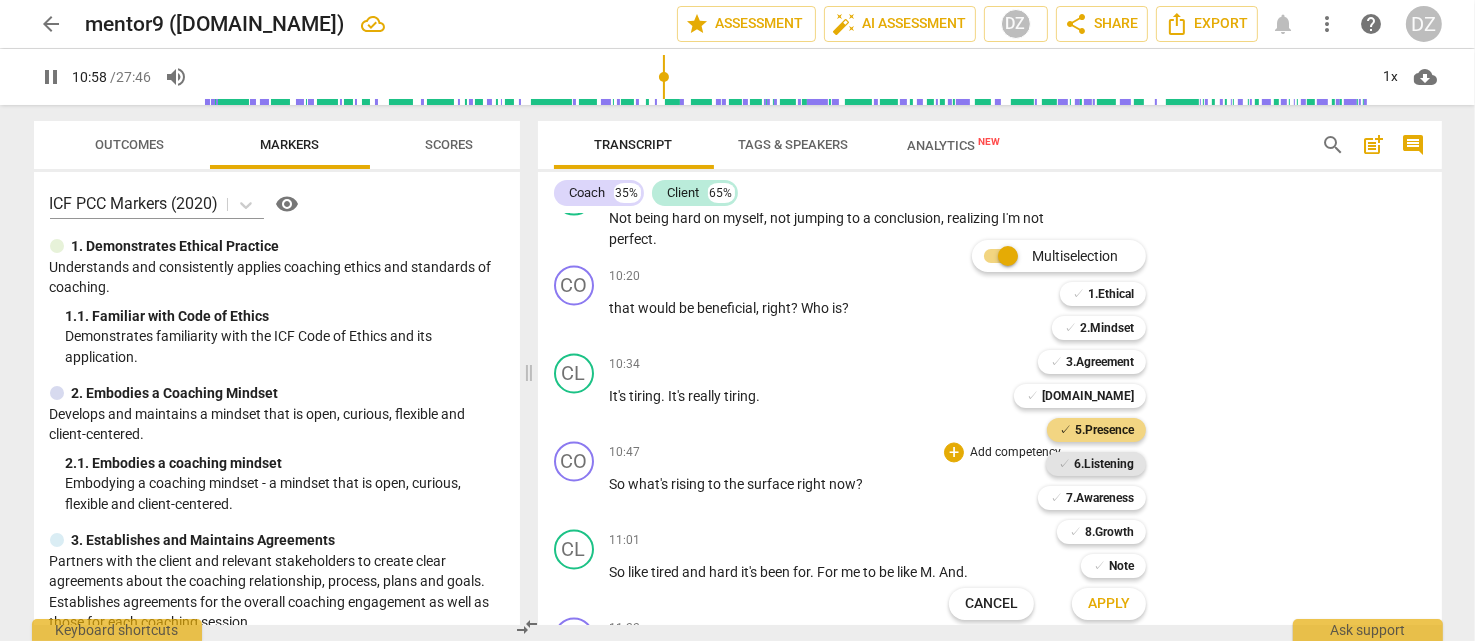 click on "6.Listening" at bounding box center [1104, 464] 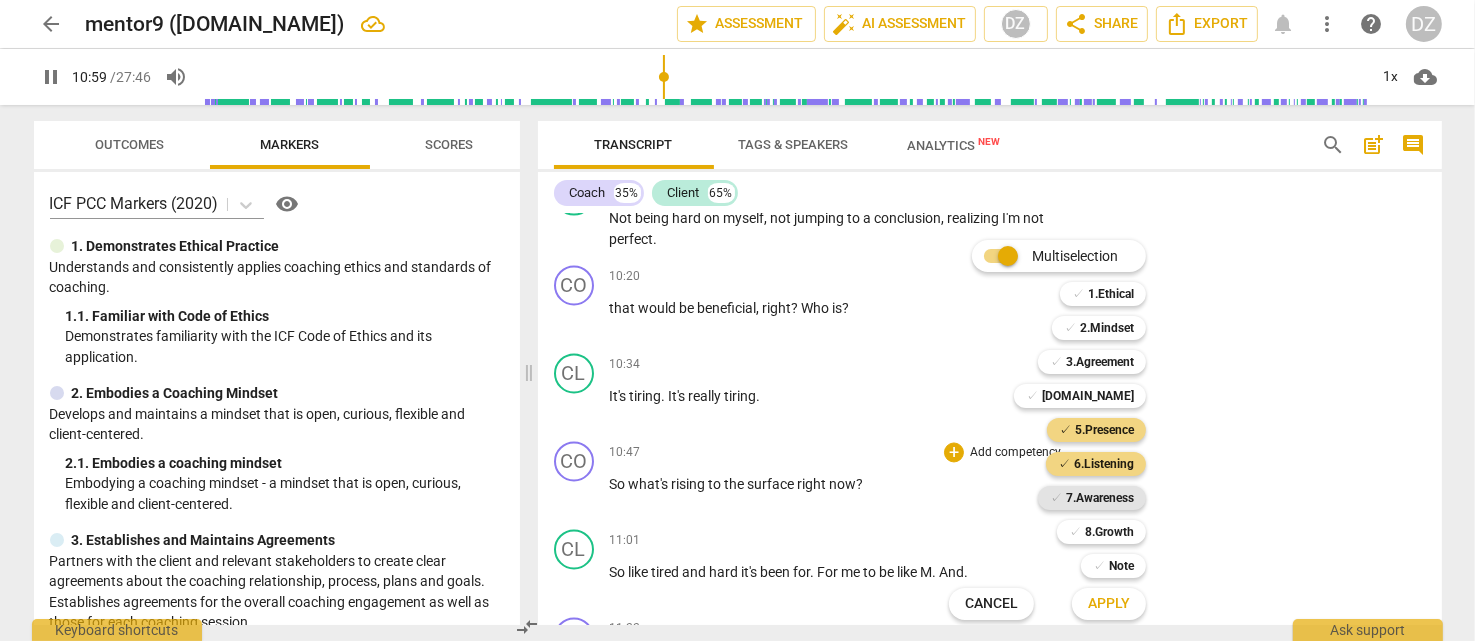 click on "7.Awareness" at bounding box center [1100, 498] 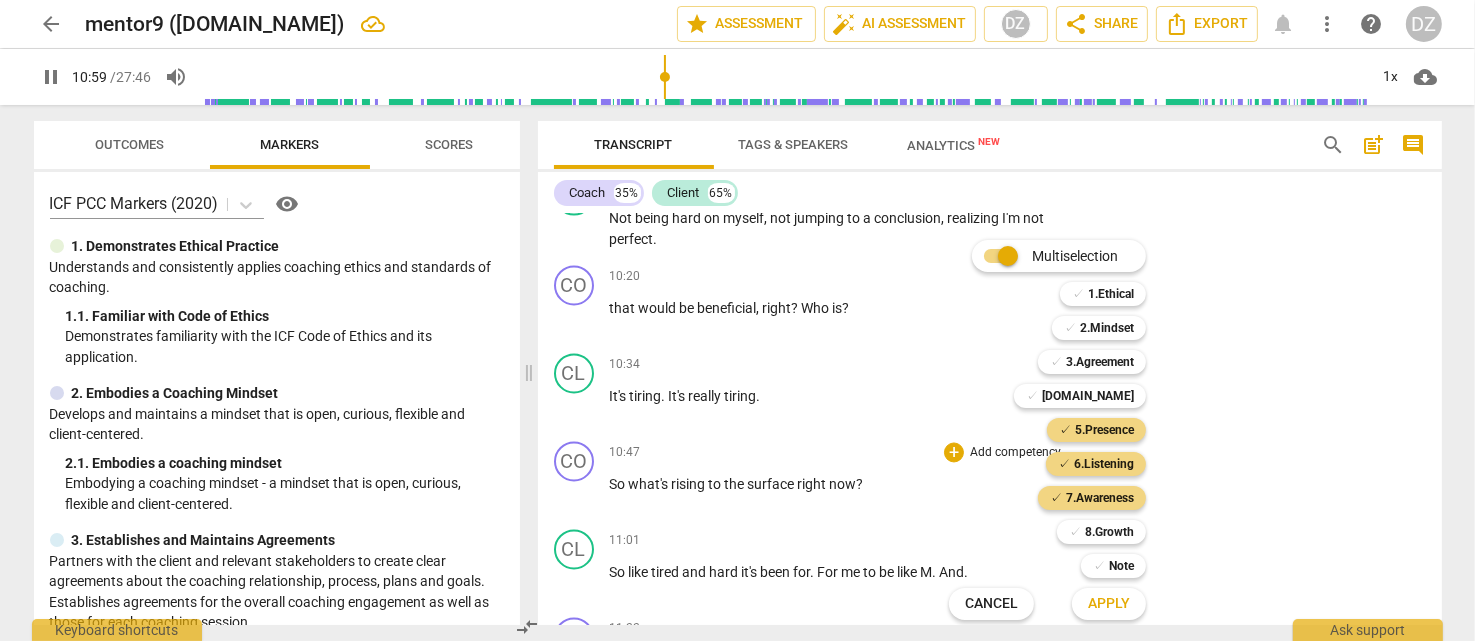 click on "Apply" at bounding box center (1109, 604) 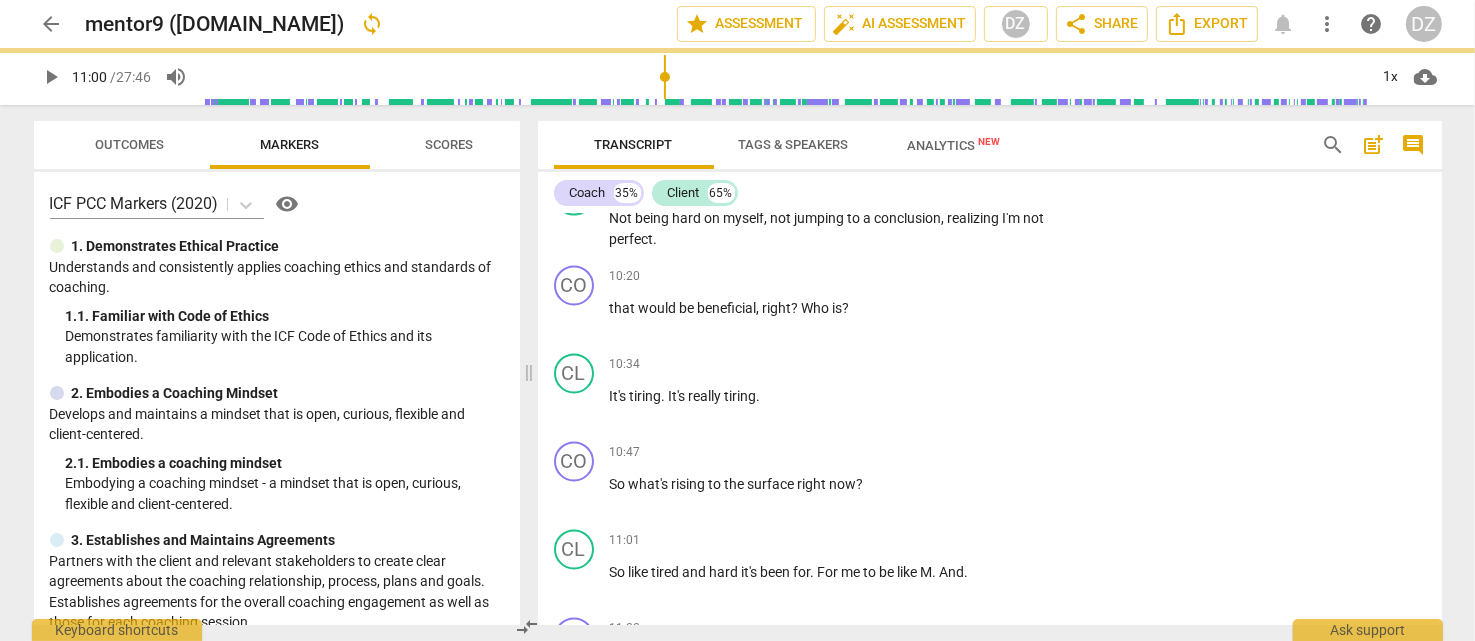 type on "660" 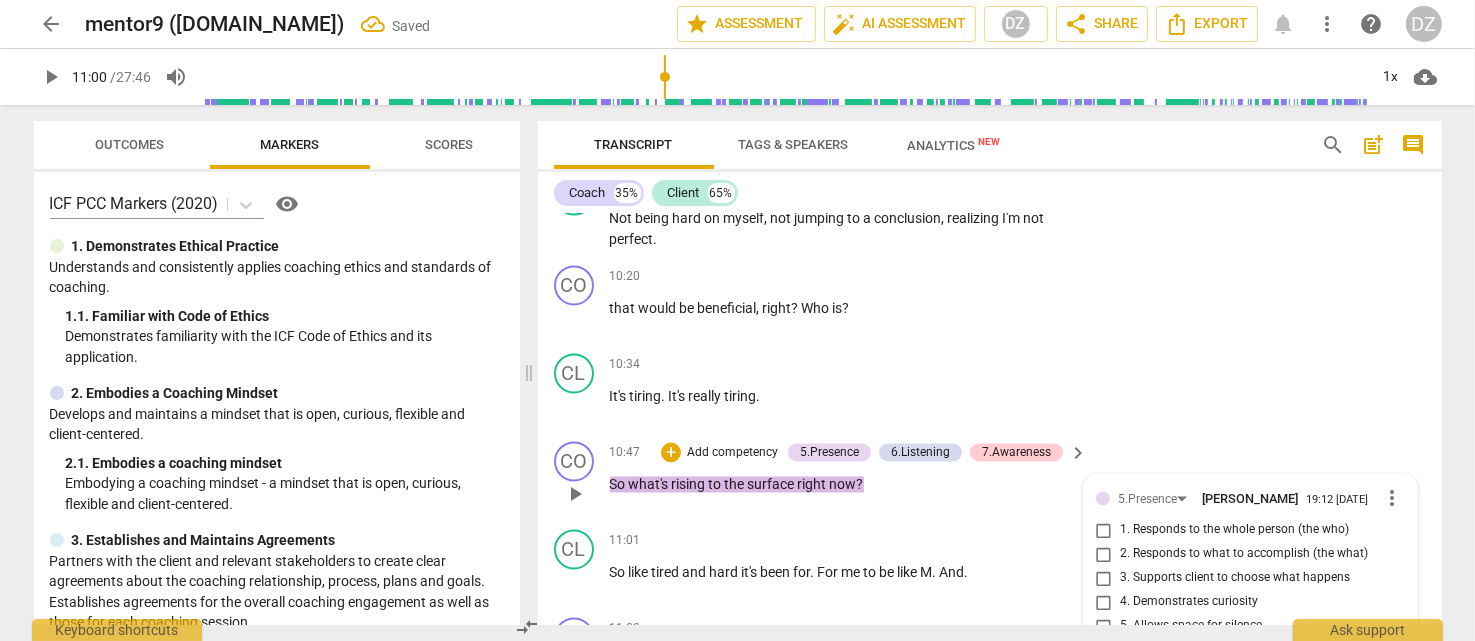 scroll, scrollTop: 4155, scrollLeft: 0, axis: vertical 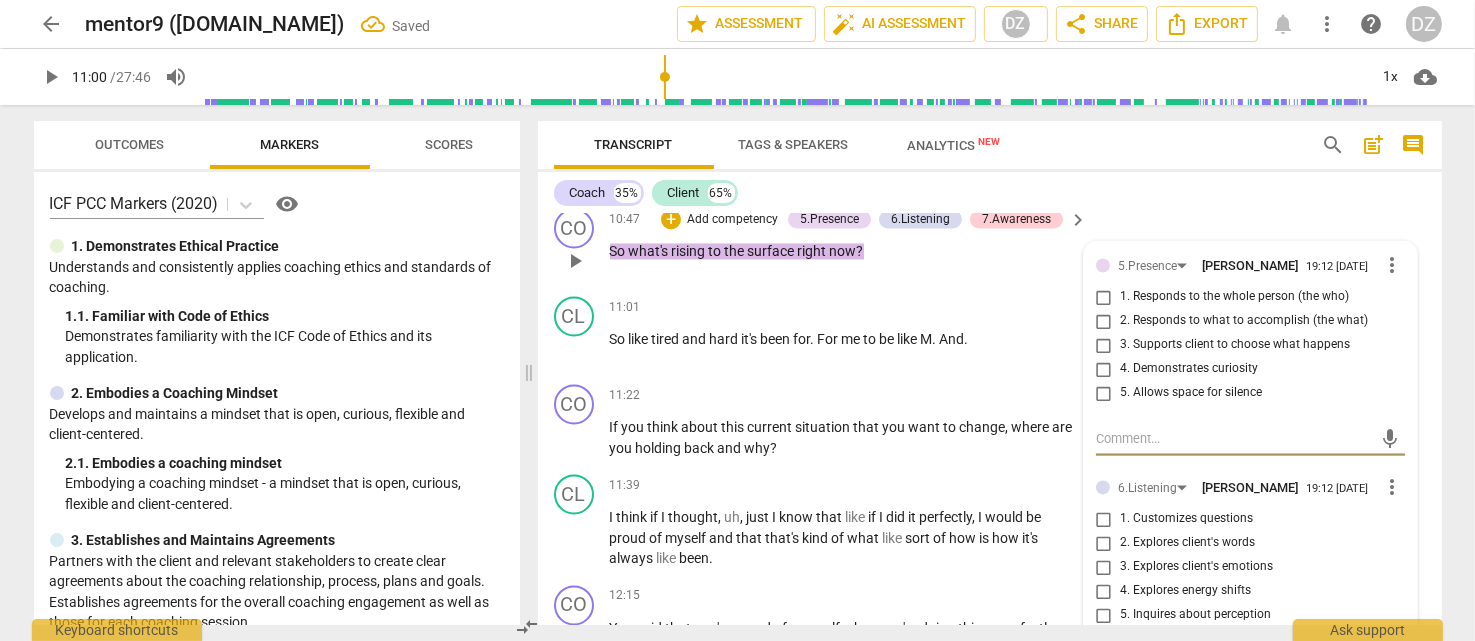 click on "2. Explores client's words" at bounding box center [1187, 543] 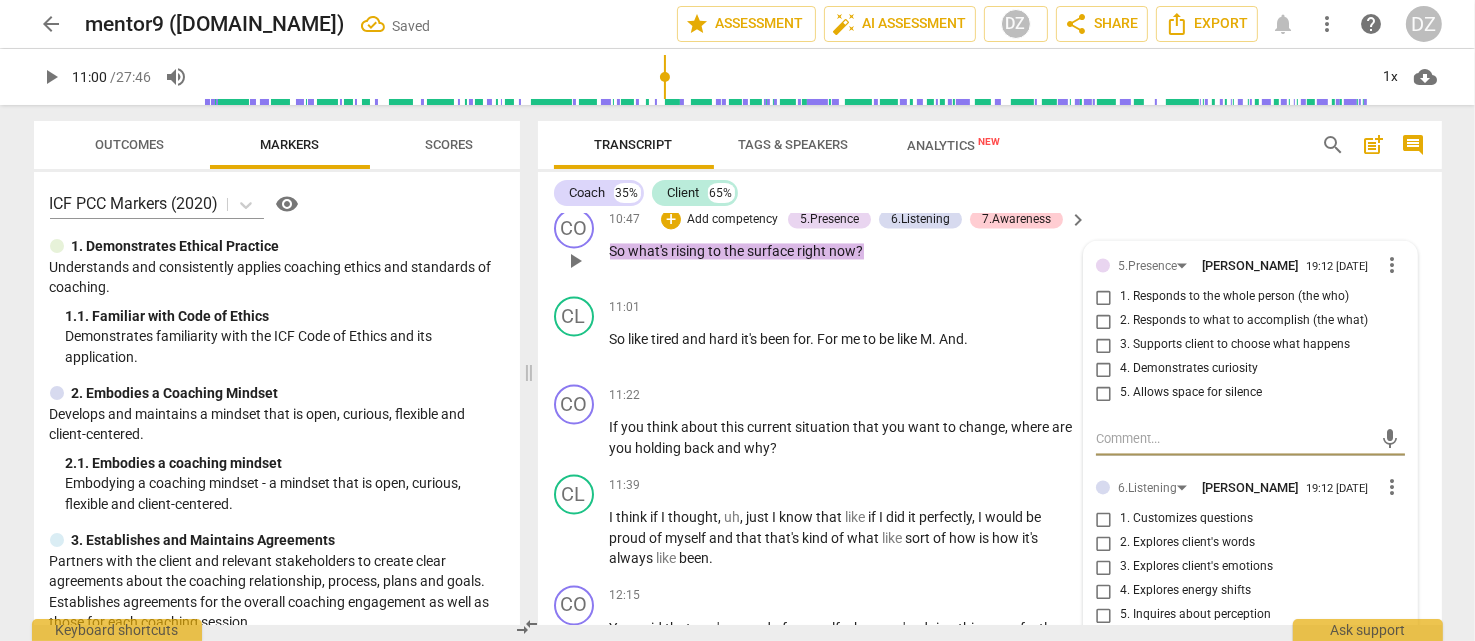 click on "2. Explores client's words" at bounding box center [1104, 543] 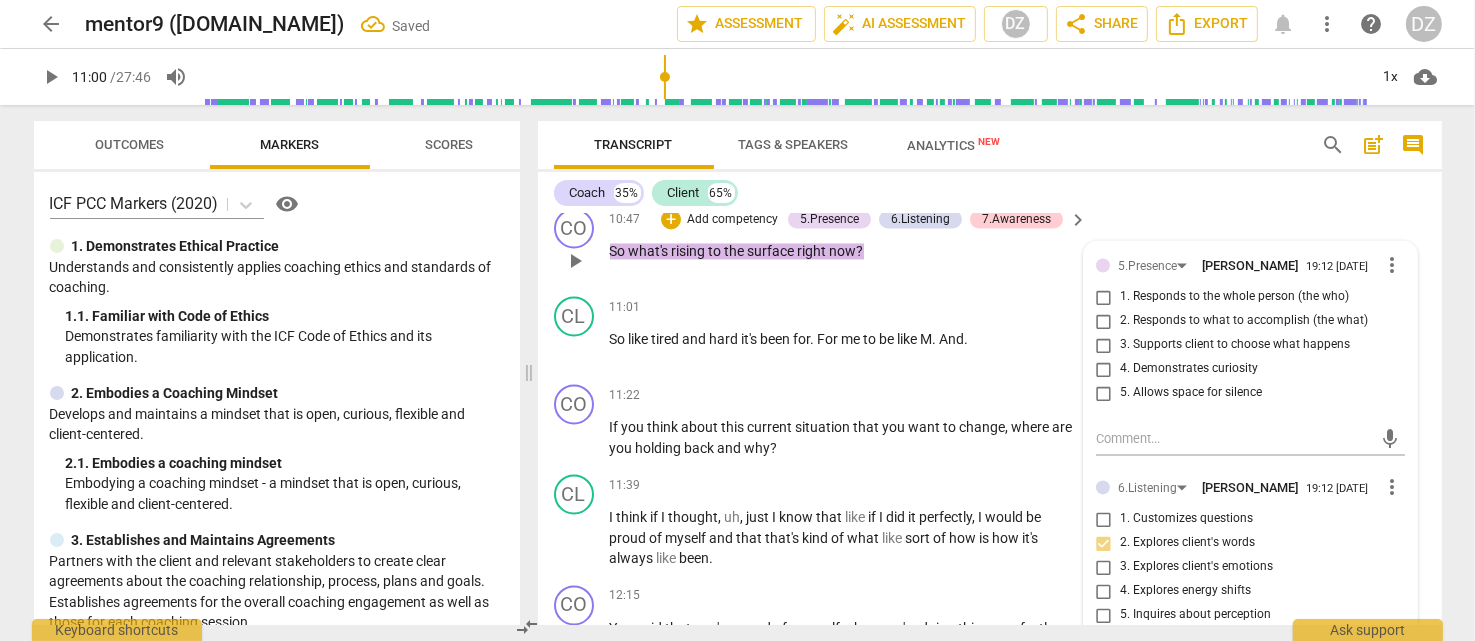 click on "2. Explores client's words" at bounding box center [1187, 543] 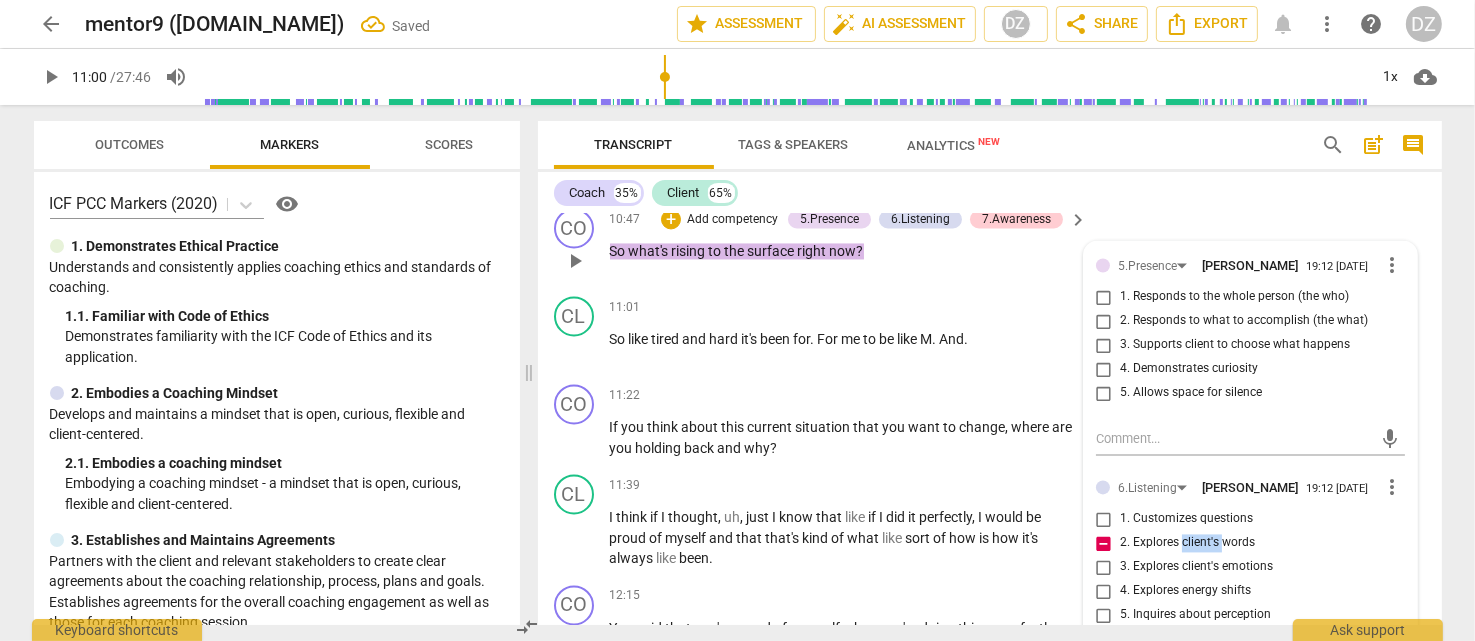 click on "2. Explores client's words" at bounding box center [1187, 543] 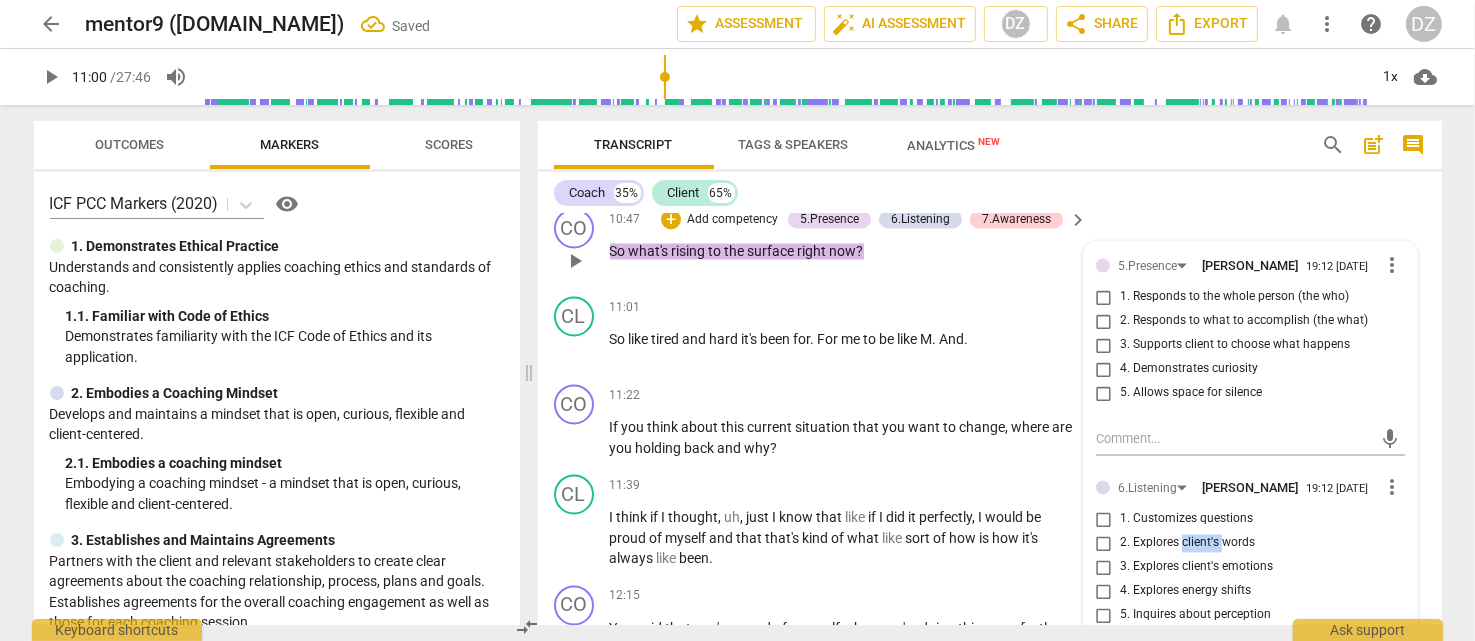 click on "2. Explores client's words" at bounding box center [1187, 543] 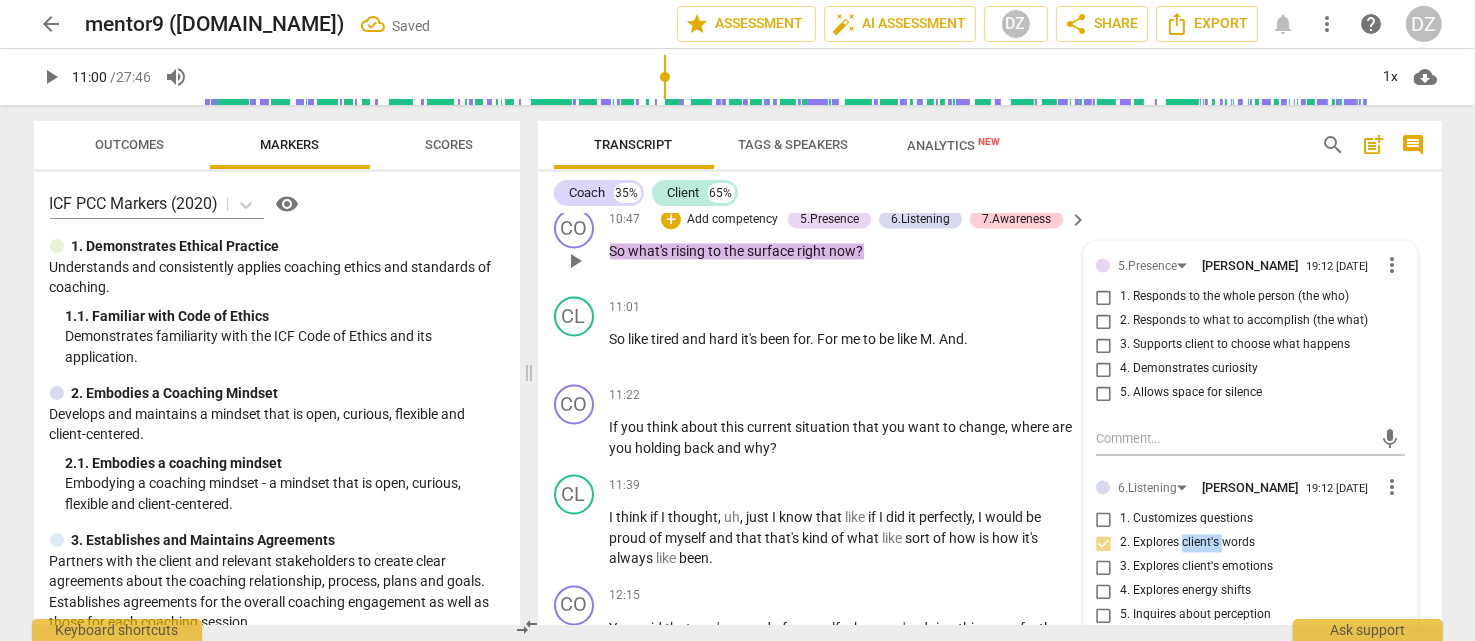 click on "2. Explores client's words" at bounding box center (1187, 543) 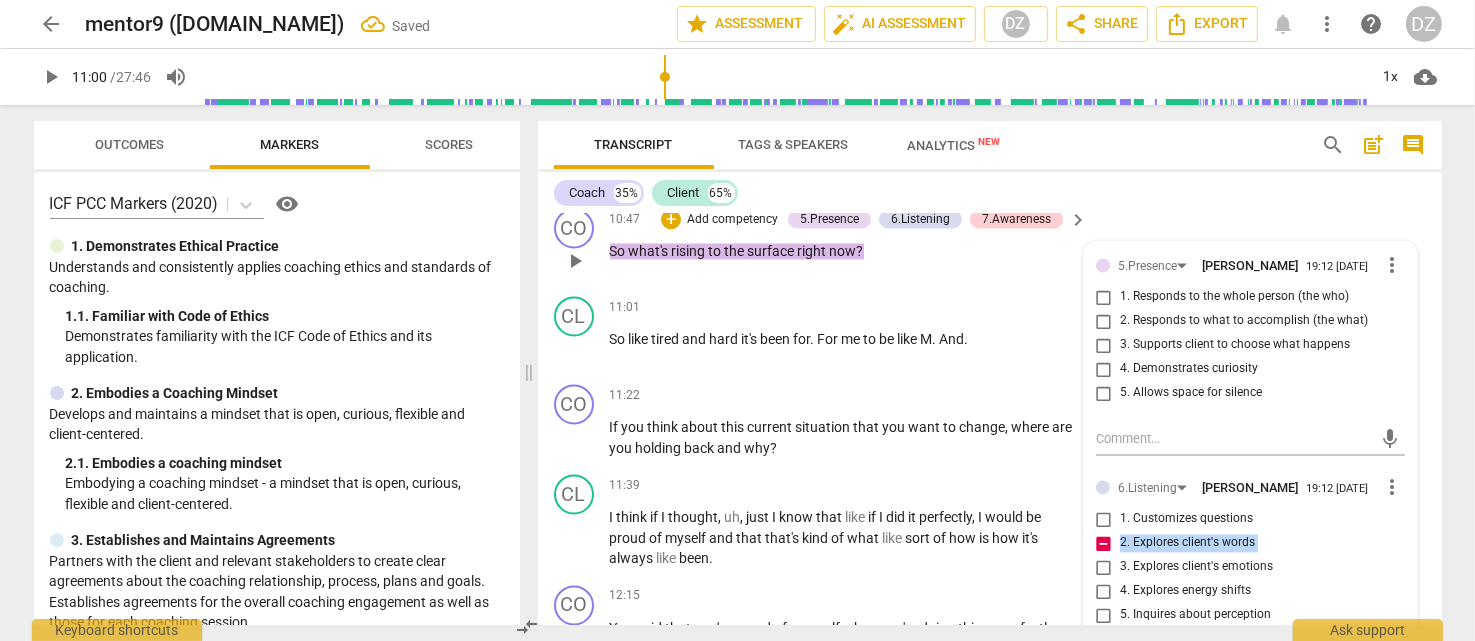 click on "2. Explores client's words" at bounding box center (1187, 543) 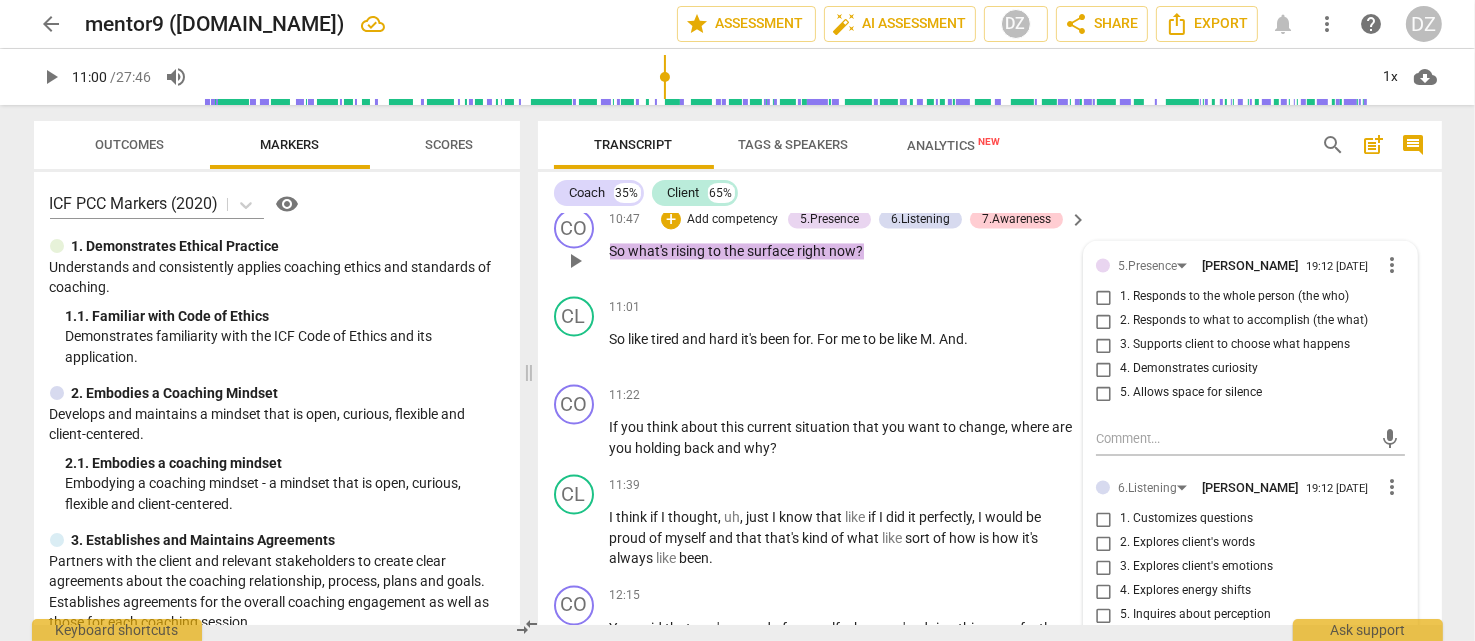 click on "5. Inquires about perception" at bounding box center [1195, 615] 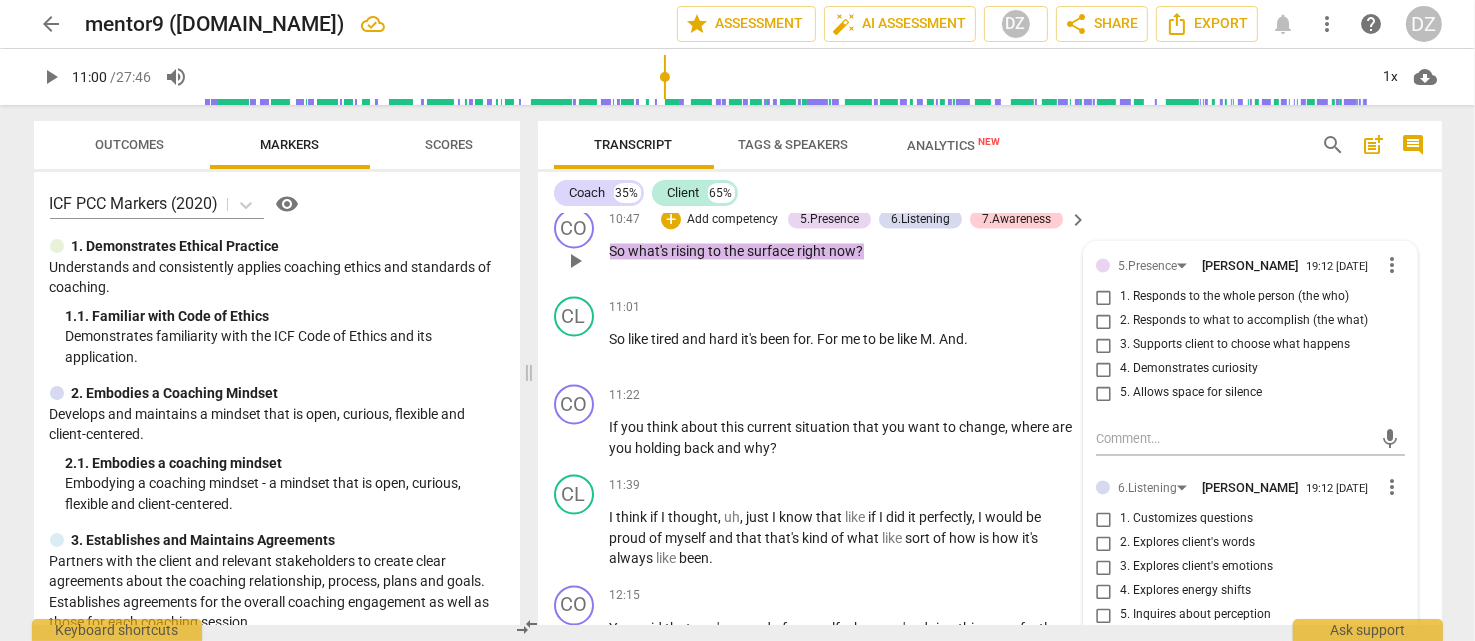 click on "5. Inquires about perception" at bounding box center (1104, 615) 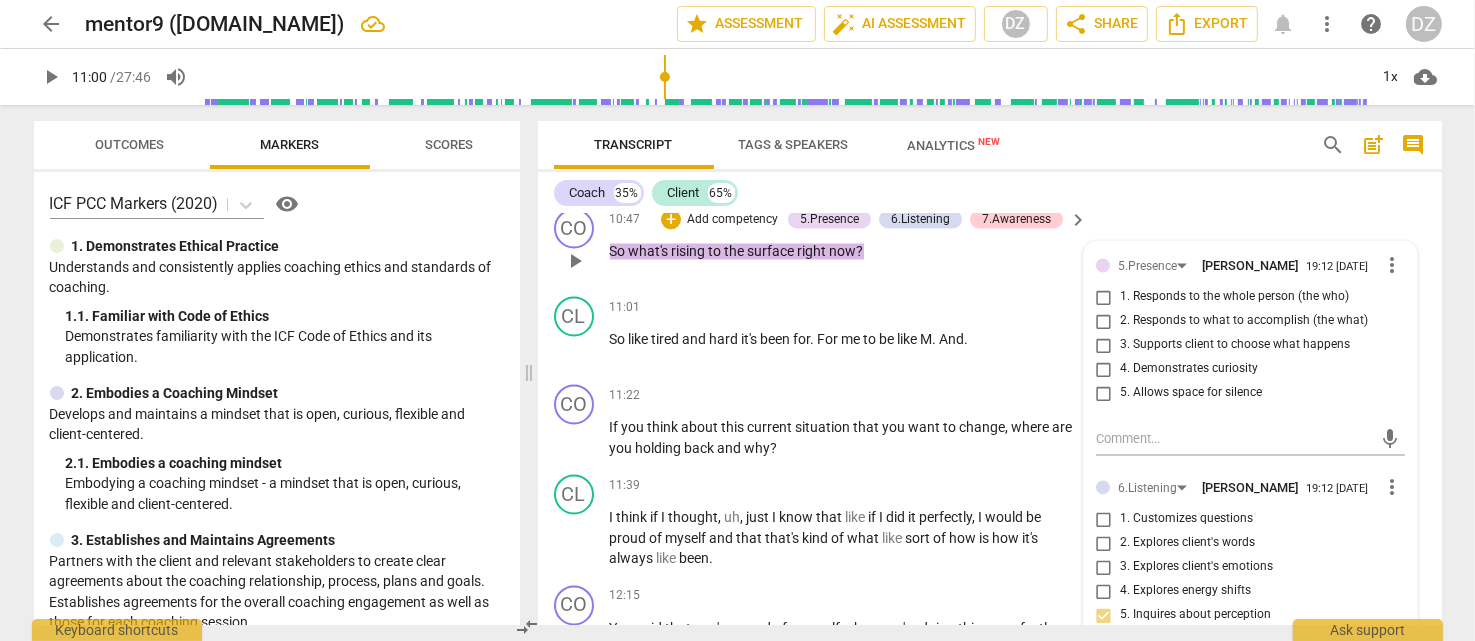 click on "4. Explores energy shifts" at bounding box center [1185, 591] 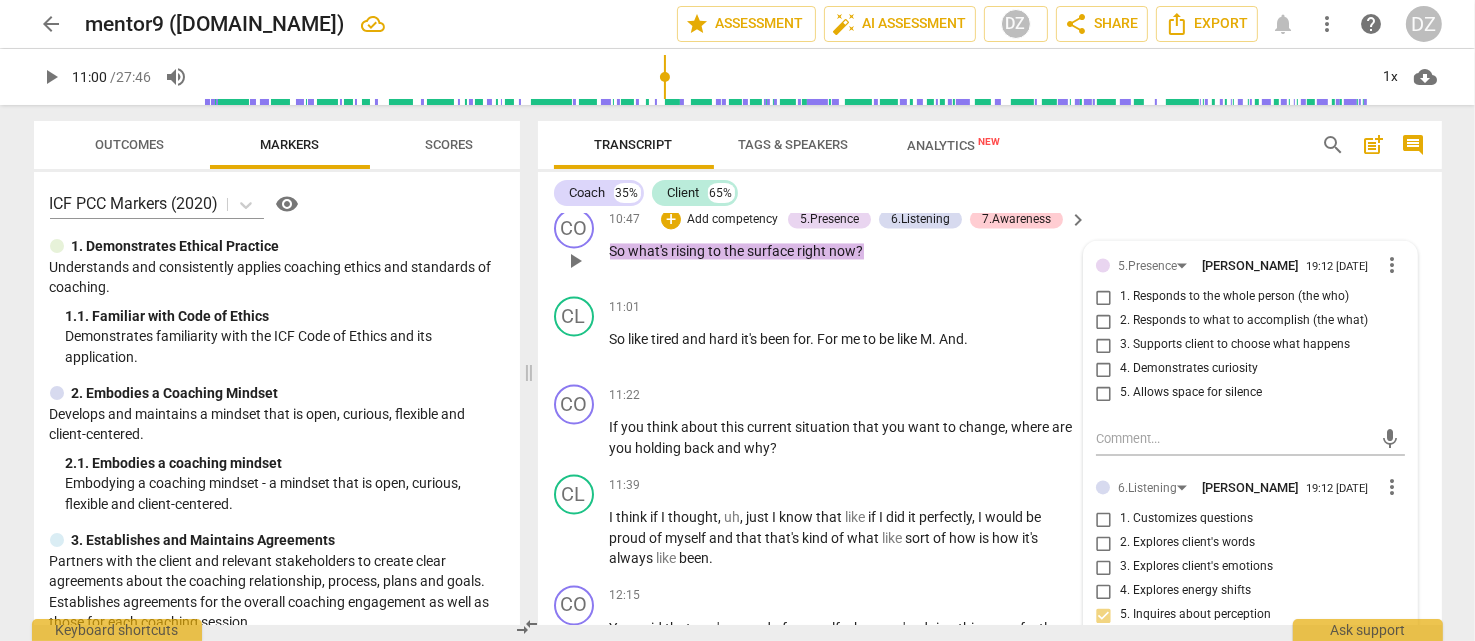 click on "4. Explores energy shifts" at bounding box center [1104, 591] 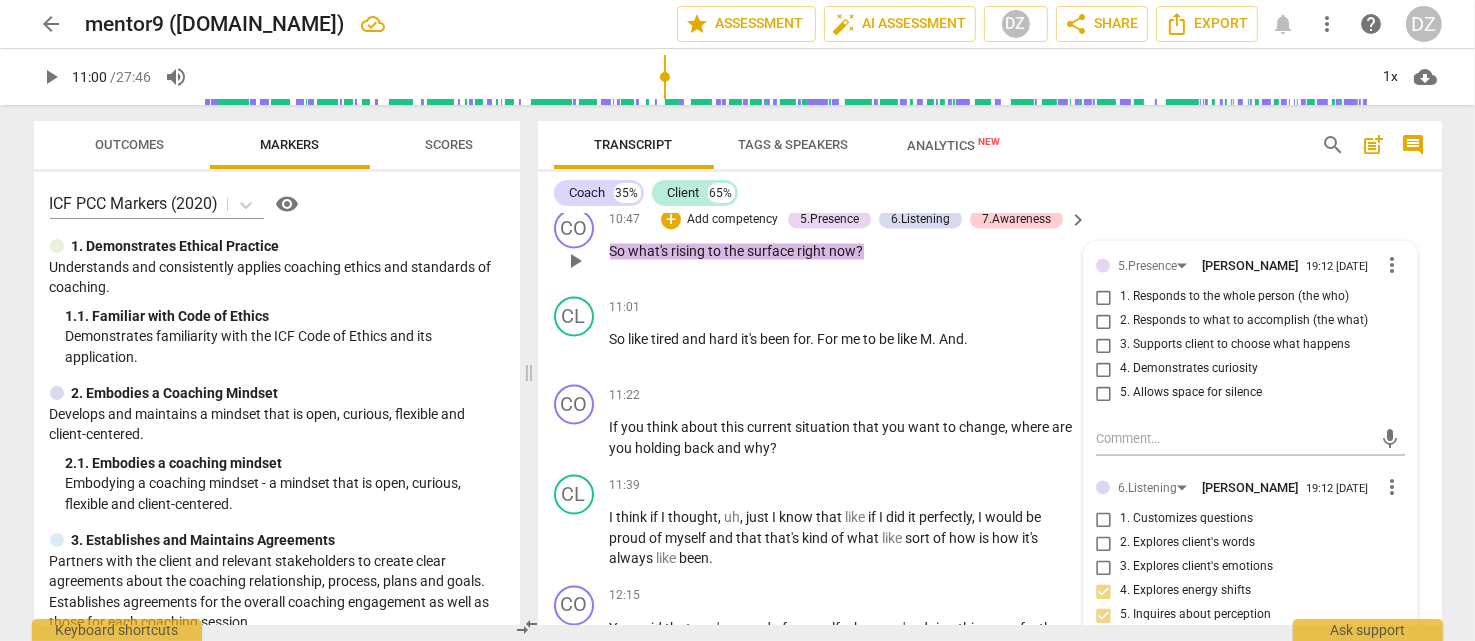 click on "3. Explores client's emotions" at bounding box center [1196, 567] 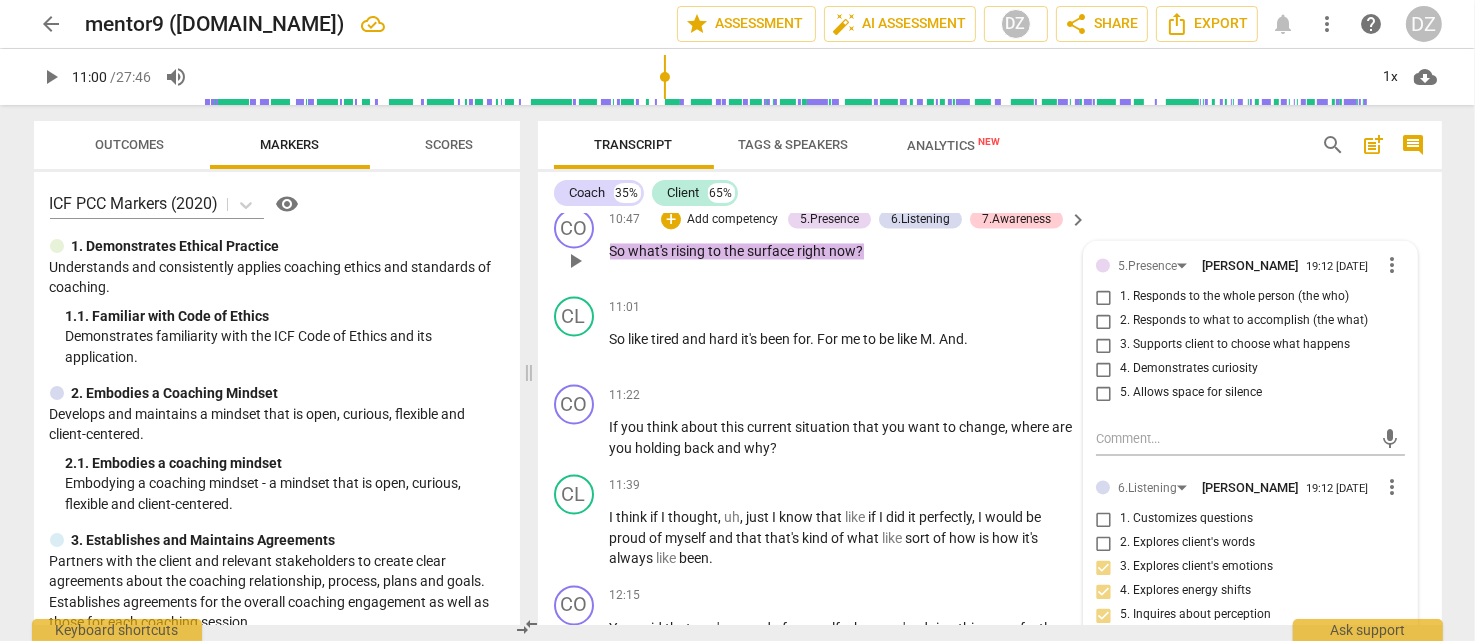 click on "3. Supports client to choose what happens" at bounding box center (1235, 345) 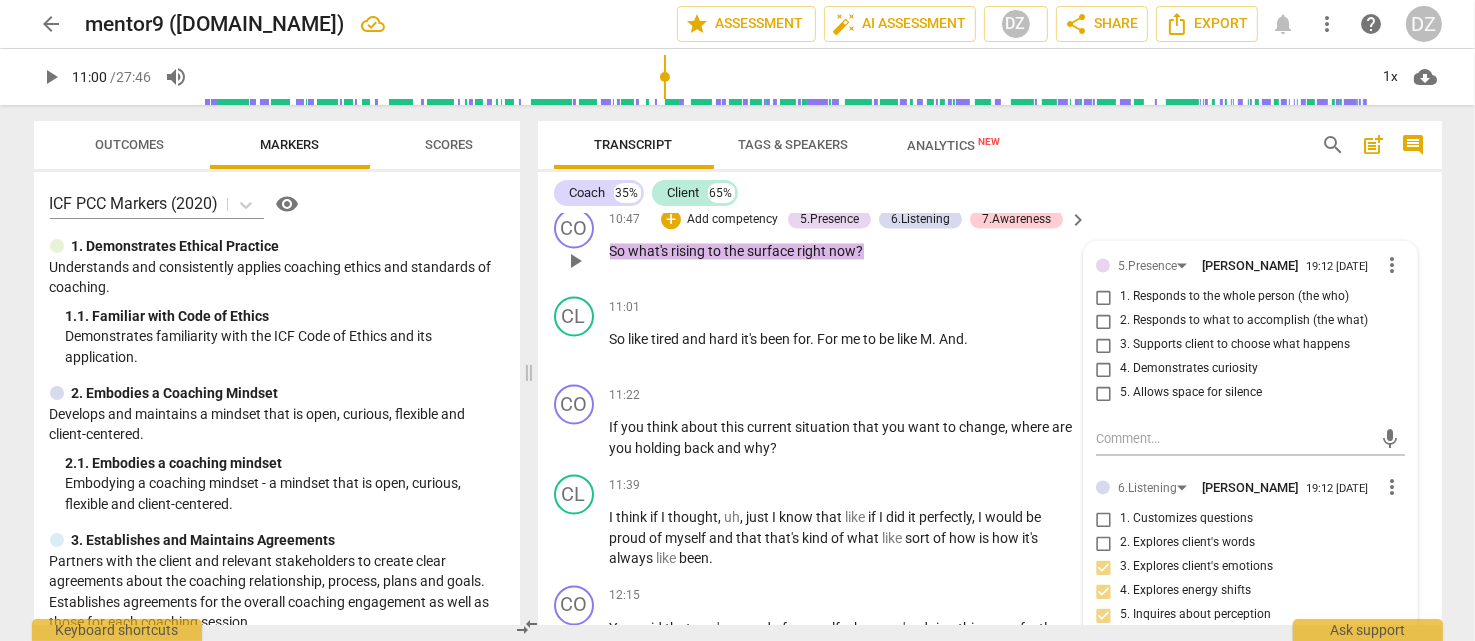click on "3. Supports client to choose what happens" at bounding box center (1104, 345) 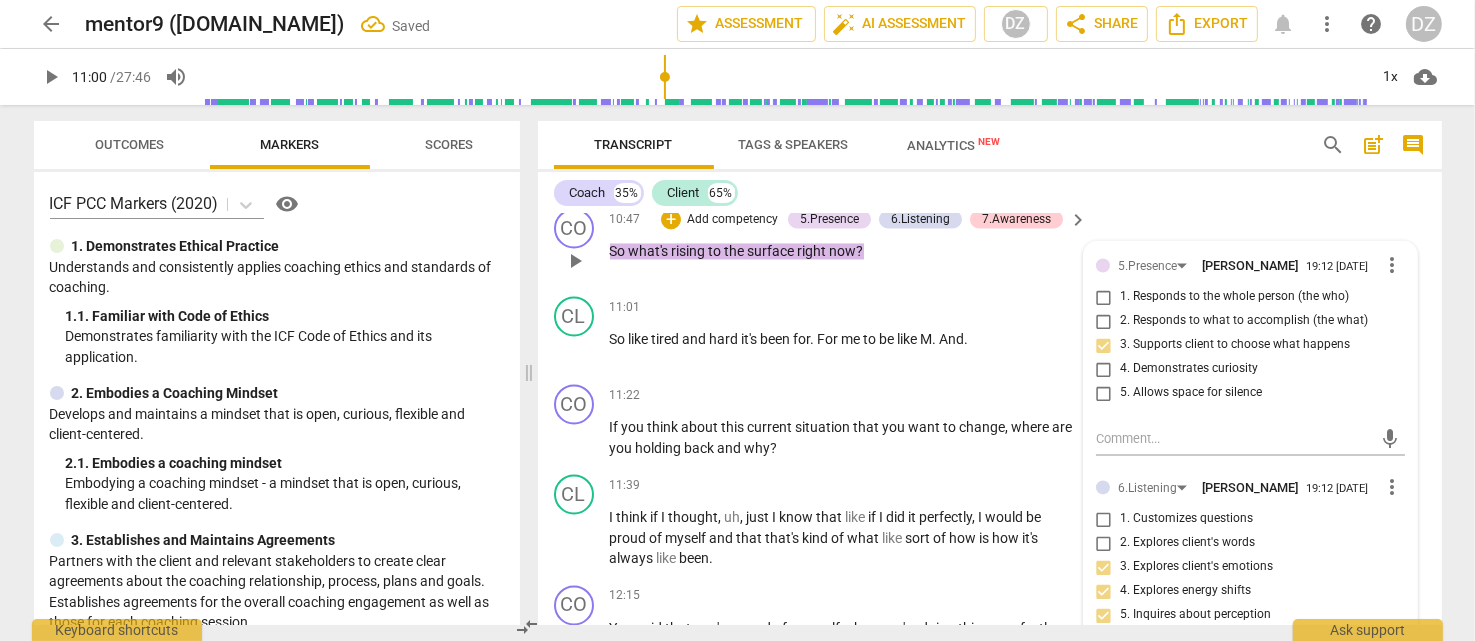 click on "4. Demonstrates curiosity" at bounding box center [1189, 369] 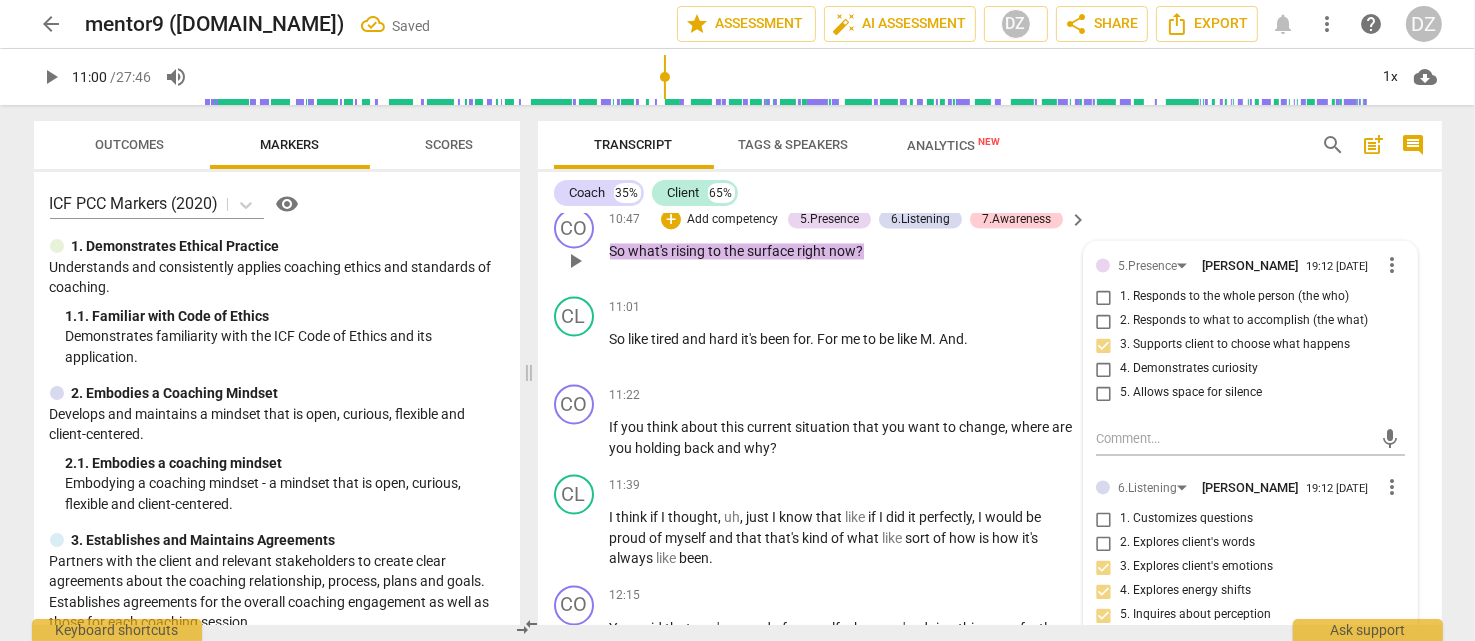 click on "4. Demonstrates curiosity" at bounding box center (1104, 369) 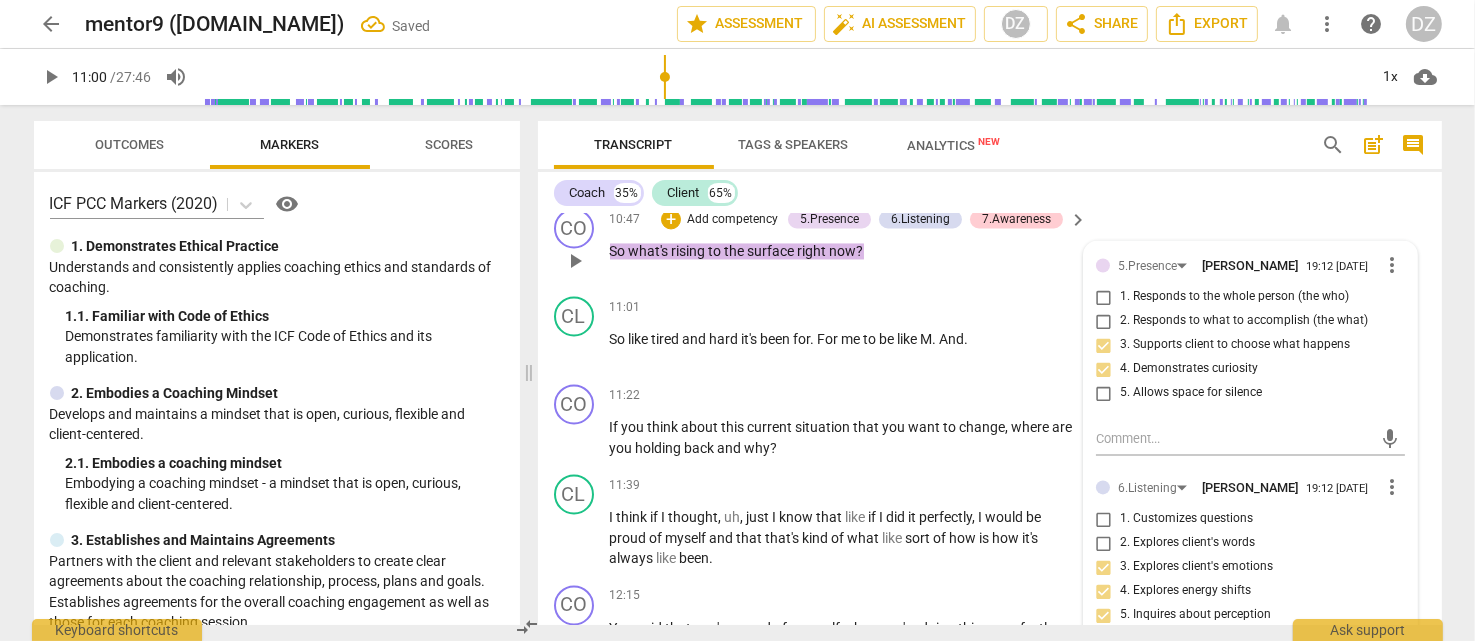 click on "5. Allows space for silence" at bounding box center [1191, 393] 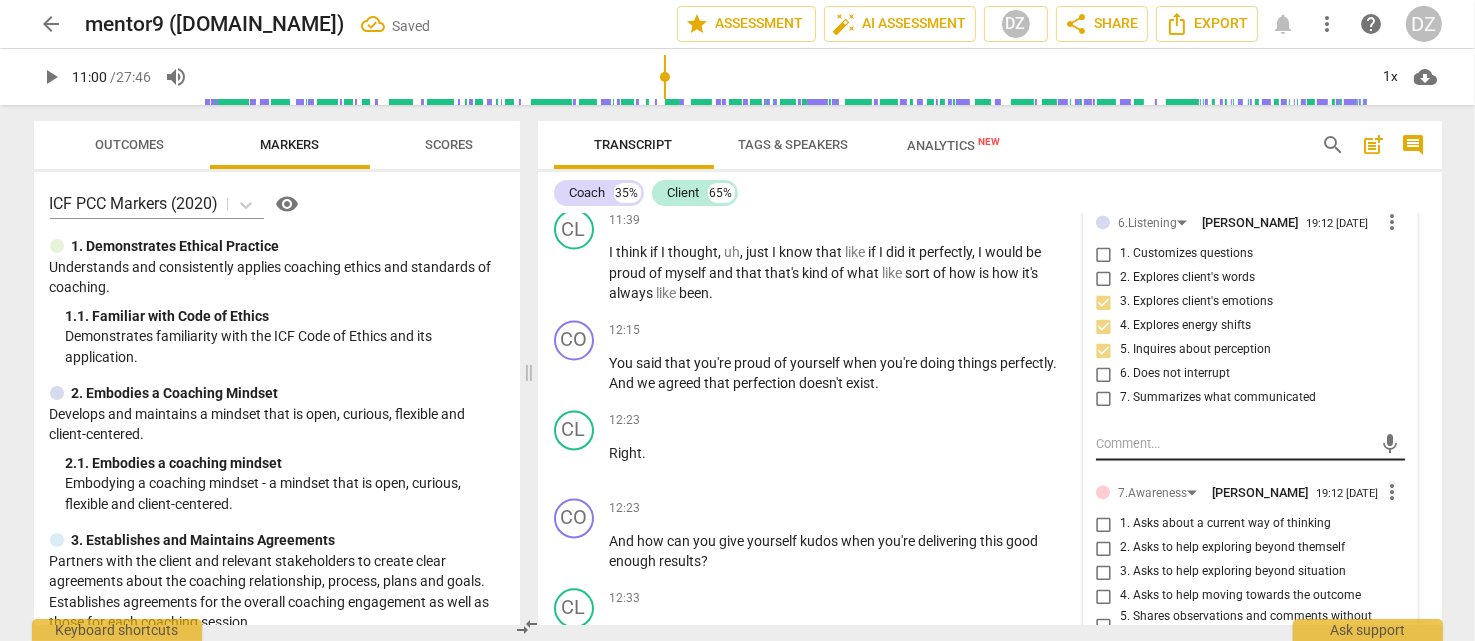 scroll, scrollTop: 4455, scrollLeft: 0, axis: vertical 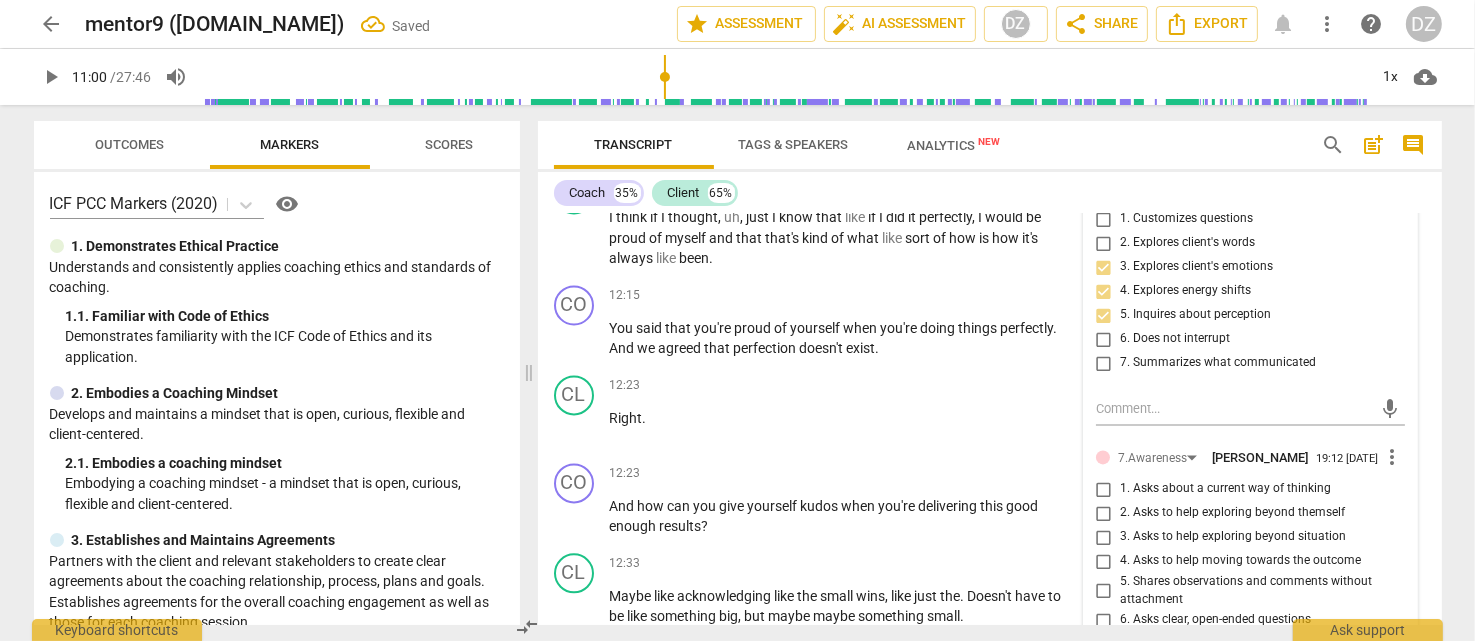 click on "1. Asks about a current way of thinking" at bounding box center (1225, 489) 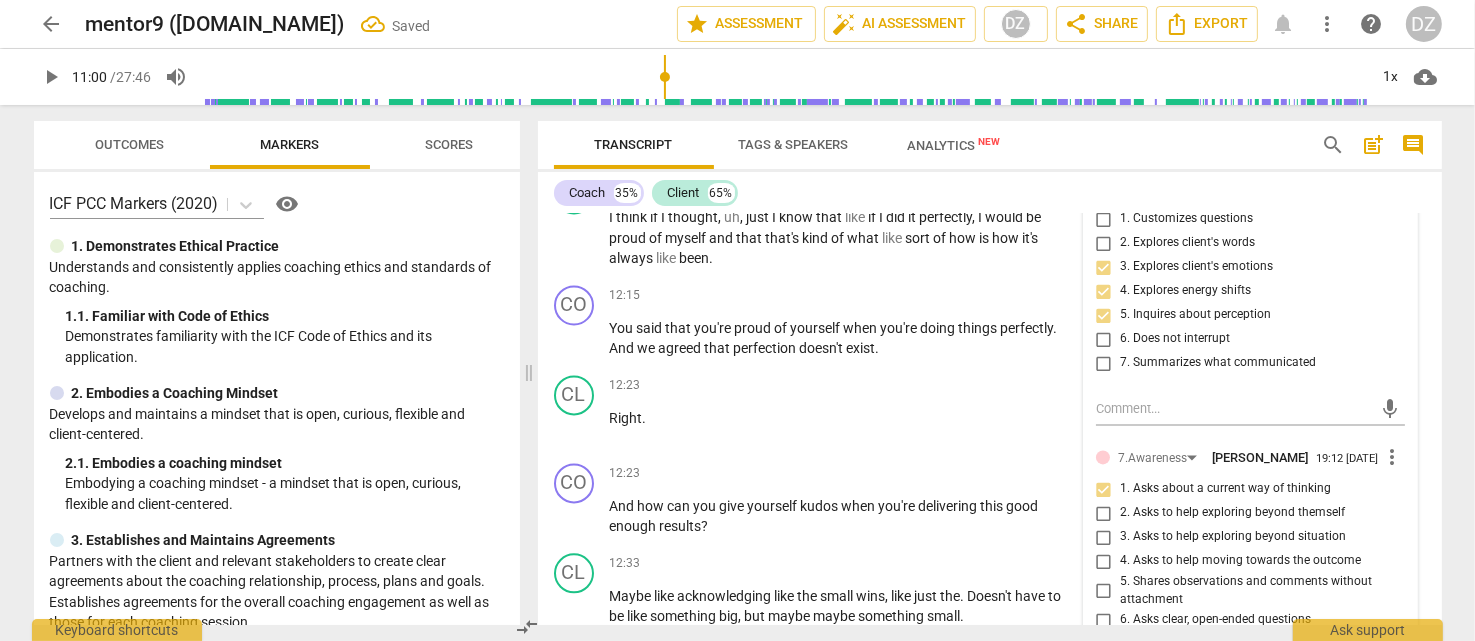 click on "2. Asks to help exploring beyond themself" at bounding box center (1232, 513) 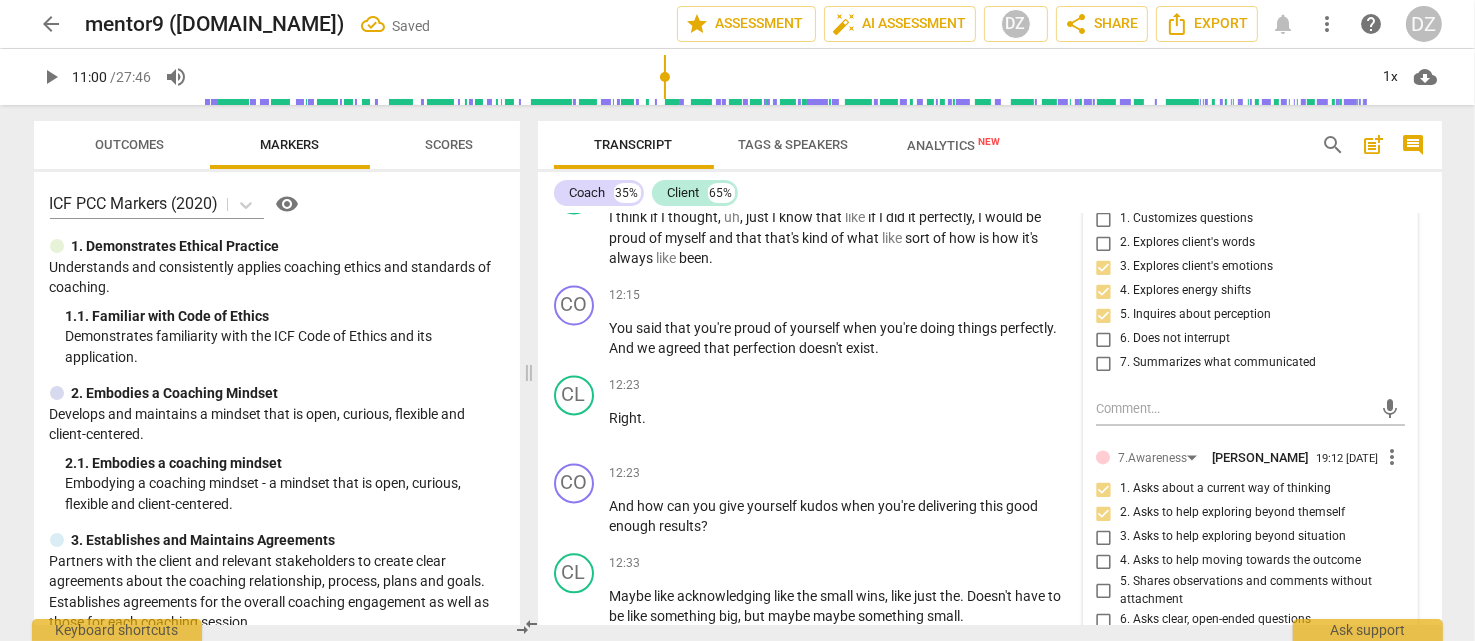 click on "3. Asks to help exploring beyond situation" at bounding box center [1233, 537] 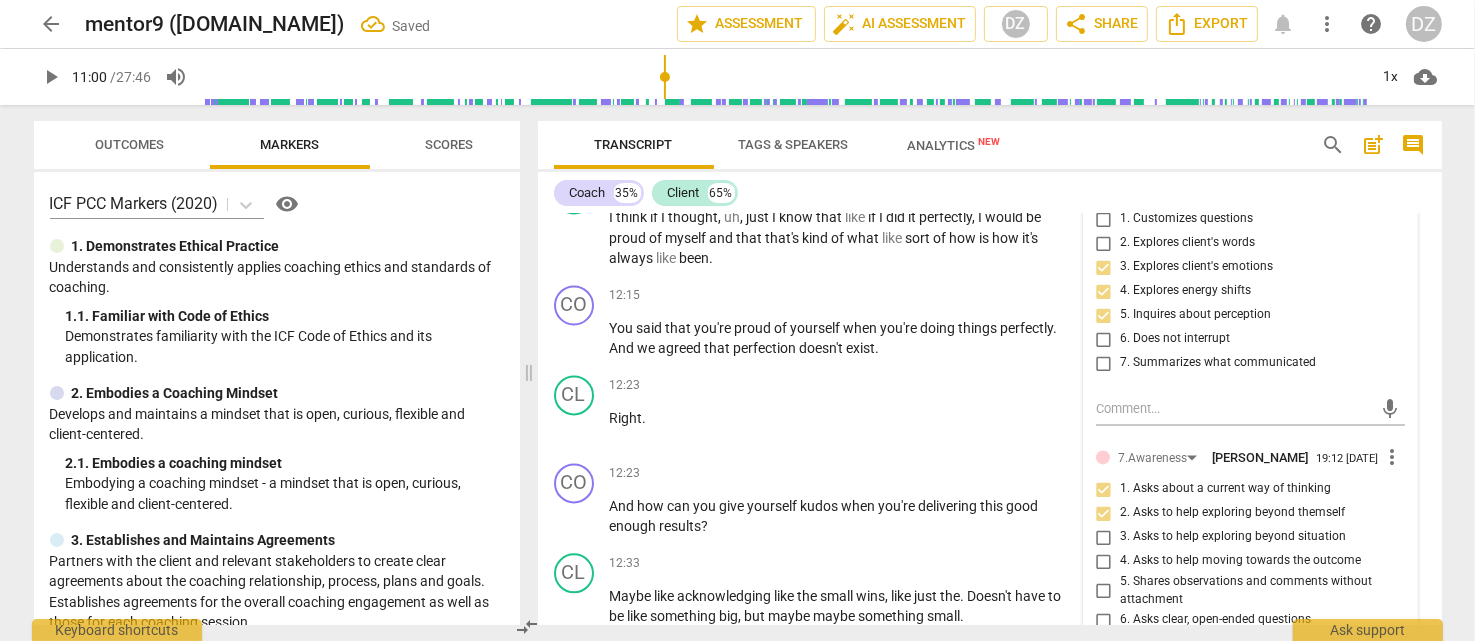 click on "3. Asks to help exploring beyond situation" at bounding box center [1104, 537] 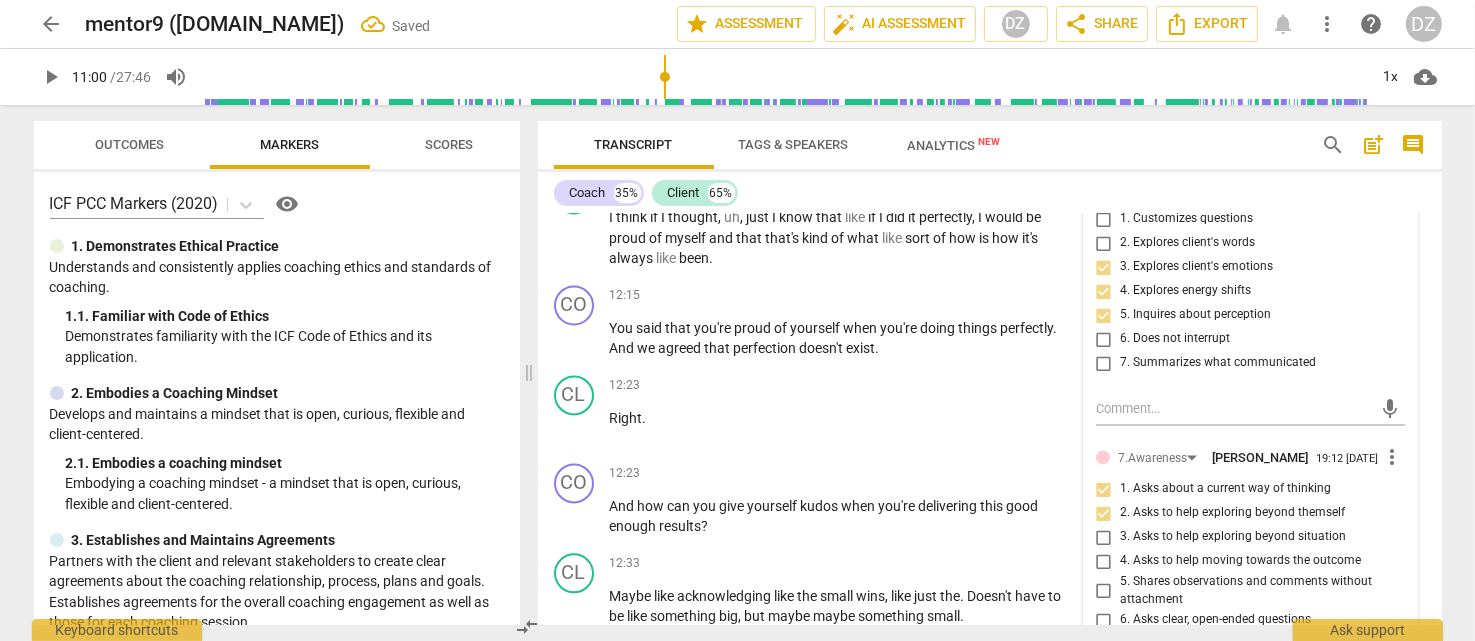 checkbox on "true" 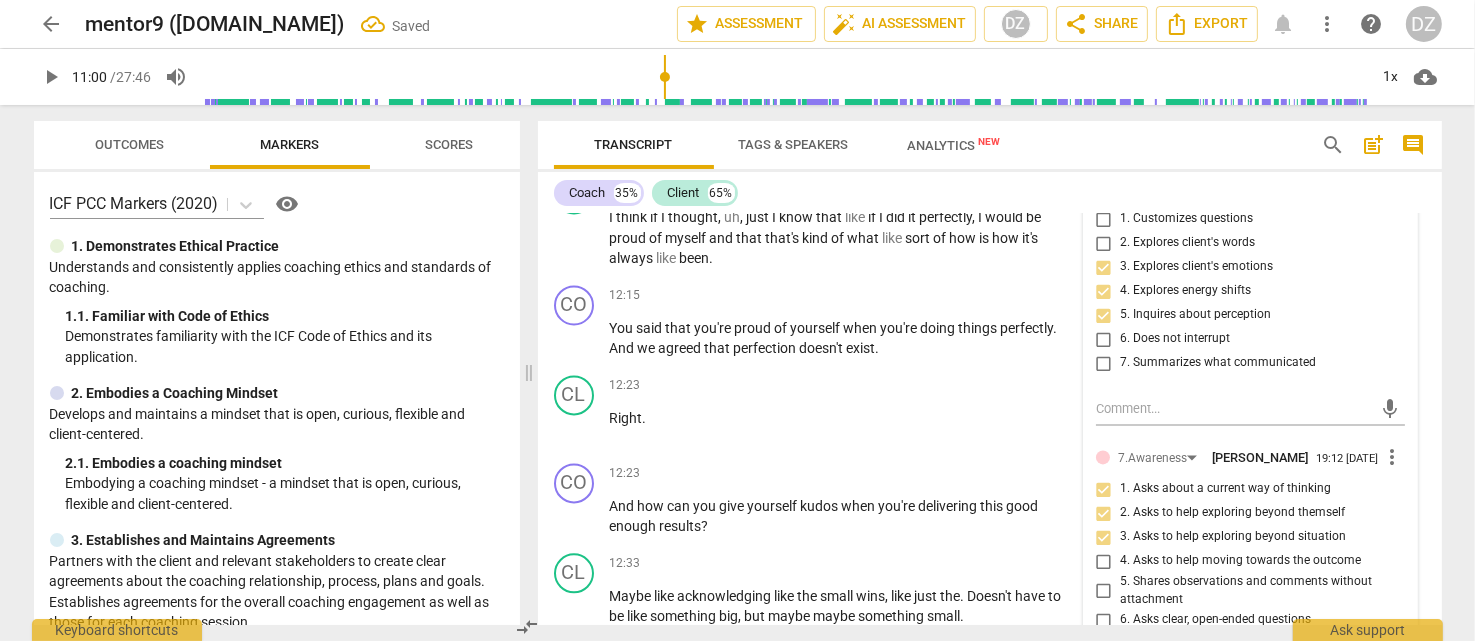 scroll, scrollTop: 4555, scrollLeft: 0, axis: vertical 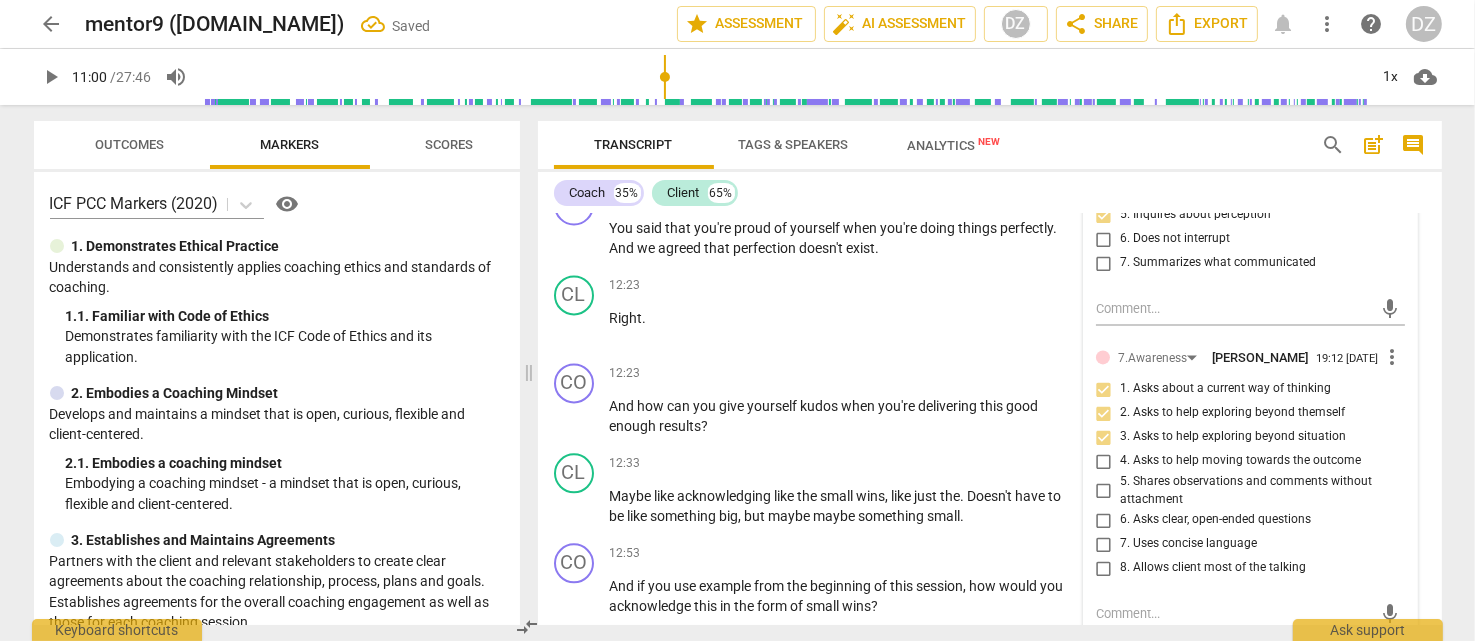 click on "8. Allows client most of the talking" at bounding box center (1213, 568) 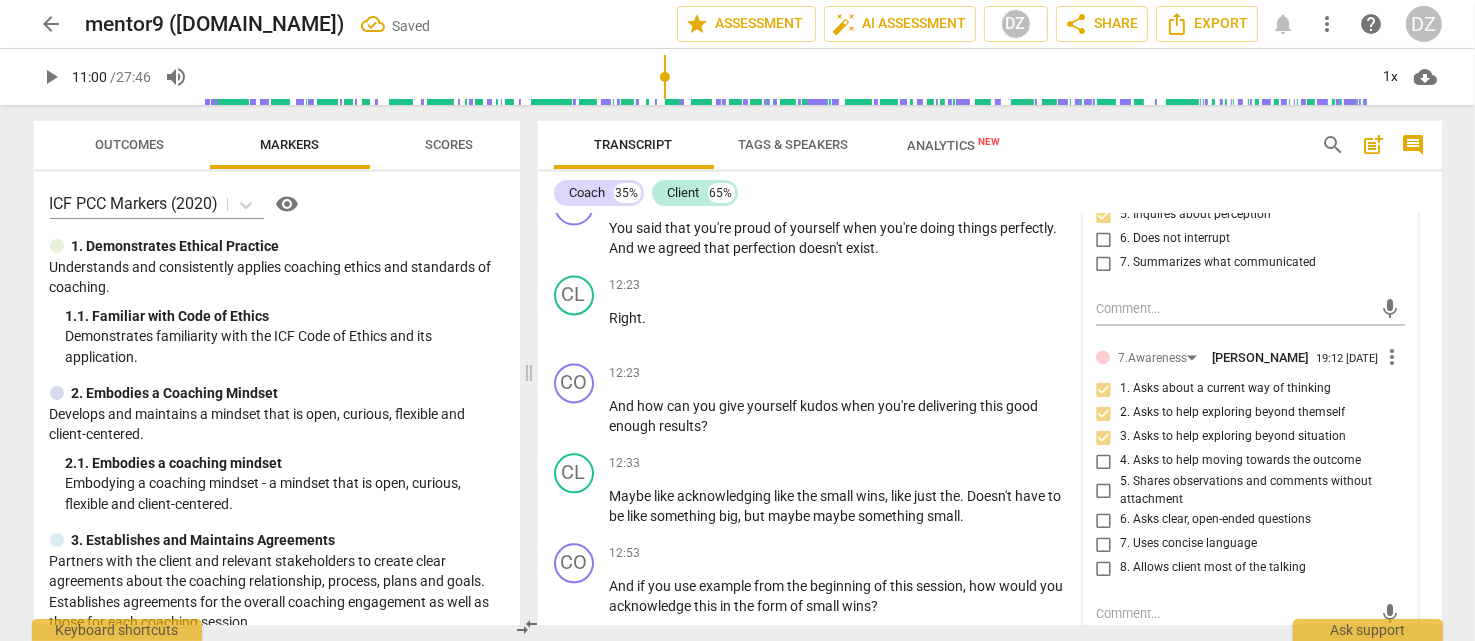 click on "8. Allows client most of the talking" at bounding box center (1104, 568) 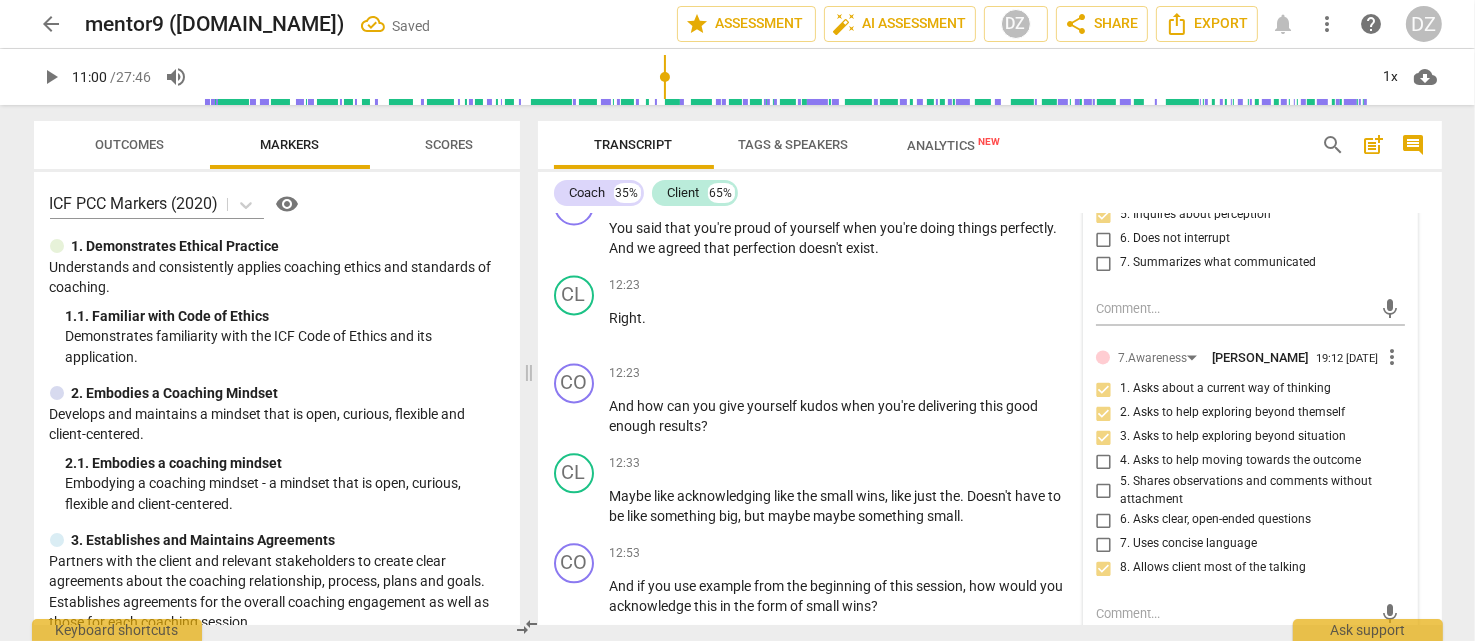click on "7. Uses concise language" at bounding box center [1188, 544] 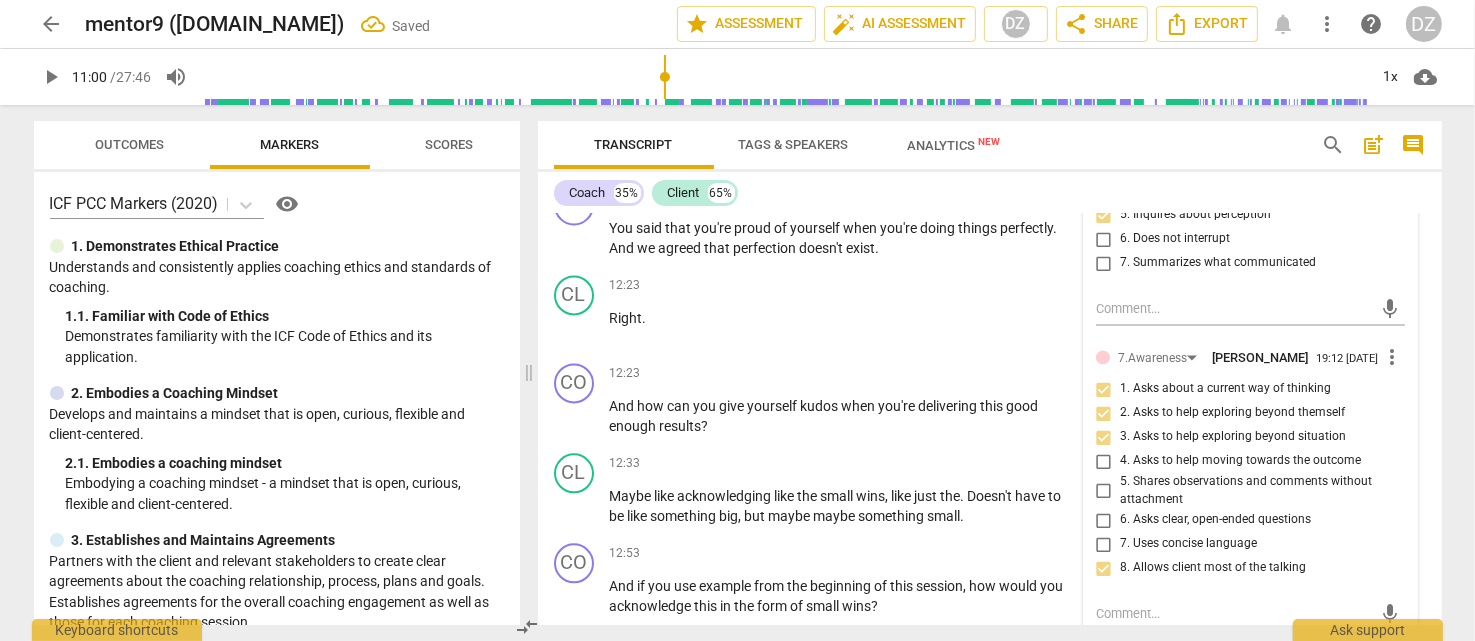 checkbox on "true" 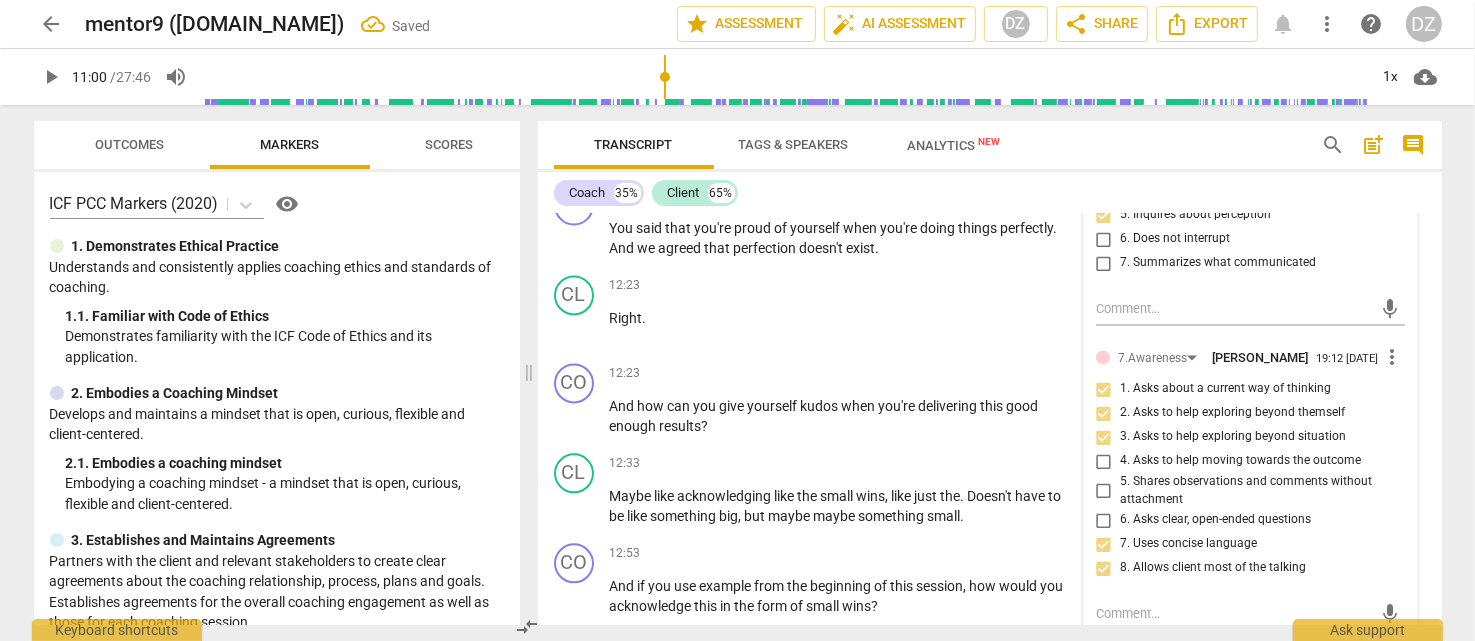 click on "6. Asks clear, open-ended questions" at bounding box center (1215, 520) 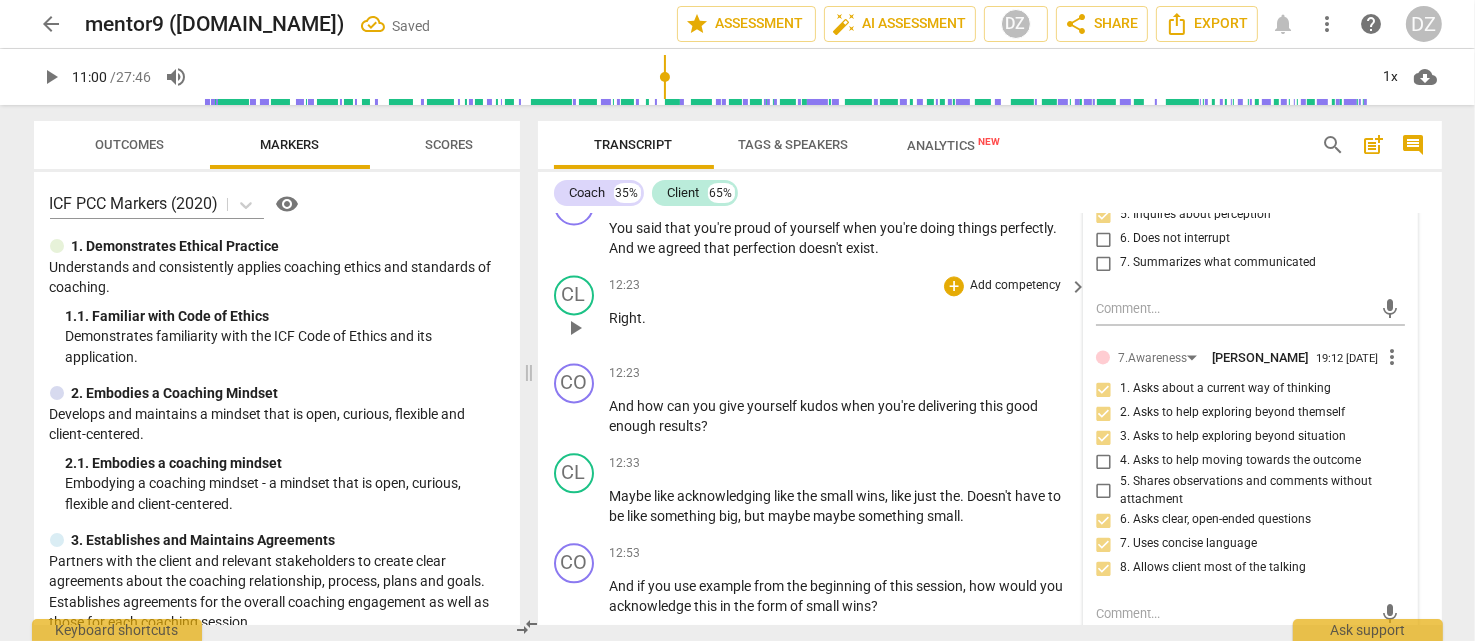 click on "CL play_arrow pause 12:23 + Add competency keyboard_arrow_right Right ." at bounding box center [990, 311] 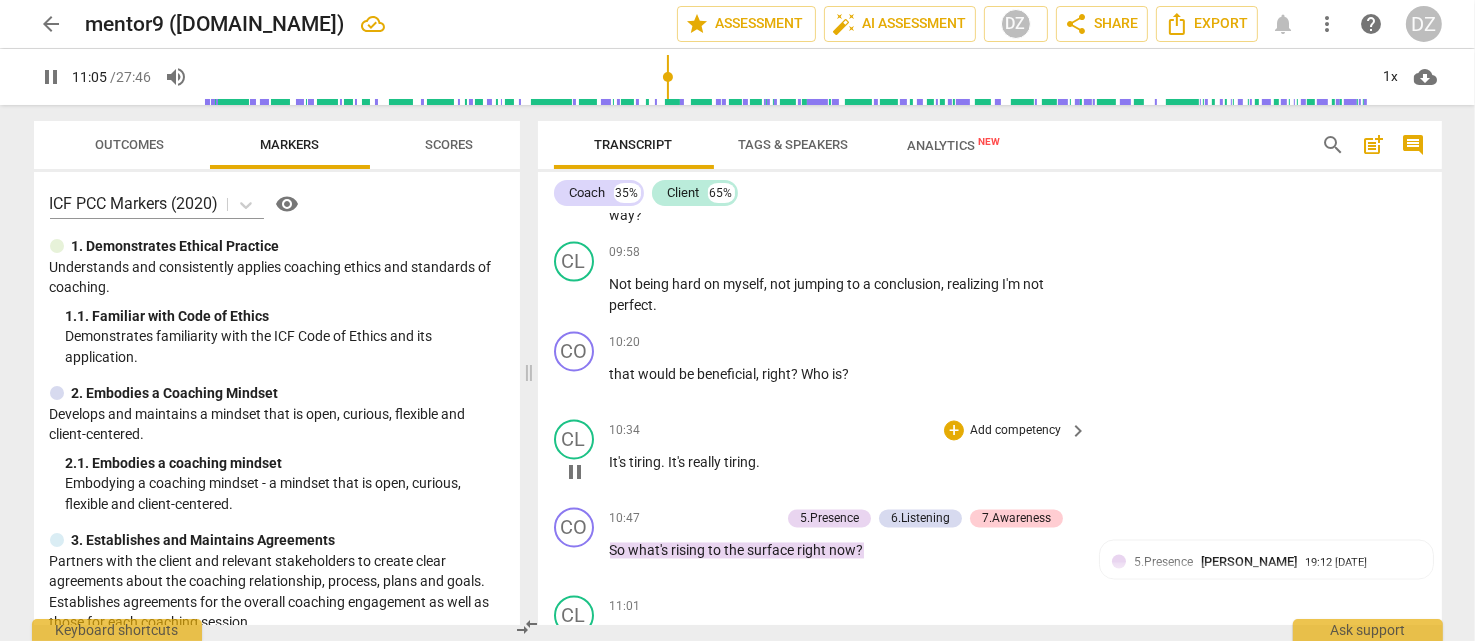 scroll, scrollTop: 4055, scrollLeft: 0, axis: vertical 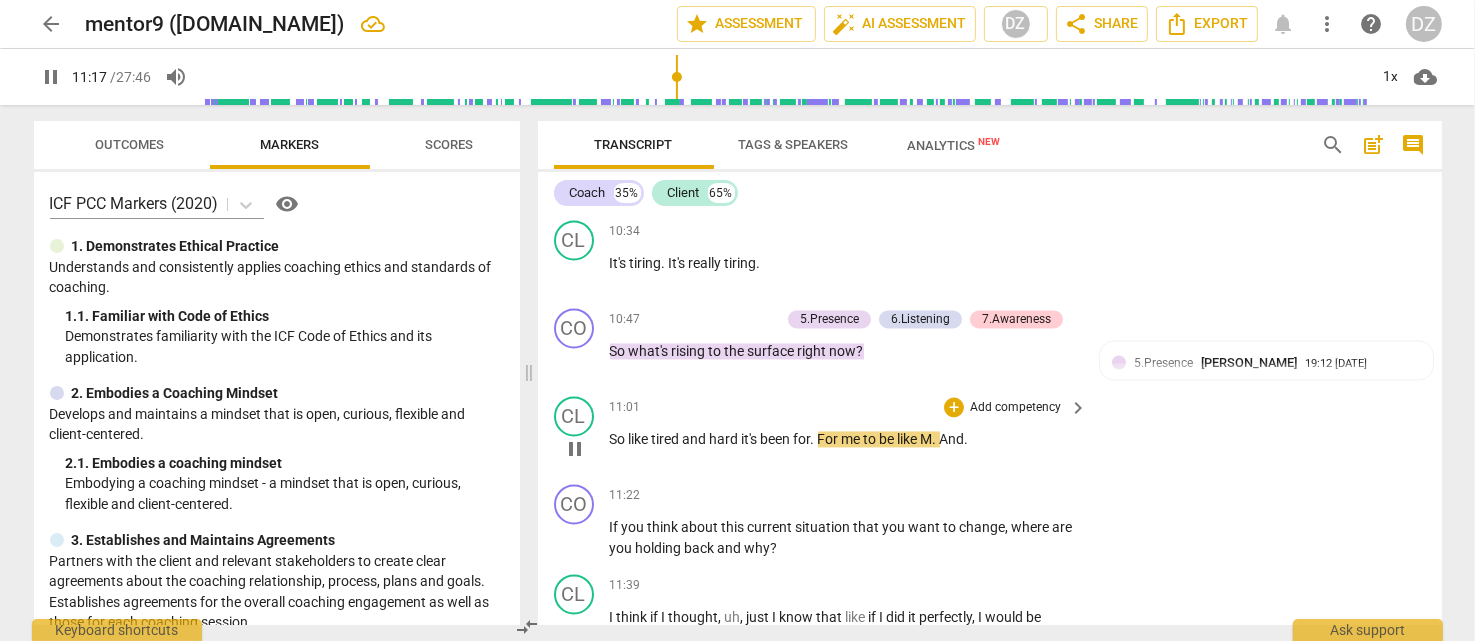 click on "pause" at bounding box center (575, 449) 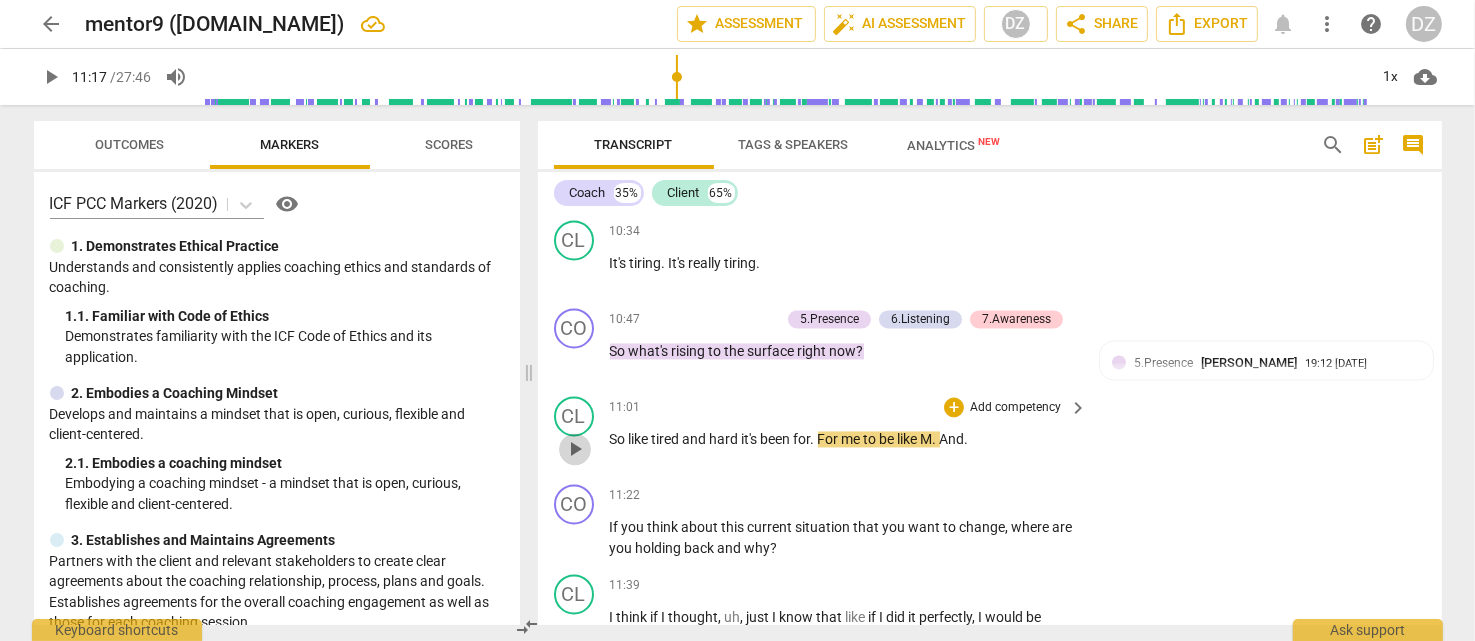 click on "play_arrow" at bounding box center [575, 449] 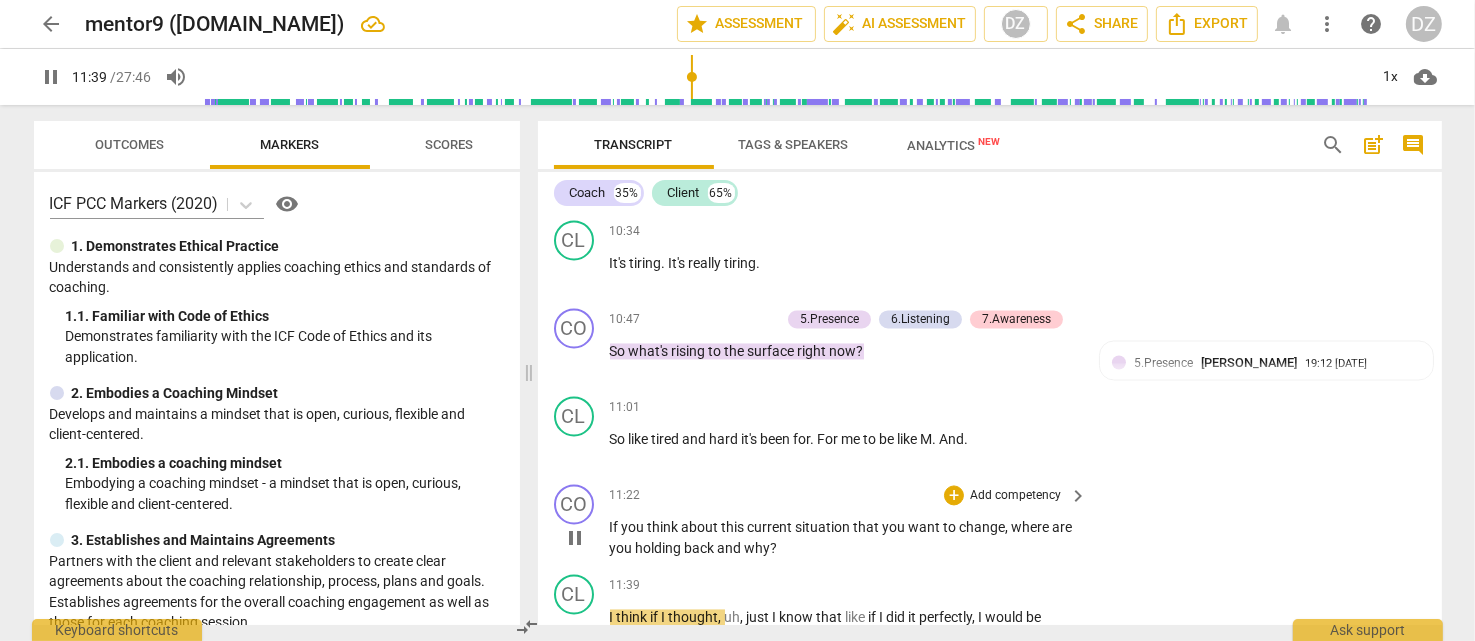 click on "think" at bounding box center (665, 527) 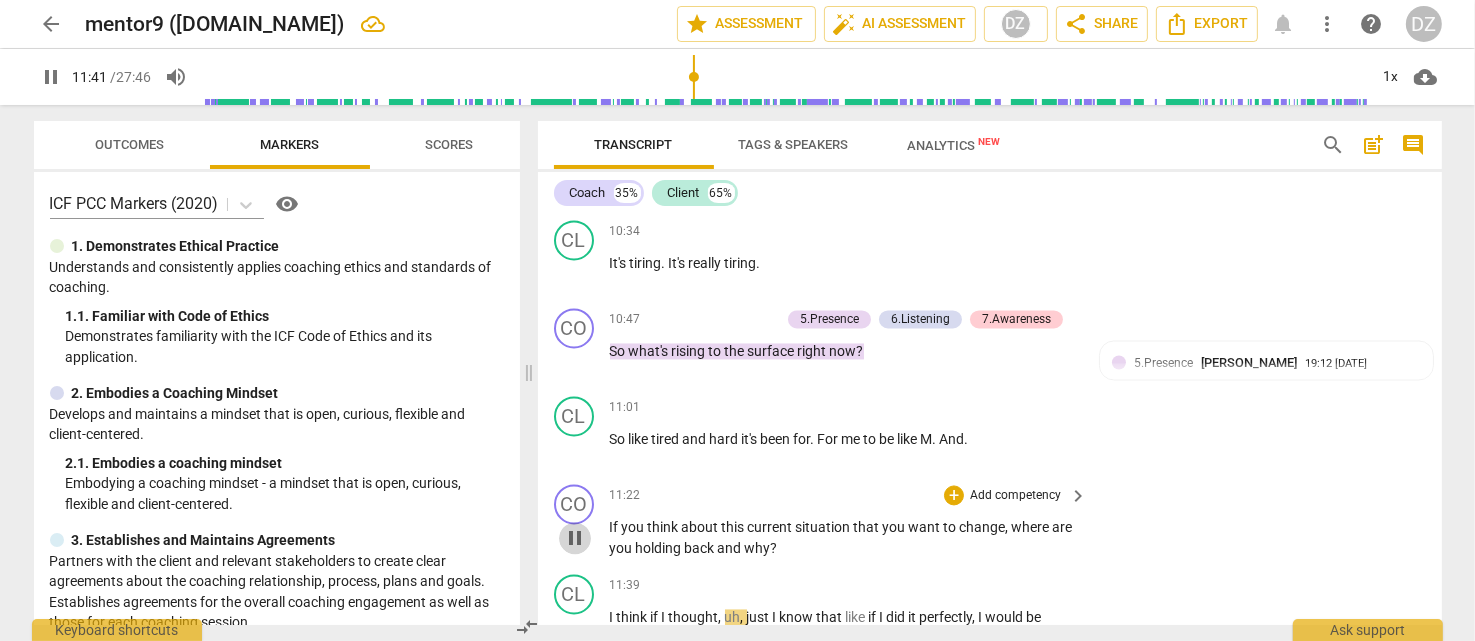 click on "pause" at bounding box center (575, 538) 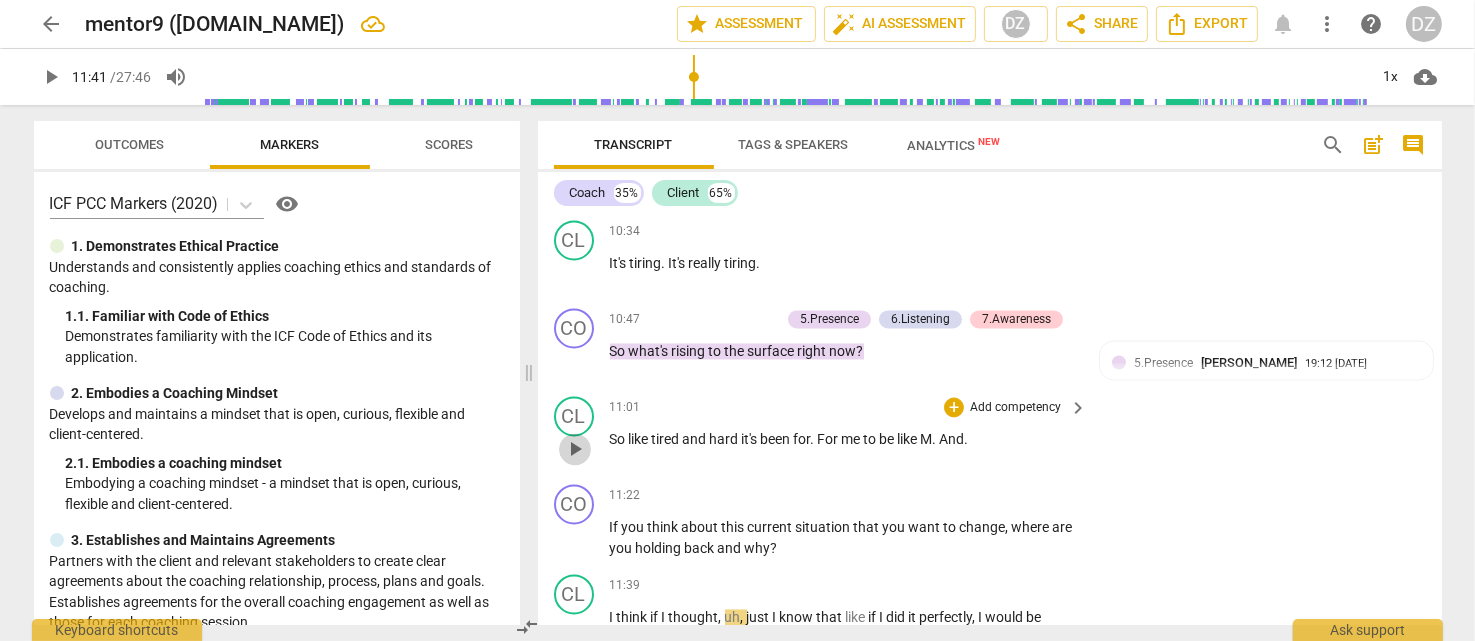 click on "play_arrow" at bounding box center [575, 449] 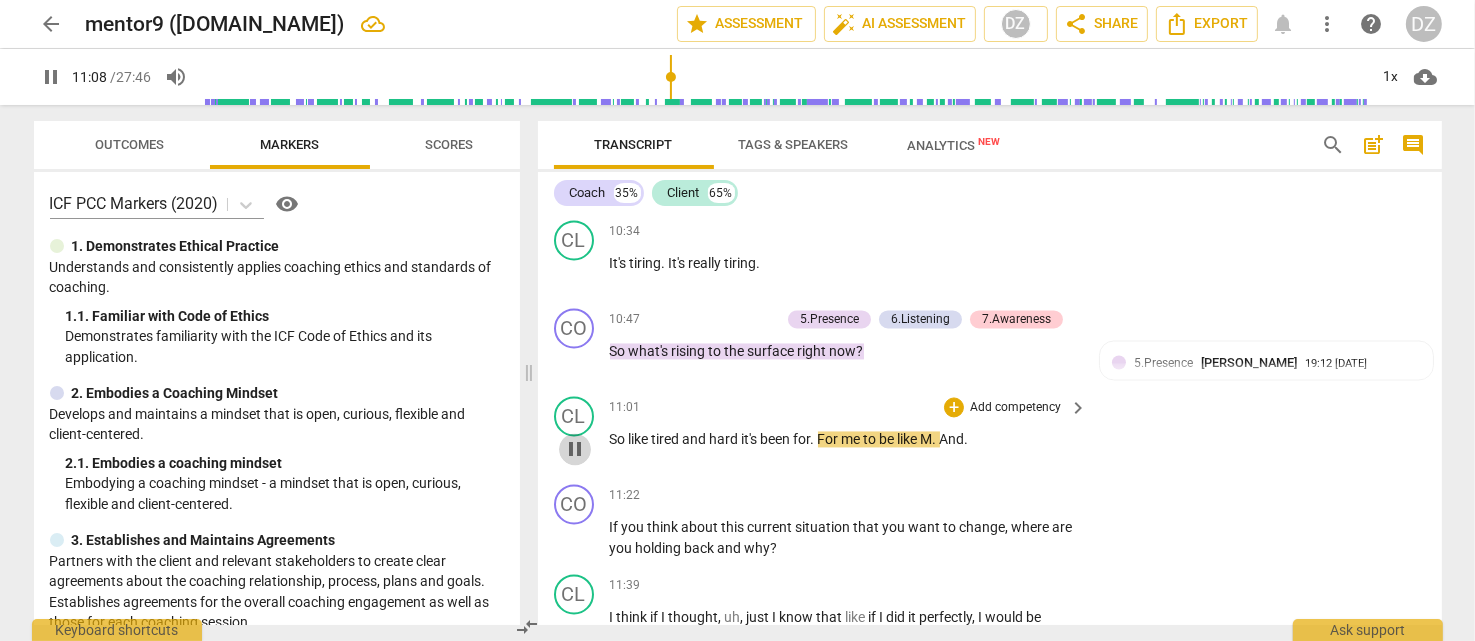 click on "pause" at bounding box center (575, 449) 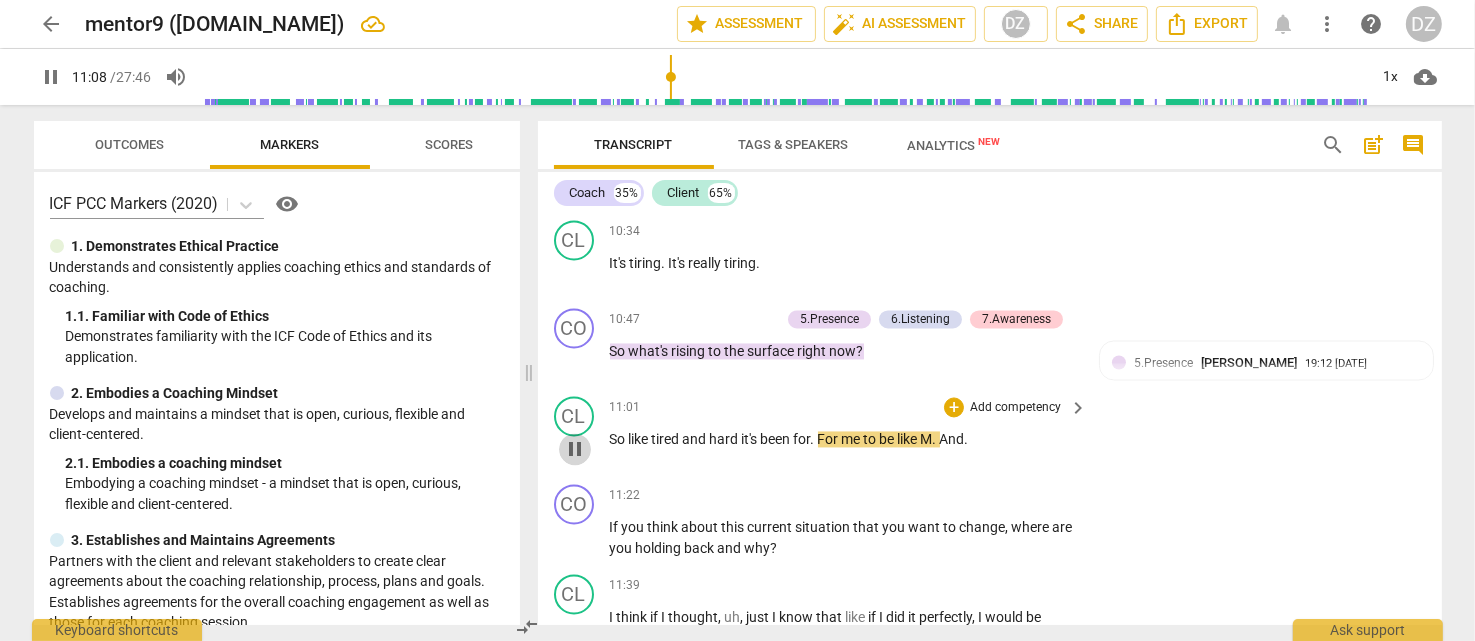 type on "669" 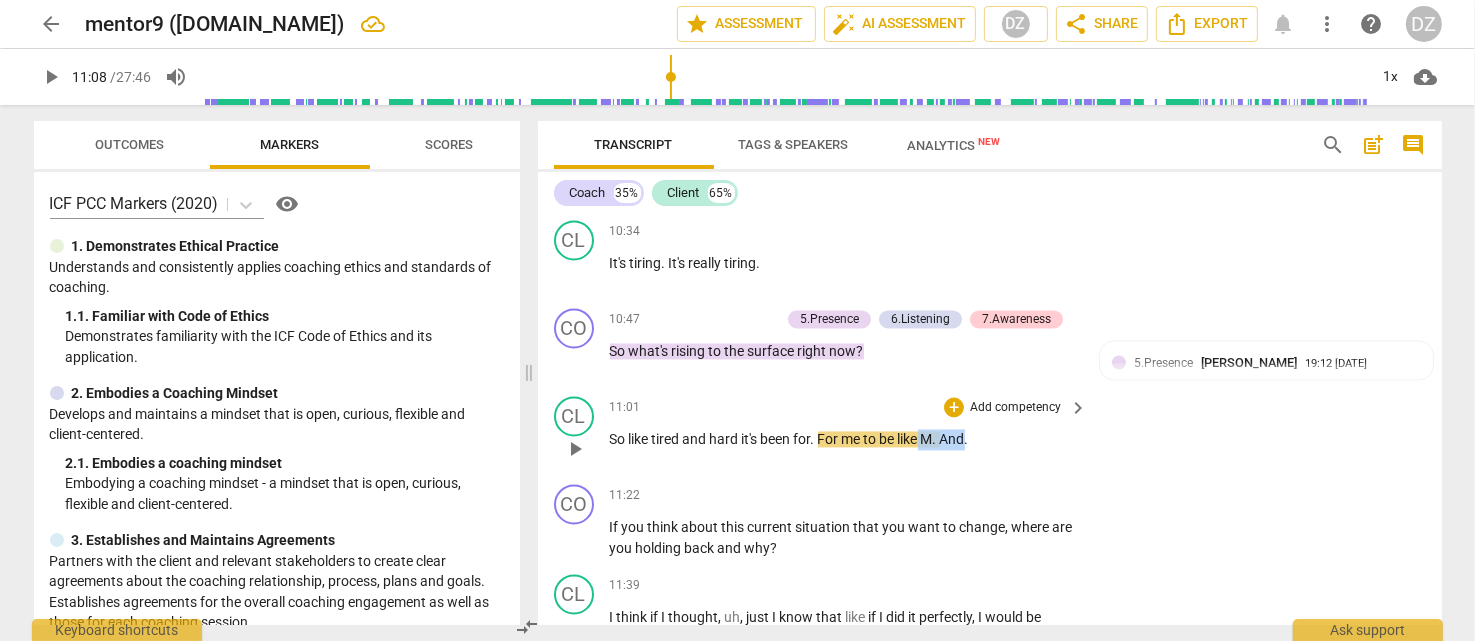 drag, startPoint x: 923, startPoint y: 413, endPoint x: 969, endPoint y: 414, distance: 46.010868 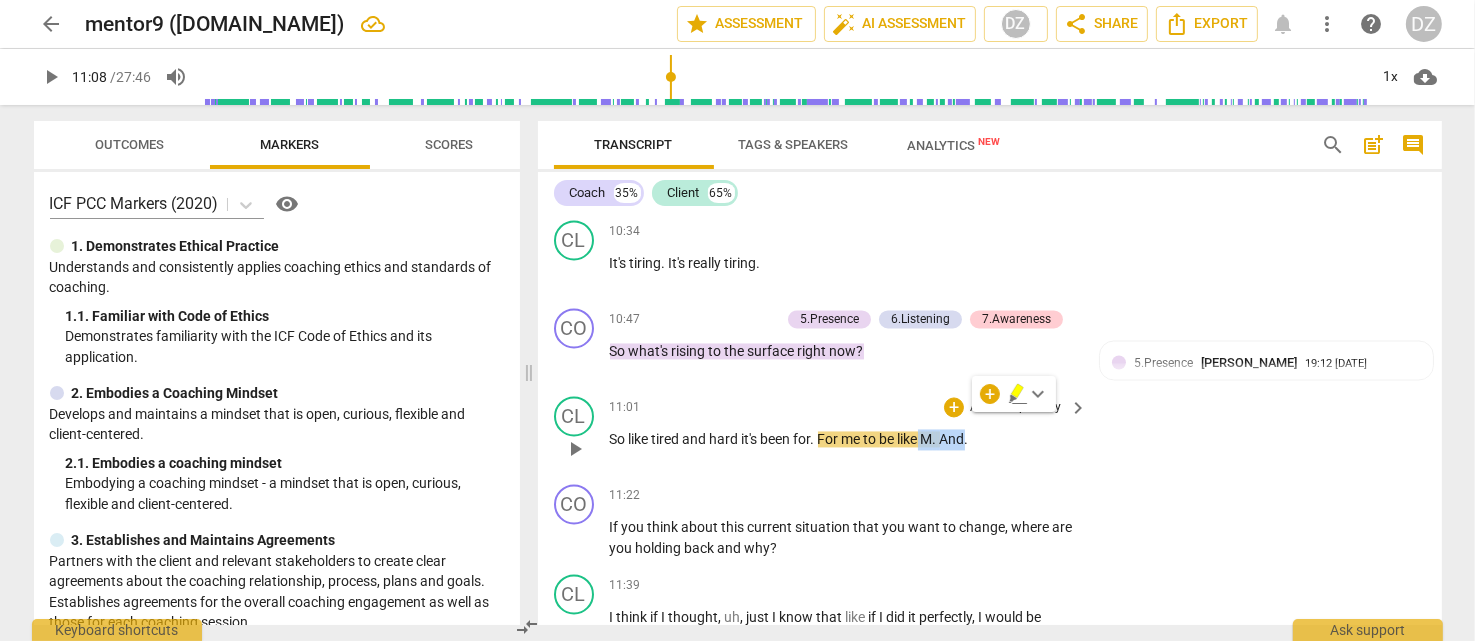 type 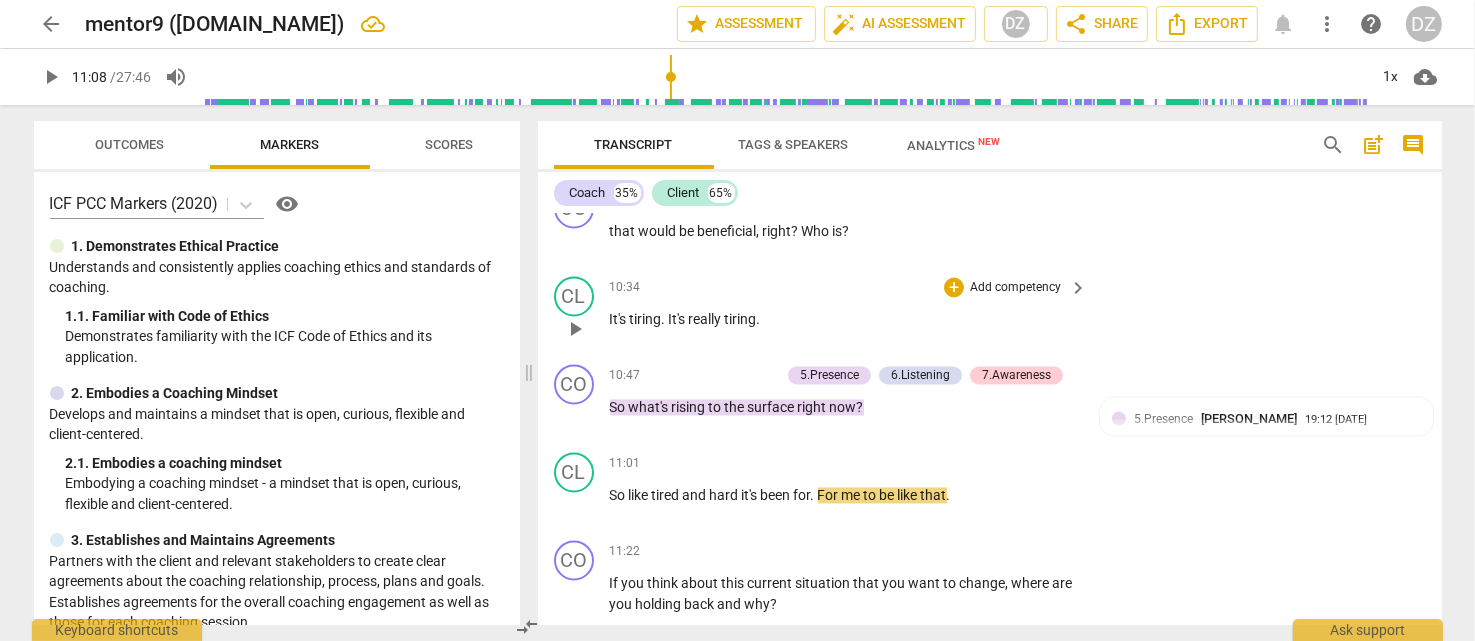 scroll, scrollTop: 3955, scrollLeft: 0, axis: vertical 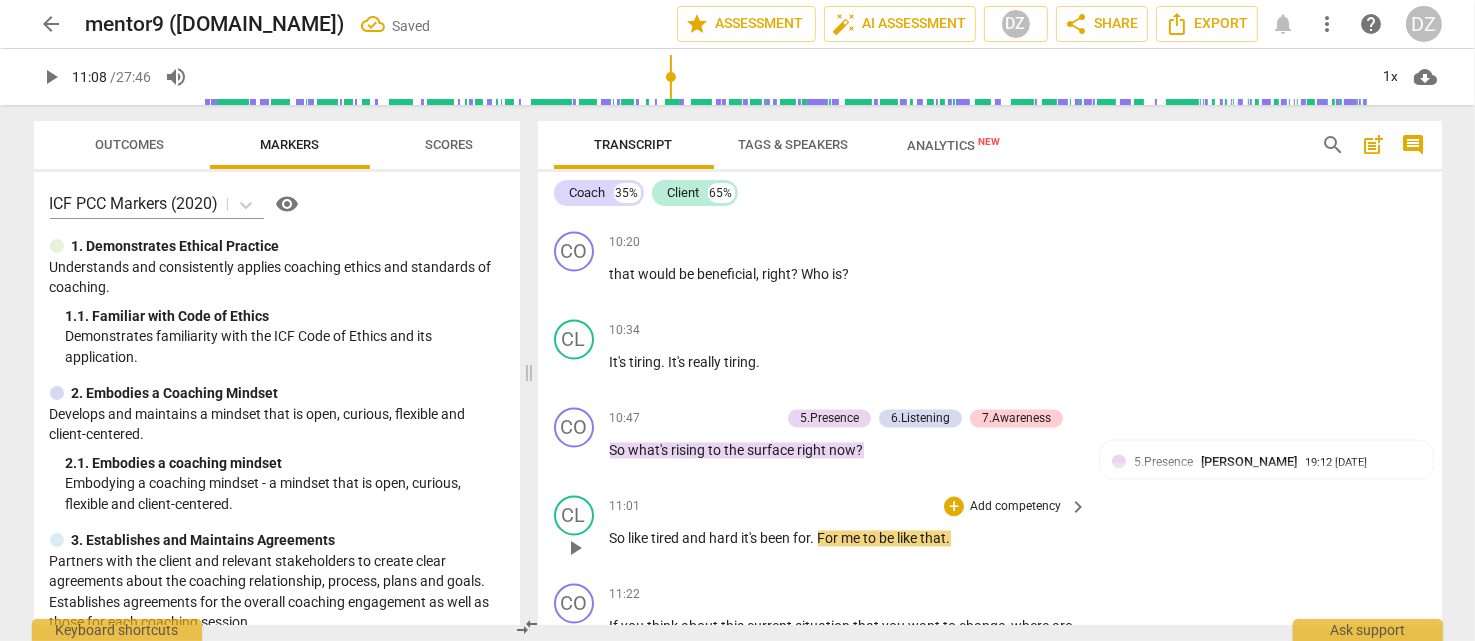 click on "." at bounding box center [814, 539] 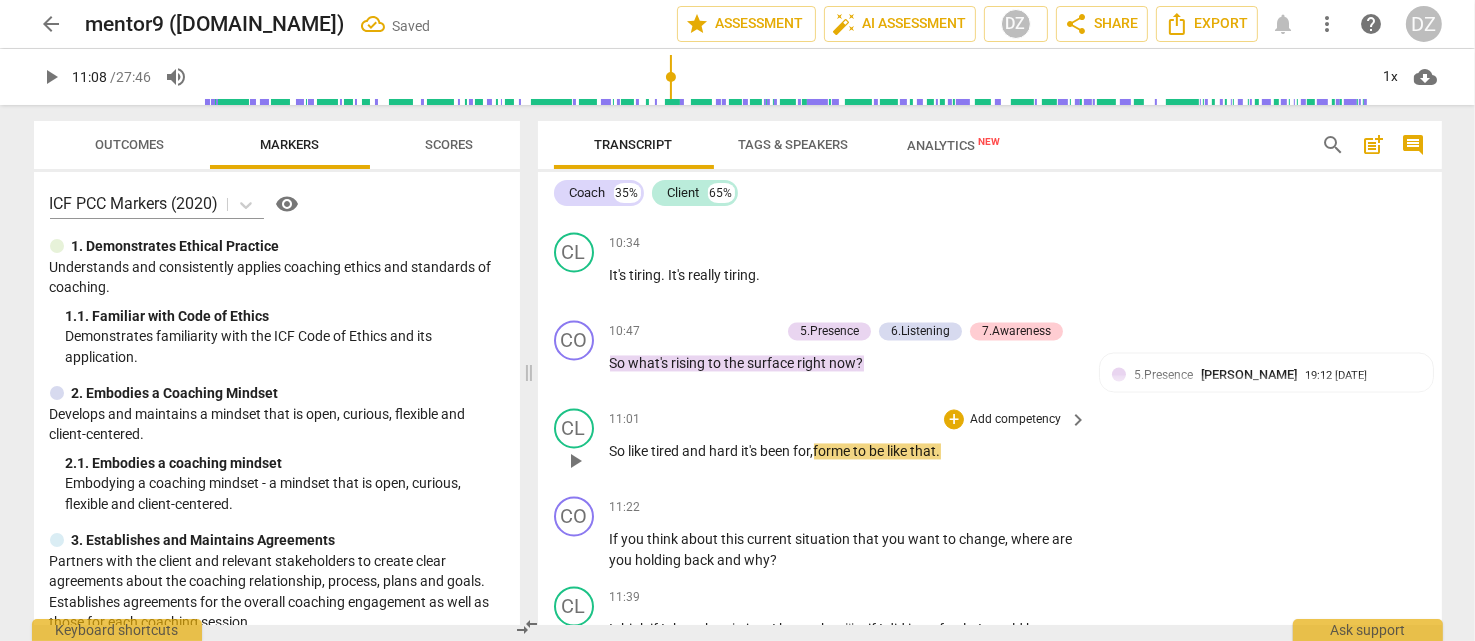 scroll, scrollTop: 4055, scrollLeft: 0, axis: vertical 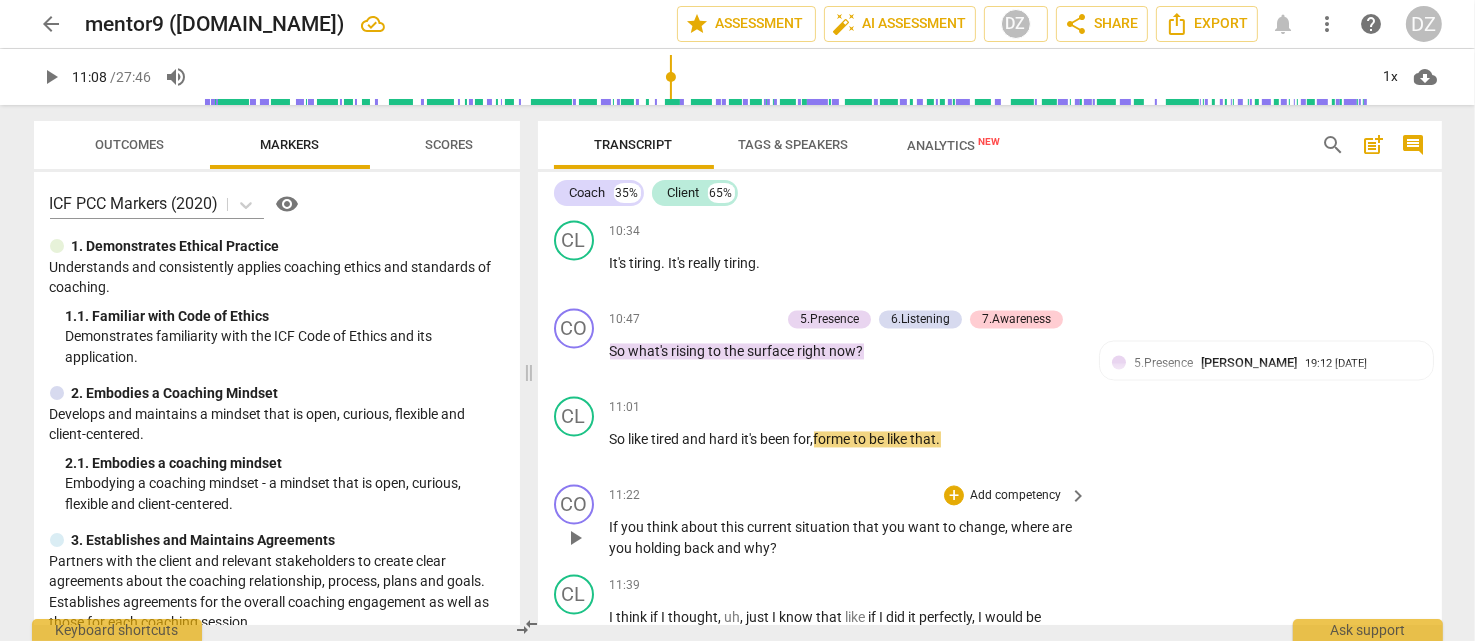 click on "keyboard_arrow_right" at bounding box center [1078, 496] 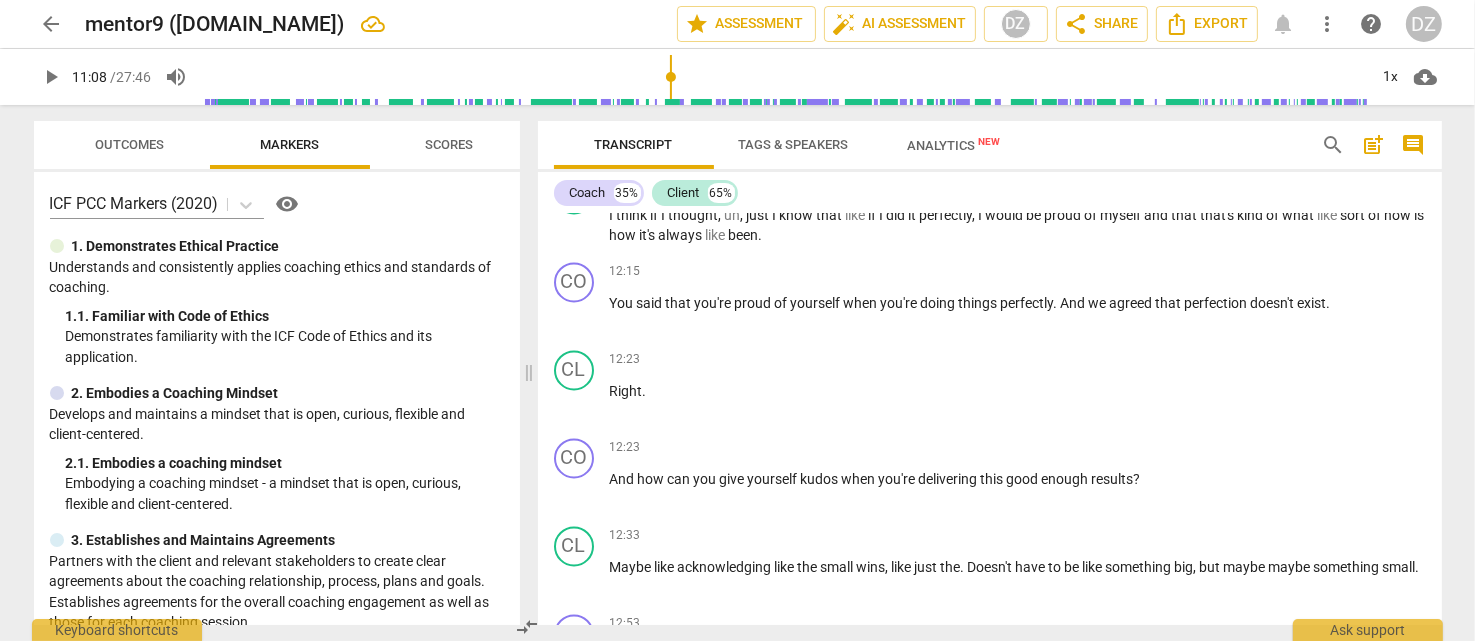 scroll, scrollTop: 3810, scrollLeft: 0, axis: vertical 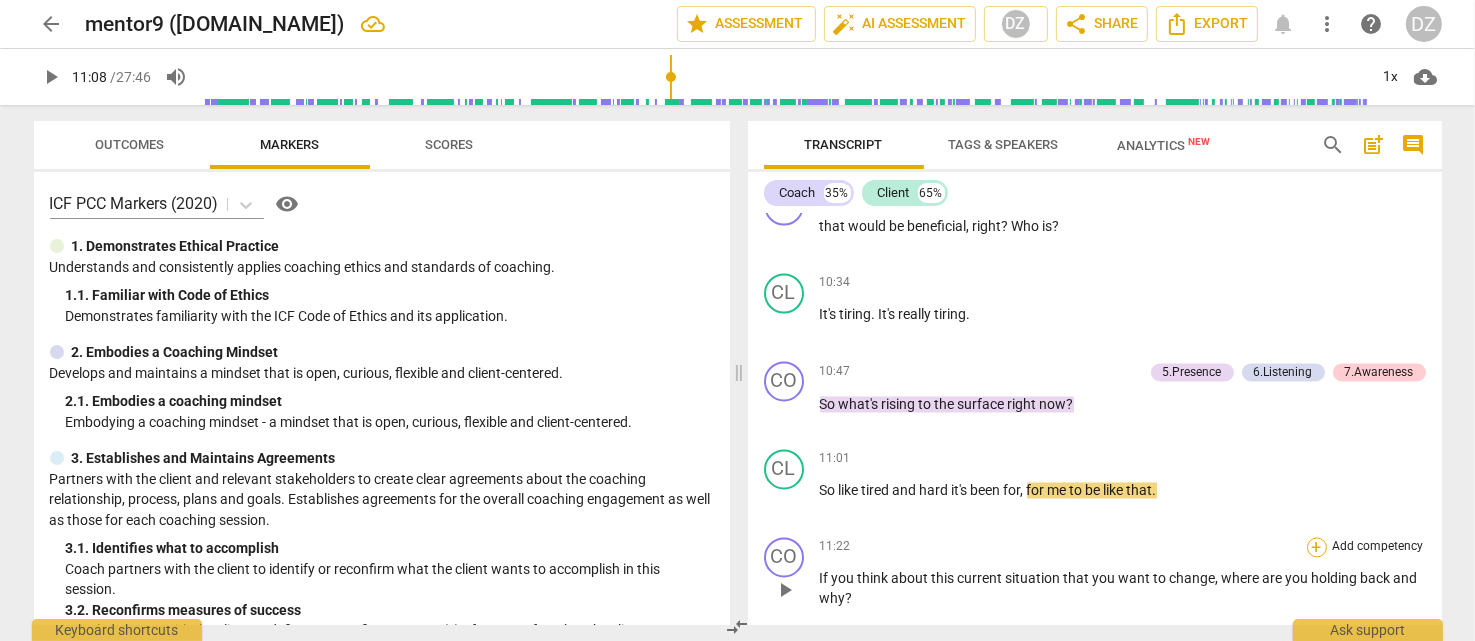 click on "+" at bounding box center (1317, 548) 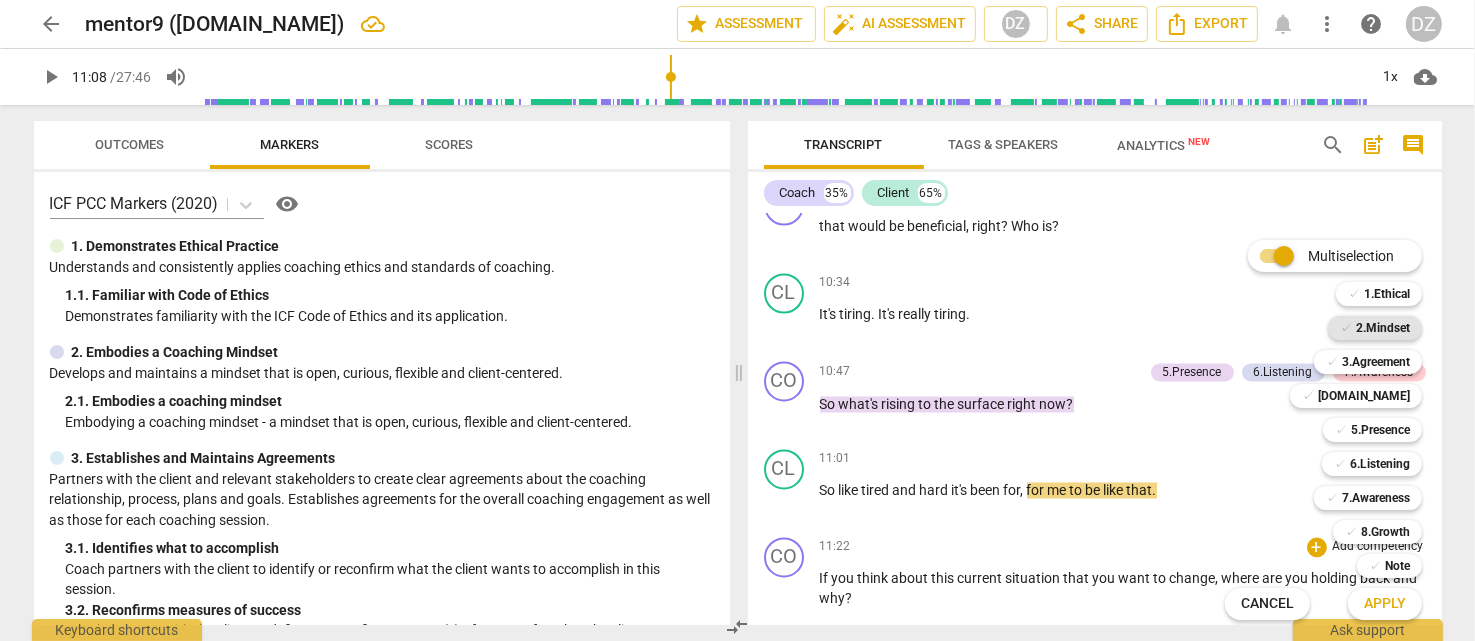 click on "2.Mindset" at bounding box center [1383, 328] 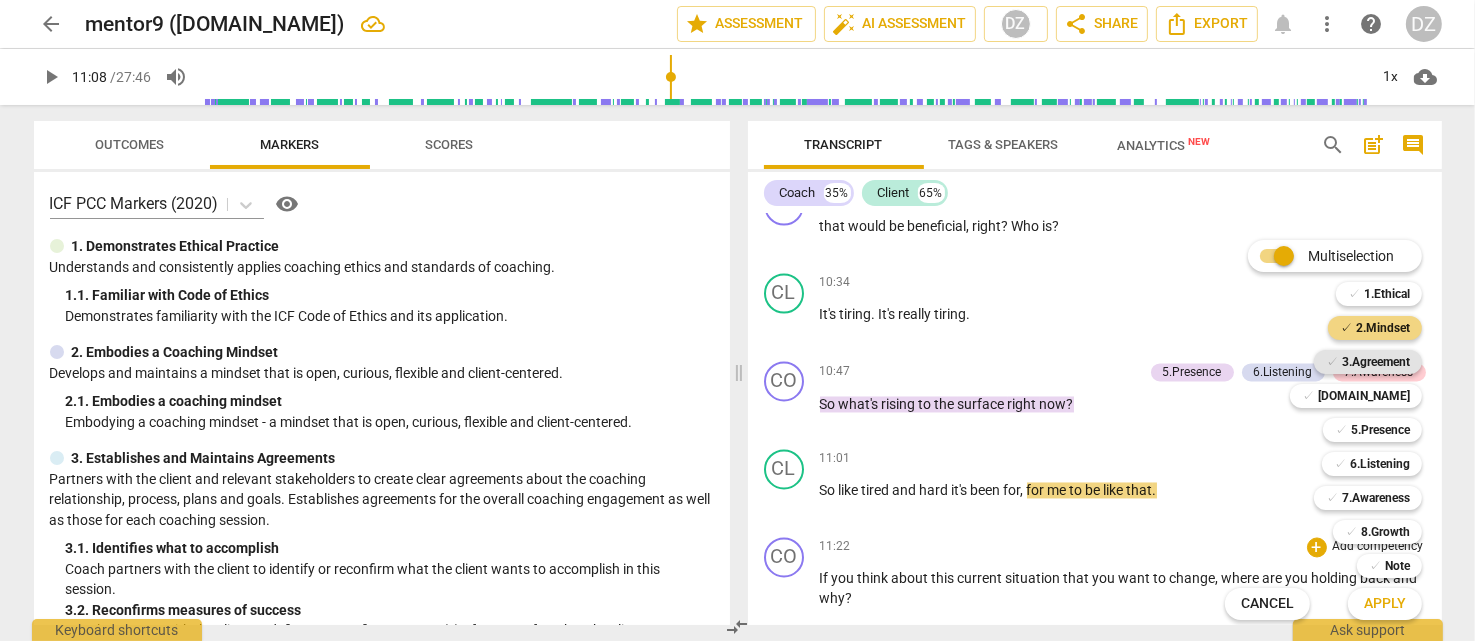 click on "3.Agreement" at bounding box center [1376, 362] 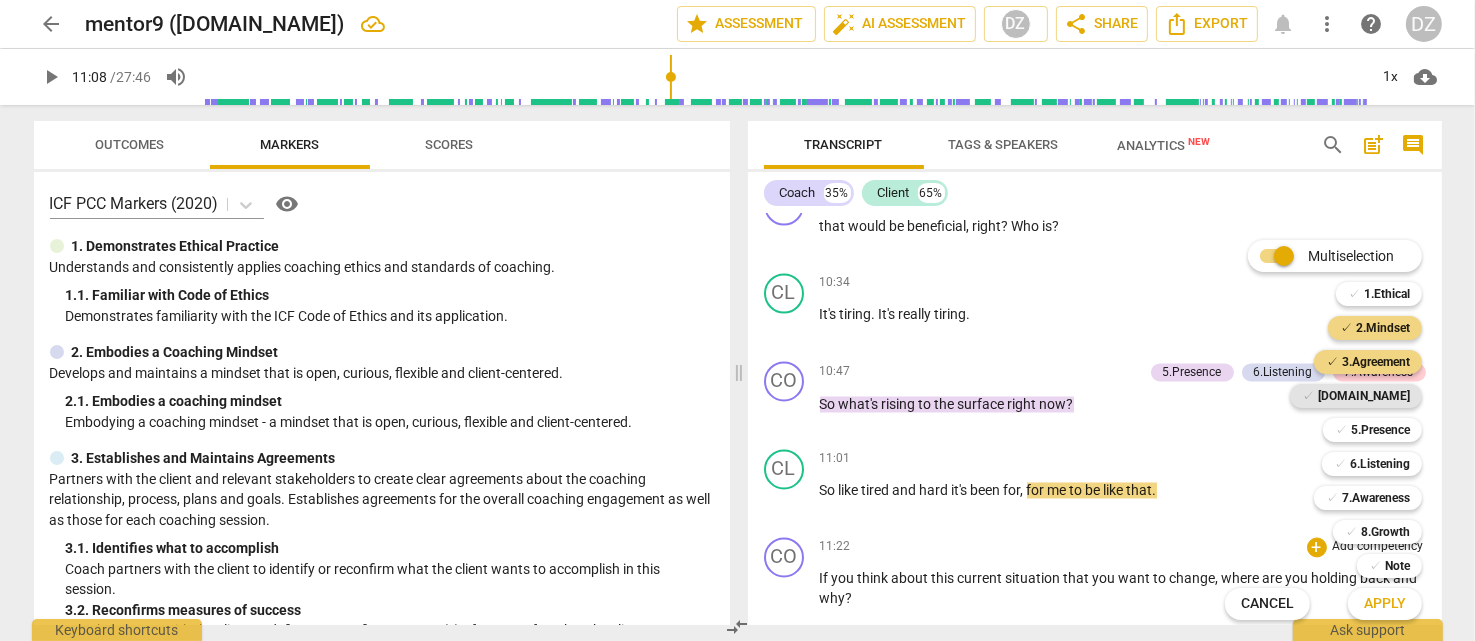 click on "[DOMAIN_NAME]" at bounding box center [1364, 396] 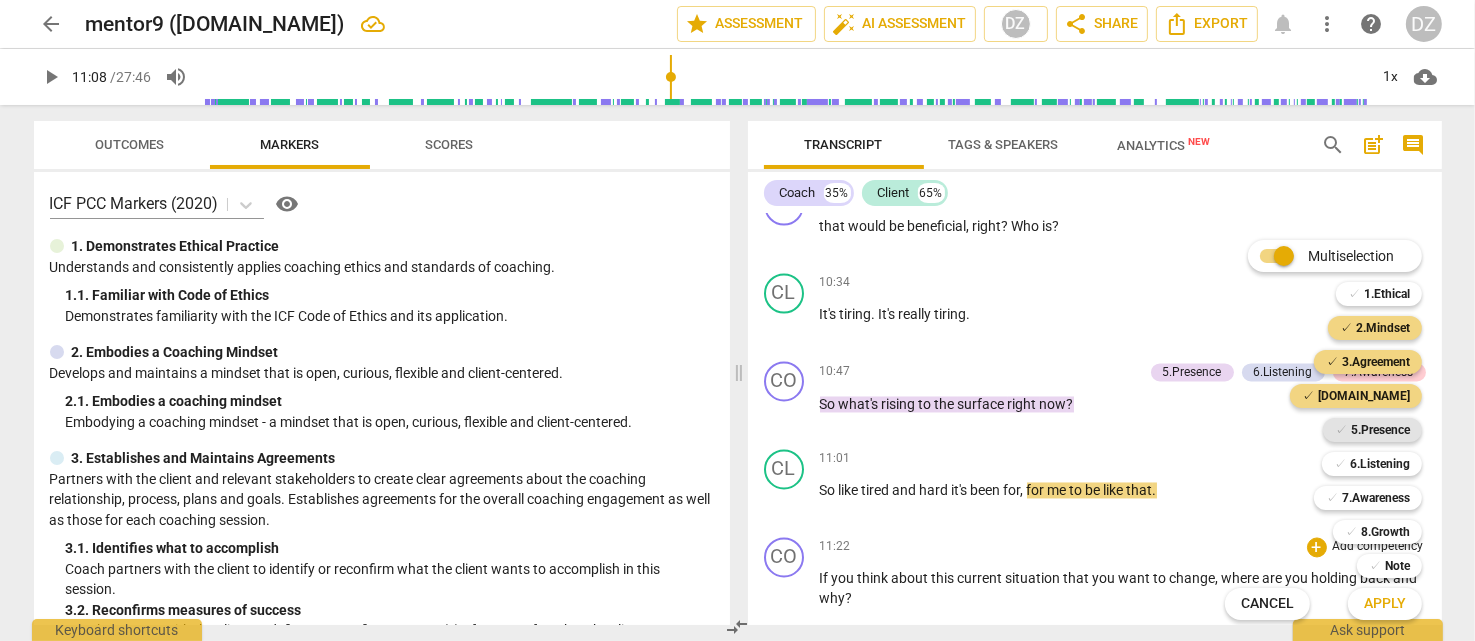click on "5.Presence" at bounding box center (1380, 430) 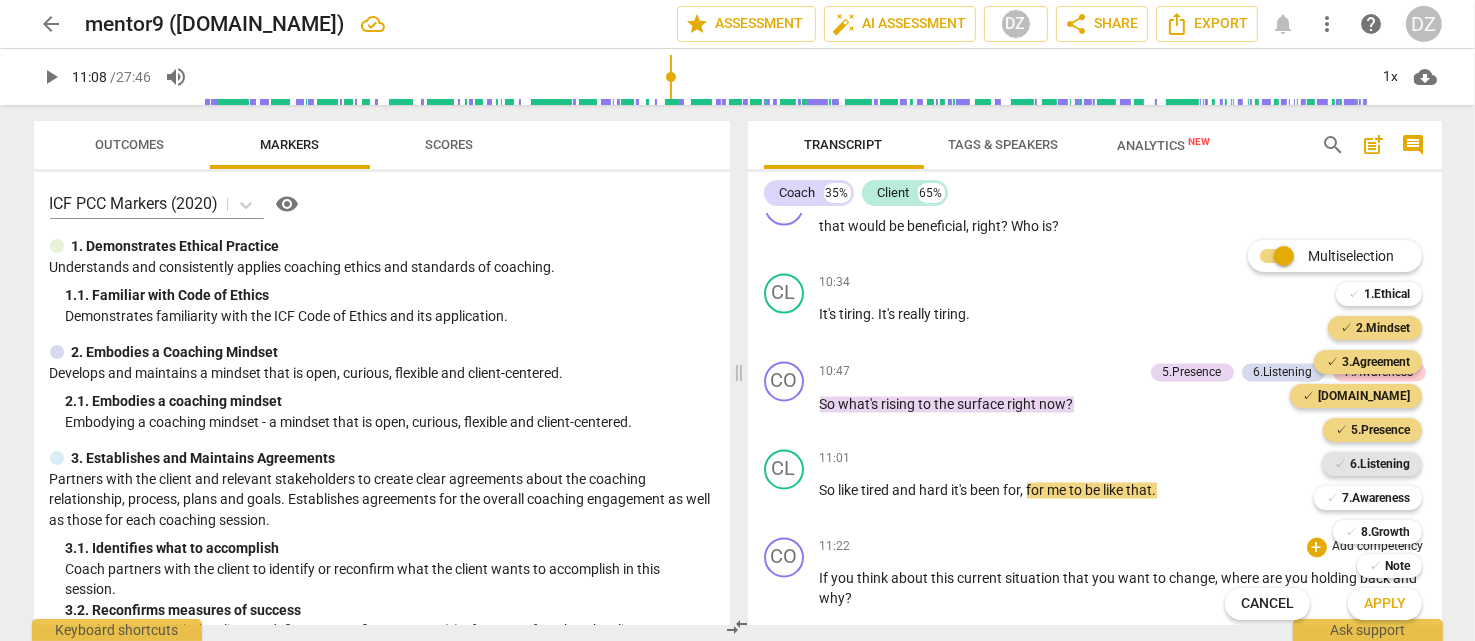 click on "6.Listening" at bounding box center (1380, 464) 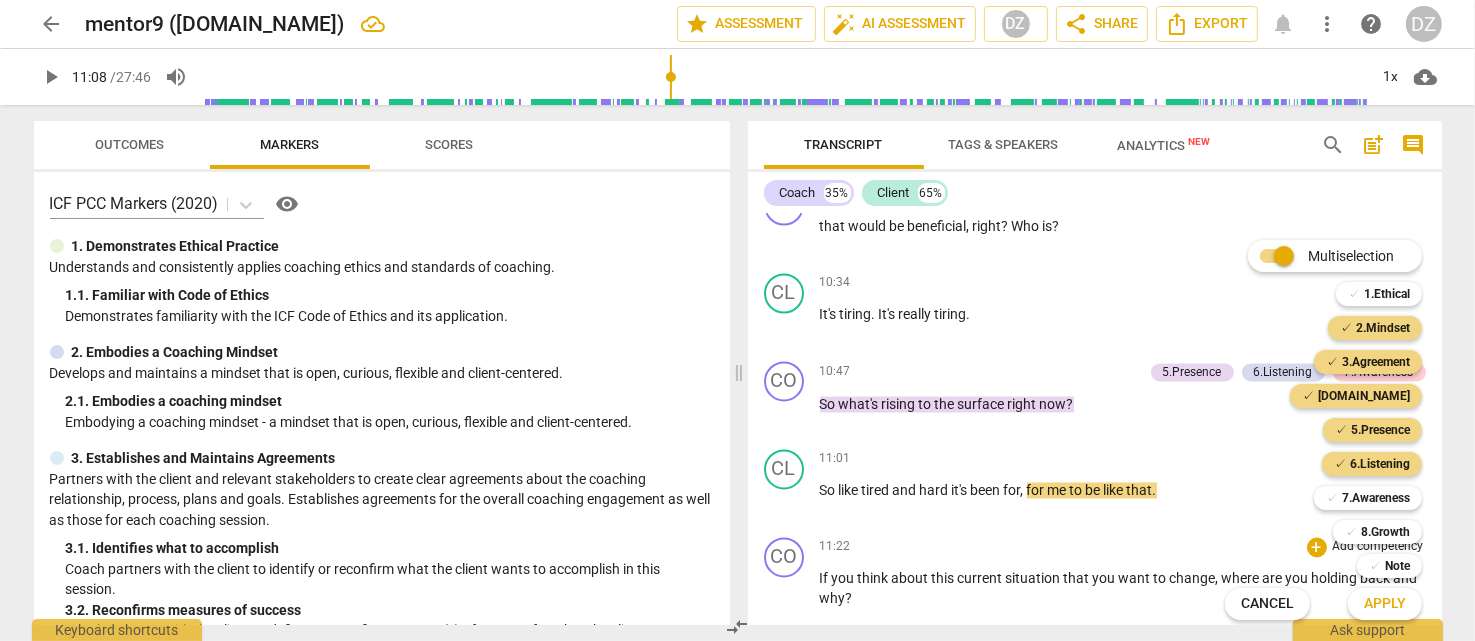 click on "Apply" at bounding box center [1385, 604] 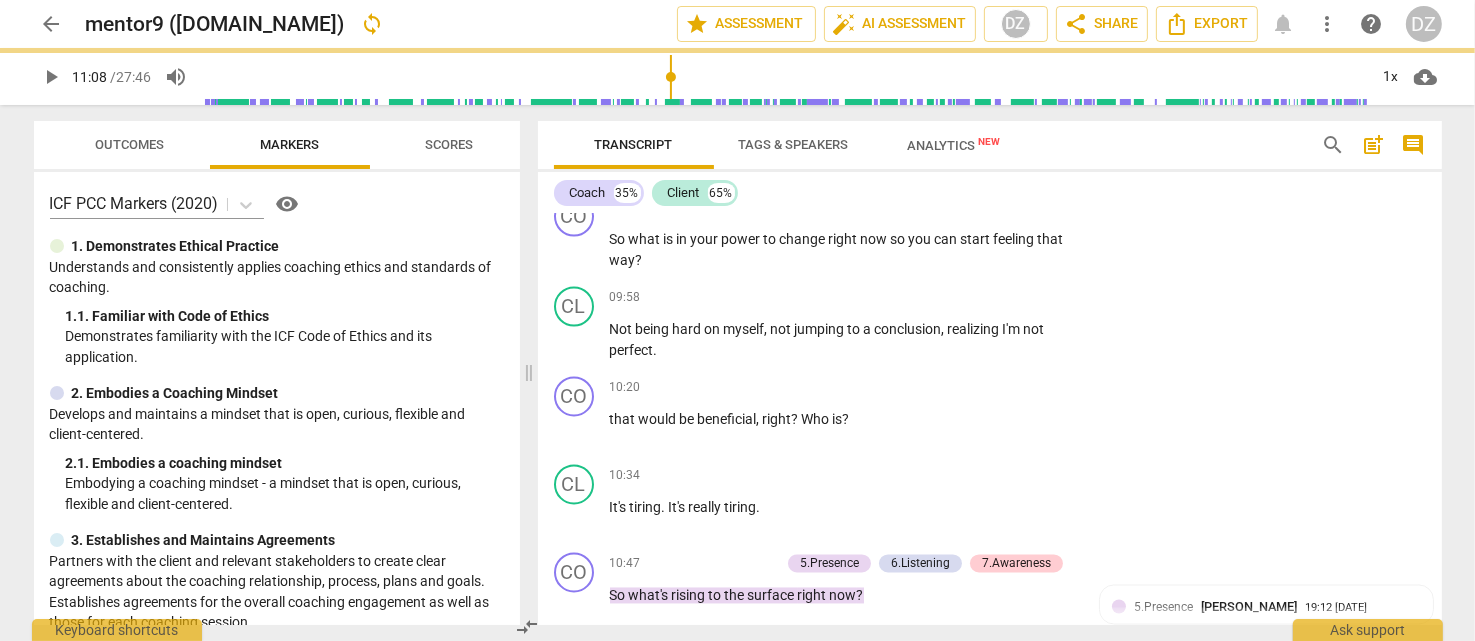 scroll, scrollTop: 4055, scrollLeft: 0, axis: vertical 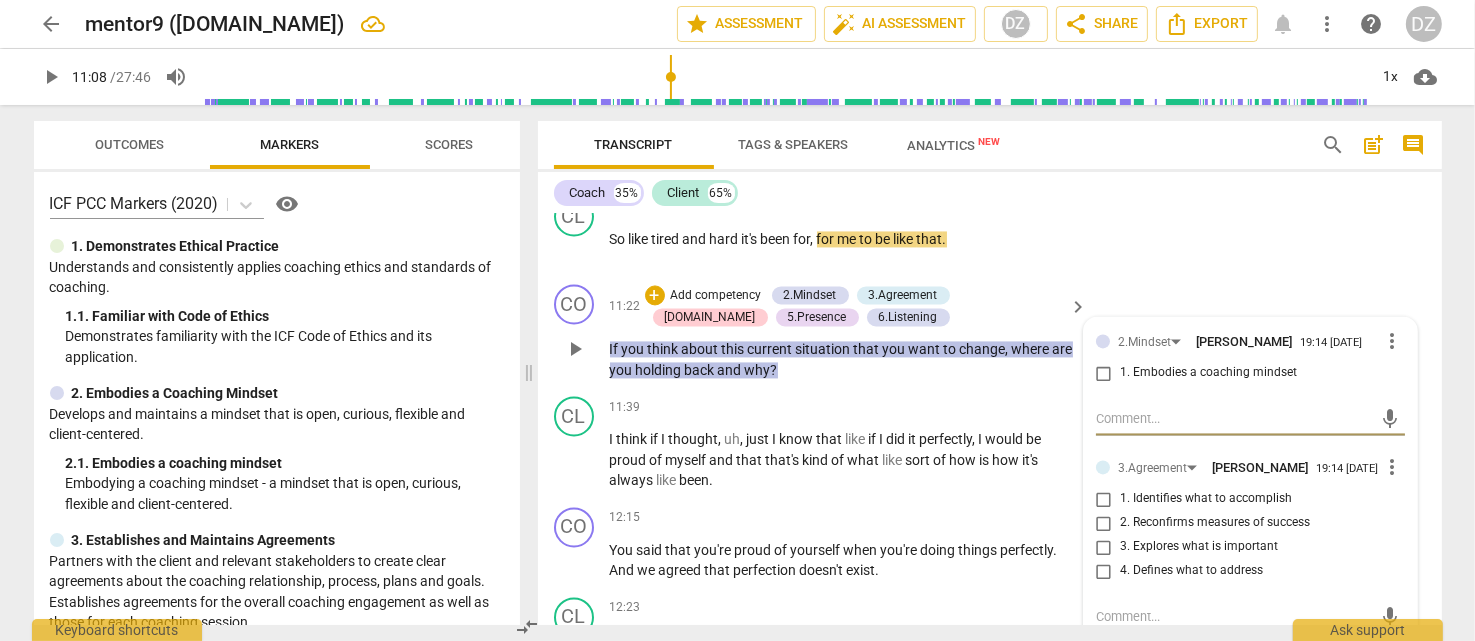 click on "more_vert" at bounding box center (1393, 467) 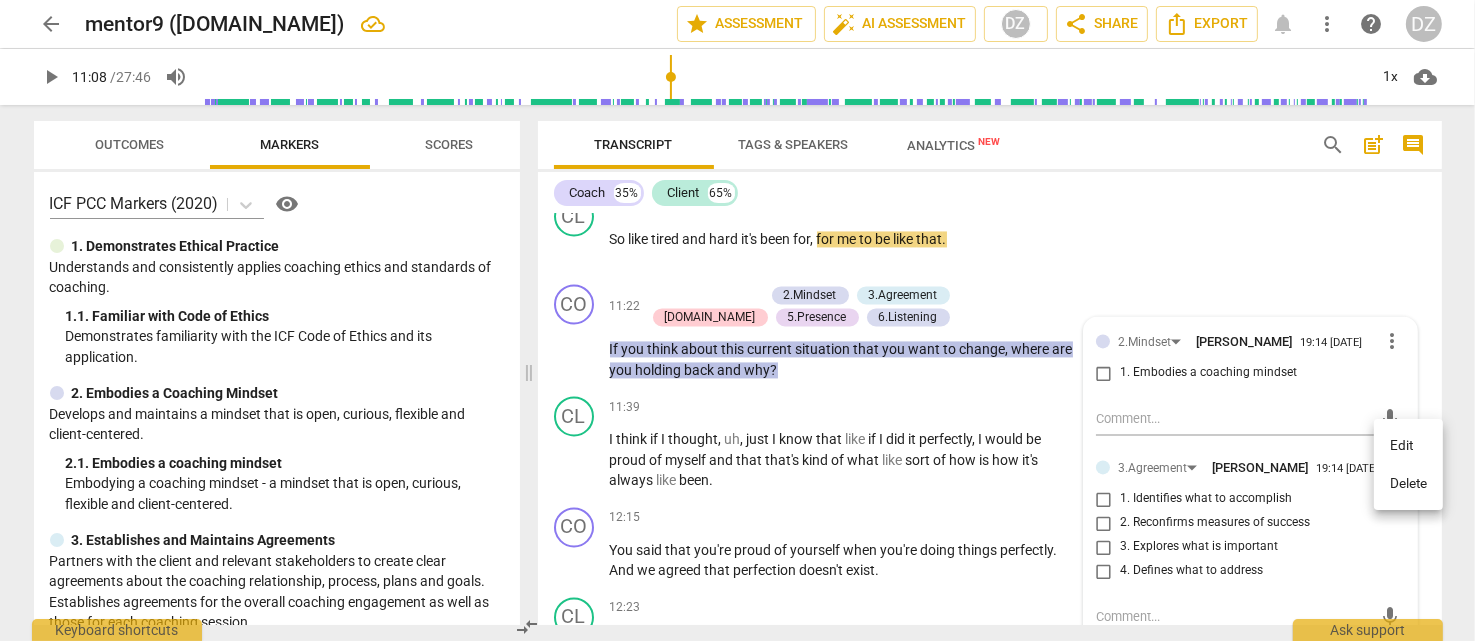 click on "Delete" at bounding box center (1408, 484) 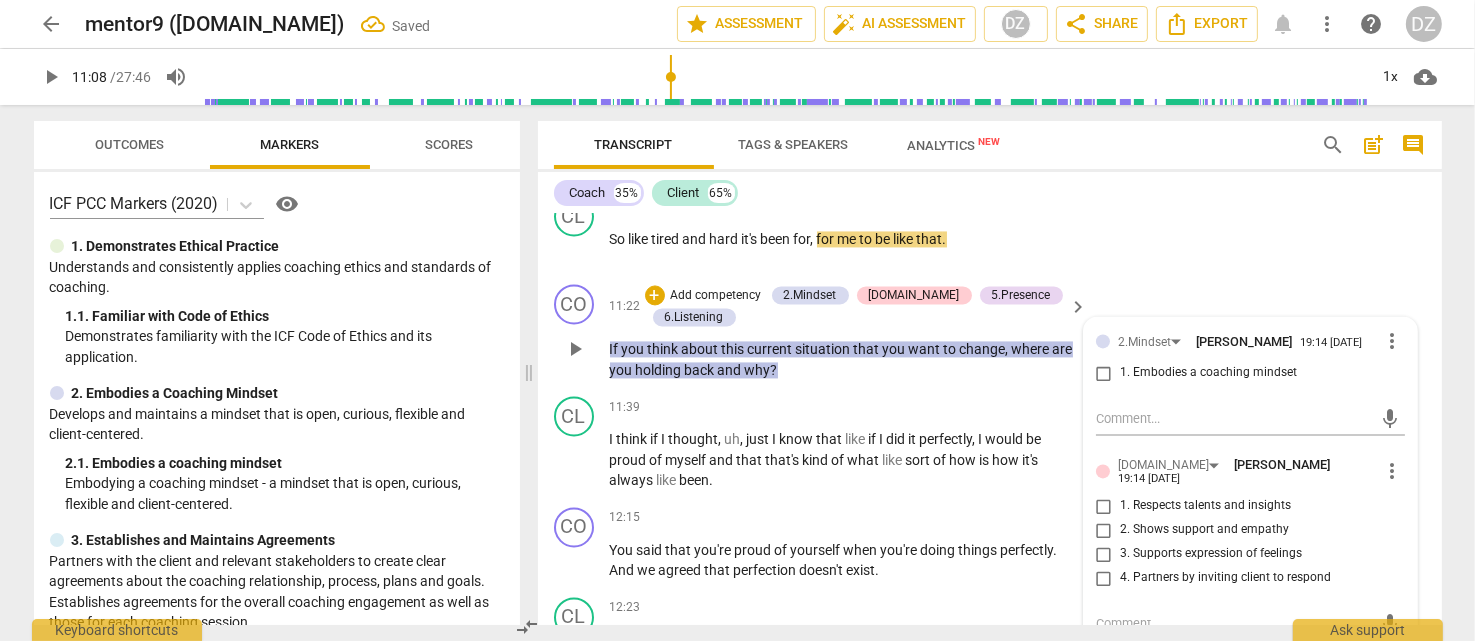 click on "1. Respects talents and insights" at bounding box center (1205, 506) 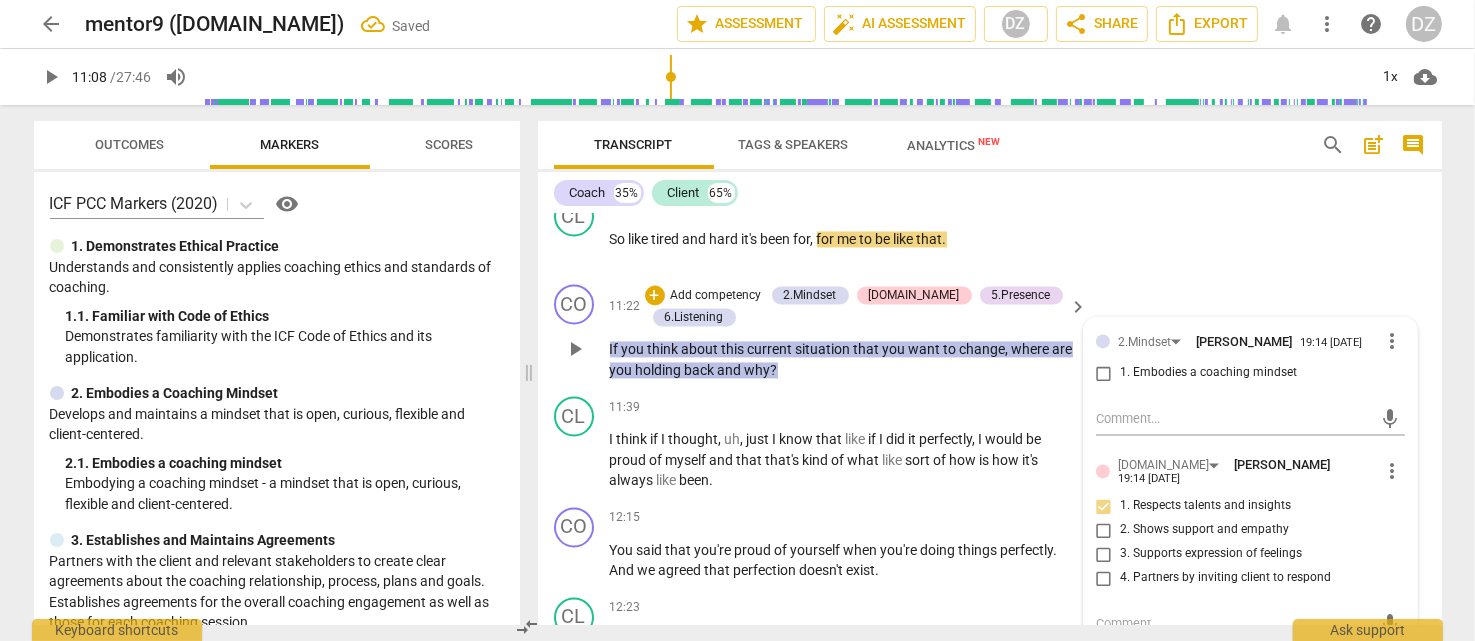 click on "3. Supports expression of feelings" at bounding box center [1211, 554] 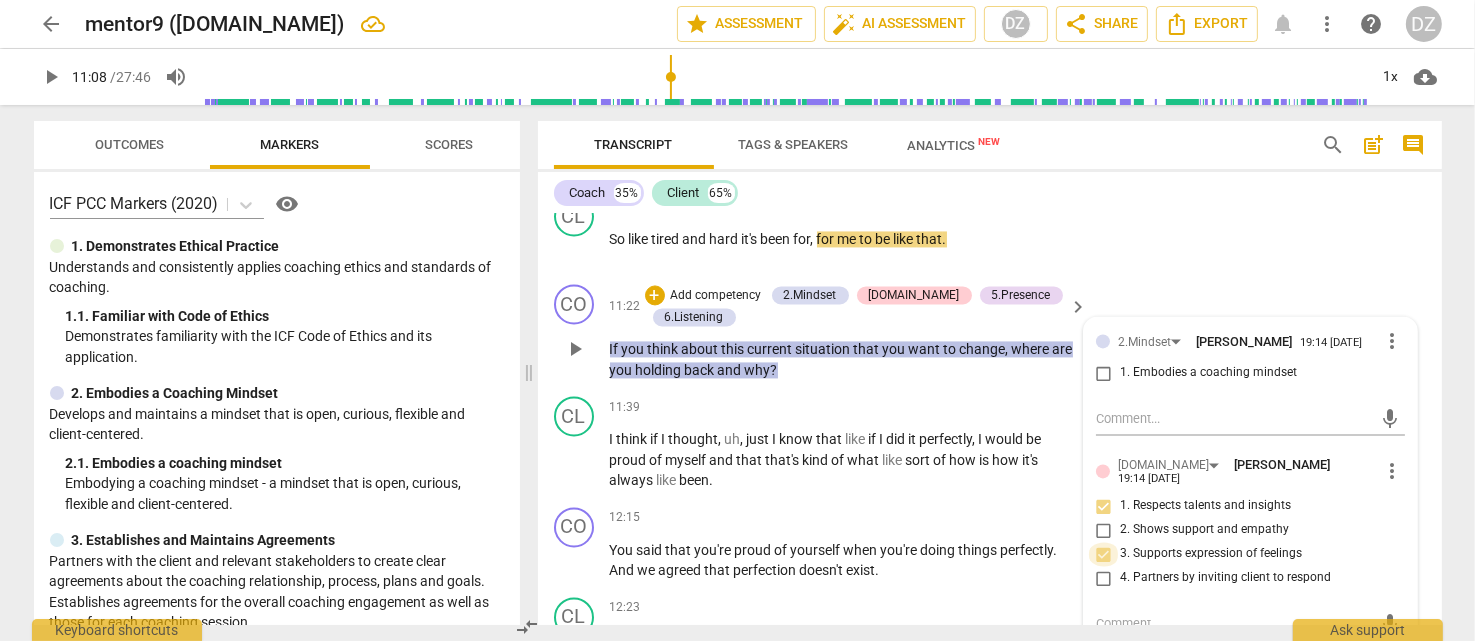 click on "3. Supports expression of feelings" at bounding box center (1104, 554) 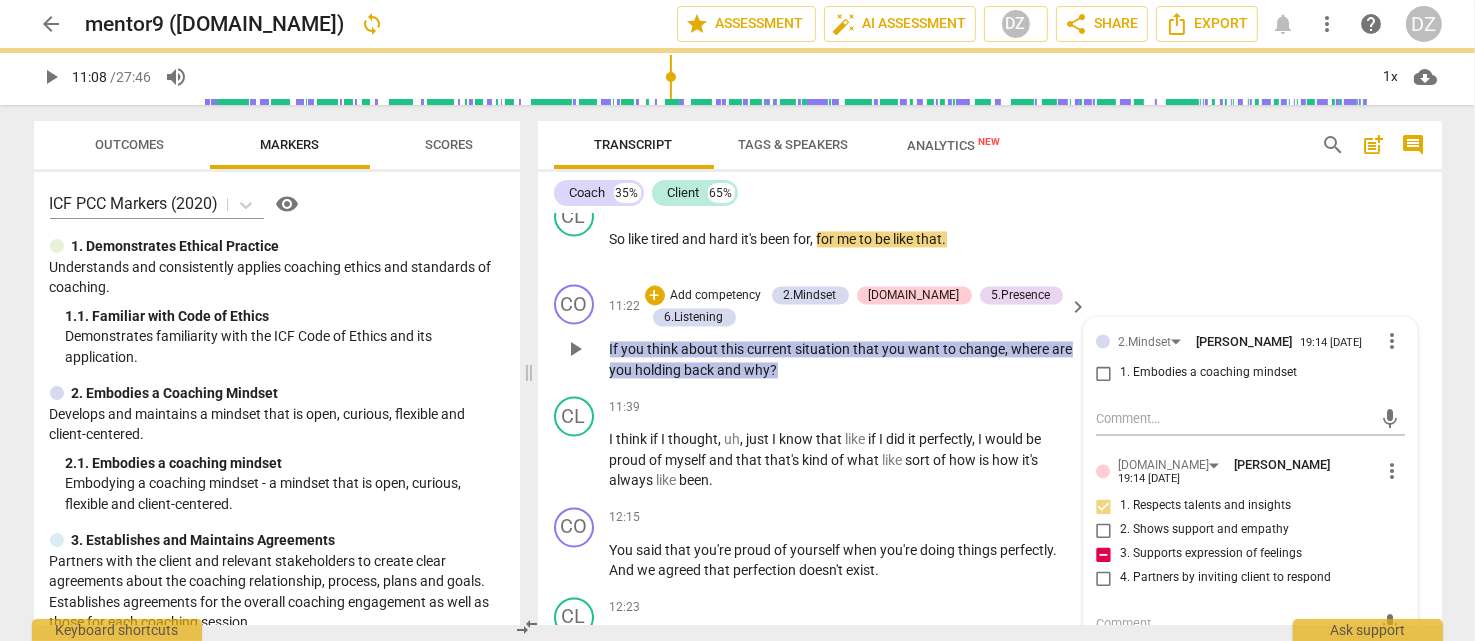 click on "3. Supports expression of feelings" at bounding box center (1104, 554) 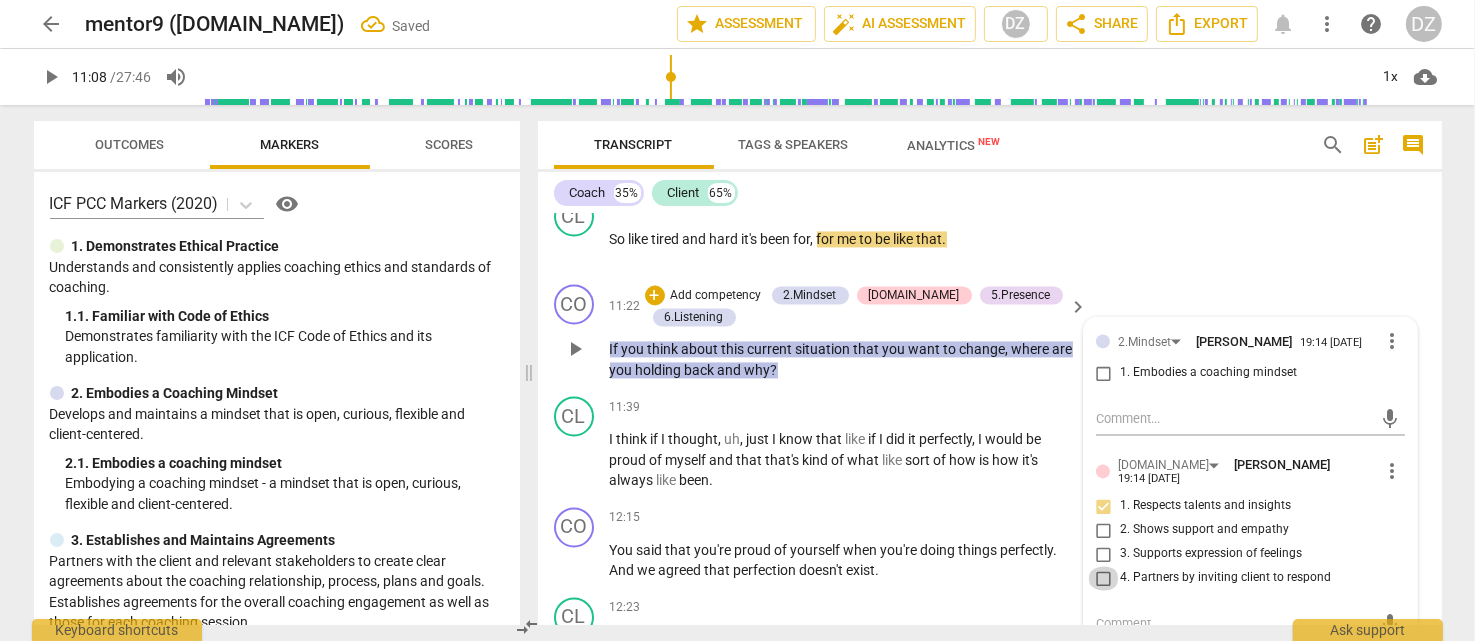 click on "4. Partners by inviting client to respond" at bounding box center [1104, 578] 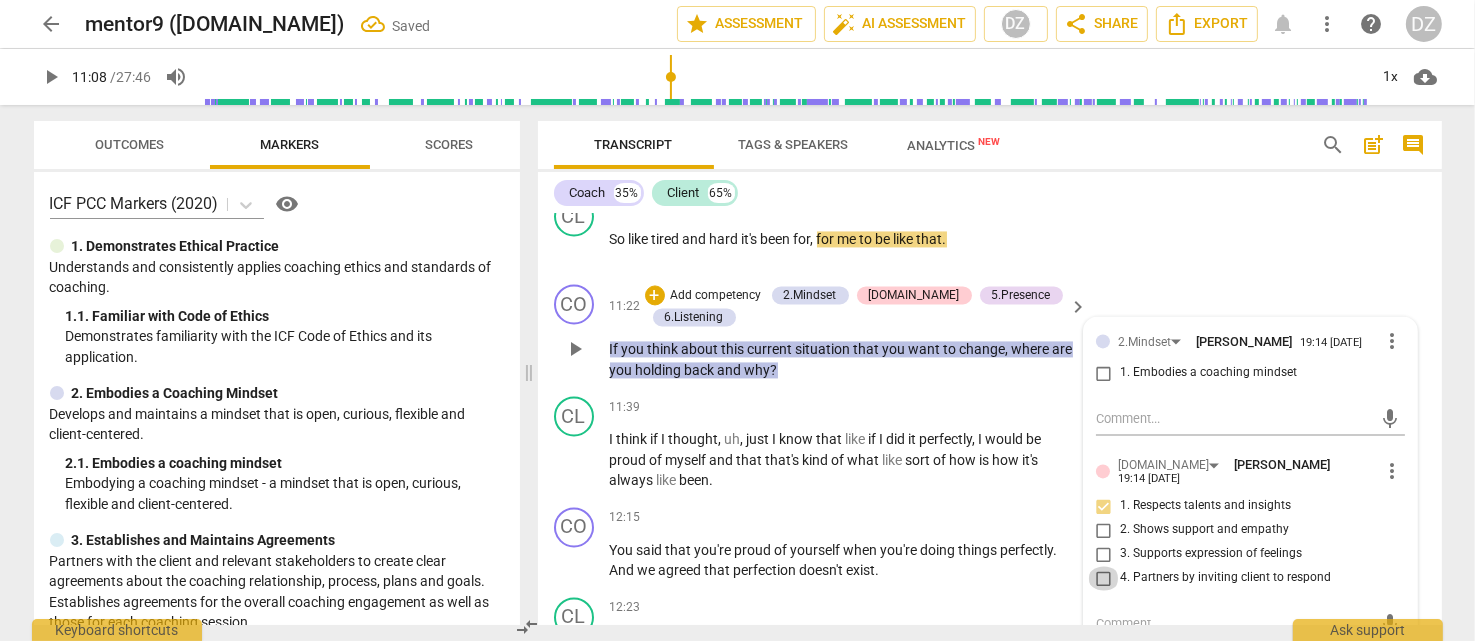 checkbox on "true" 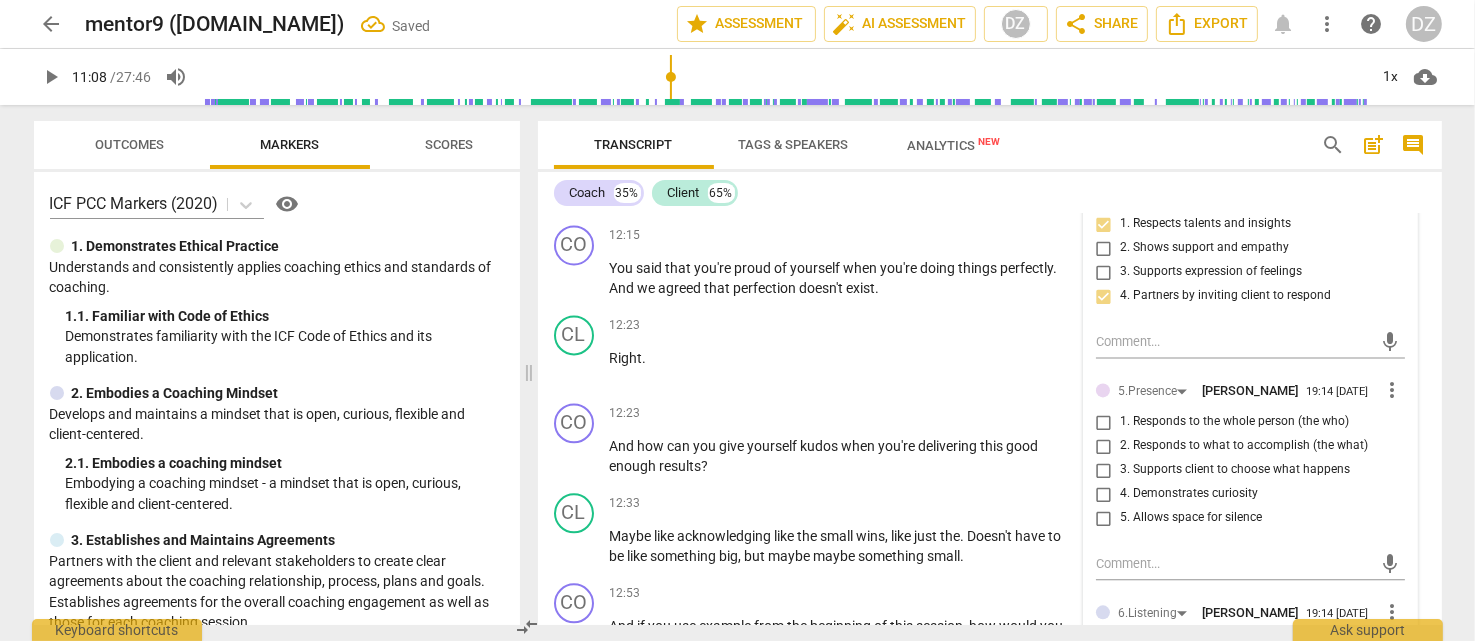 scroll, scrollTop: 4555, scrollLeft: 0, axis: vertical 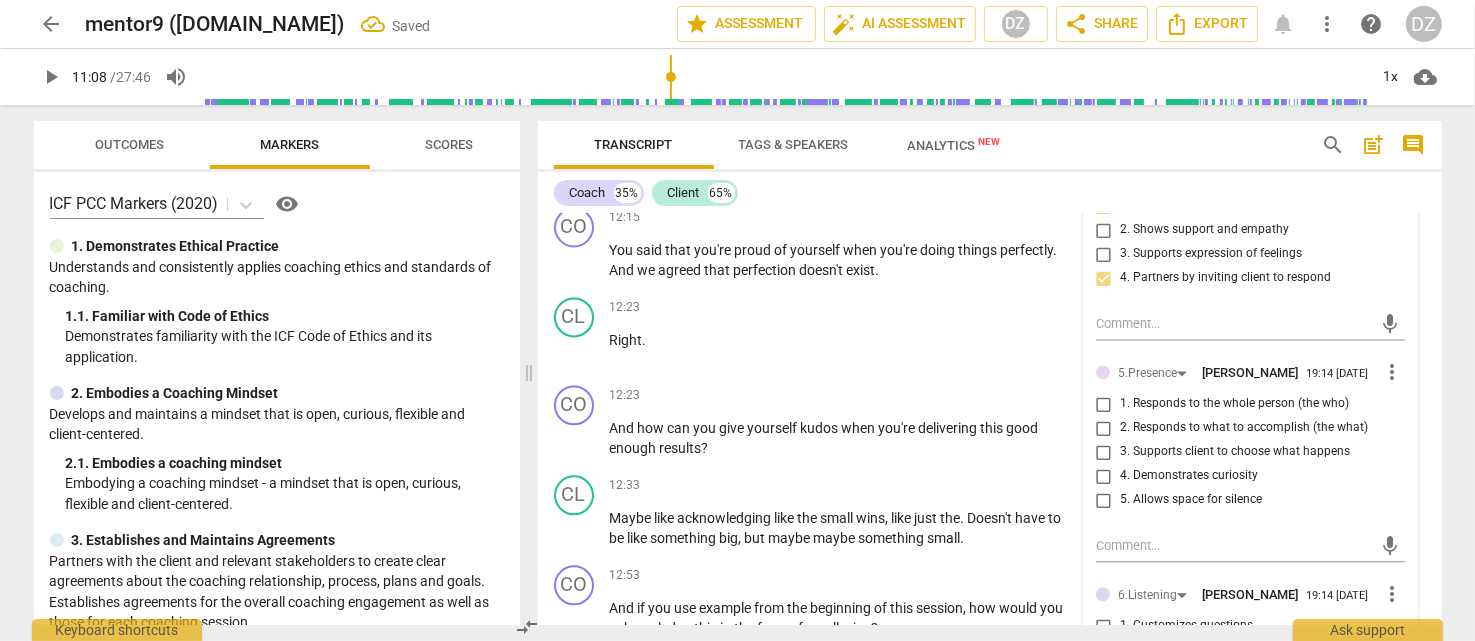 click on "1. Responds to the whole person (the who)" at bounding box center [1234, 404] 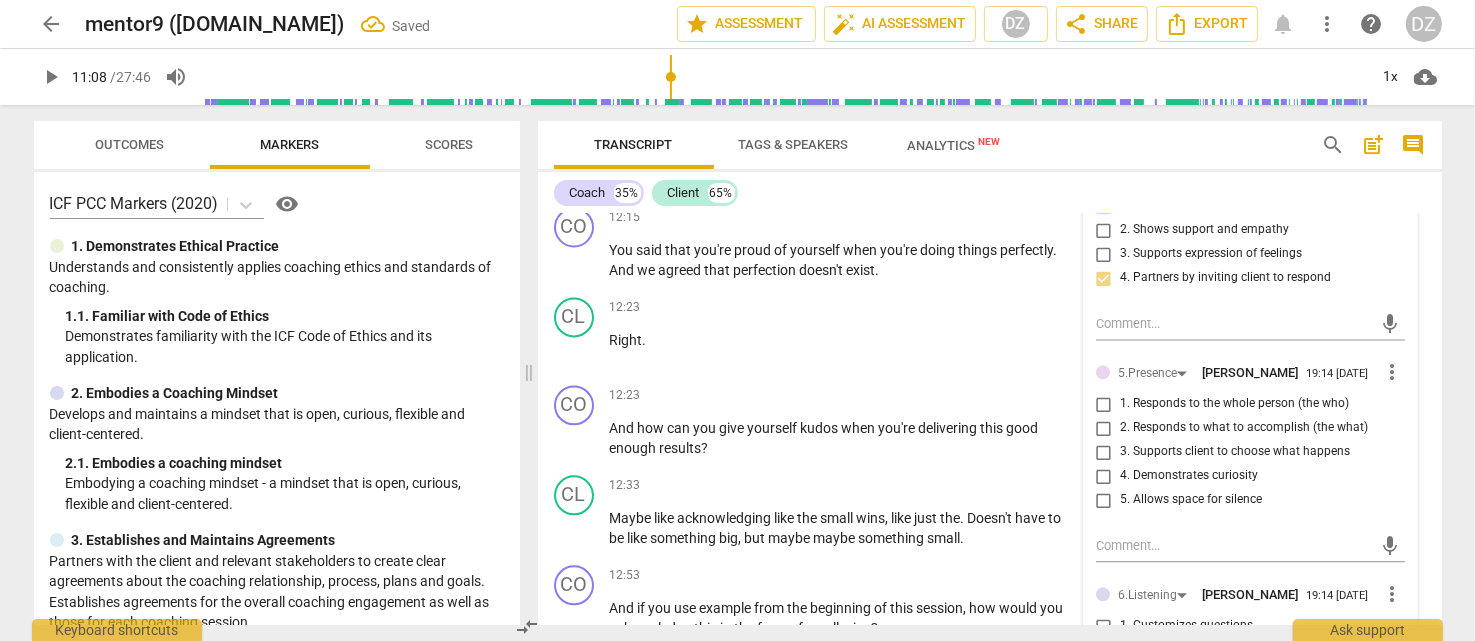 click on "1. Responds to the whole person (the who)" at bounding box center (1104, 404) 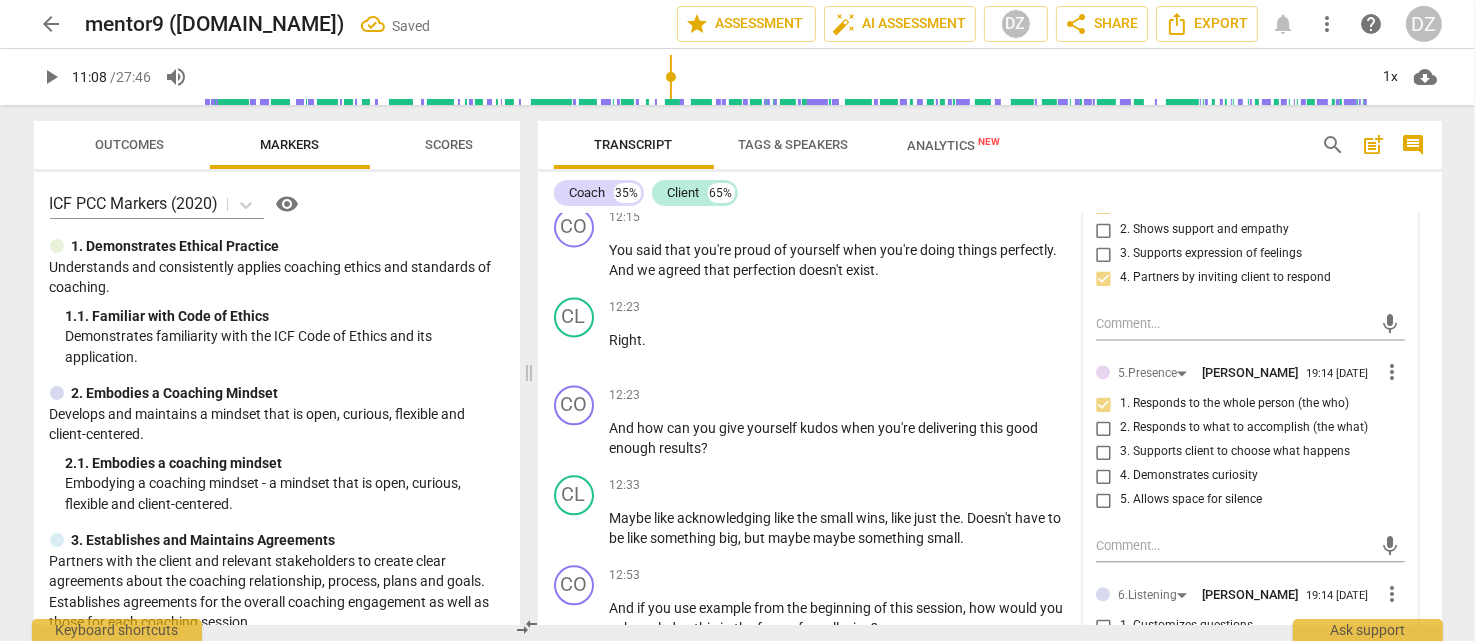 click on "2. Responds to what to accomplish (the what)" at bounding box center [1244, 428] 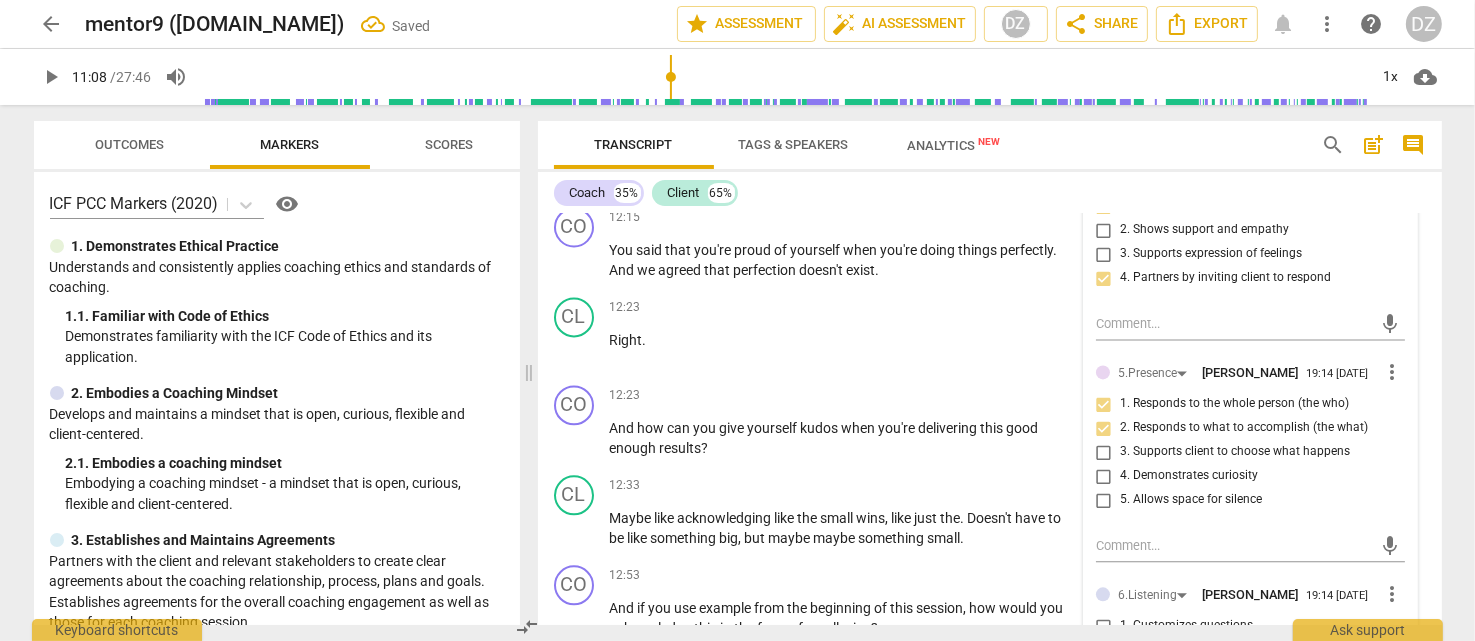 click on "3. Supports client to choose what happens" at bounding box center (1235, 452) 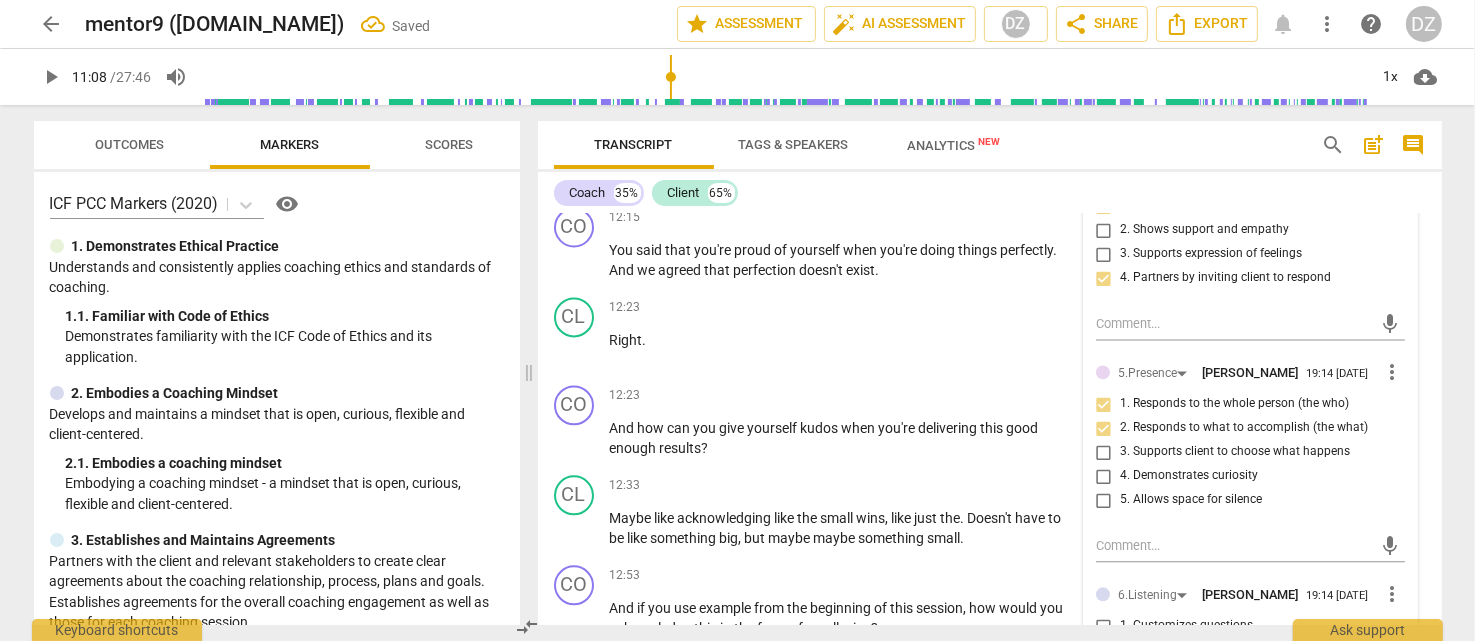 click on "3. Supports client to choose what happens" at bounding box center [1104, 452] 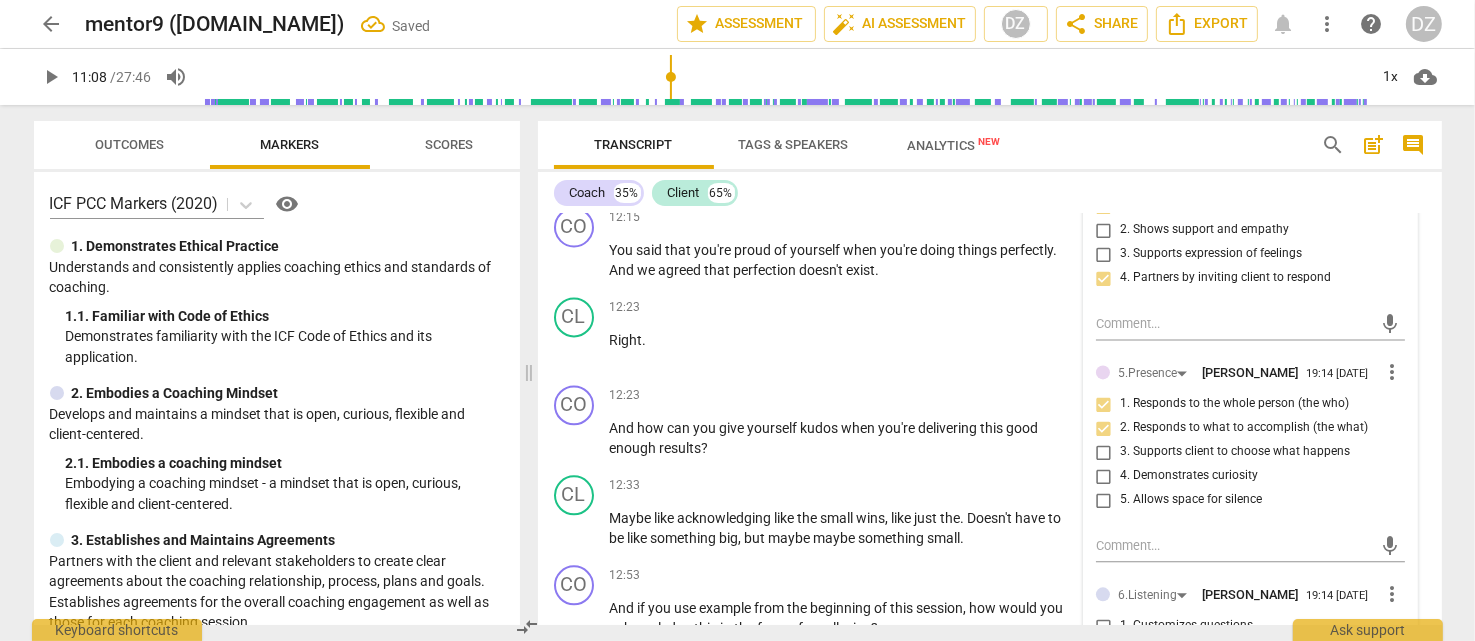 checkbox on "true" 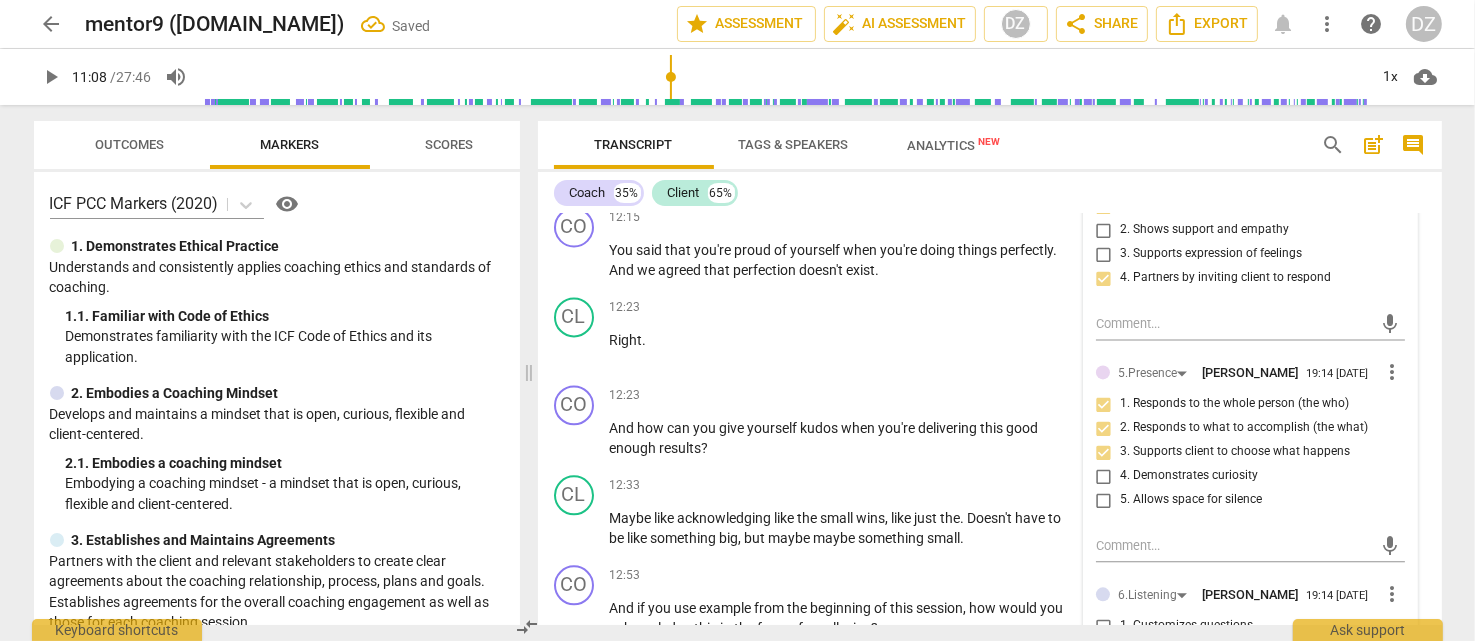 click on "4. Demonstrates curiosity" at bounding box center [1189, 476] 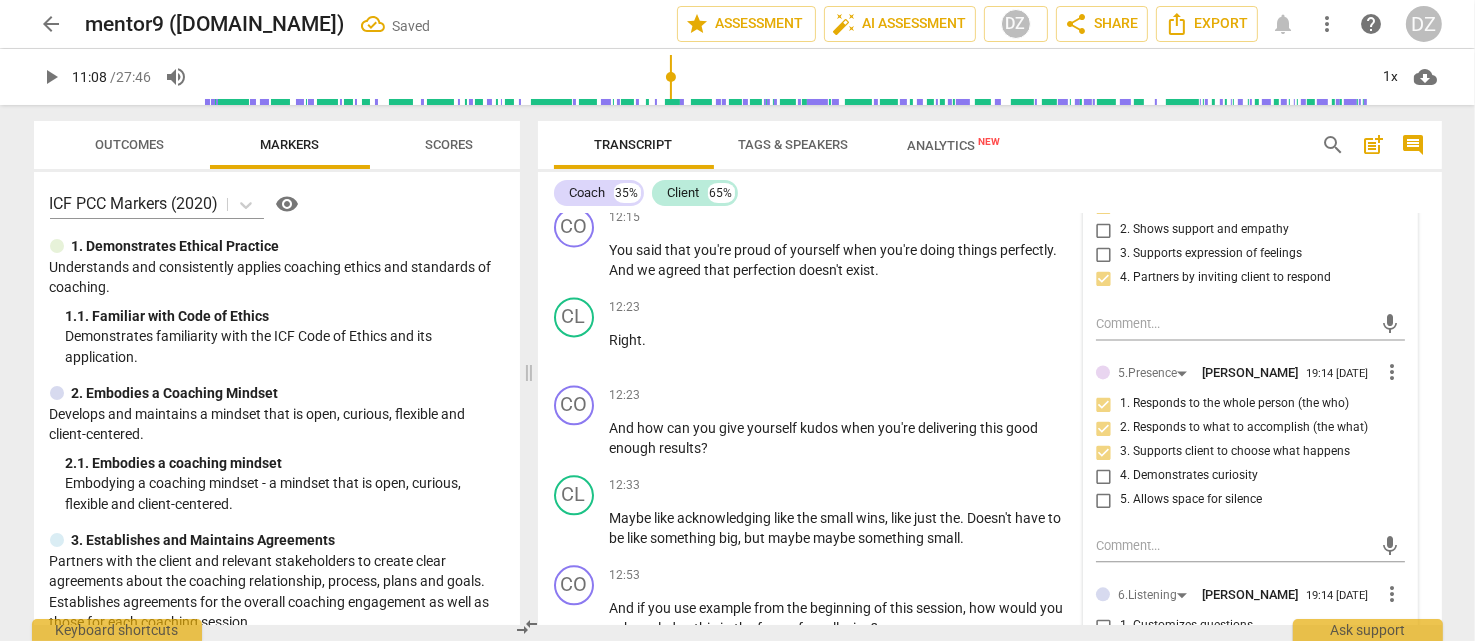 click on "4. Demonstrates curiosity" at bounding box center [1104, 476] 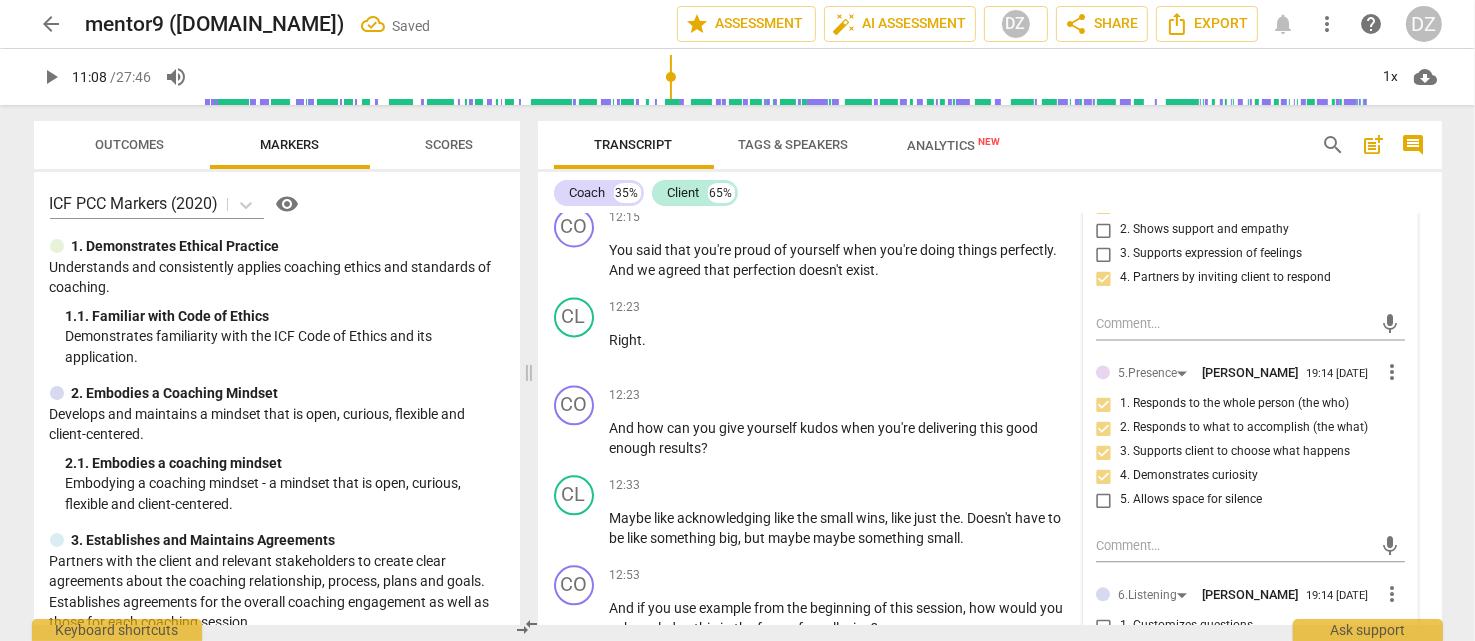 click on "5. Allows space for silence" at bounding box center [1191, 500] 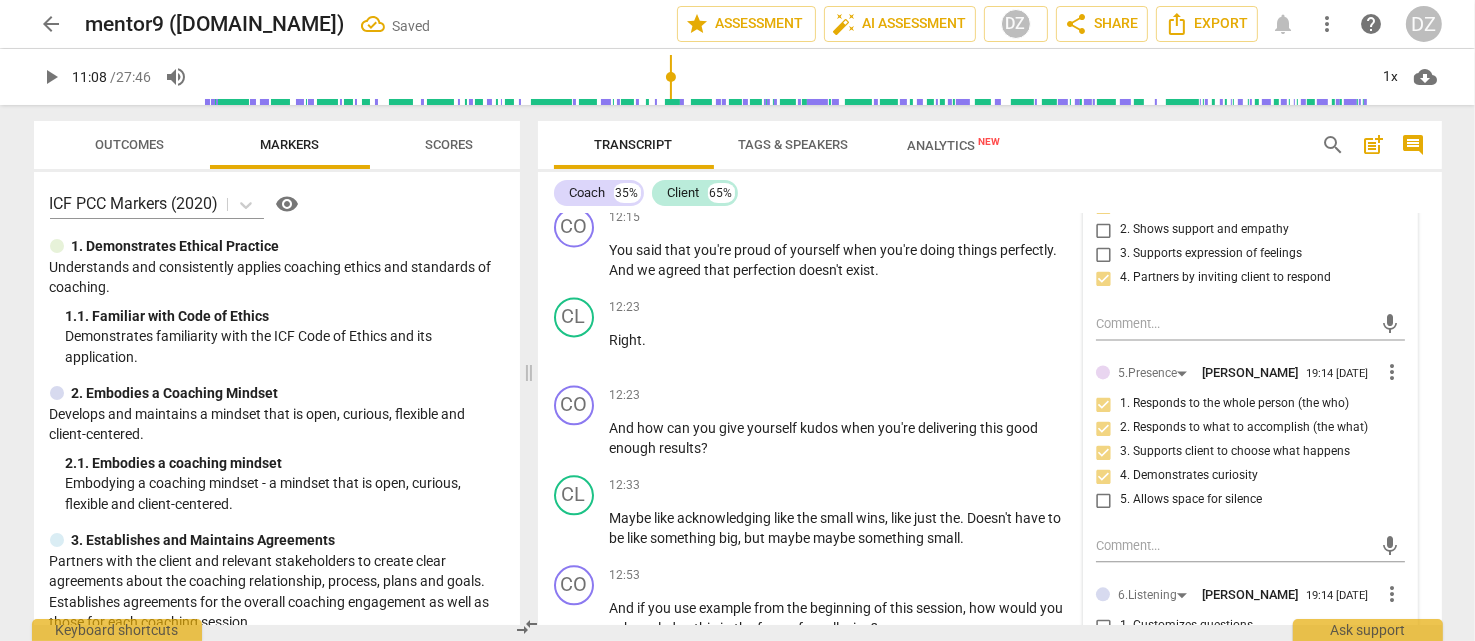 checkbox on "true" 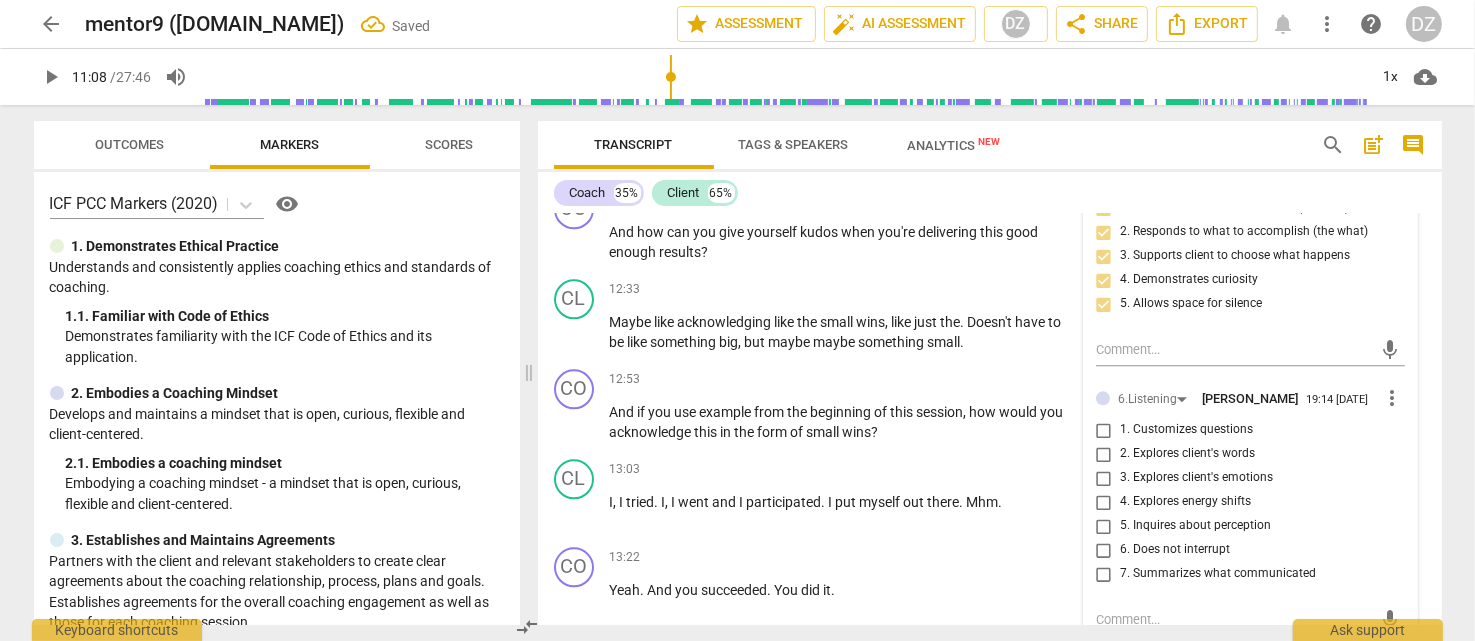 scroll, scrollTop: 4755, scrollLeft: 0, axis: vertical 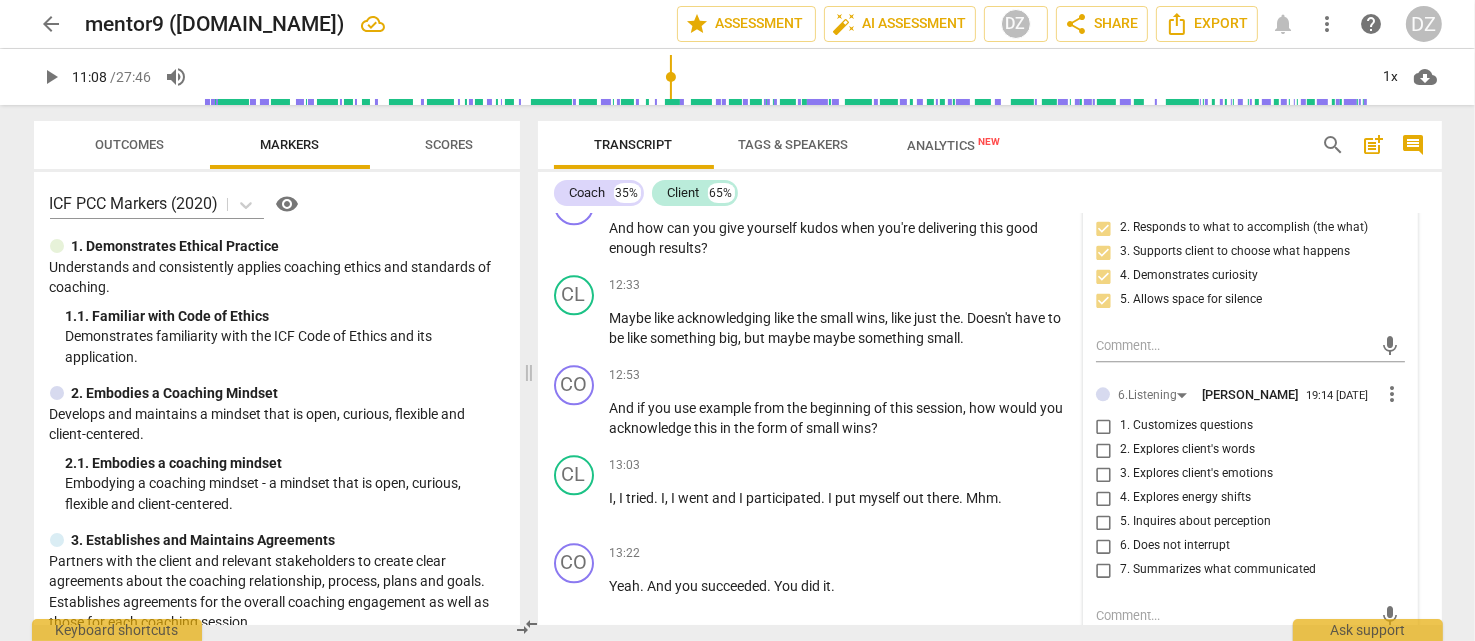 click on "1. Customizes questions" at bounding box center [1186, 426] 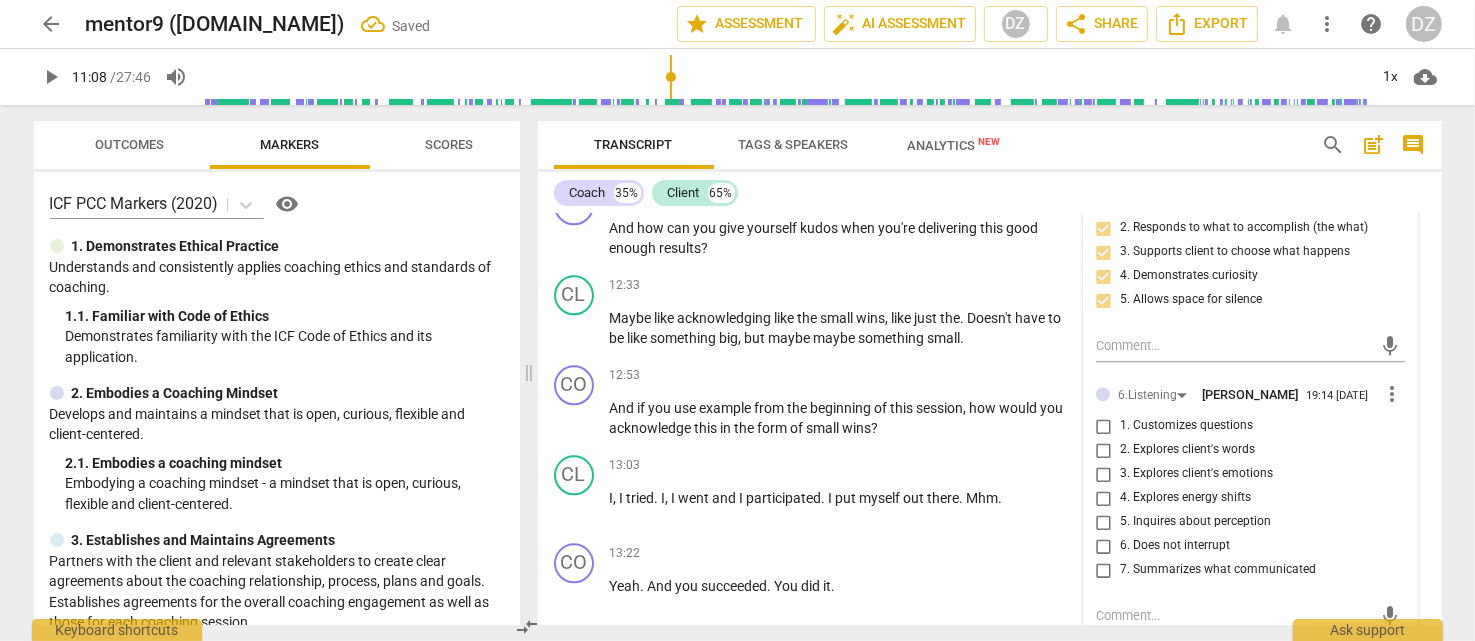 click on "1. Customizes questions" at bounding box center [1186, 426] 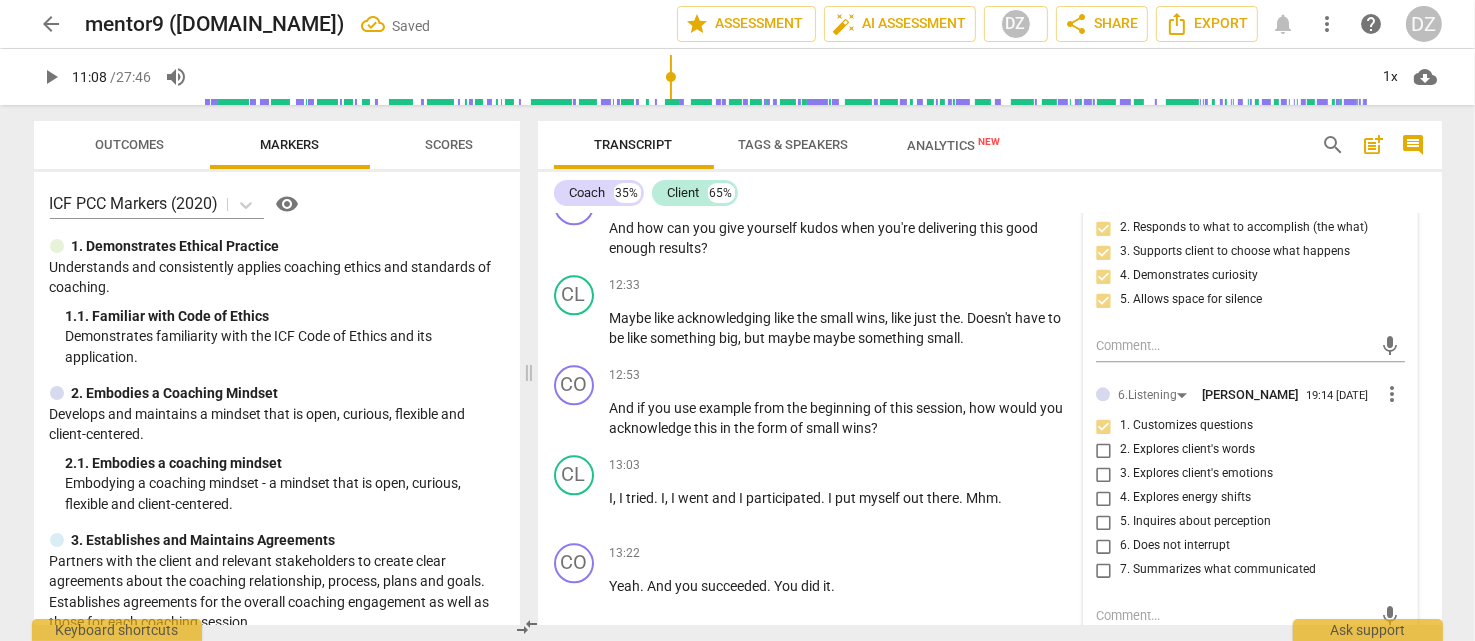 click on "6. Does not interrupt" at bounding box center [1104, 546] 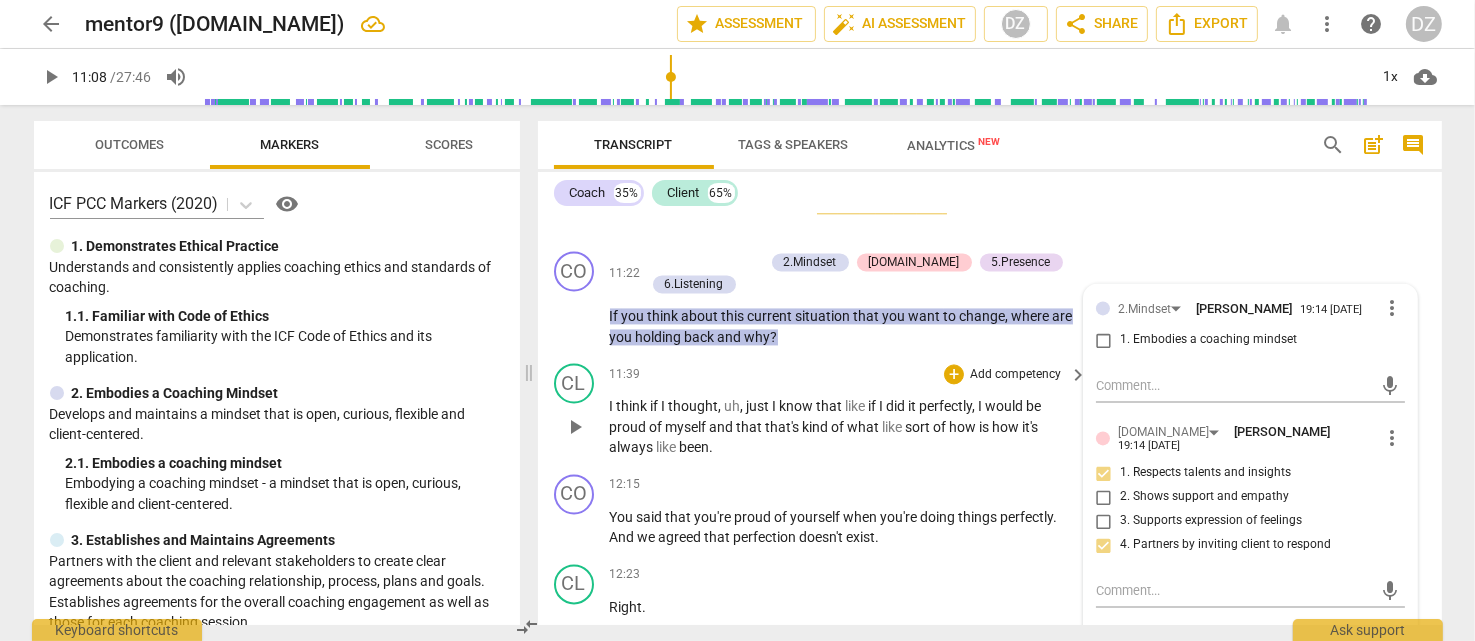 scroll, scrollTop: 4255, scrollLeft: 0, axis: vertical 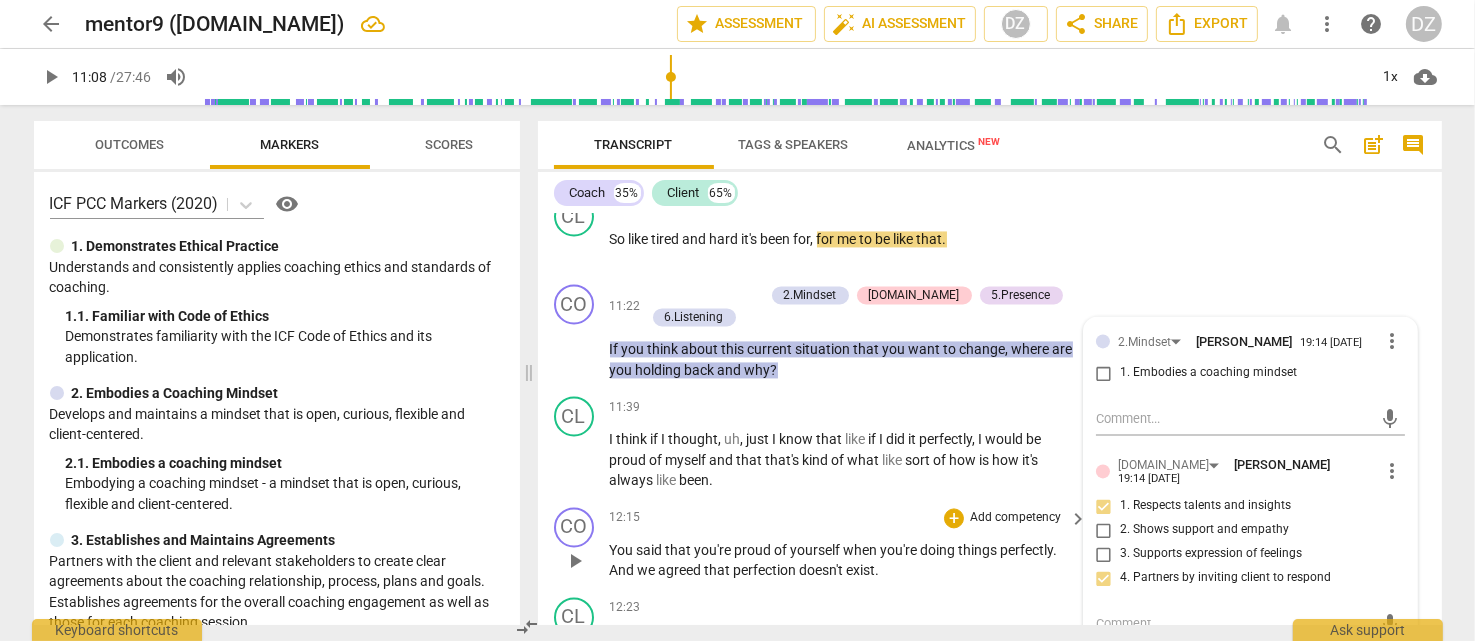 click on "You   said   that   you're   proud   of   yourself   when   you're   doing   things   perfectly .   And   we   agreed   that   perfection   doesn't   exist ." at bounding box center [844, 560] 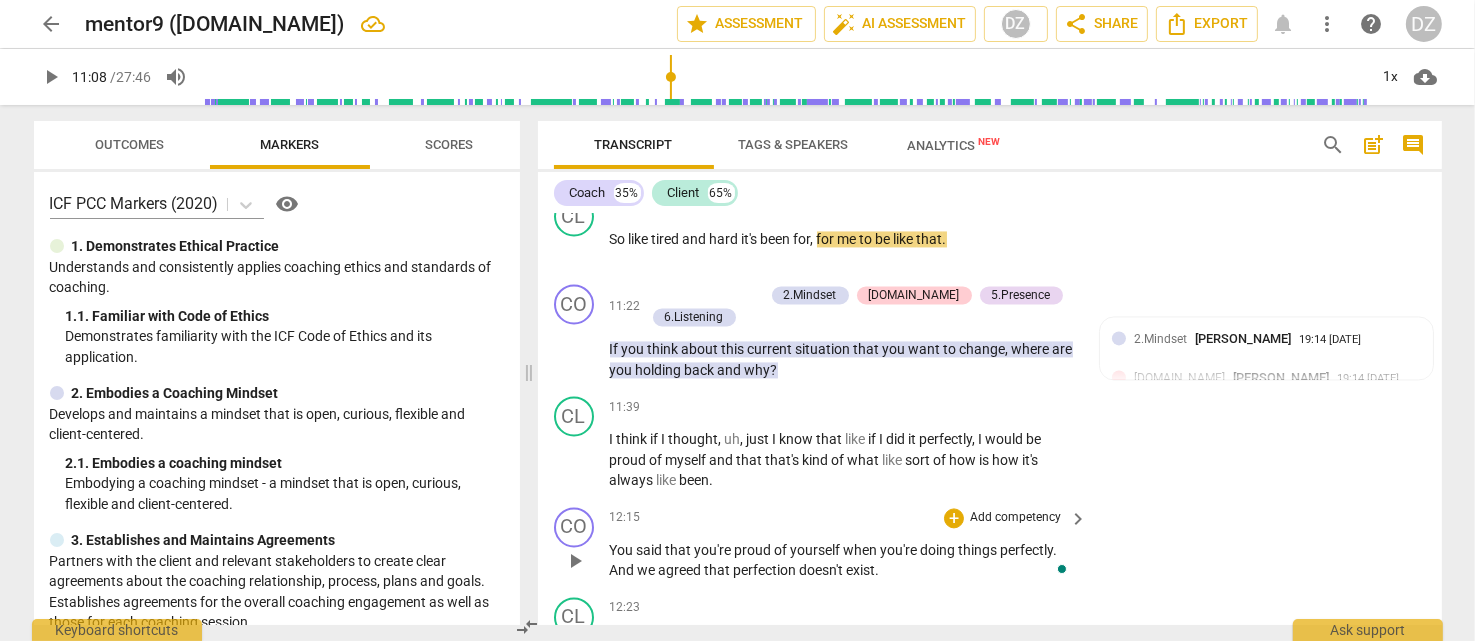 type 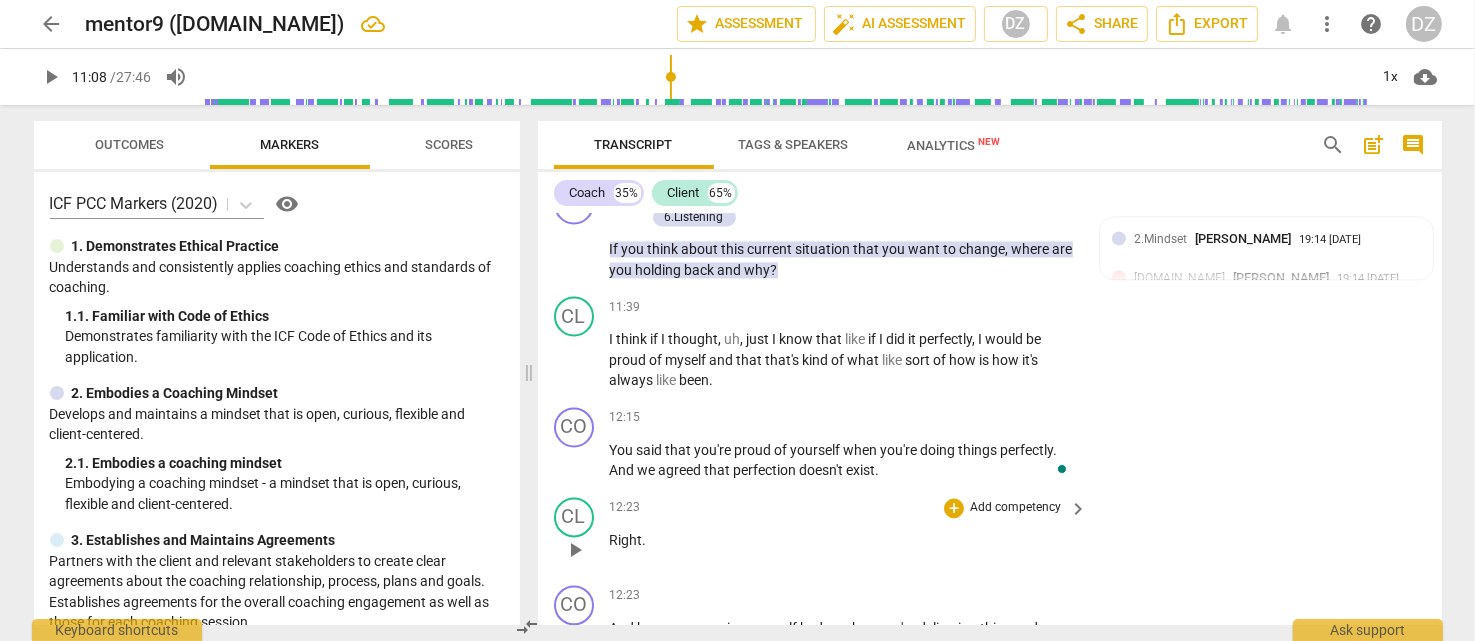 scroll, scrollTop: 4455, scrollLeft: 0, axis: vertical 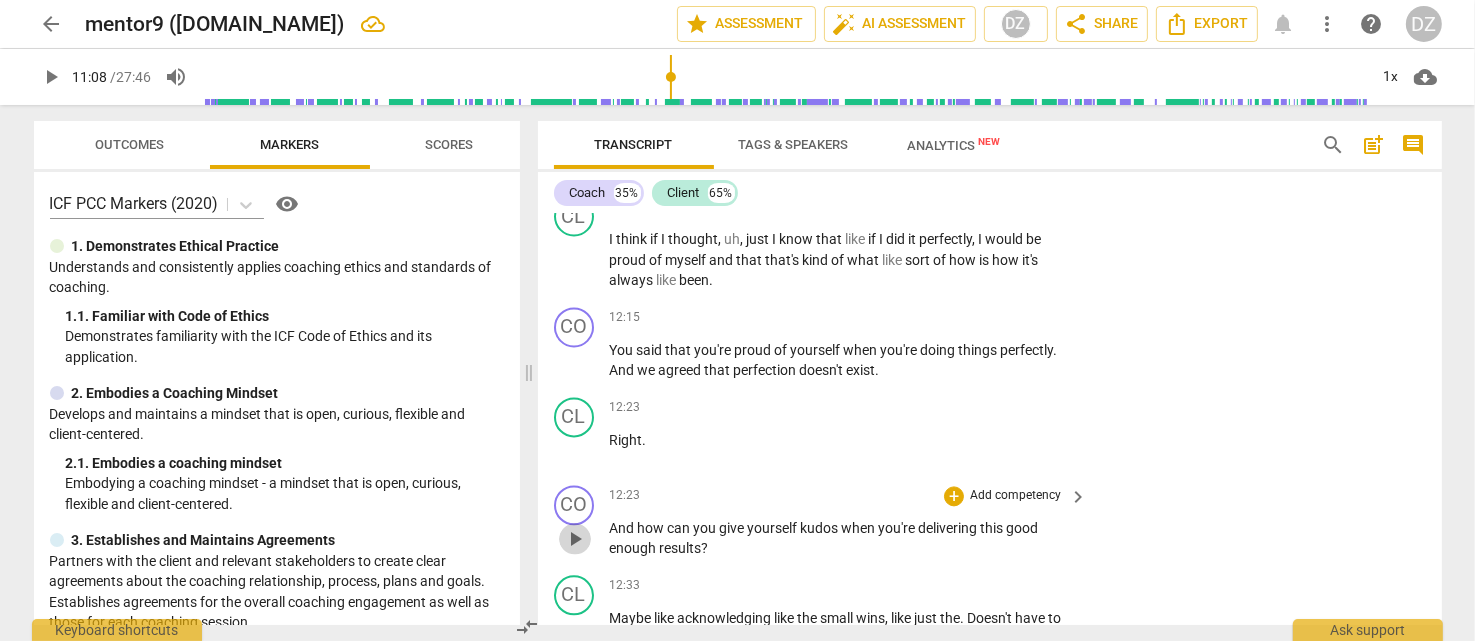 click on "play_arrow" at bounding box center [575, 539] 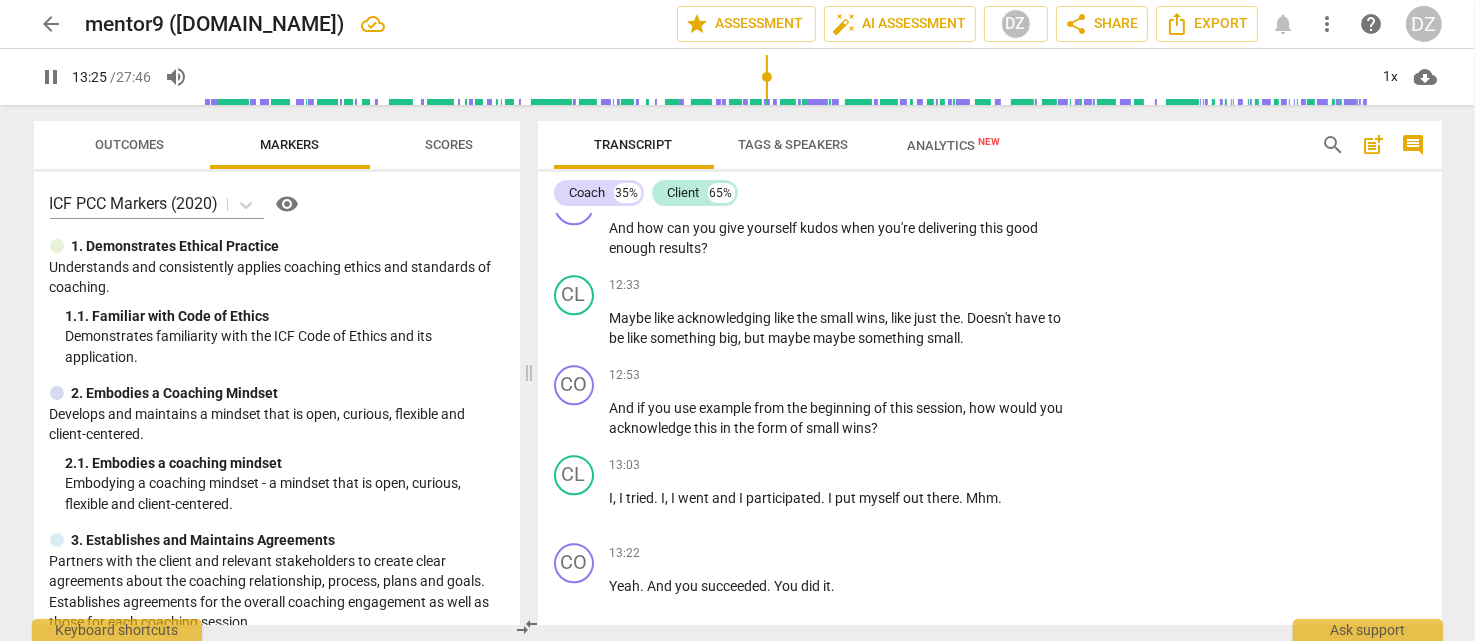 scroll, scrollTop: 5182, scrollLeft: 0, axis: vertical 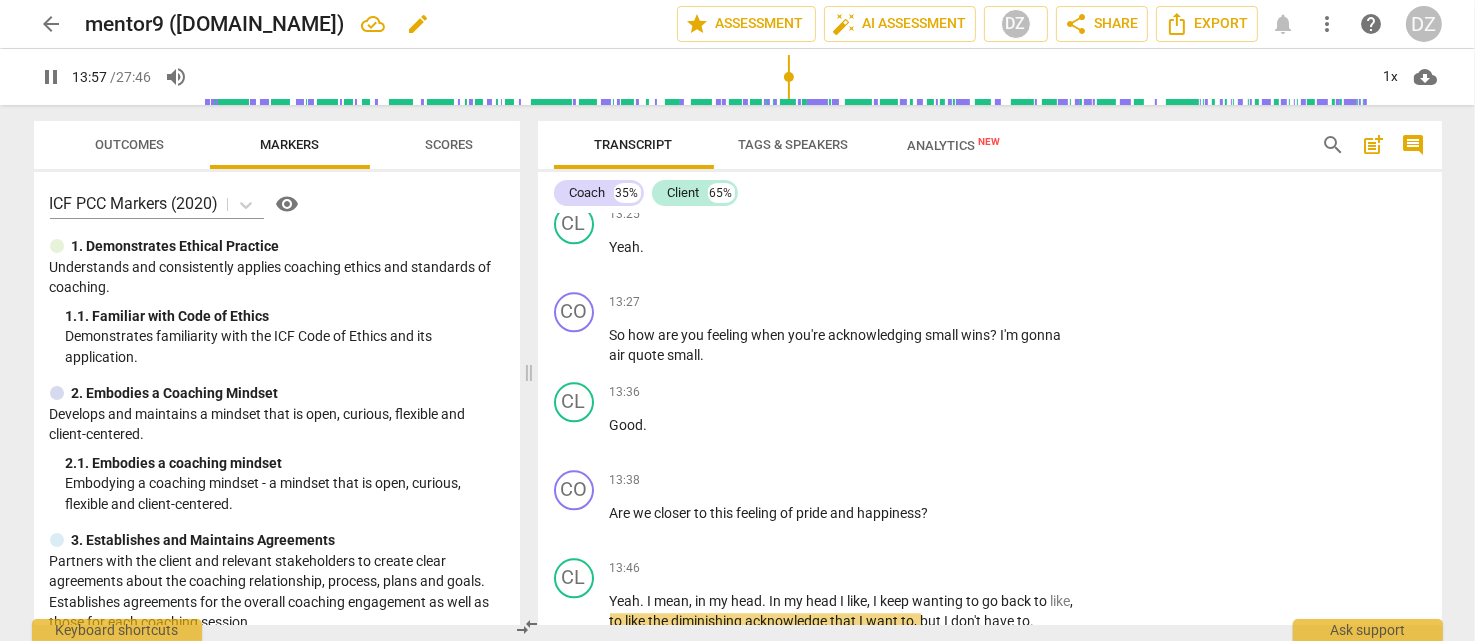 drag, startPoint x: 51, startPoint y: 72, endPoint x: 194, endPoint y: 19, distance: 152.50574 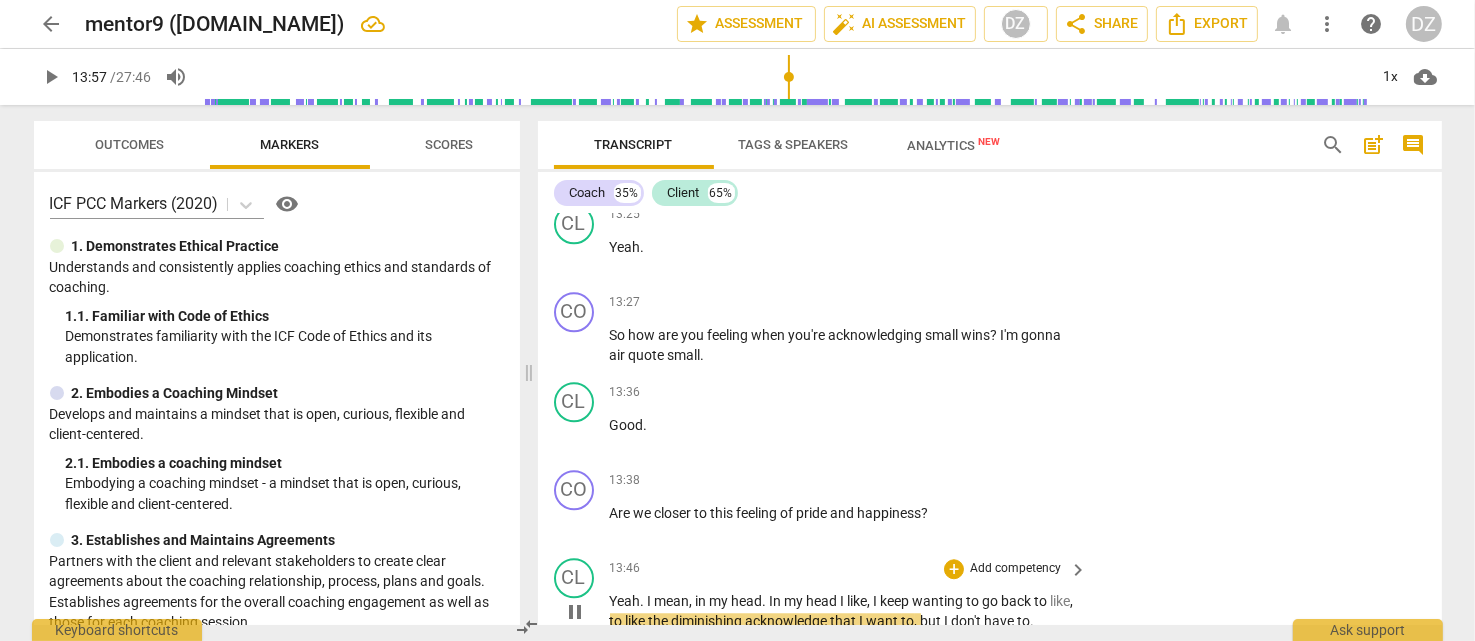 type on "837" 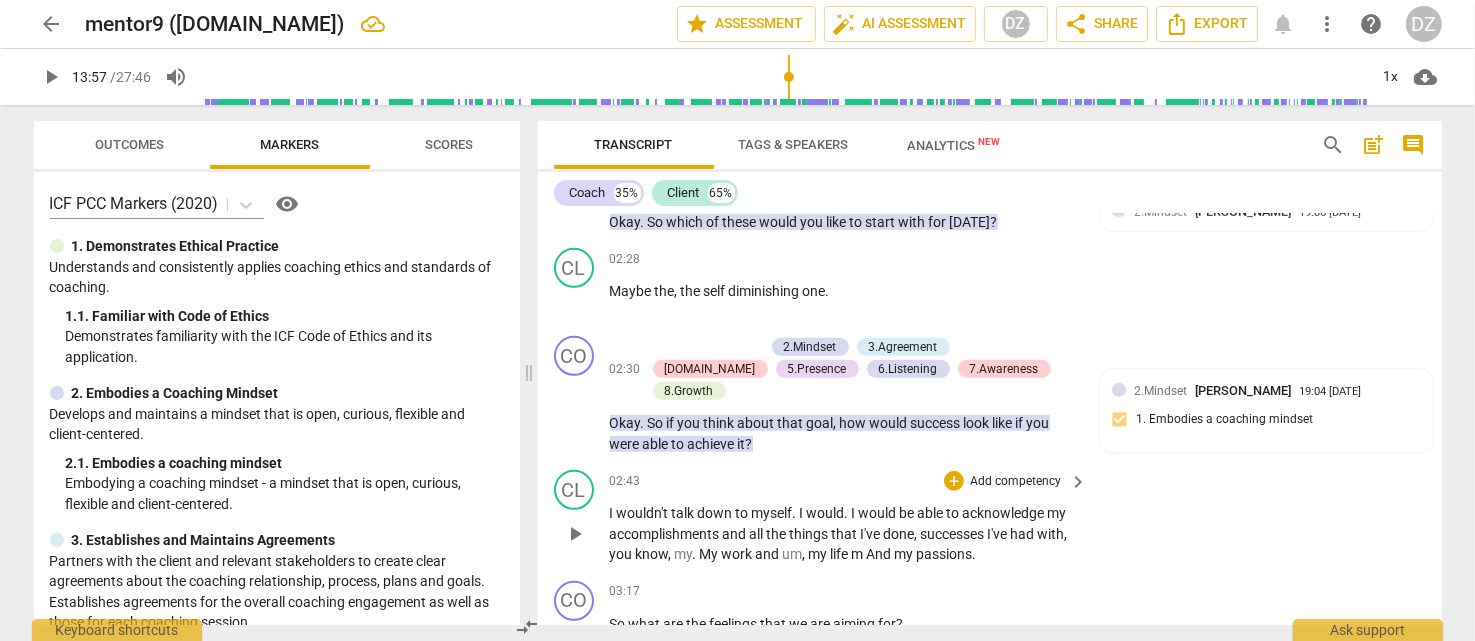 scroll, scrollTop: 1600, scrollLeft: 0, axis: vertical 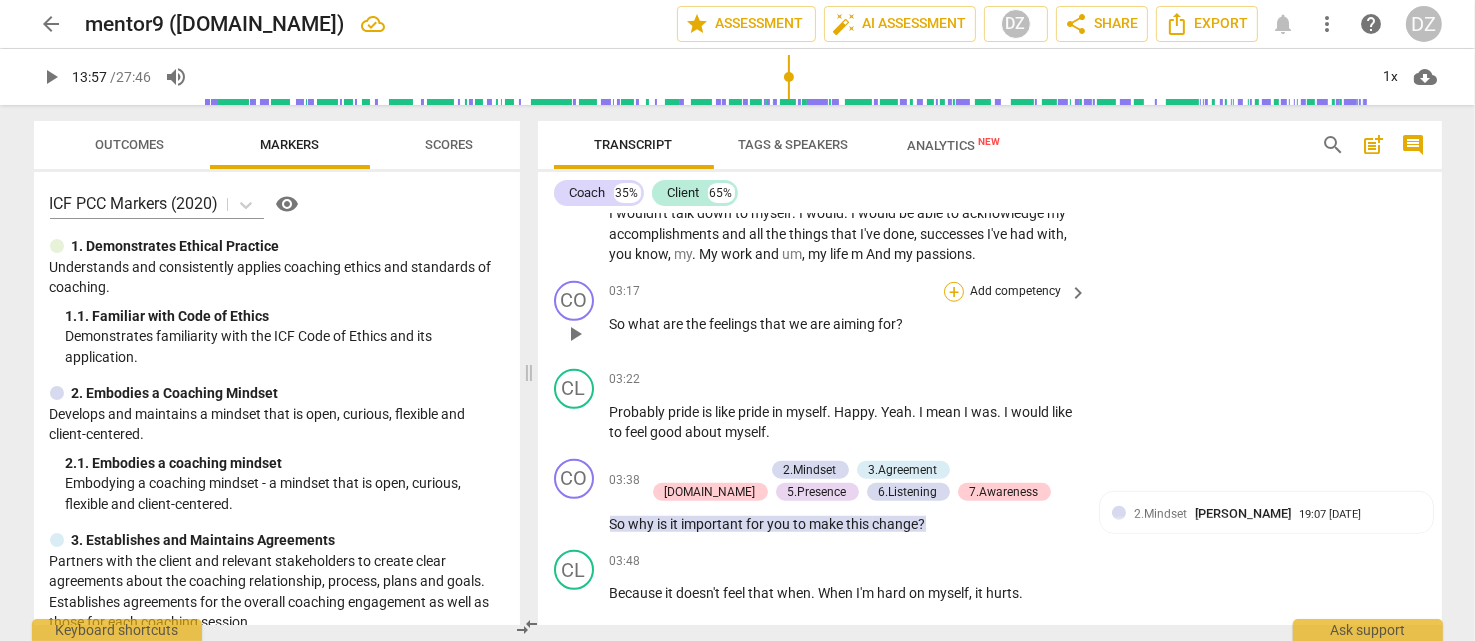 click on "+" at bounding box center (954, 292) 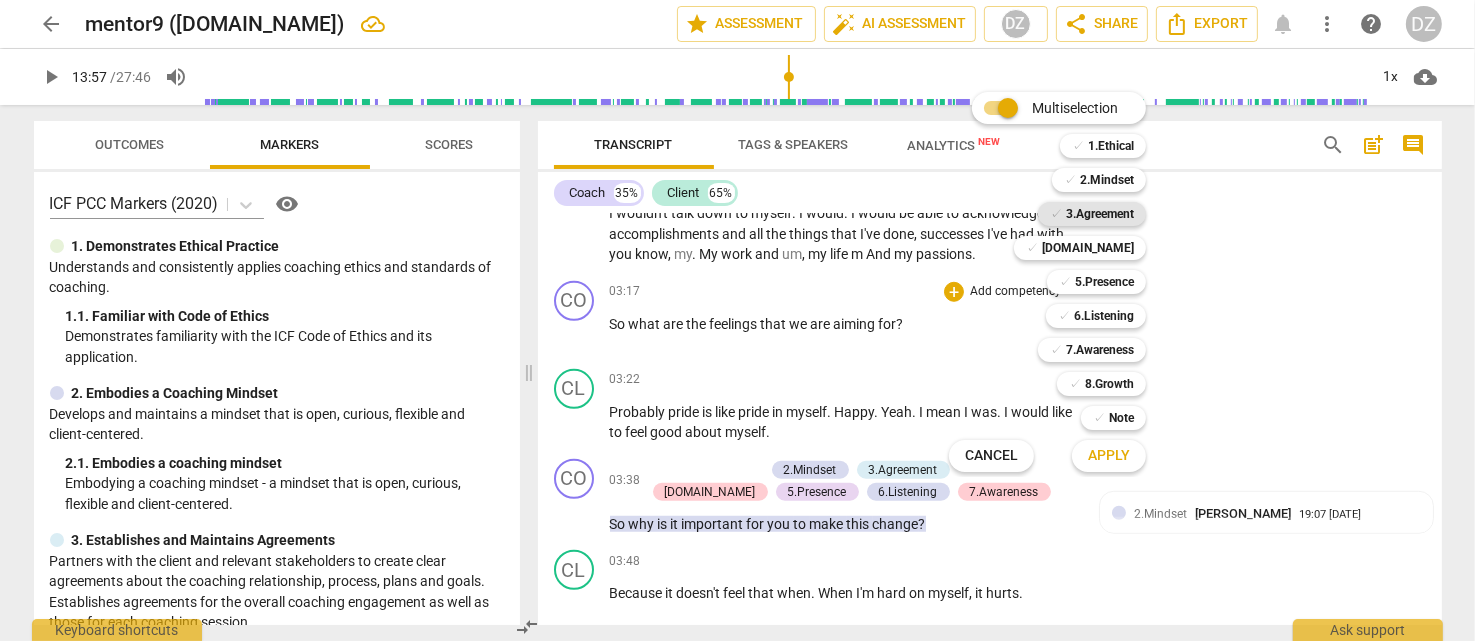 click on "3.Agreement" at bounding box center (1100, 214) 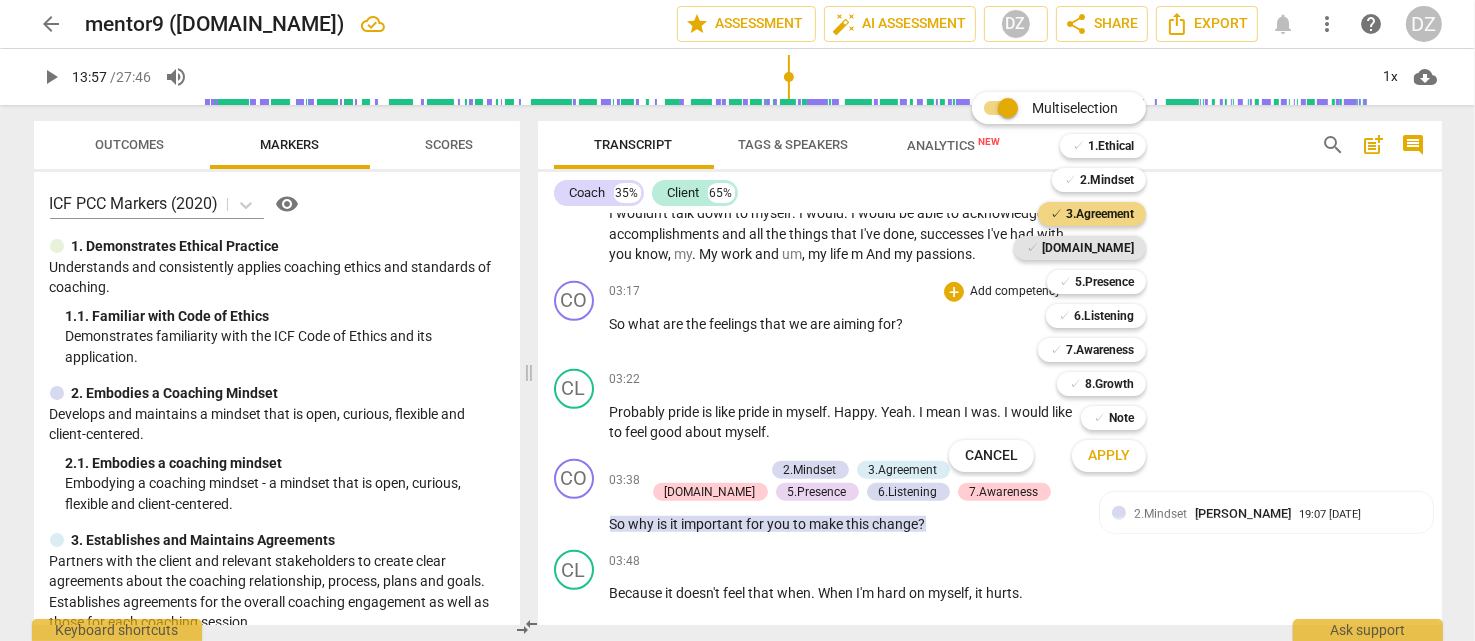 click on "[DOMAIN_NAME]" at bounding box center (1088, 248) 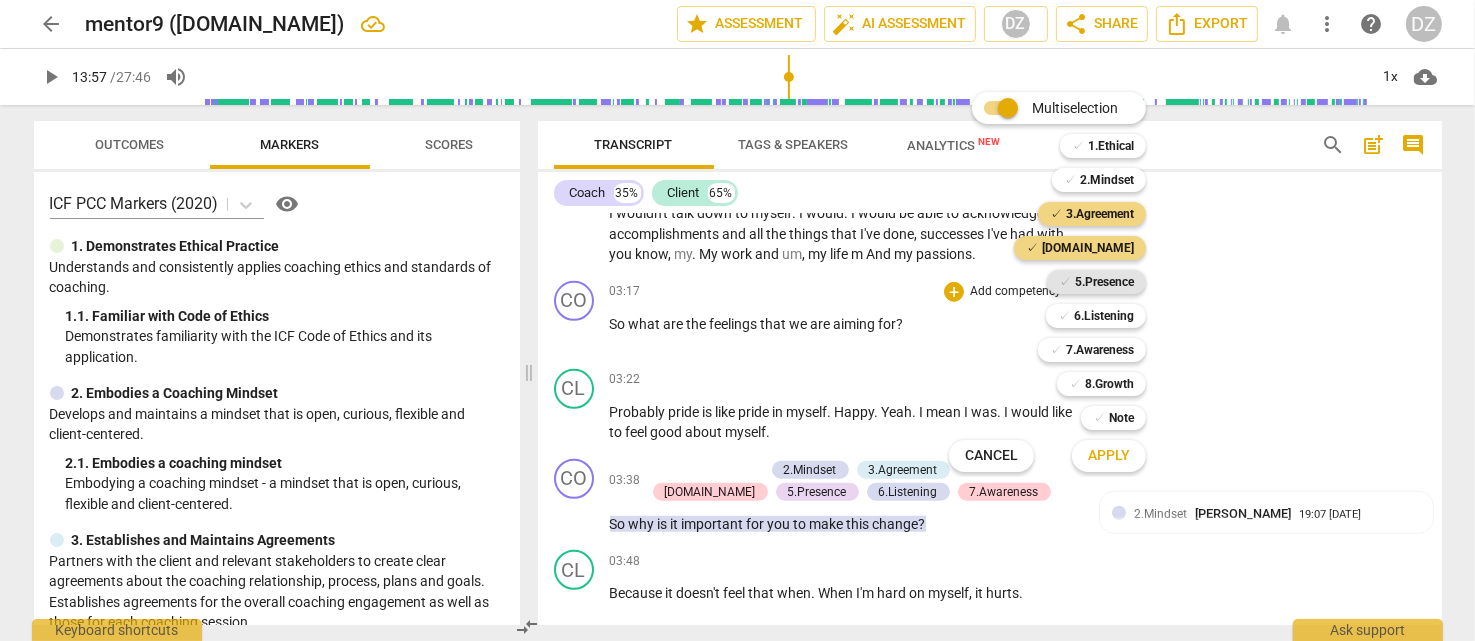 click on "5.Presence" at bounding box center [1104, 282] 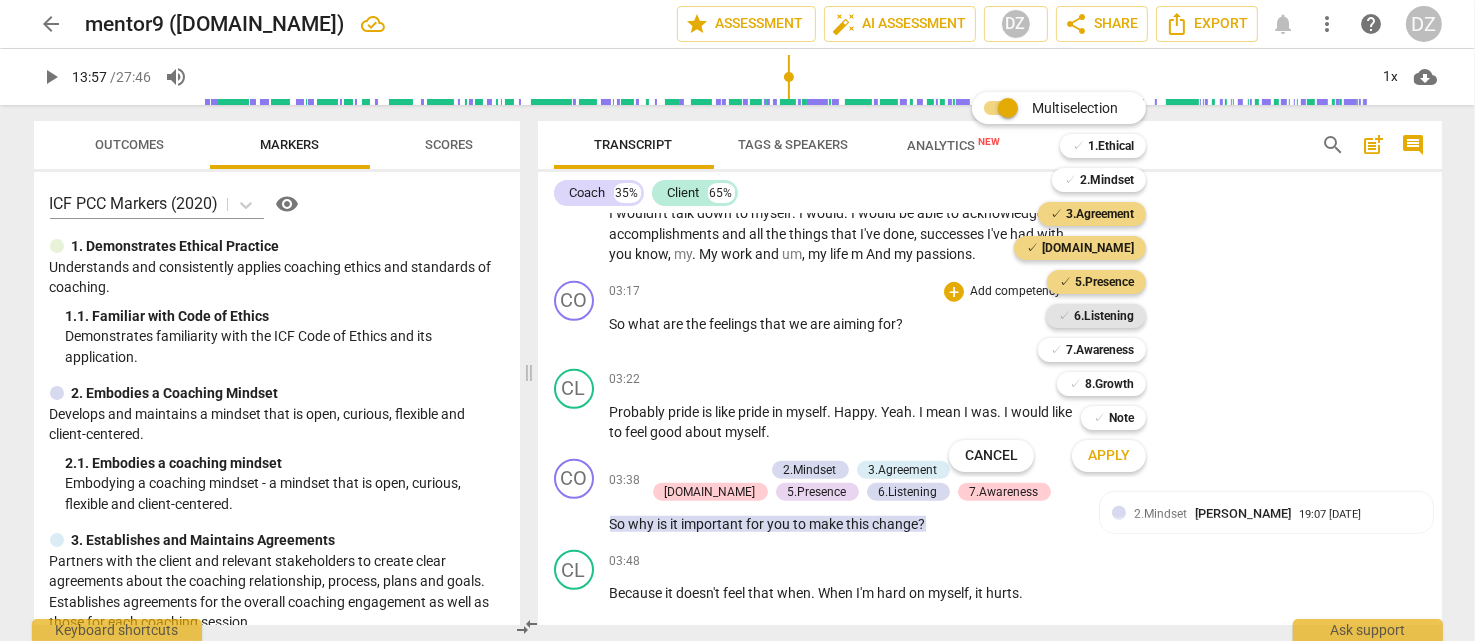click on "6.Listening" at bounding box center [1104, 316] 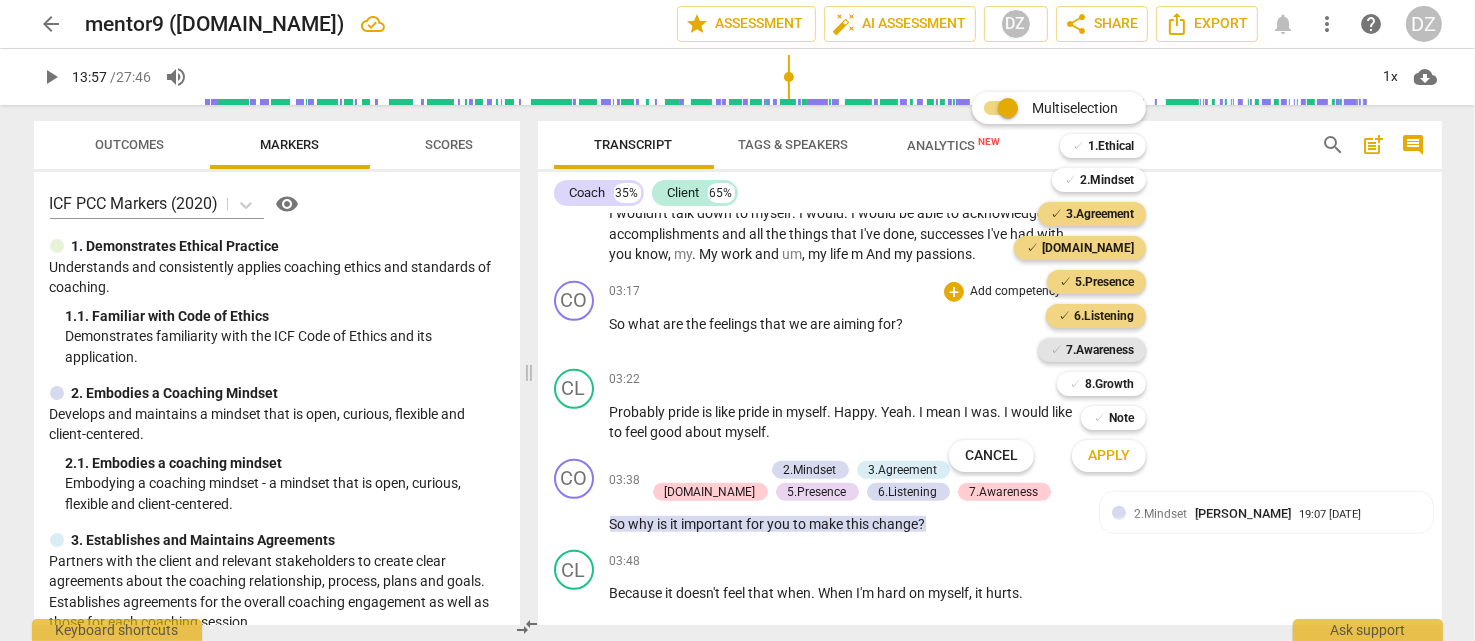 click on "7.Awareness" at bounding box center [1100, 350] 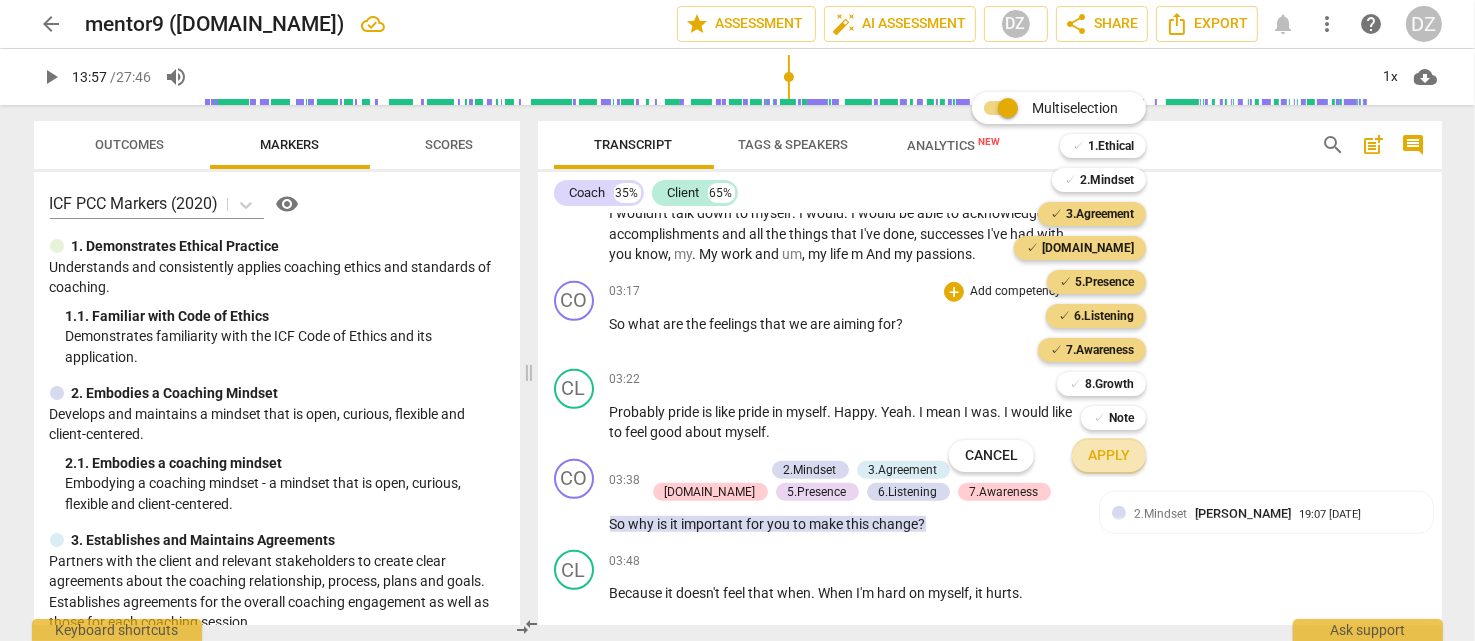 click on "Apply" at bounding box center (1109, 456) 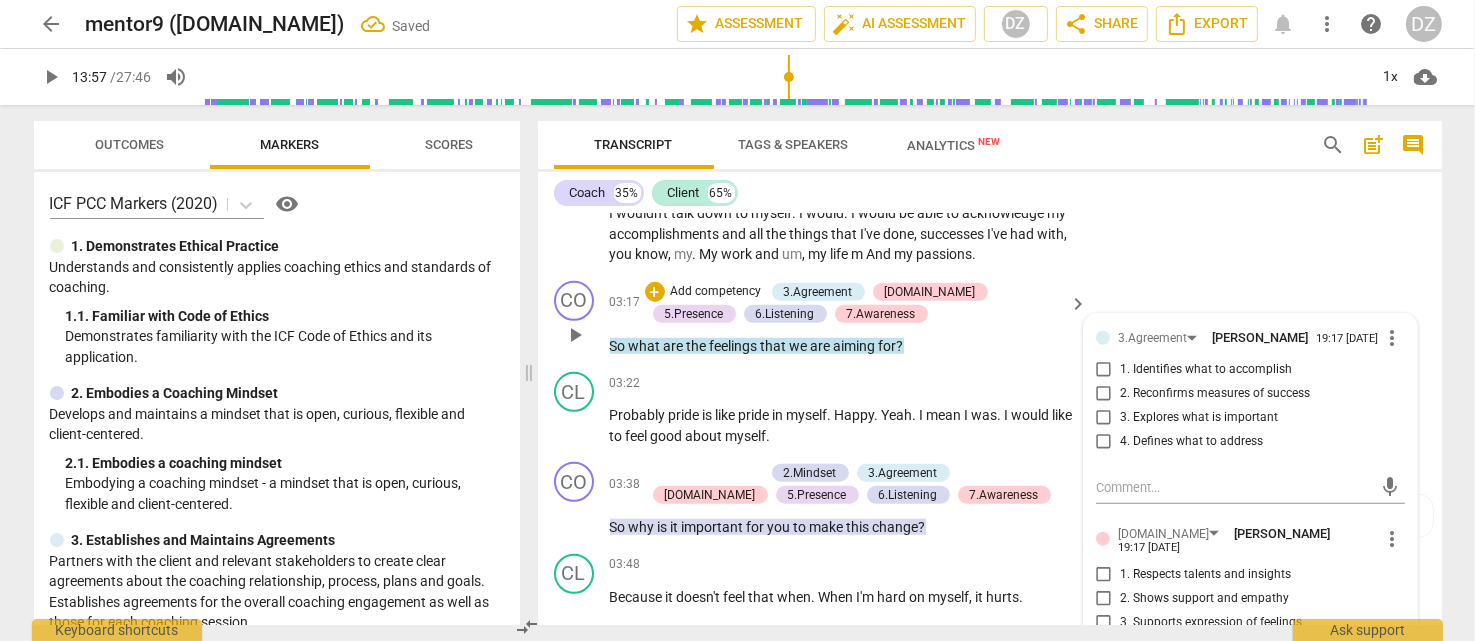 click on "1. Identifies what to accomplish" at bounding box center [1206, 370] 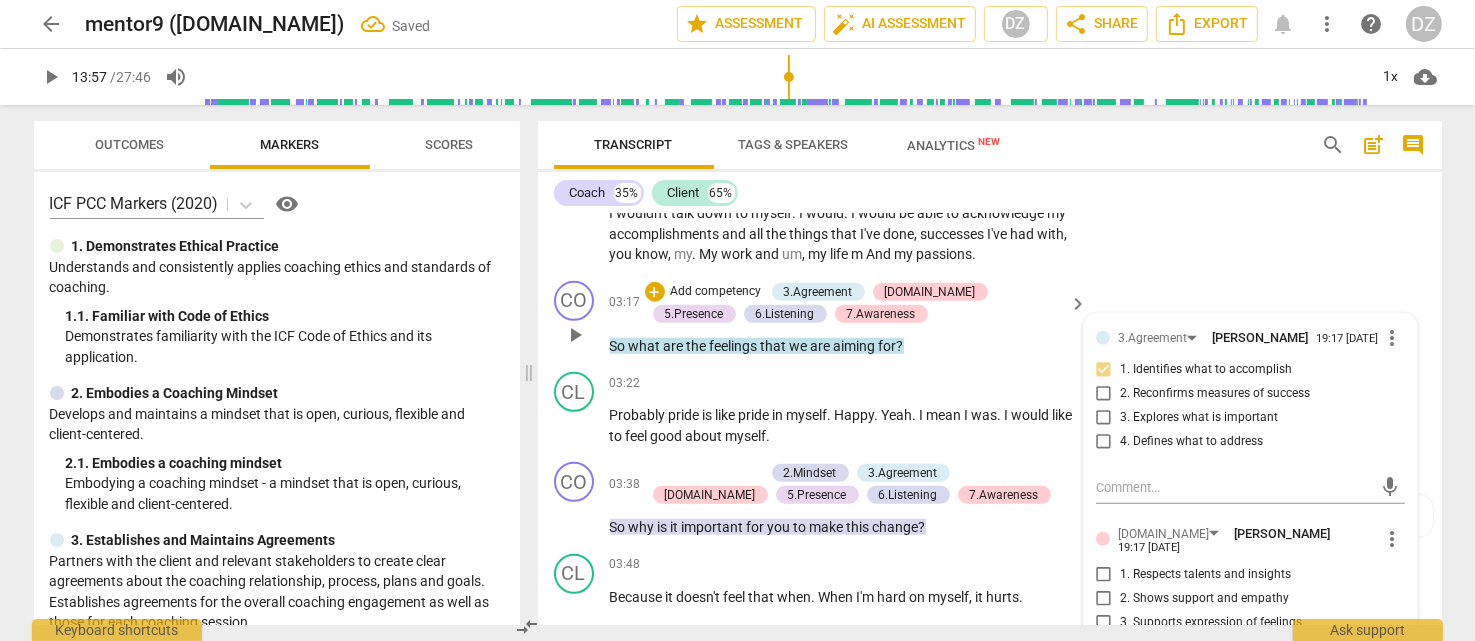 click on "1. Identifies what to accomplish" at bounding box center (1104, 370) 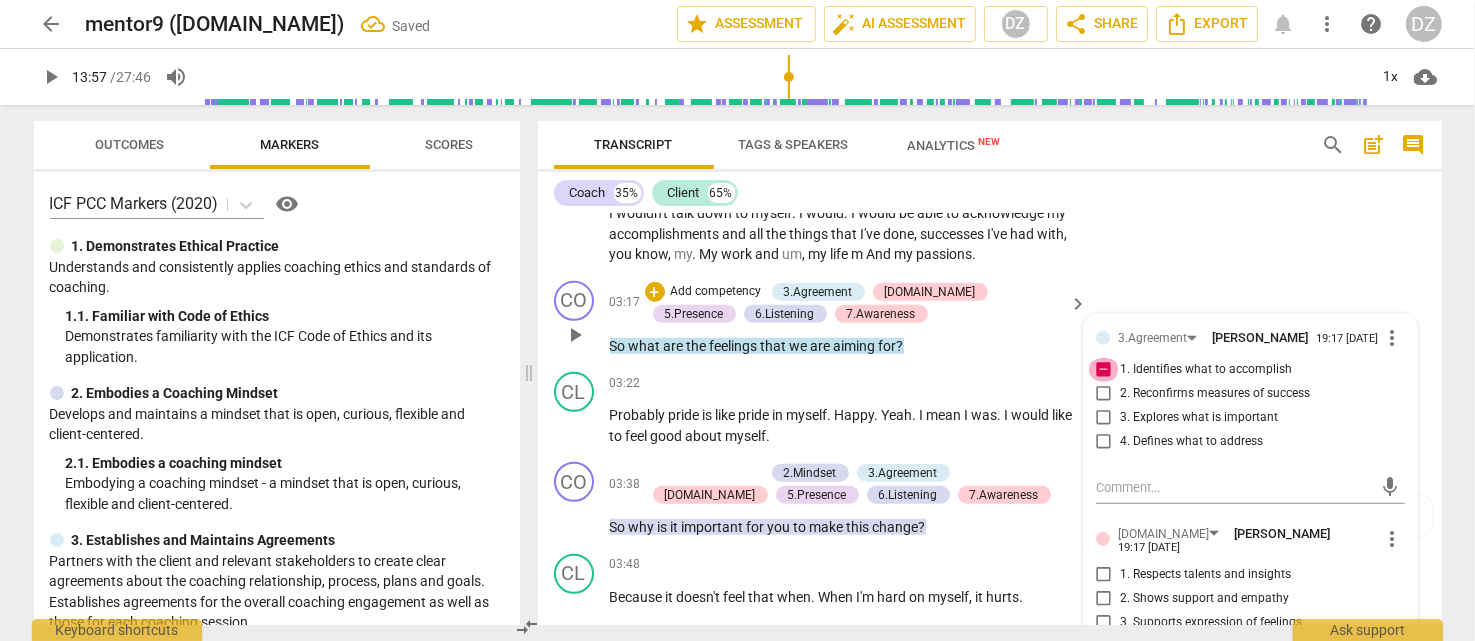 click on "1. Identifies what to accomplish" at bounding box center (1104, 370) 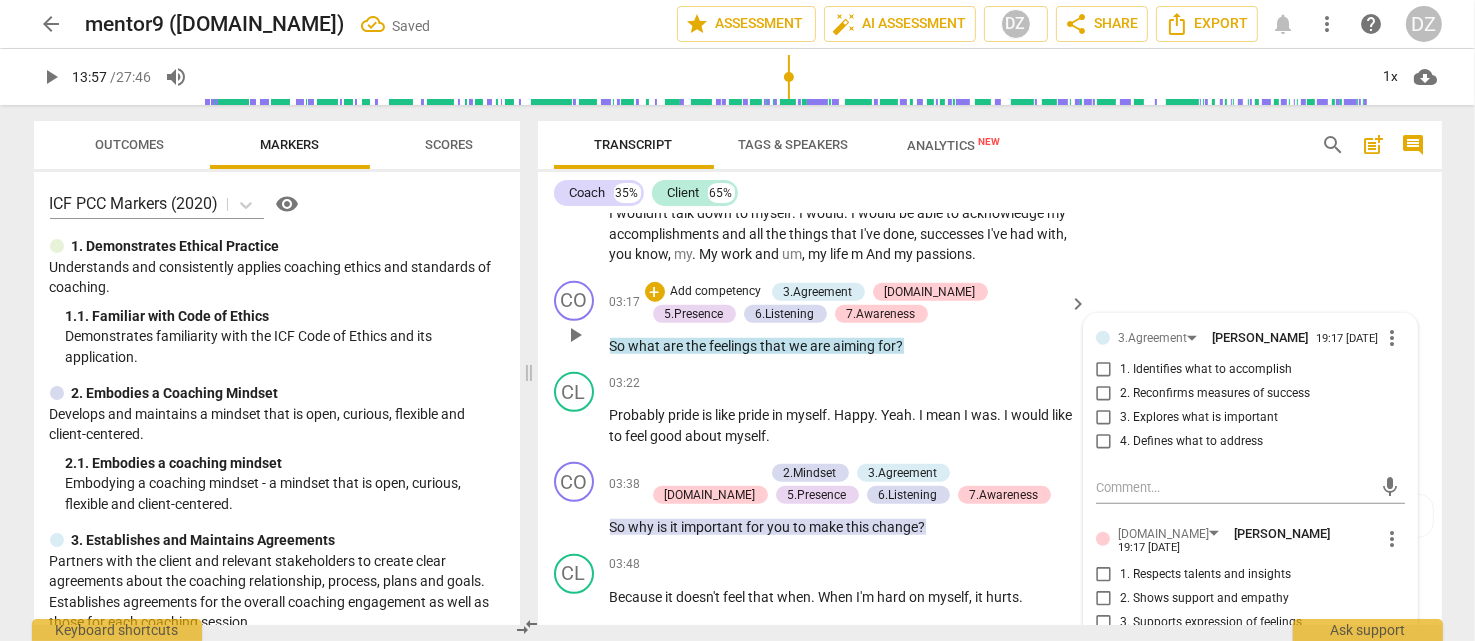 click on "1. Identifies what to accomplish" at bounding box center [1206, 370] 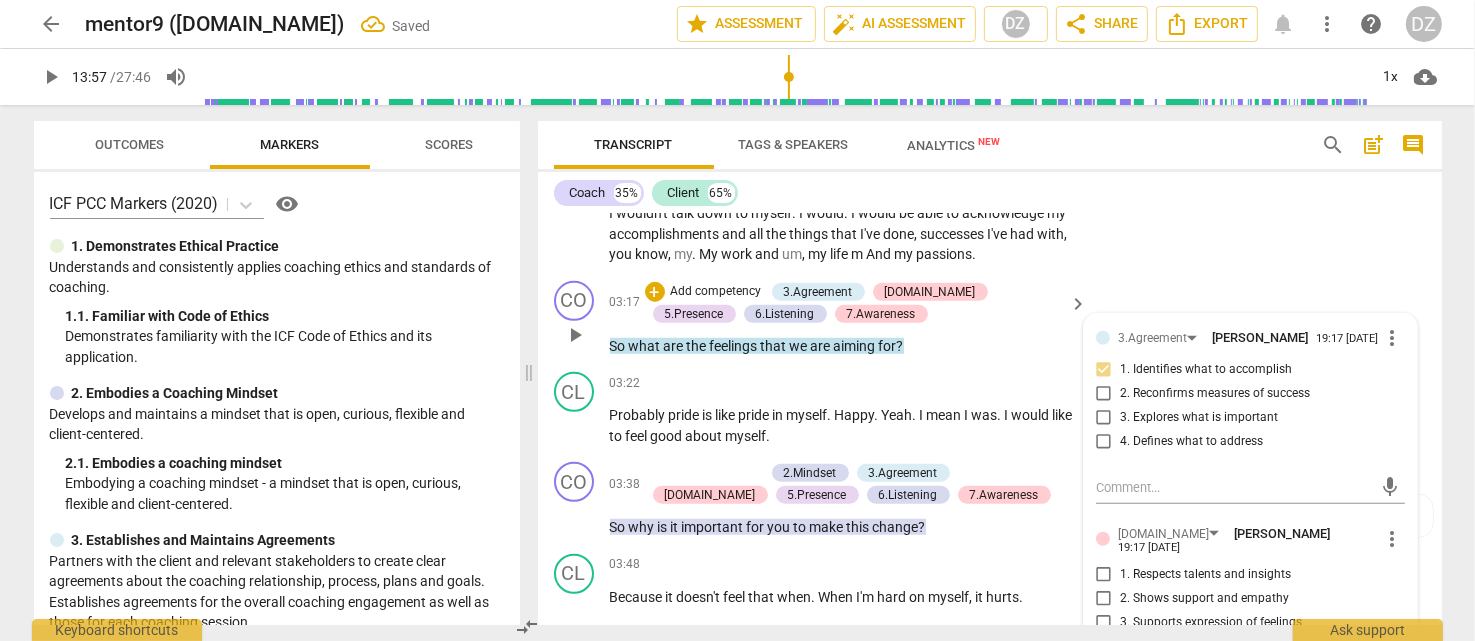 click on "1. Respects talents and insights" at bounding box center [1242, 575] 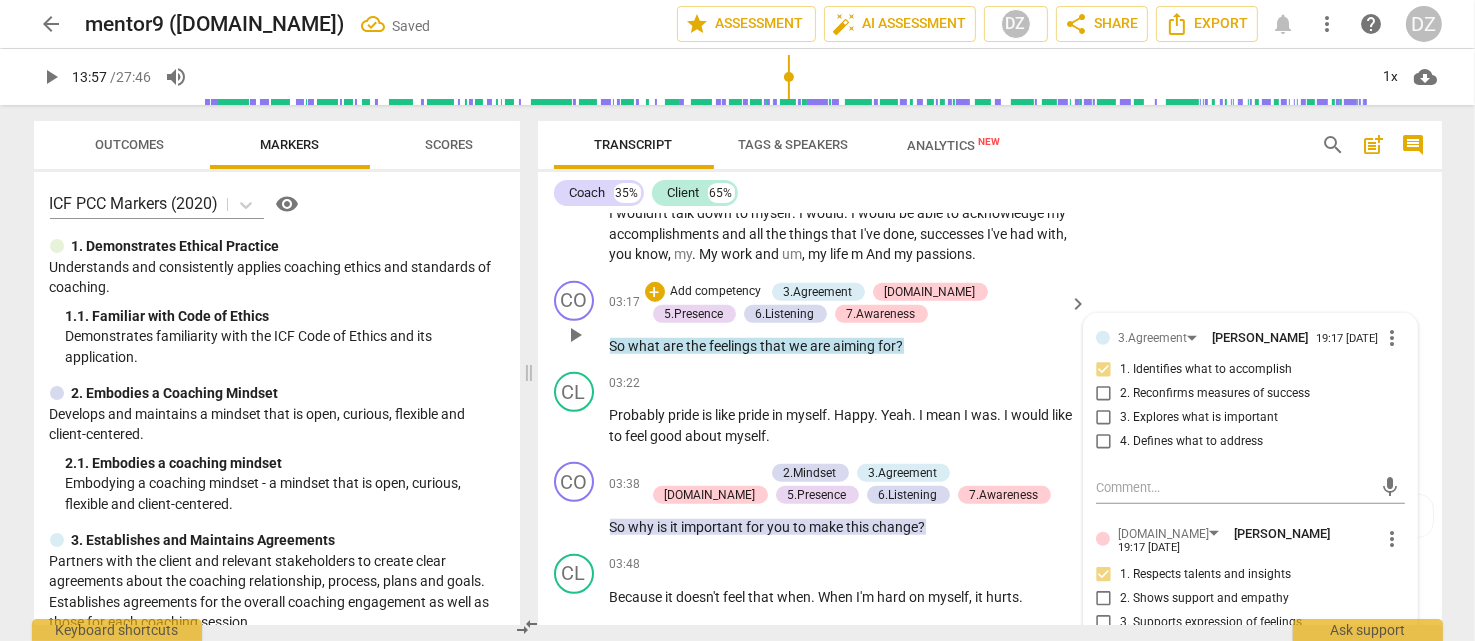 click on "2. Shows support and empathy" at bounding box center (1204, 599) 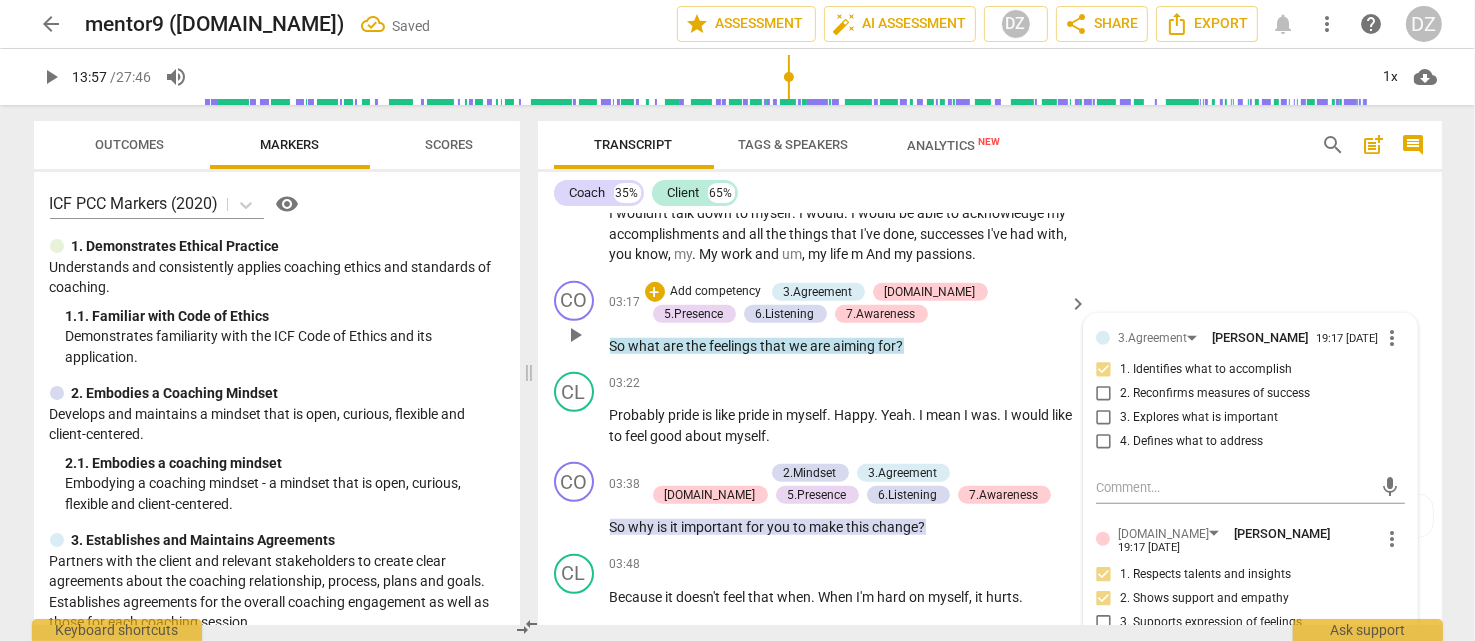 click on "2. Shows support and empathy" at bounding box center (1204, 599) 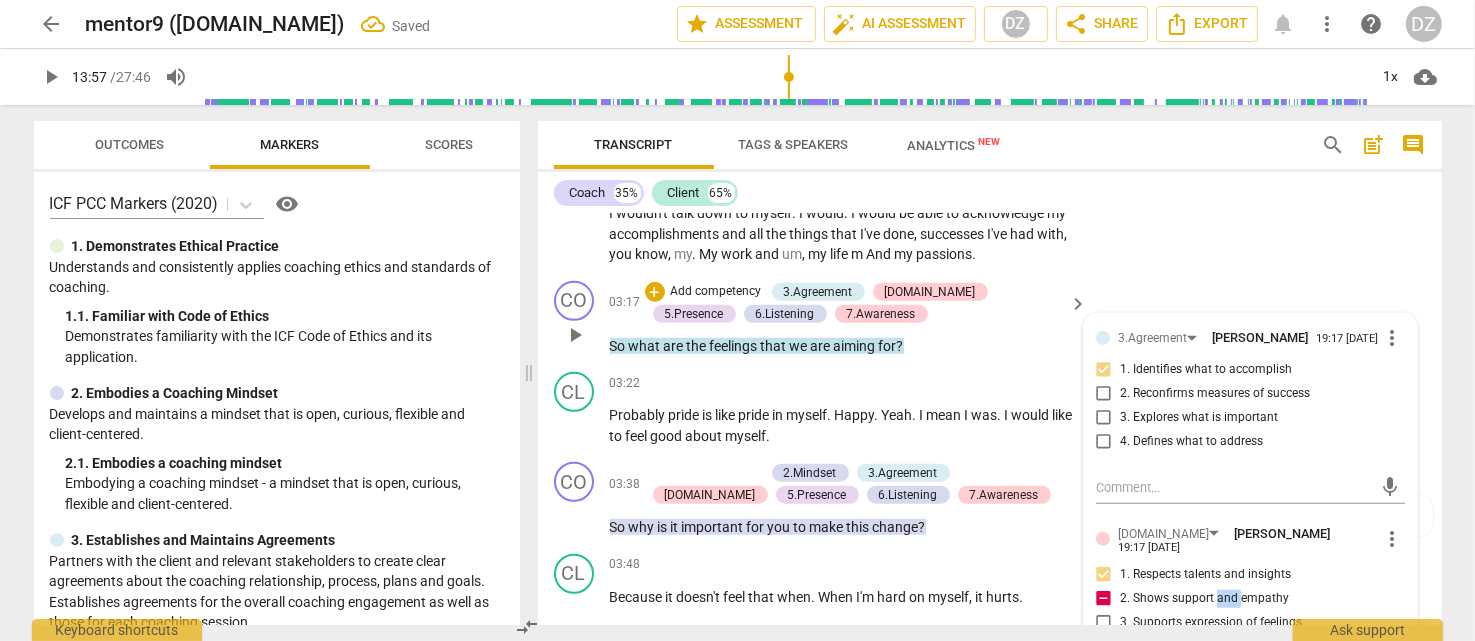 click on "2. Shows support and empathy" at bounding box center (1204, 599) 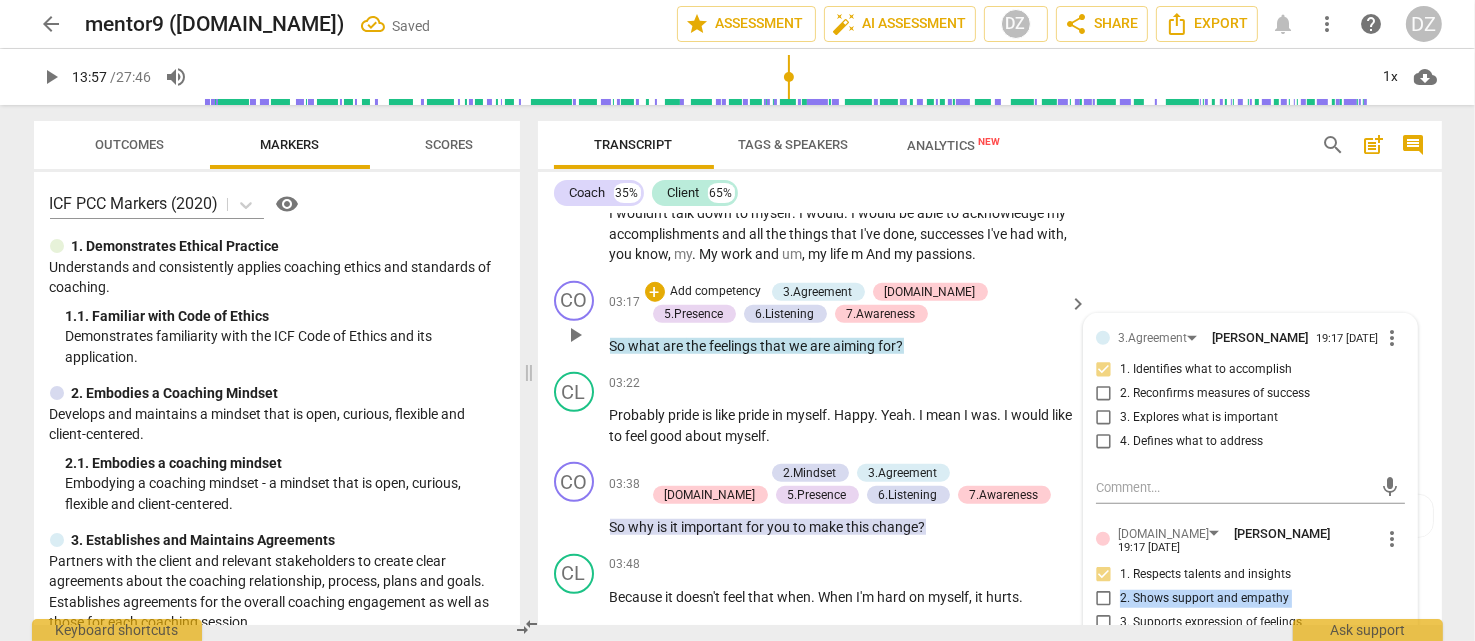 click on "2. Shows support and empathy" at bounding box center [1204, 599] 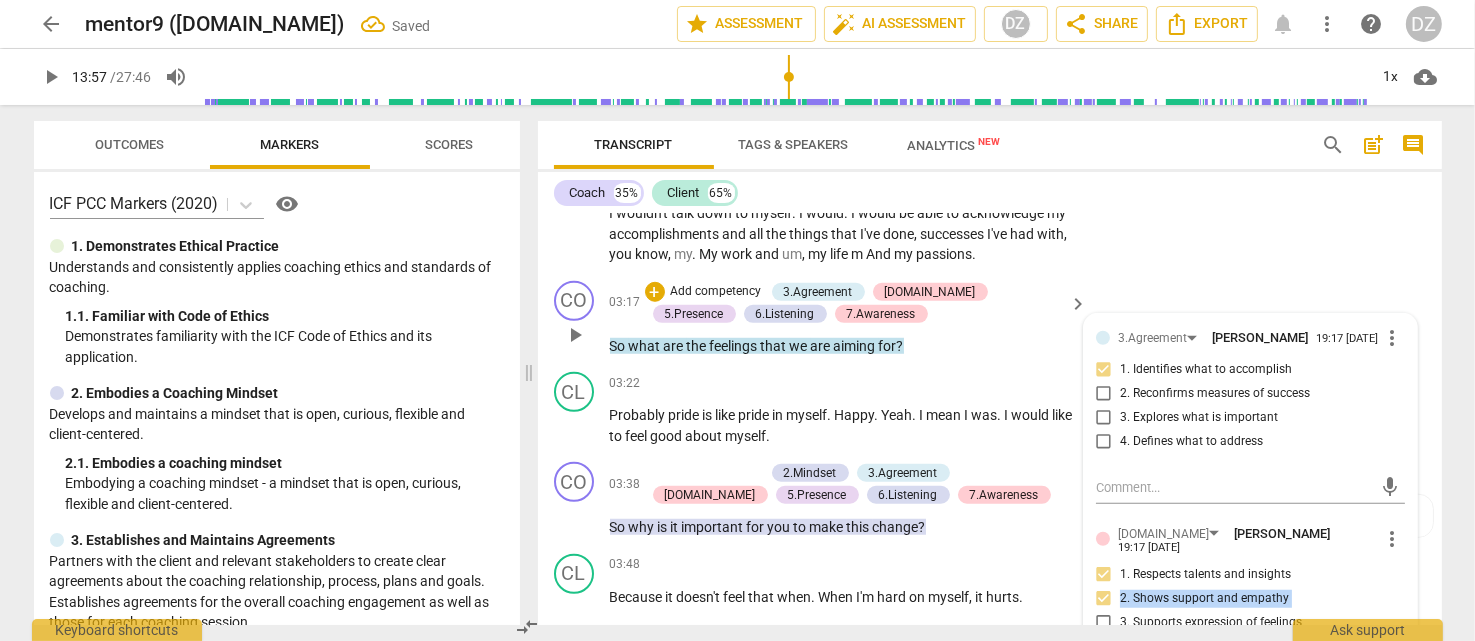 click on "2. Shows support and empathy" at bounding box center (1204, 599) 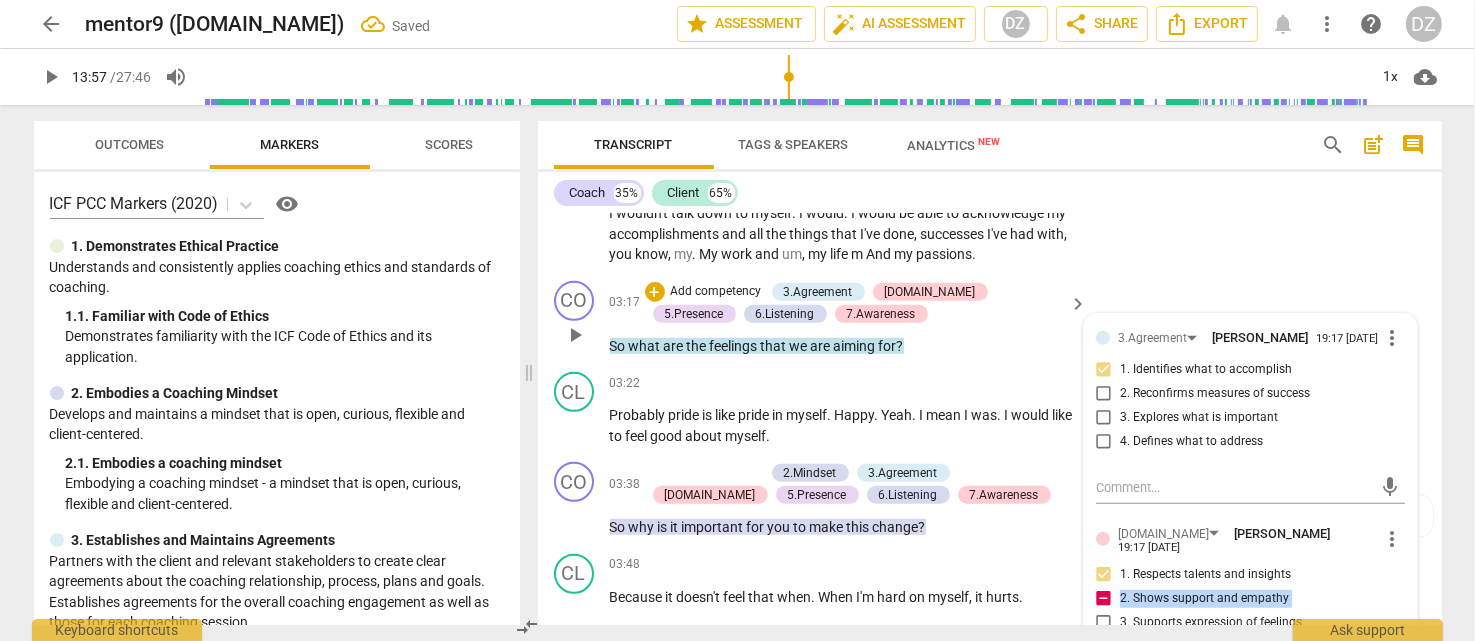 click on "2. Shows support and empathy" at bounding box center [1204, 599] 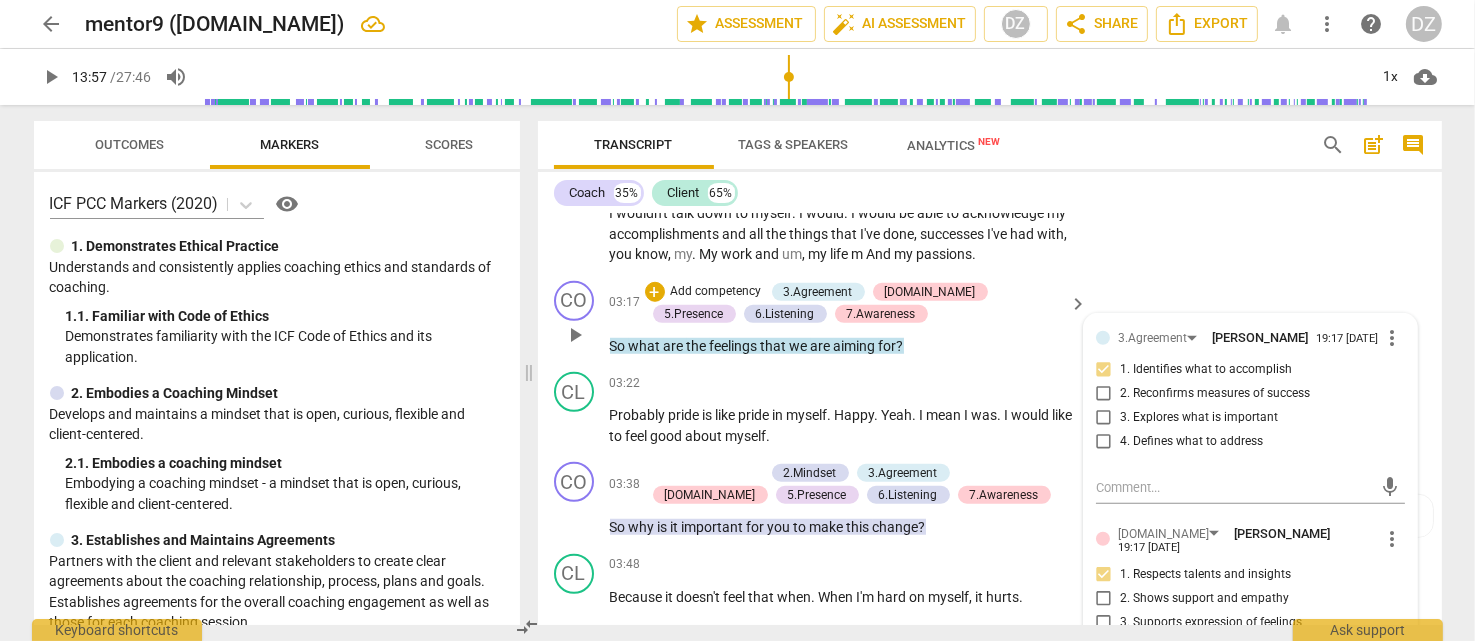 click on "3. Supports expression of feelings" at bounding box center [1211, 623] 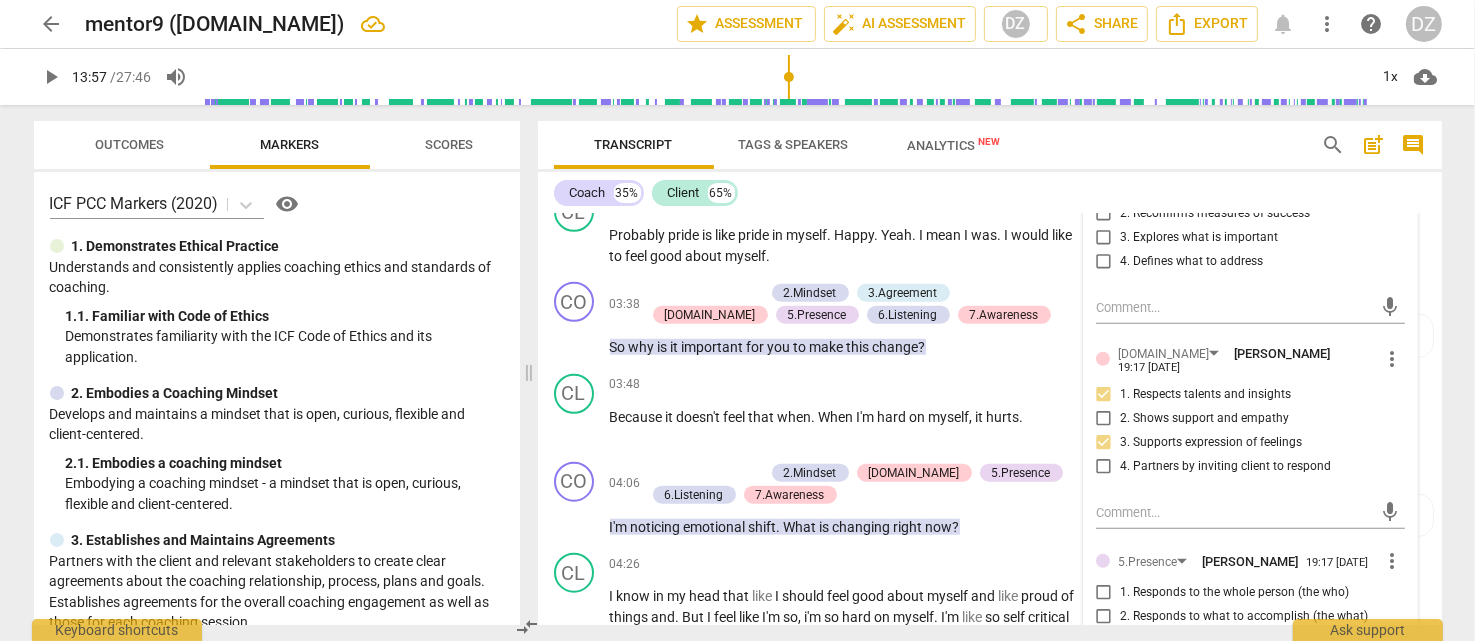 scroll, scrollTop: 1800, scrollLeft: 0, axis: vertical 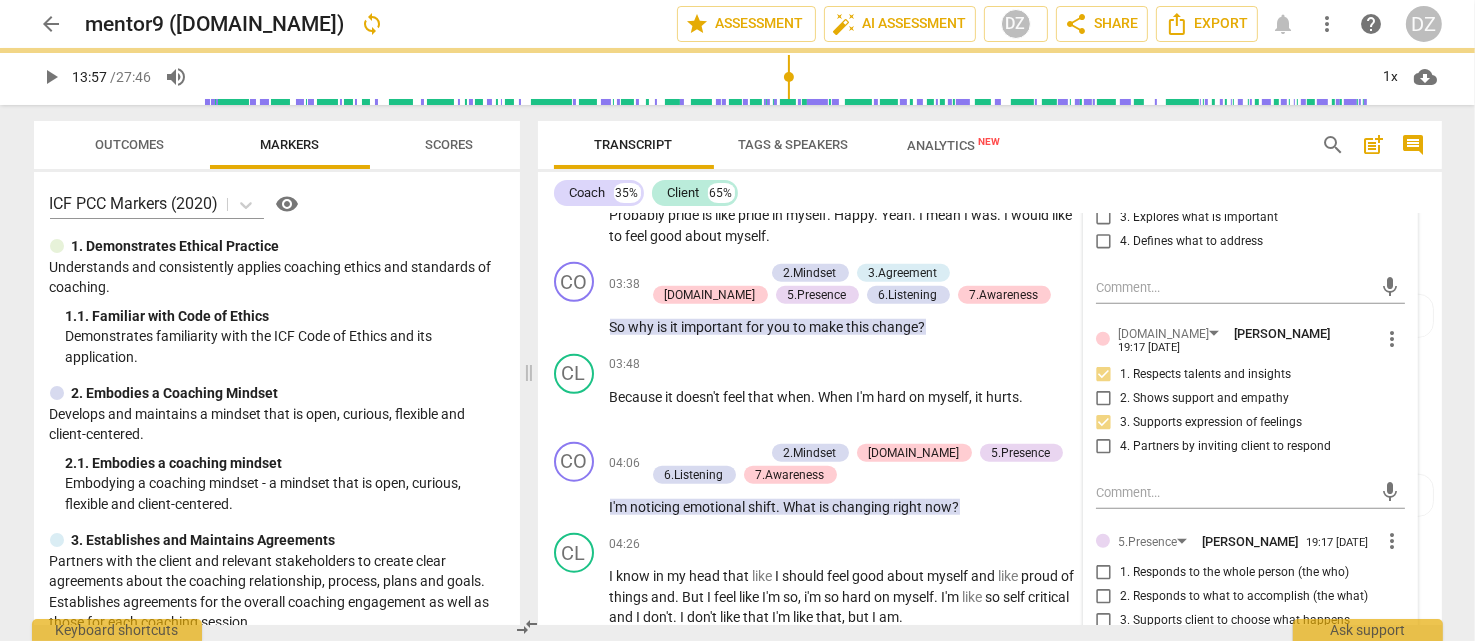 click on "4. Partners by inviting client to respond" at bounding box center (1225, 447) 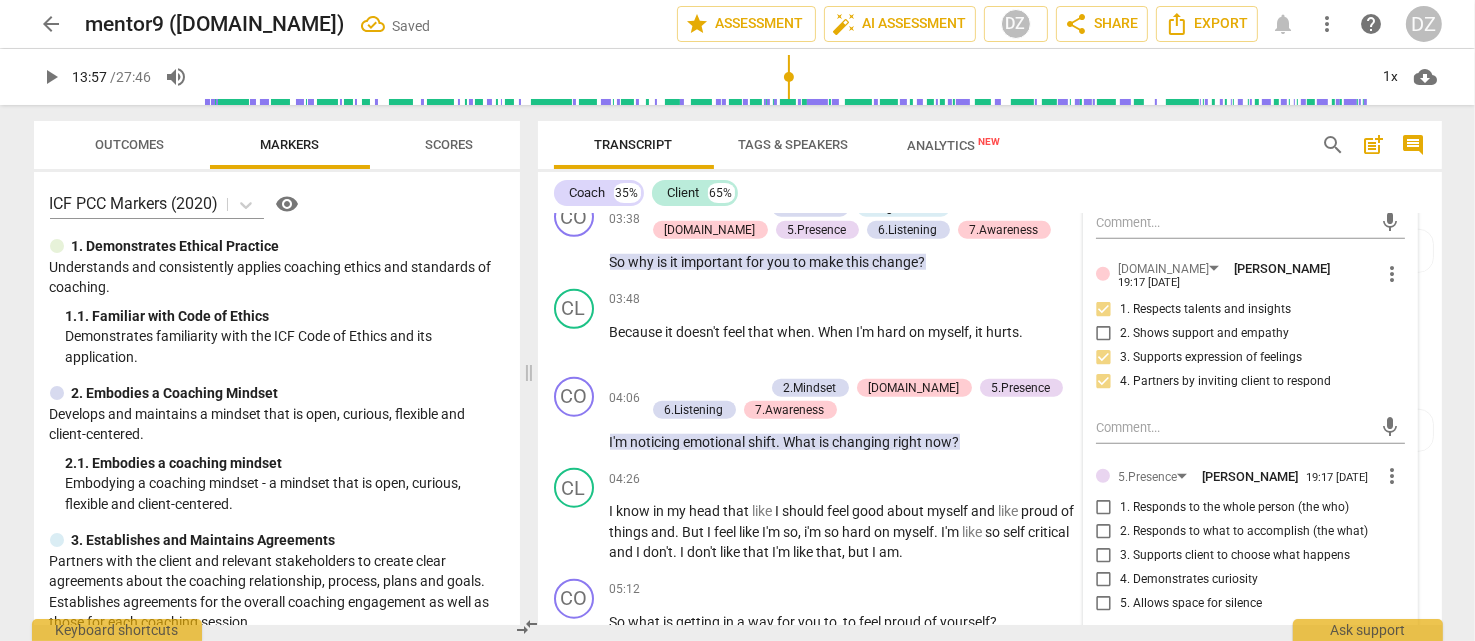 scroll, scrollTop: 1900, scrollLeft: 0, axis: vertical 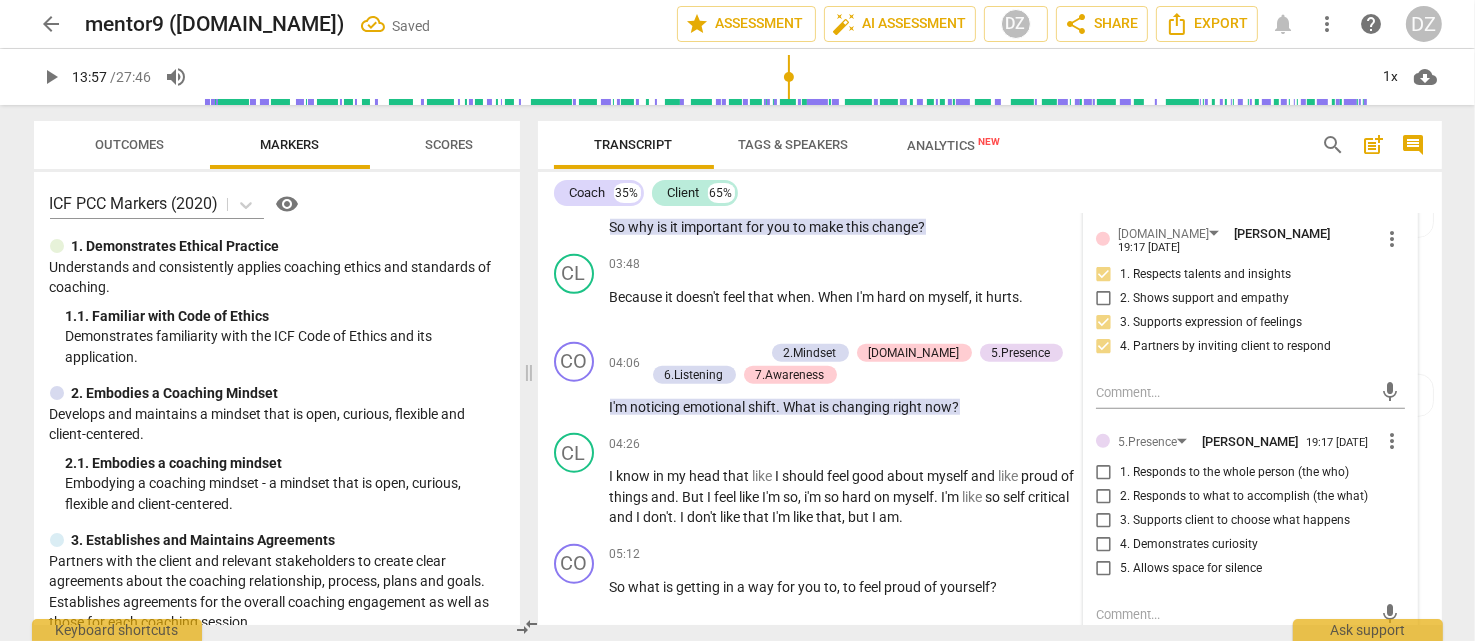 click on "1. Responds to the whole person (the who)" at bounding box center (1234, 473) 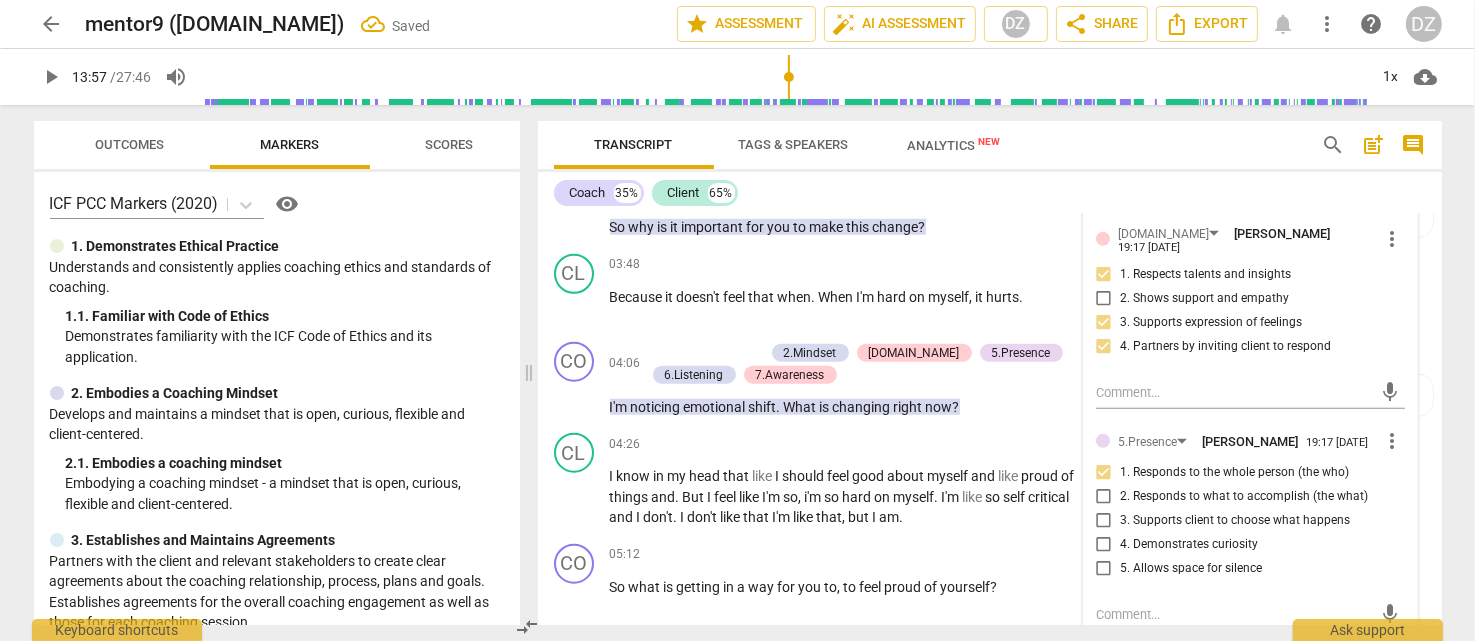 click on "2. Responds to what to accomplish (the what)" at bounding box center (1244, 497) 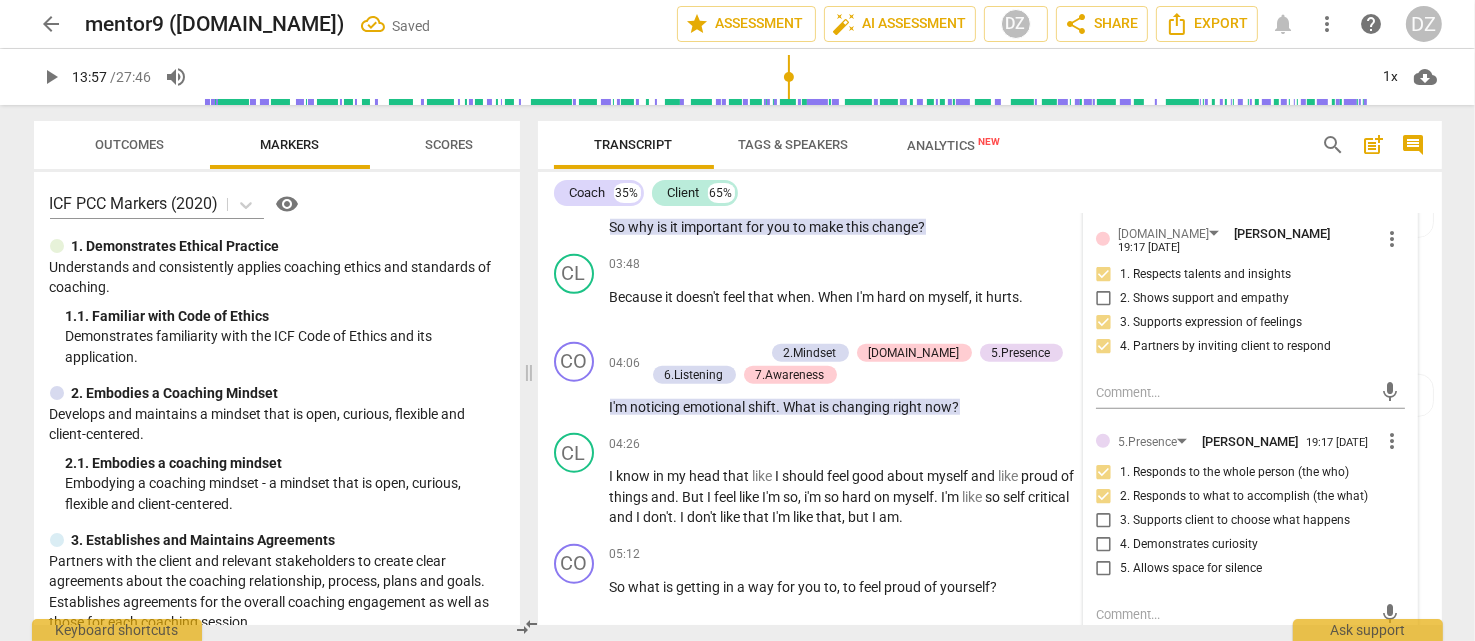 click on "3. Supports client to choose what happens" at bounding box center [1235, 521] 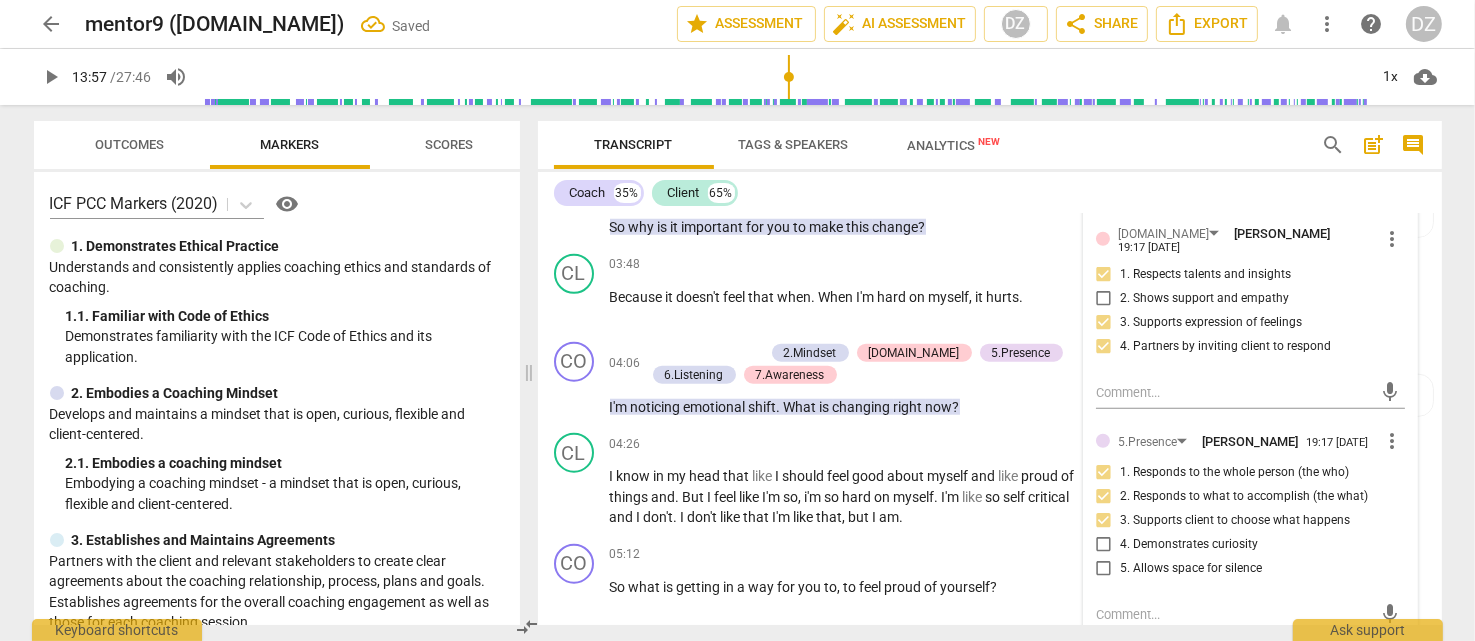 click on "4. Demonstrates curiosity" at bounding box center [1189, 545] 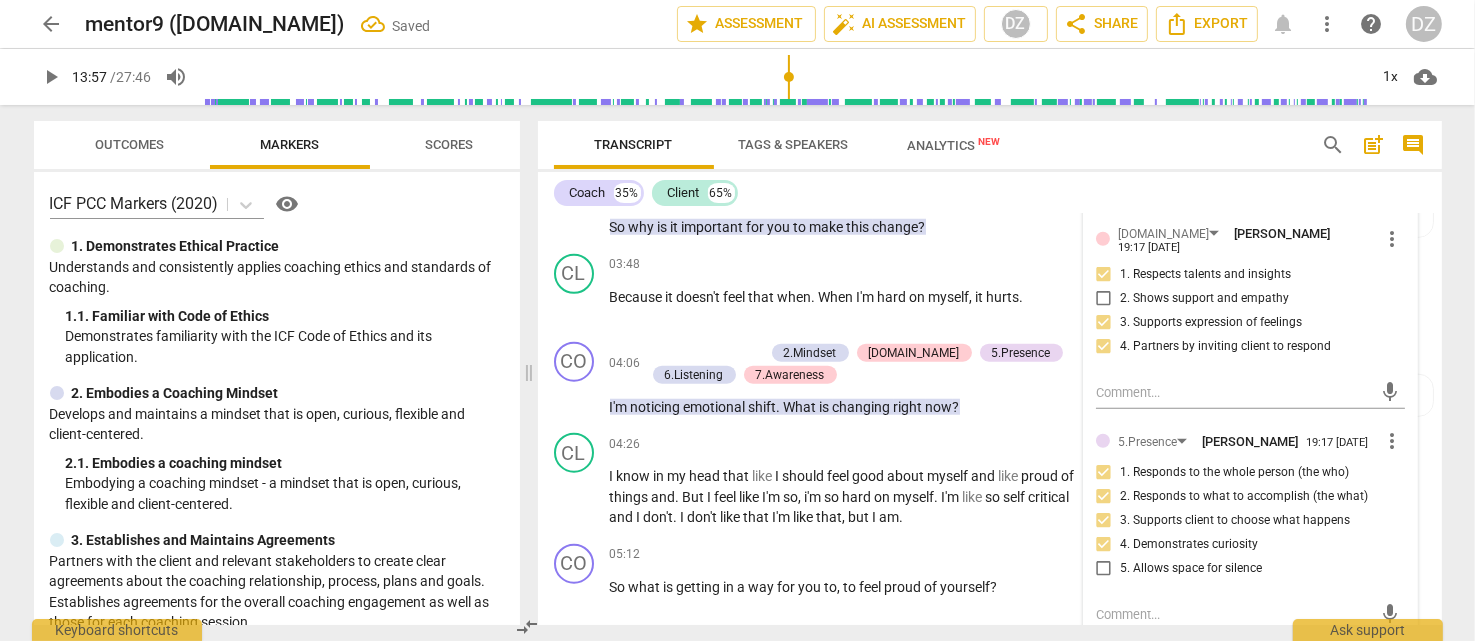 click on "5. Allows space for silence" at bounding box center [1191, 569] 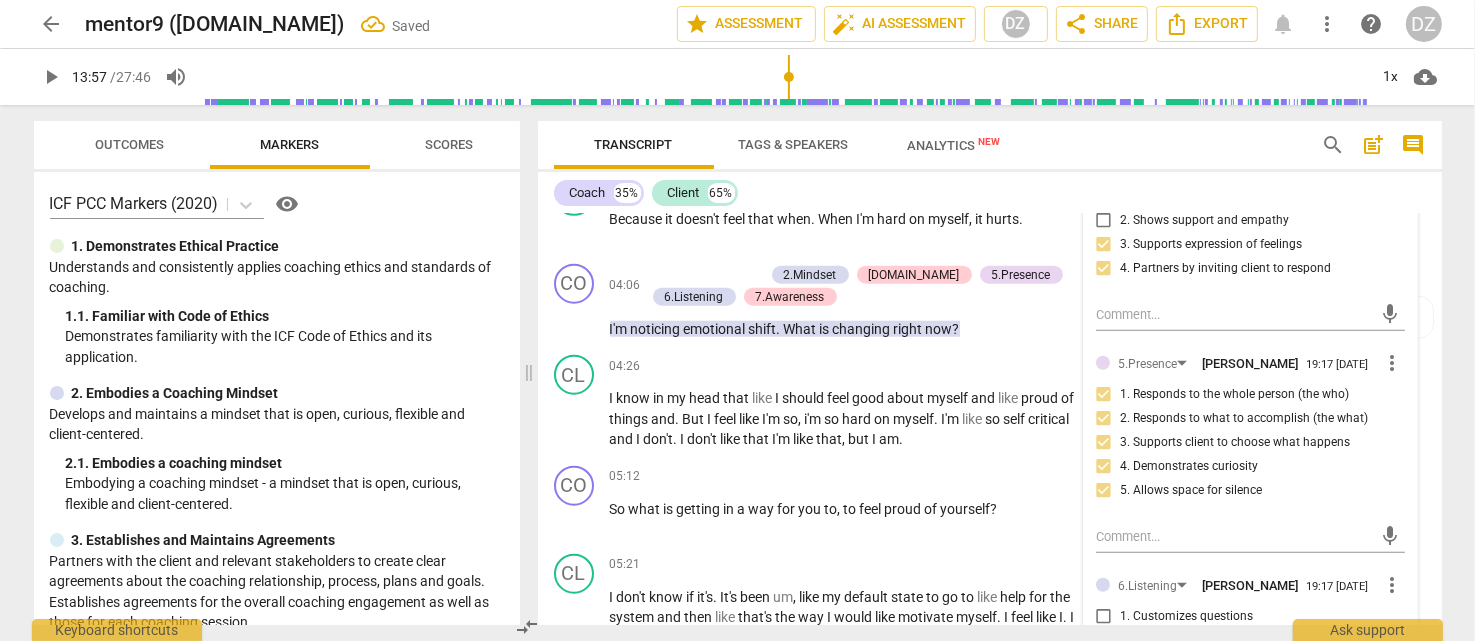 scroll, scrollTop: 2100, scrollLeft: 0, axis: vertical 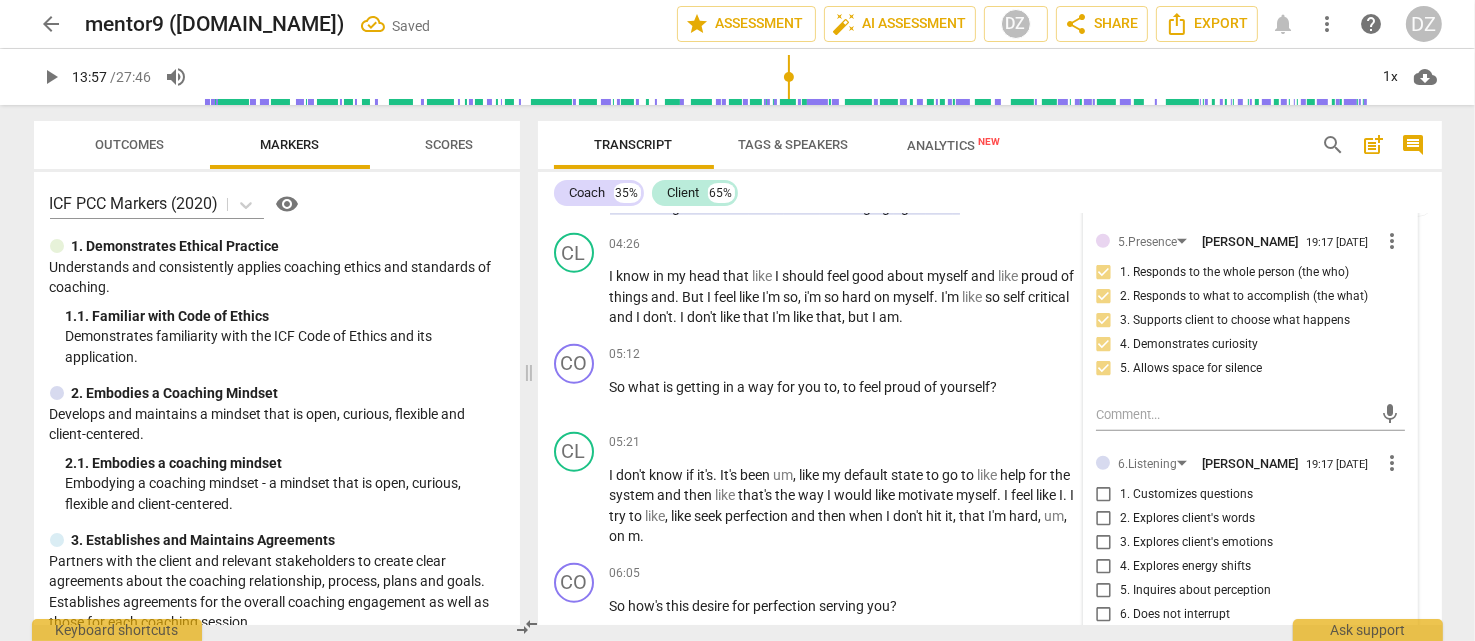 click on "3. Explores client's emotions" at bounding box center [1196, 543] 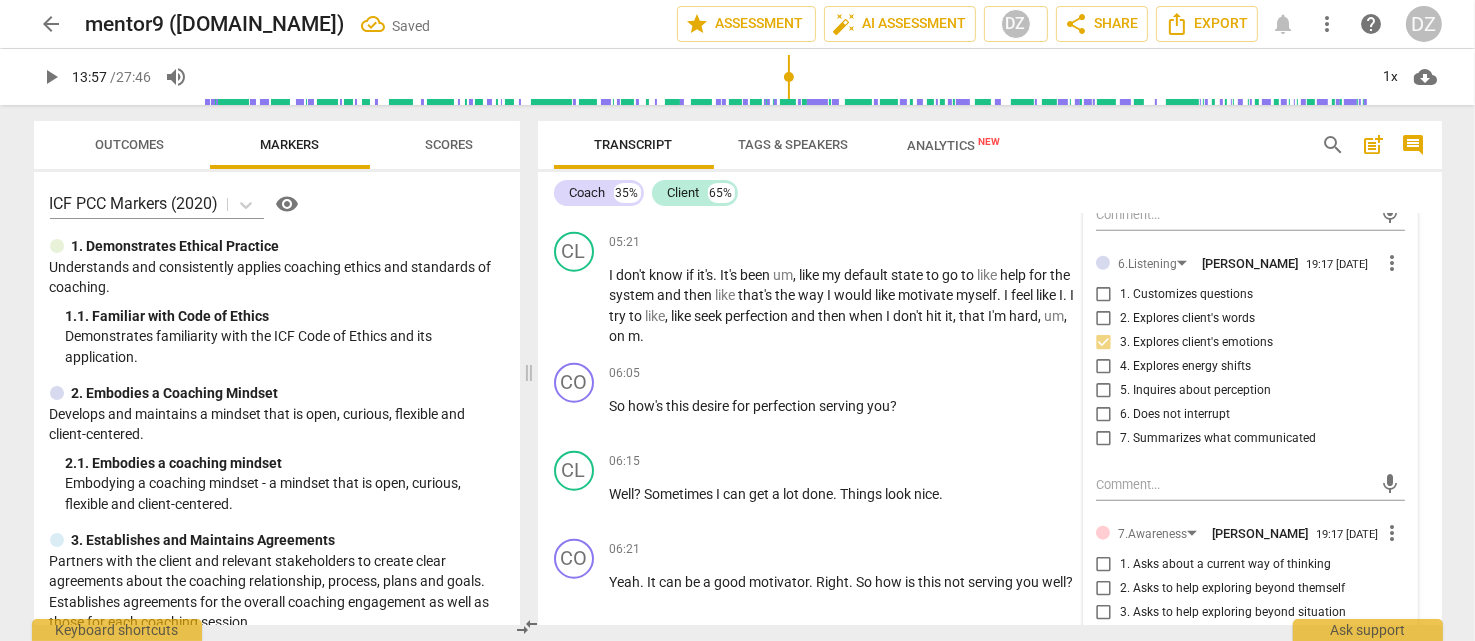 scroll, scrollTop: 2400, scrollLeft: 0, axis: vertical 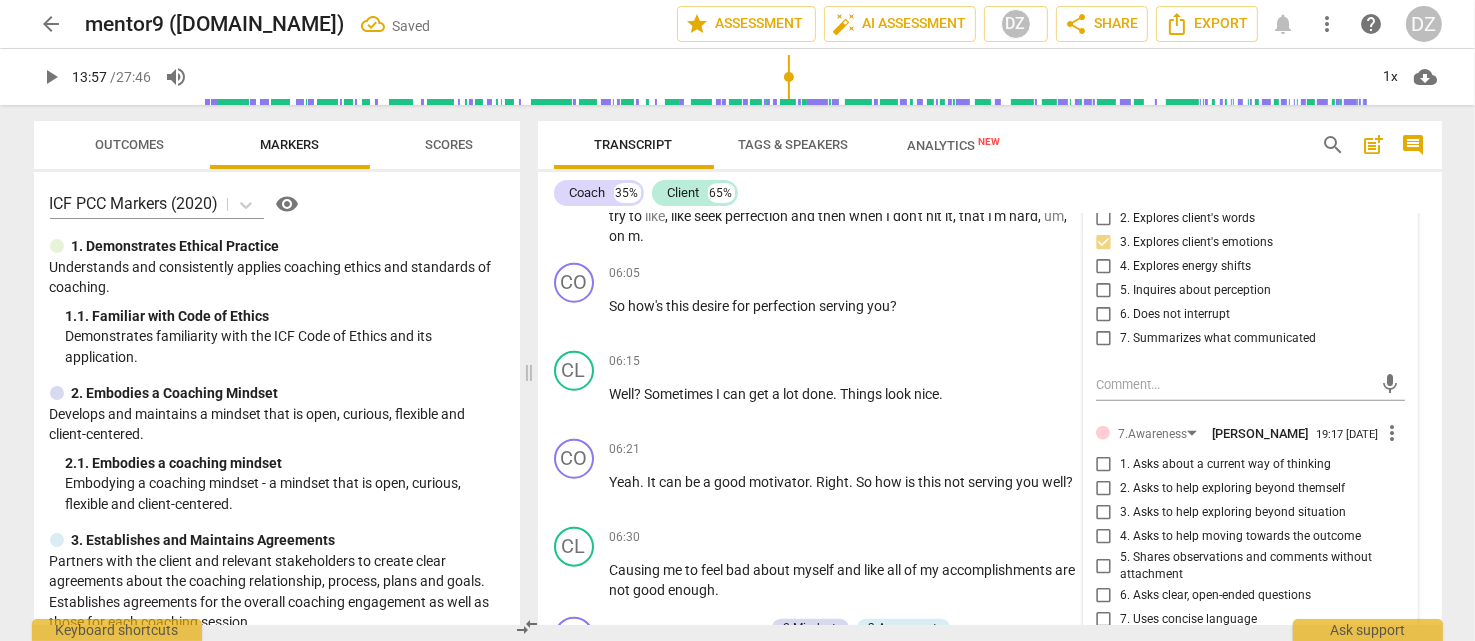 click on "3. Asks to help exploring beyond situation" at bounding box center (1233, 513) 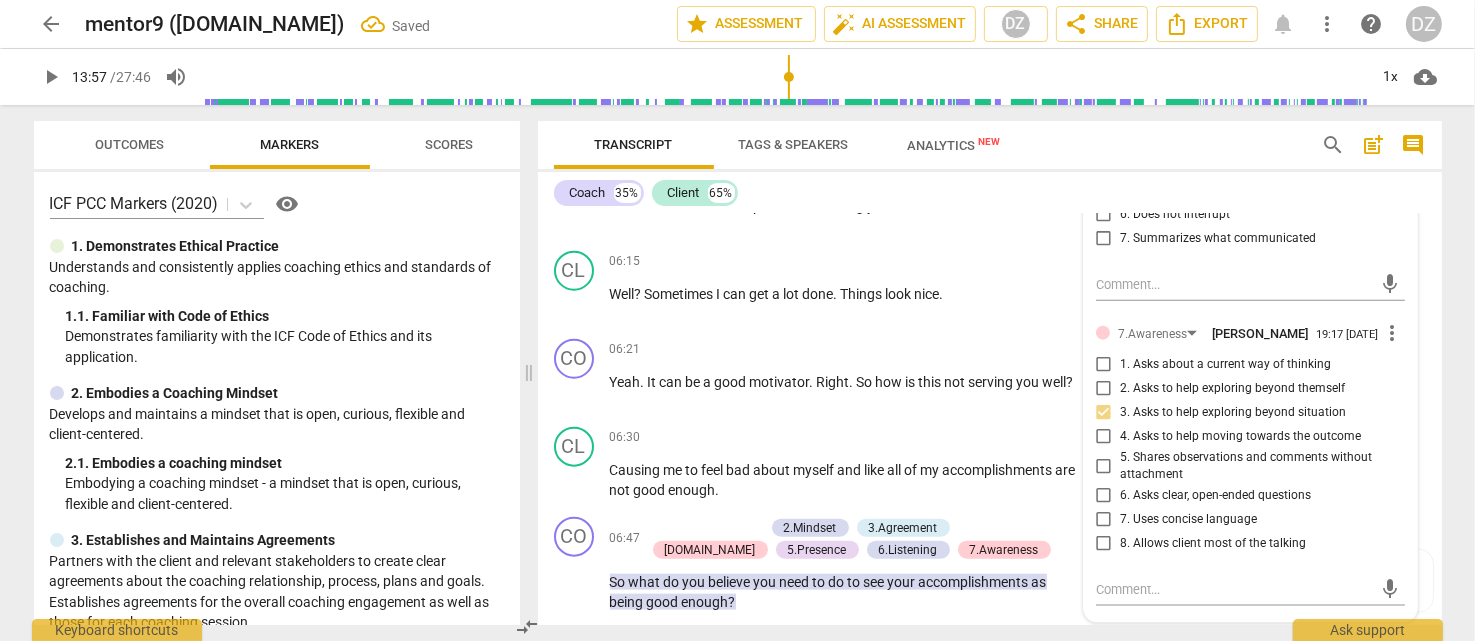 scroll, scrollTop: 2600, scrollLeft: 0, axis: vertical 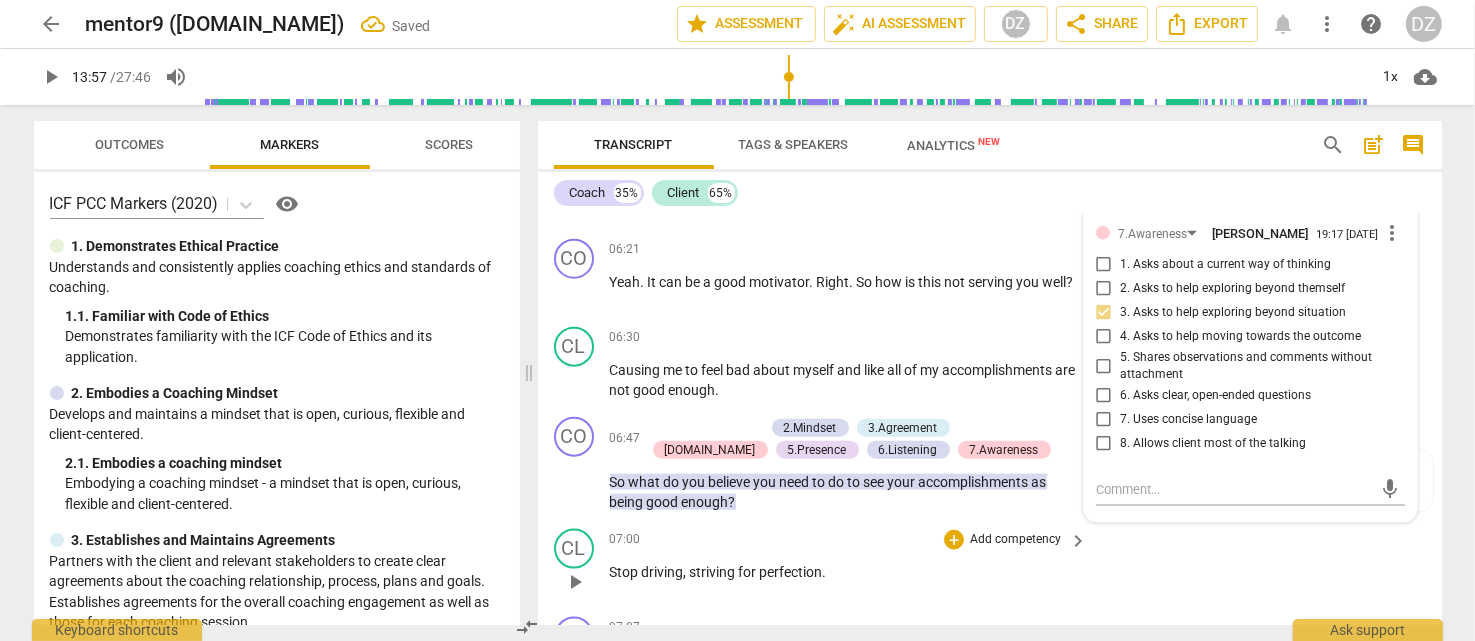 click on "CL play_arrow pause 07:00 + Add competency keyboard_arrow_right Stop   driving ,   striving   for   perfection ." at bounding box center [990, 565] 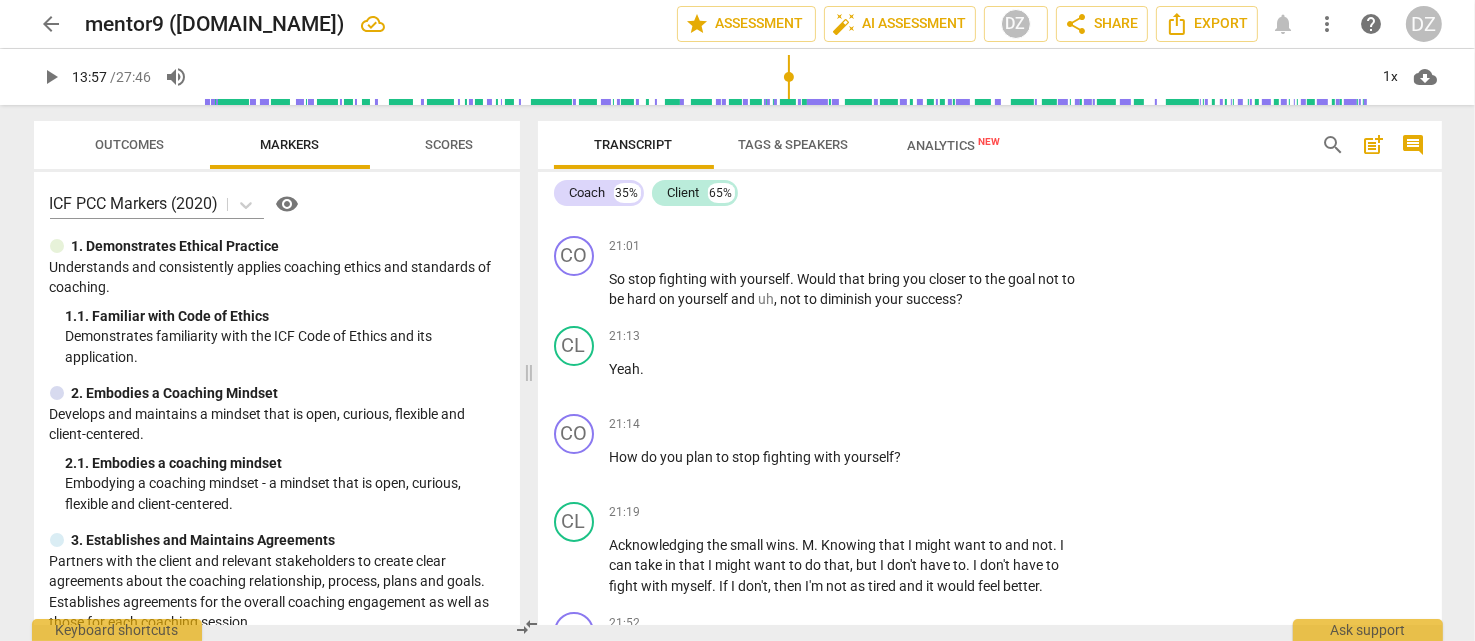 scroll, scrollTop: 8700, scrollLeft: 0, axis: vertical 